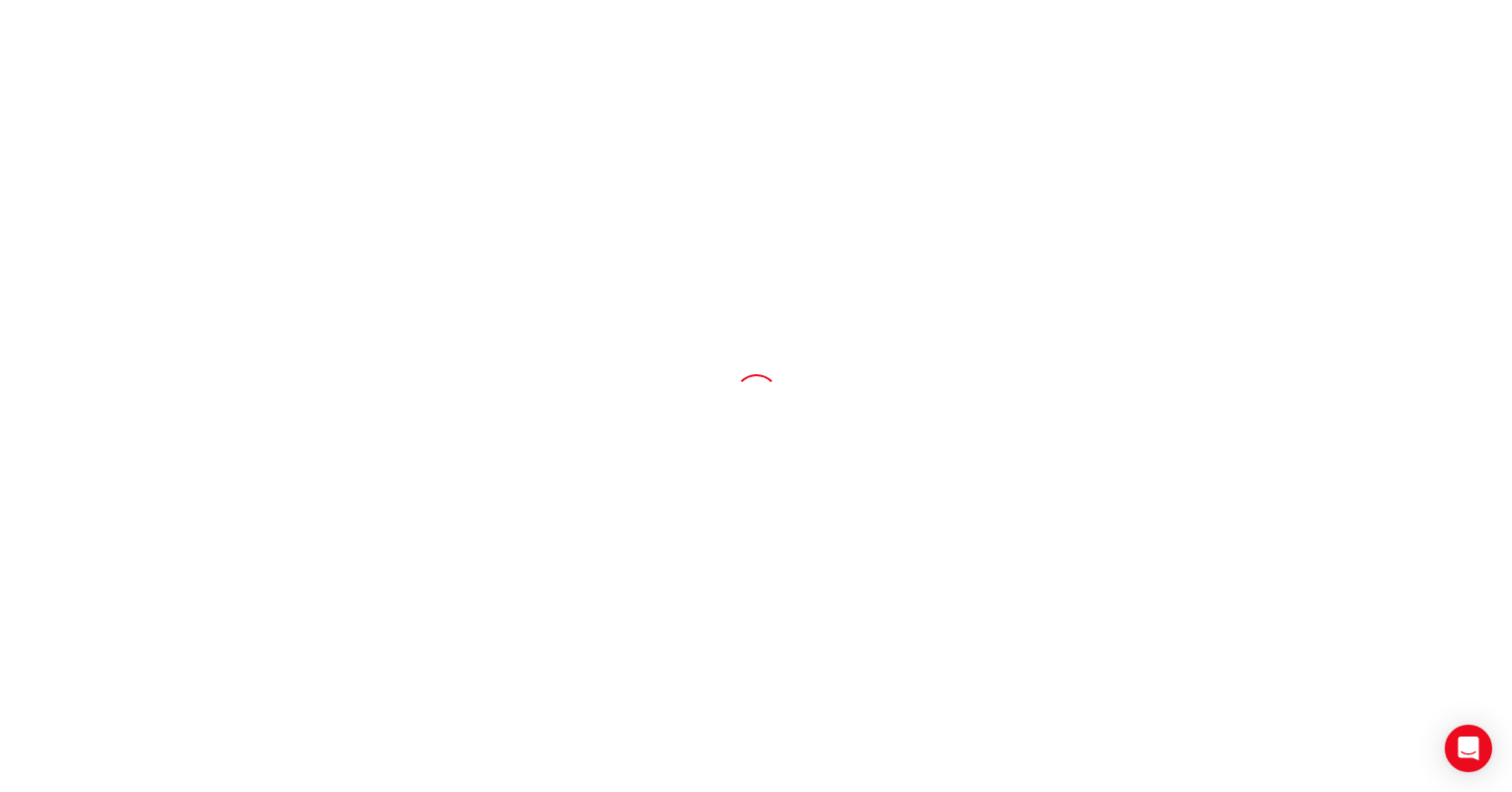 scroll, scrollTop: 0, scrollLeft: 0, axis: both 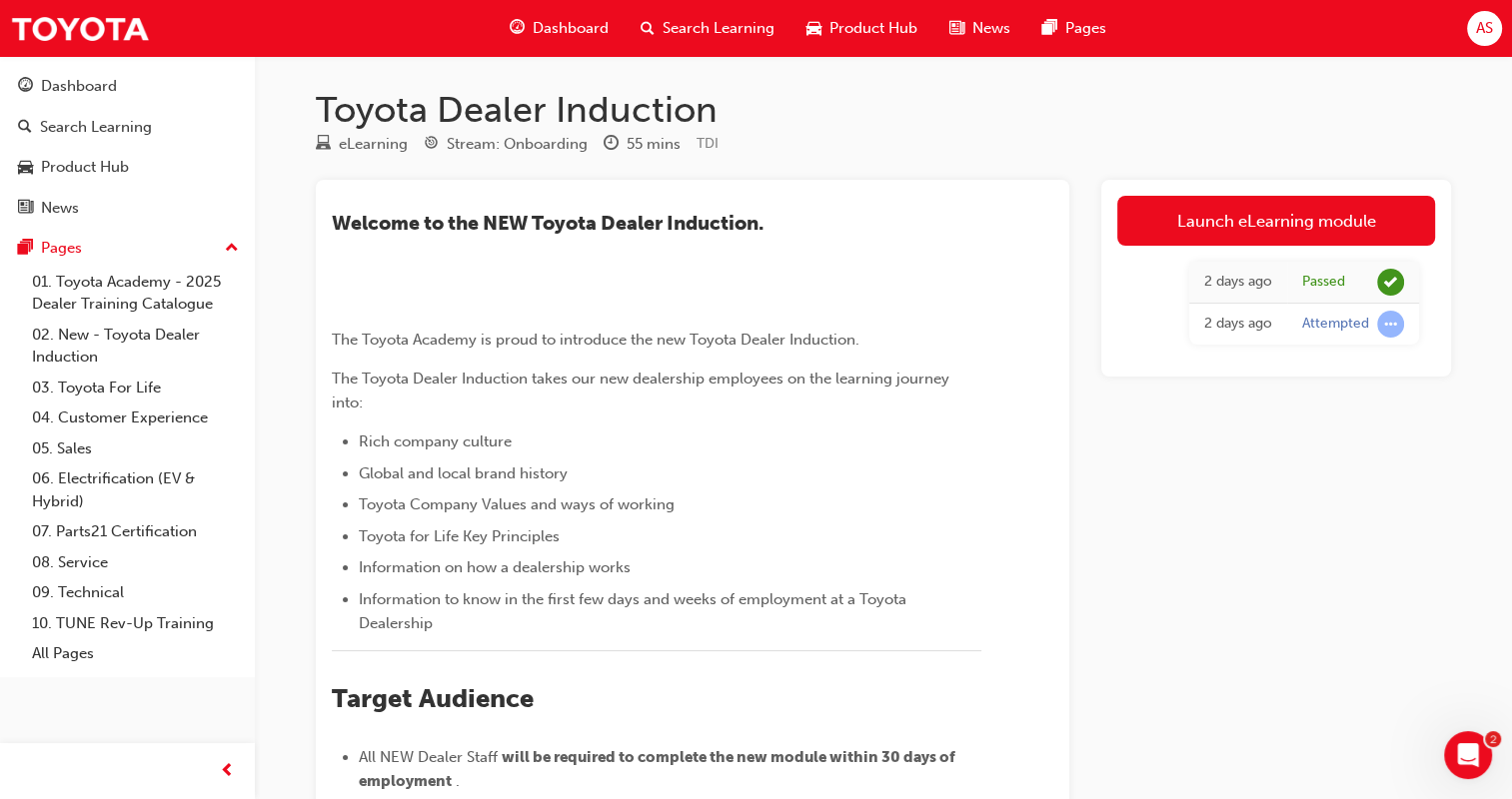 click on "Dashboard" at bounding box center (571, 28) 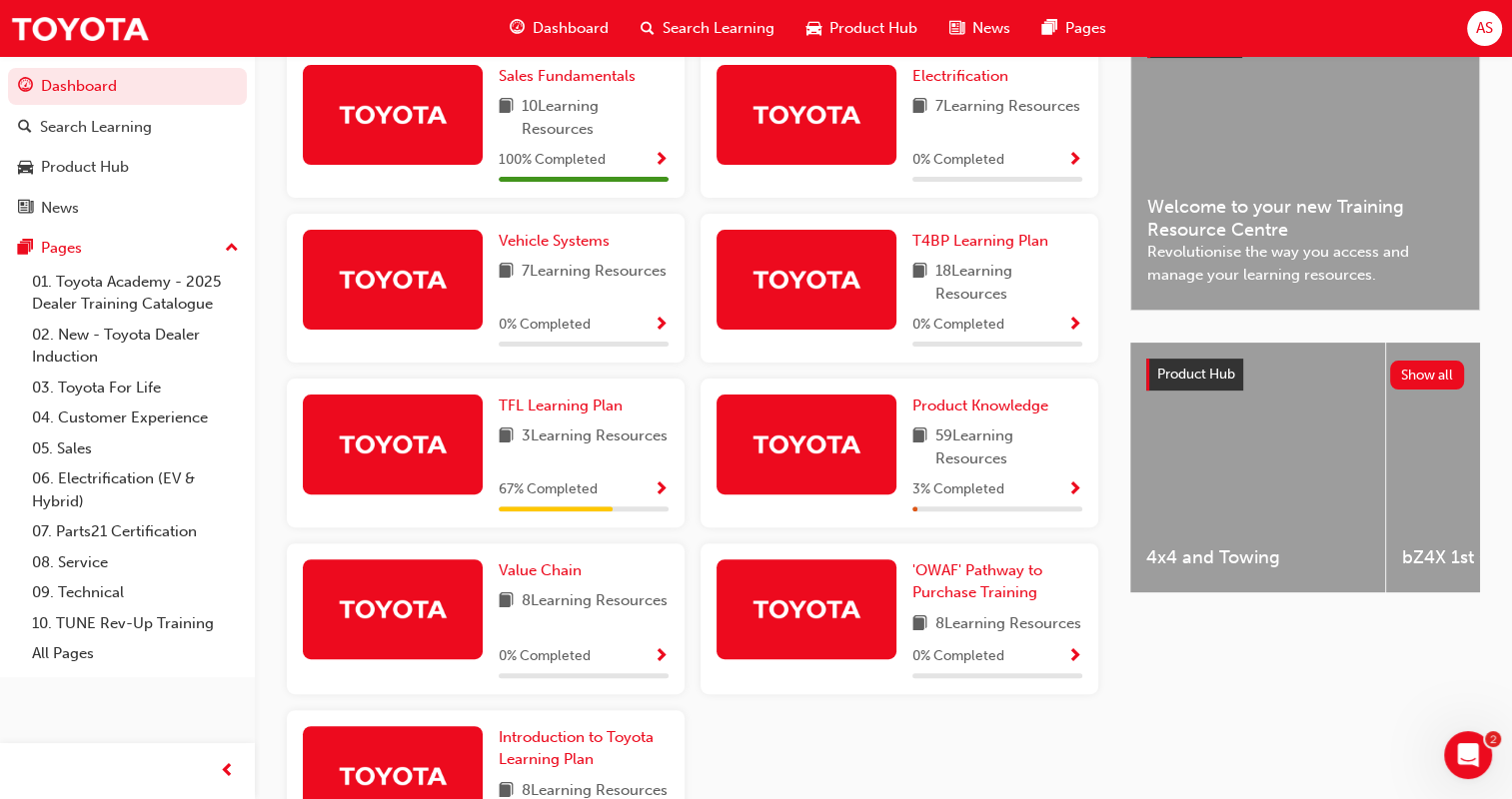 scroll, scrollTop: 400, scrollLeft: 0, axis: vertical 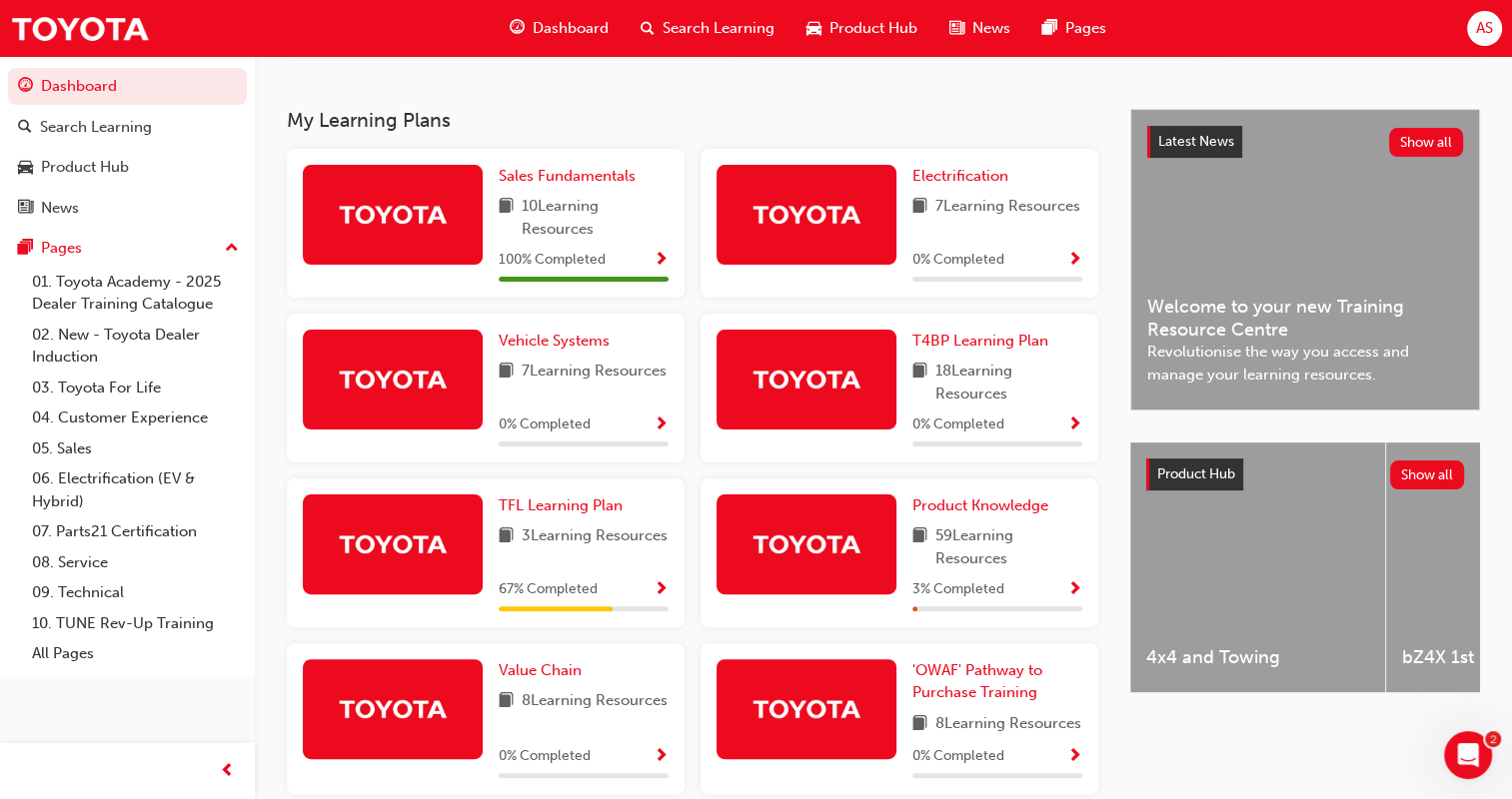 click at bounding box center (1074, 590) 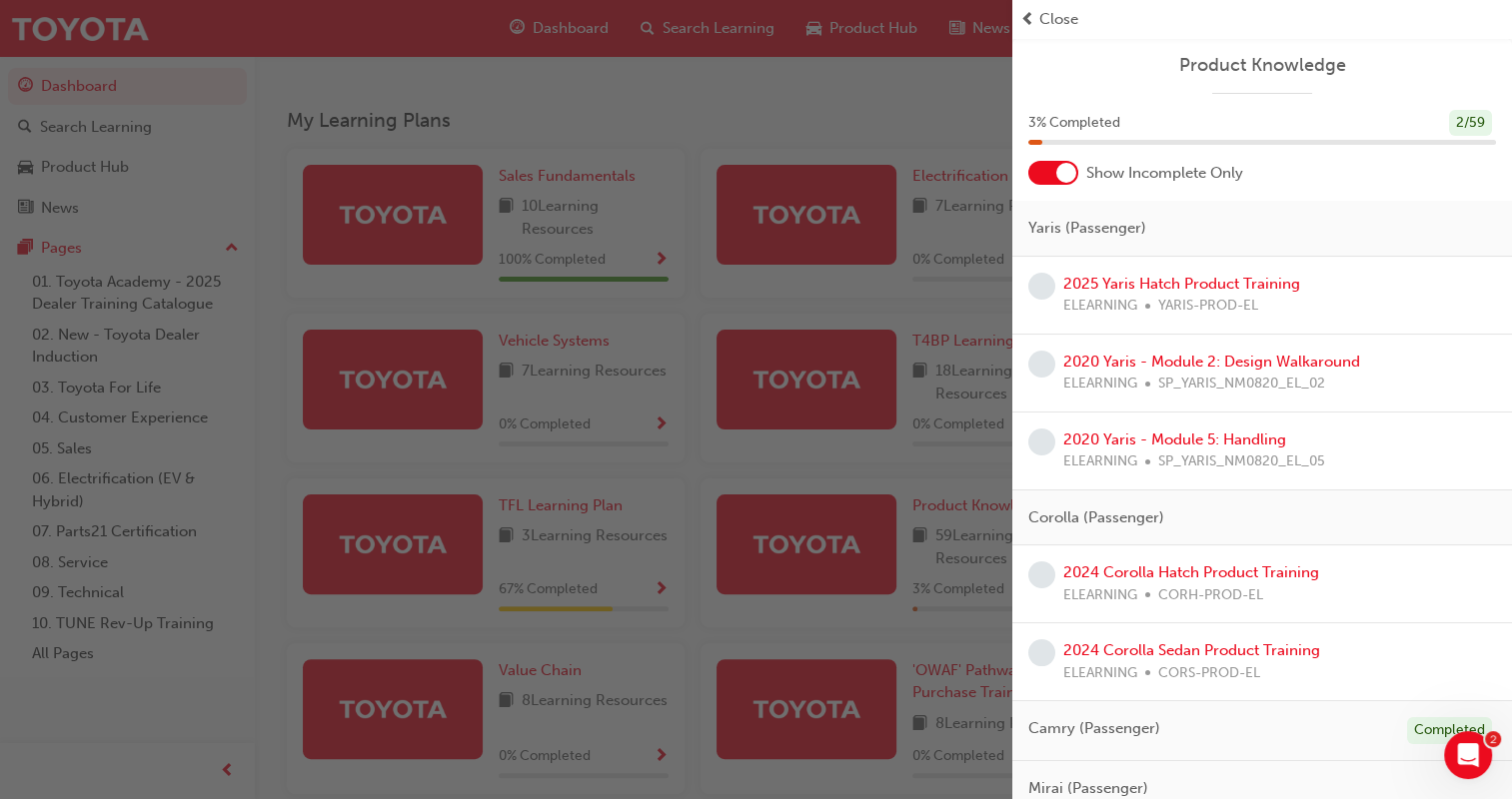 scroll, scrollTop: 0, scrollLeft: 0, axis: both 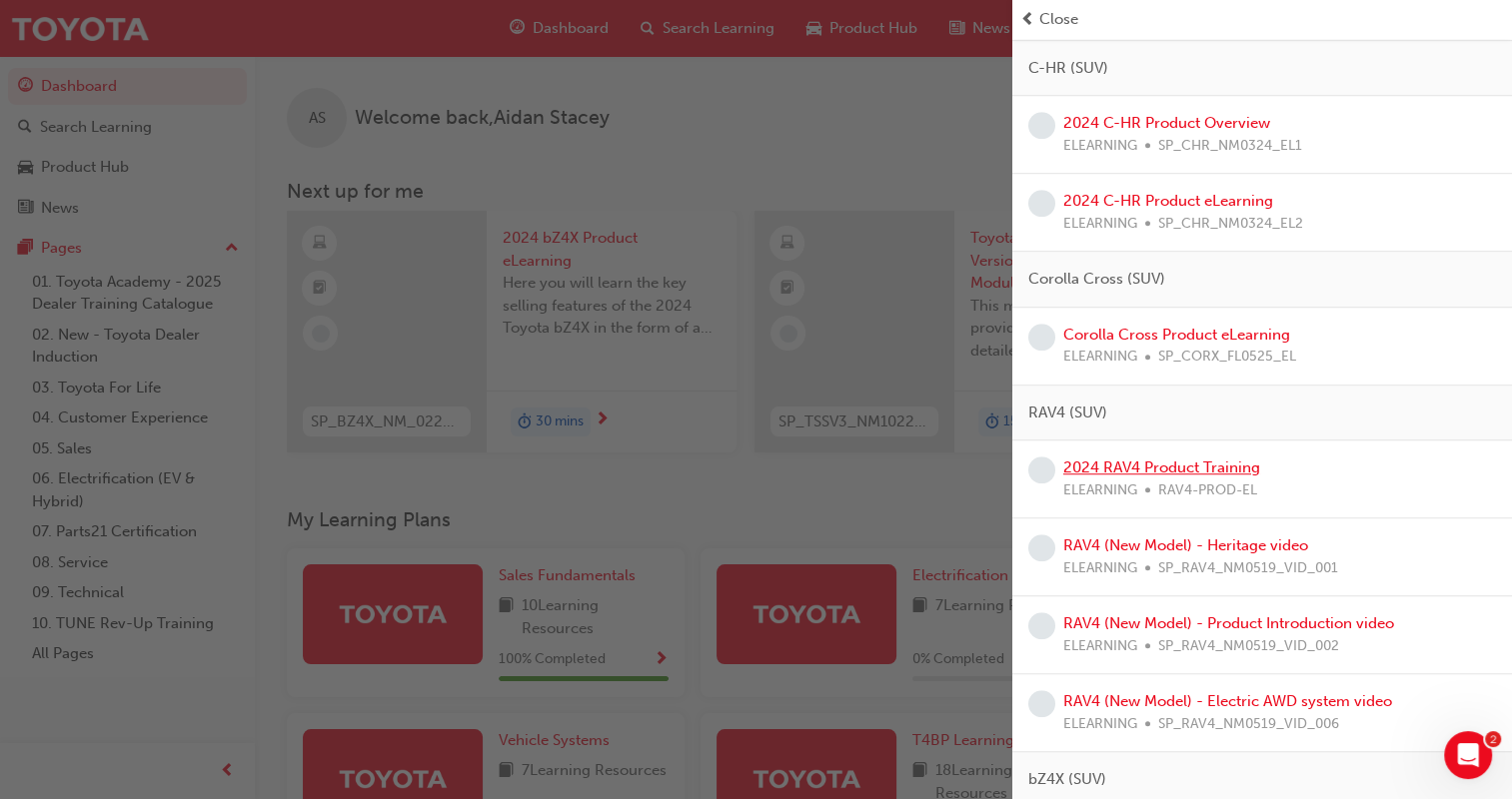 click on "2024 RAV4 Product Training" at bounding box center [1161, 467] 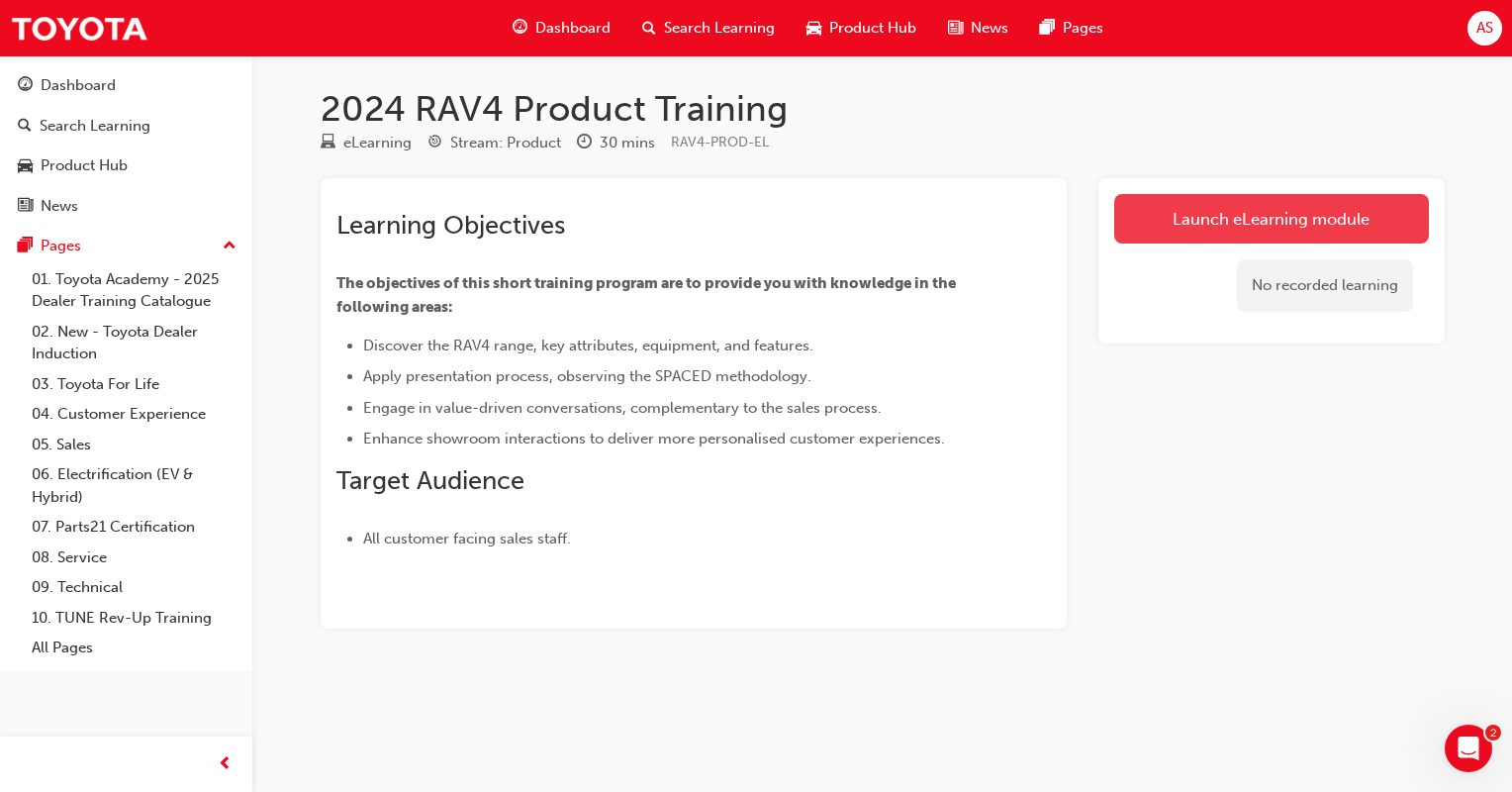 click on "Launch eLearning module" at bounding box center [1272, 219] 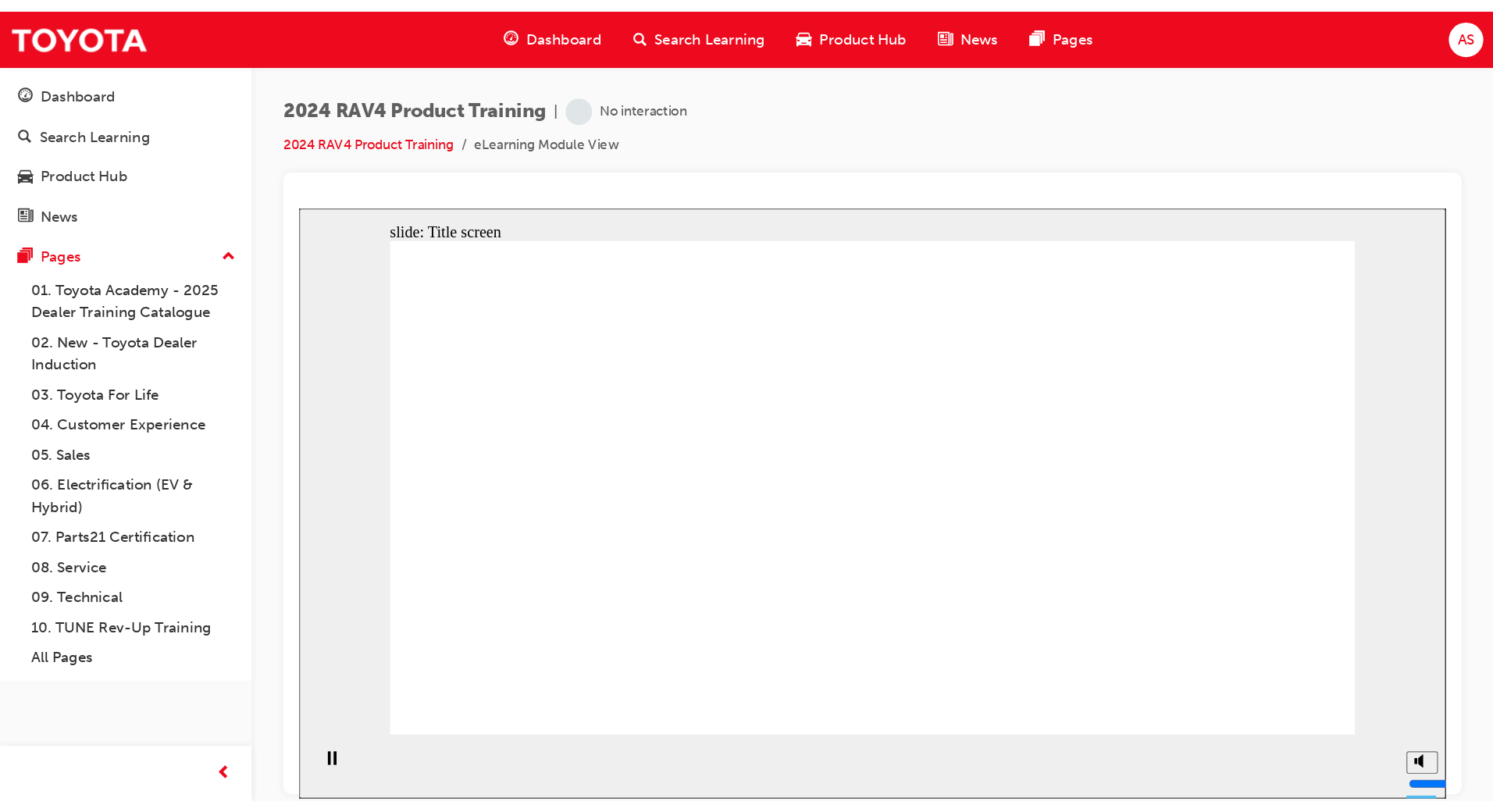 scroll, scrollTop: 0, scrollLeft: 0, axis: both 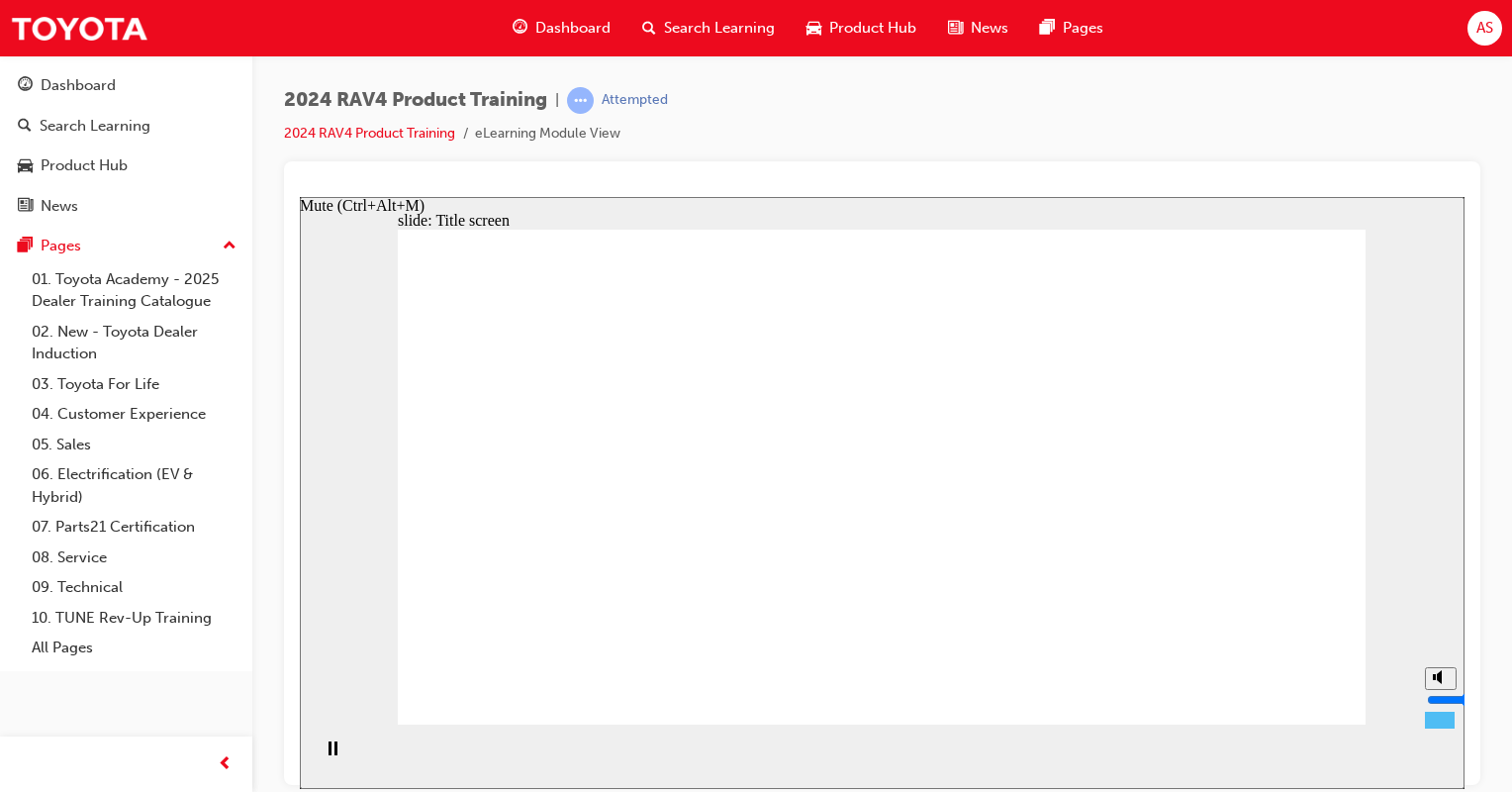 click at bounding box center (1490, 699) 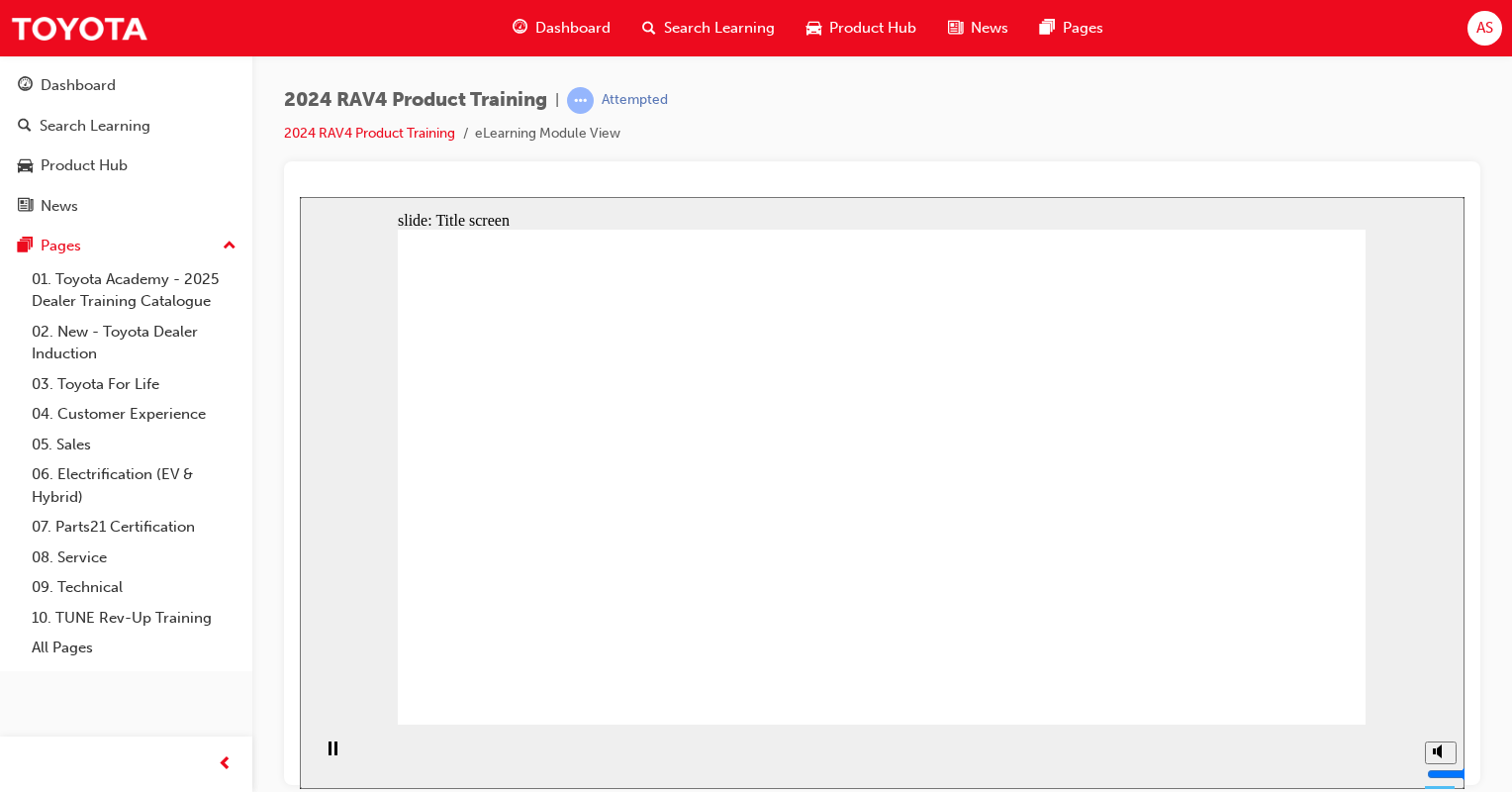 click 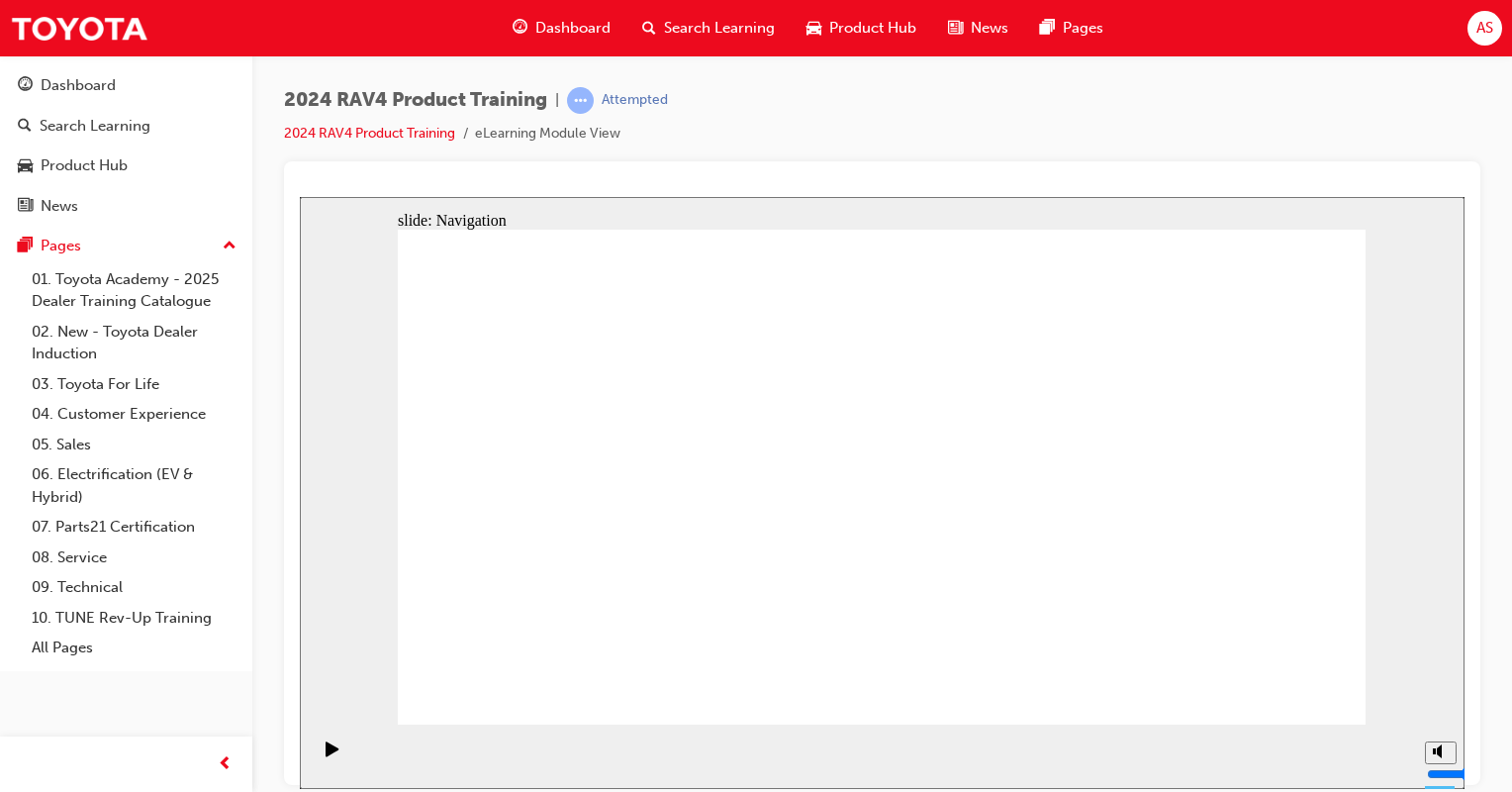 click 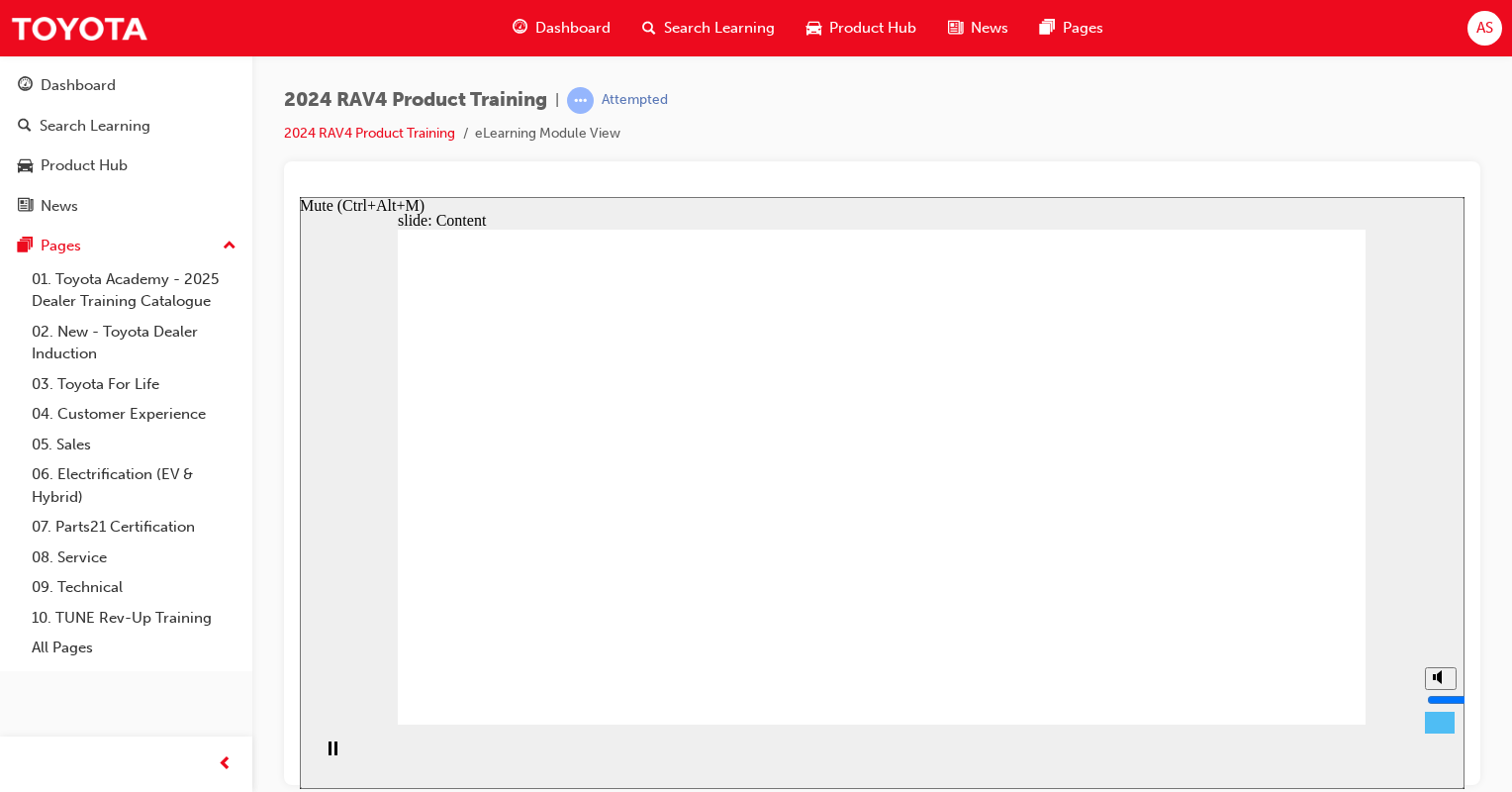 click at bounding box center [1490, 699] 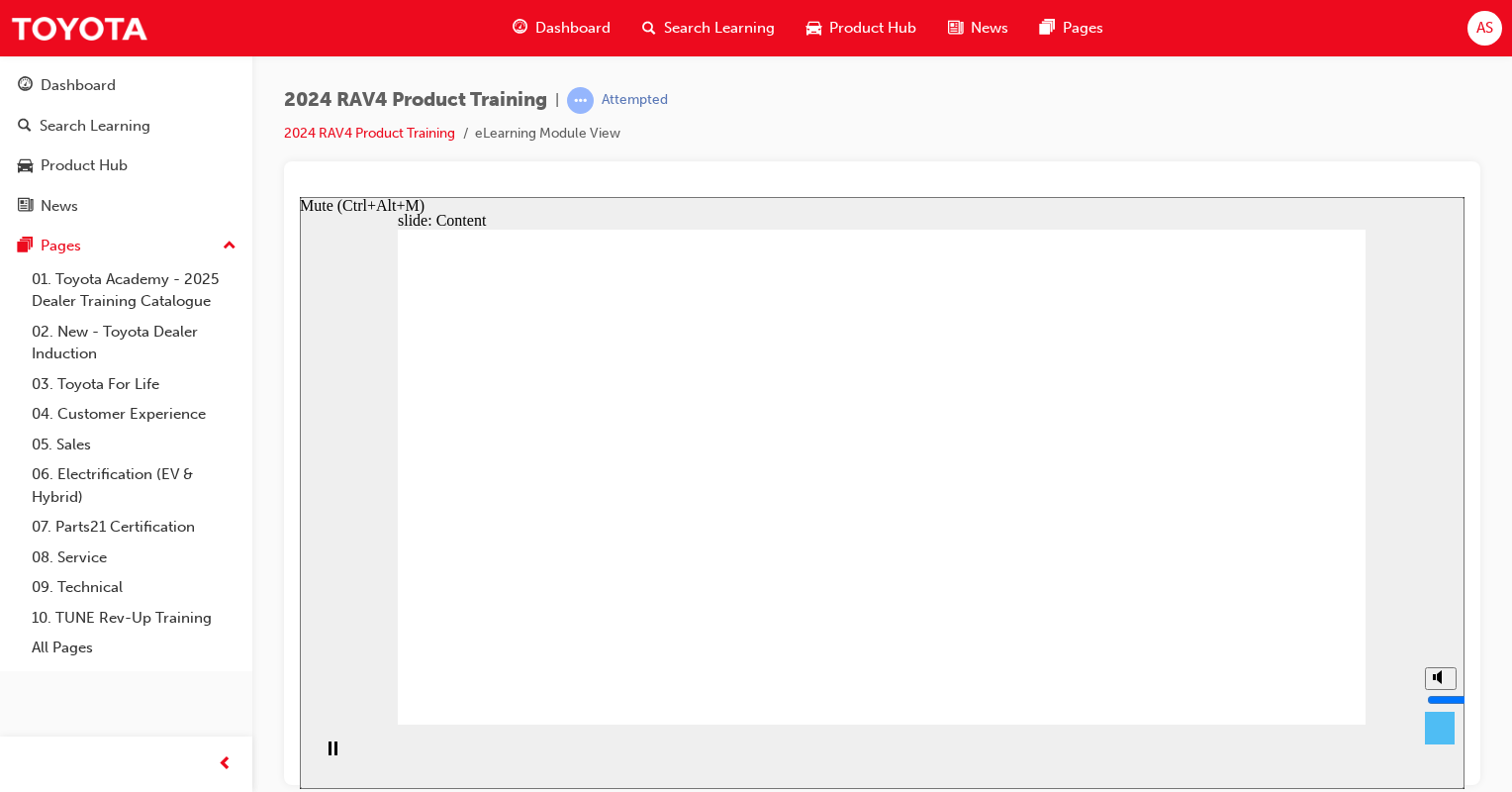 drag, startPoint x: 1444, startPoint y: 703, endPoint x: 1441, endPoint y: 691, distance: 12.369317 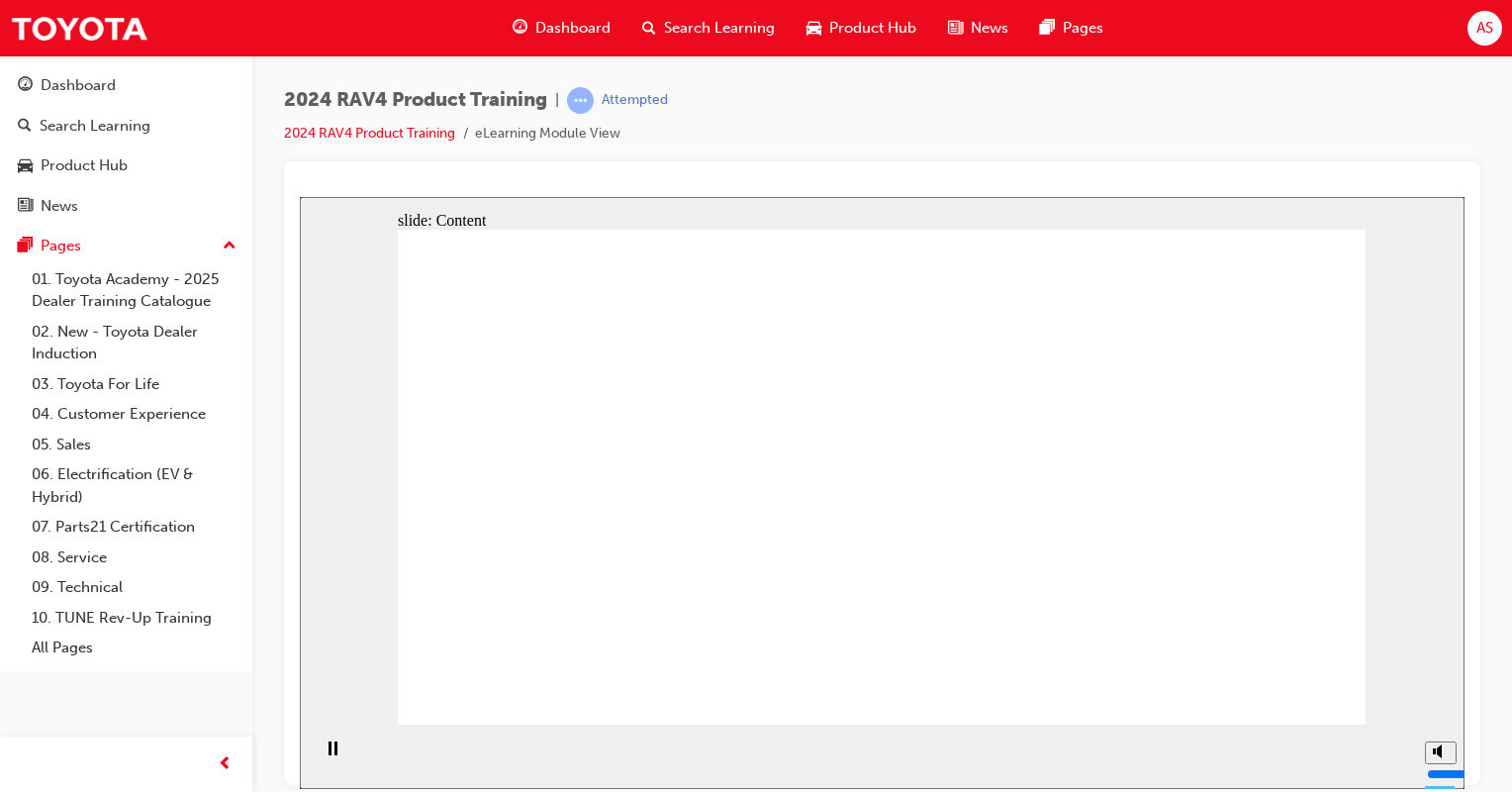 click 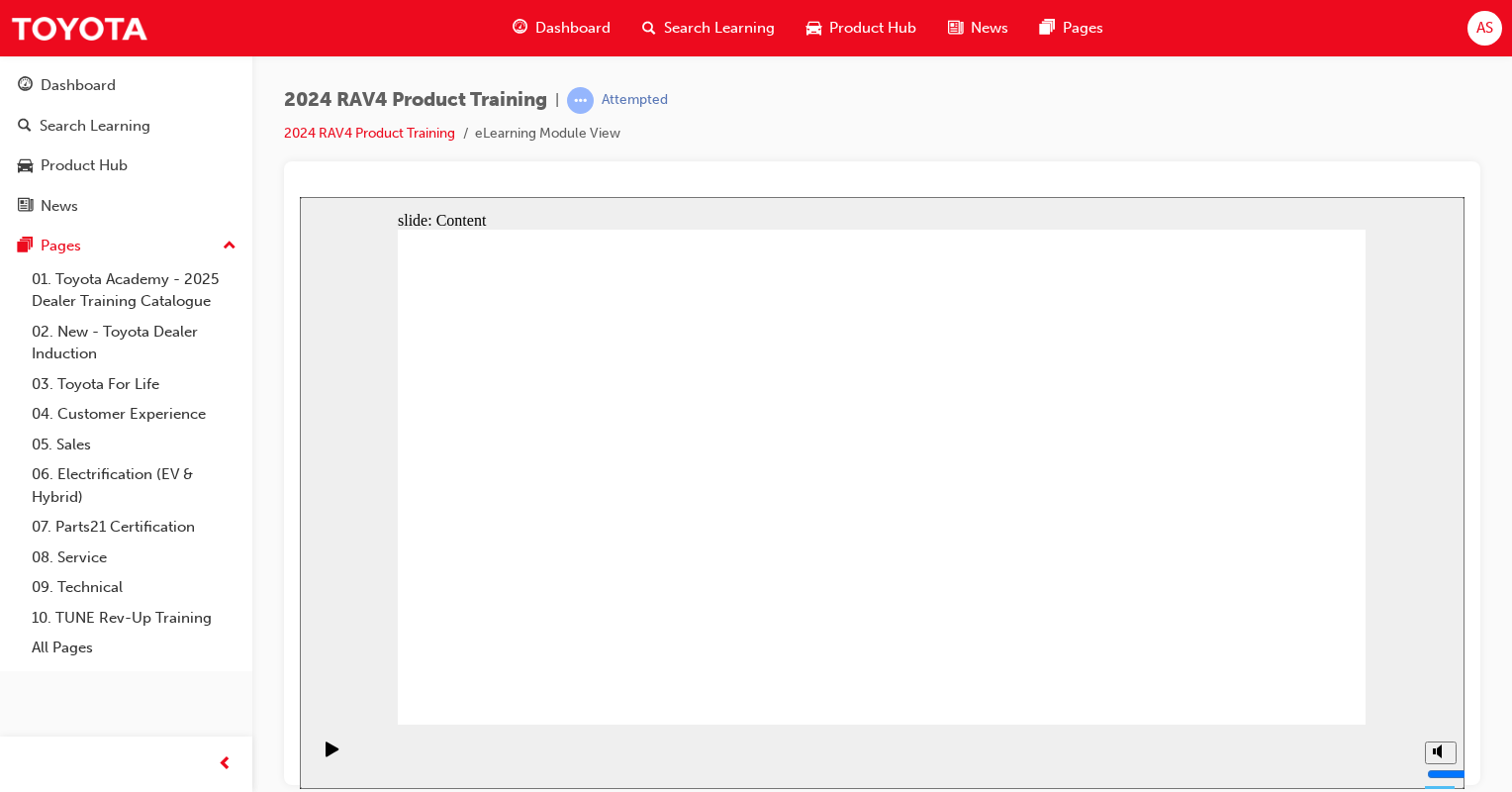 click 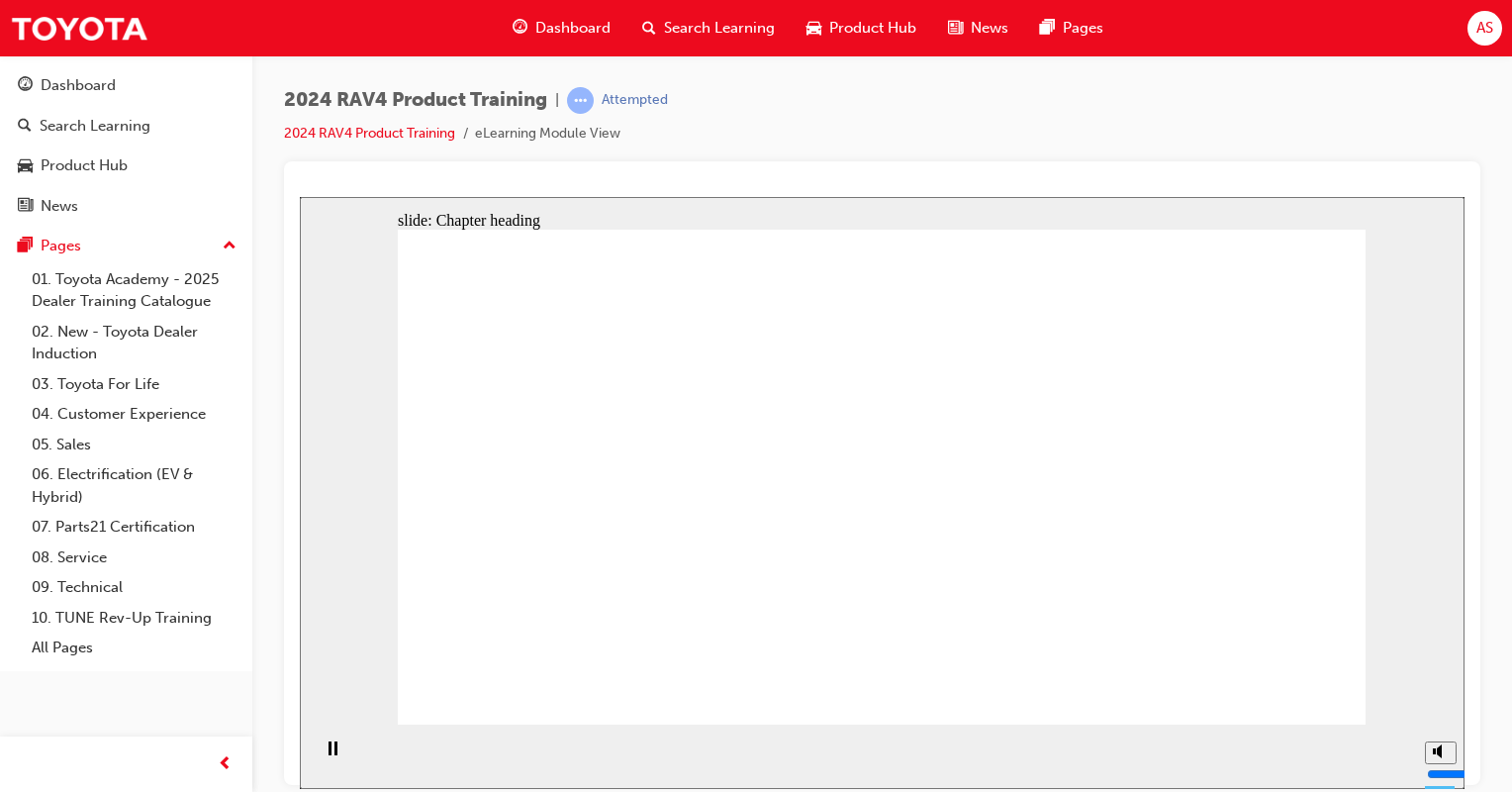 click 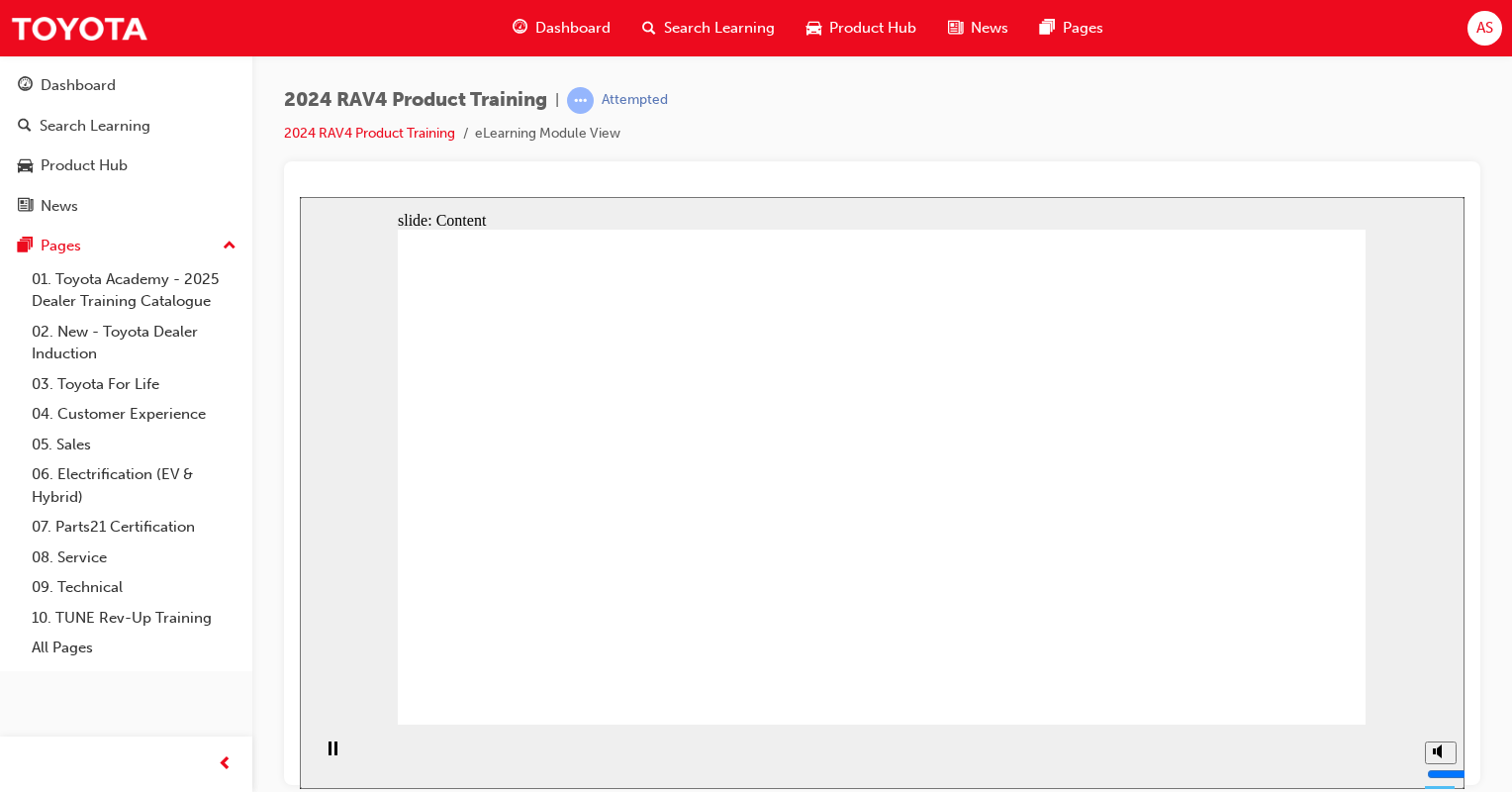 click 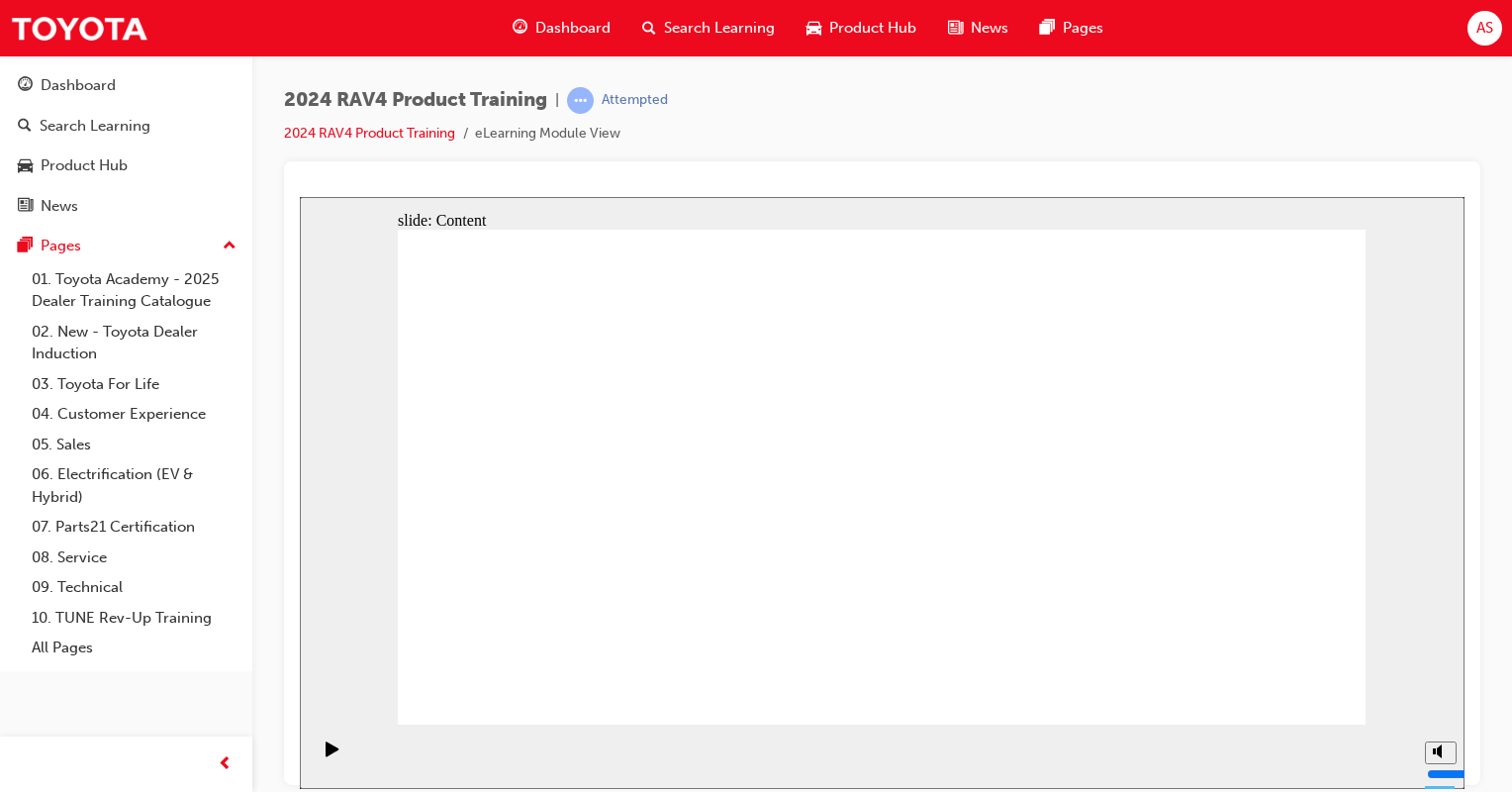 click 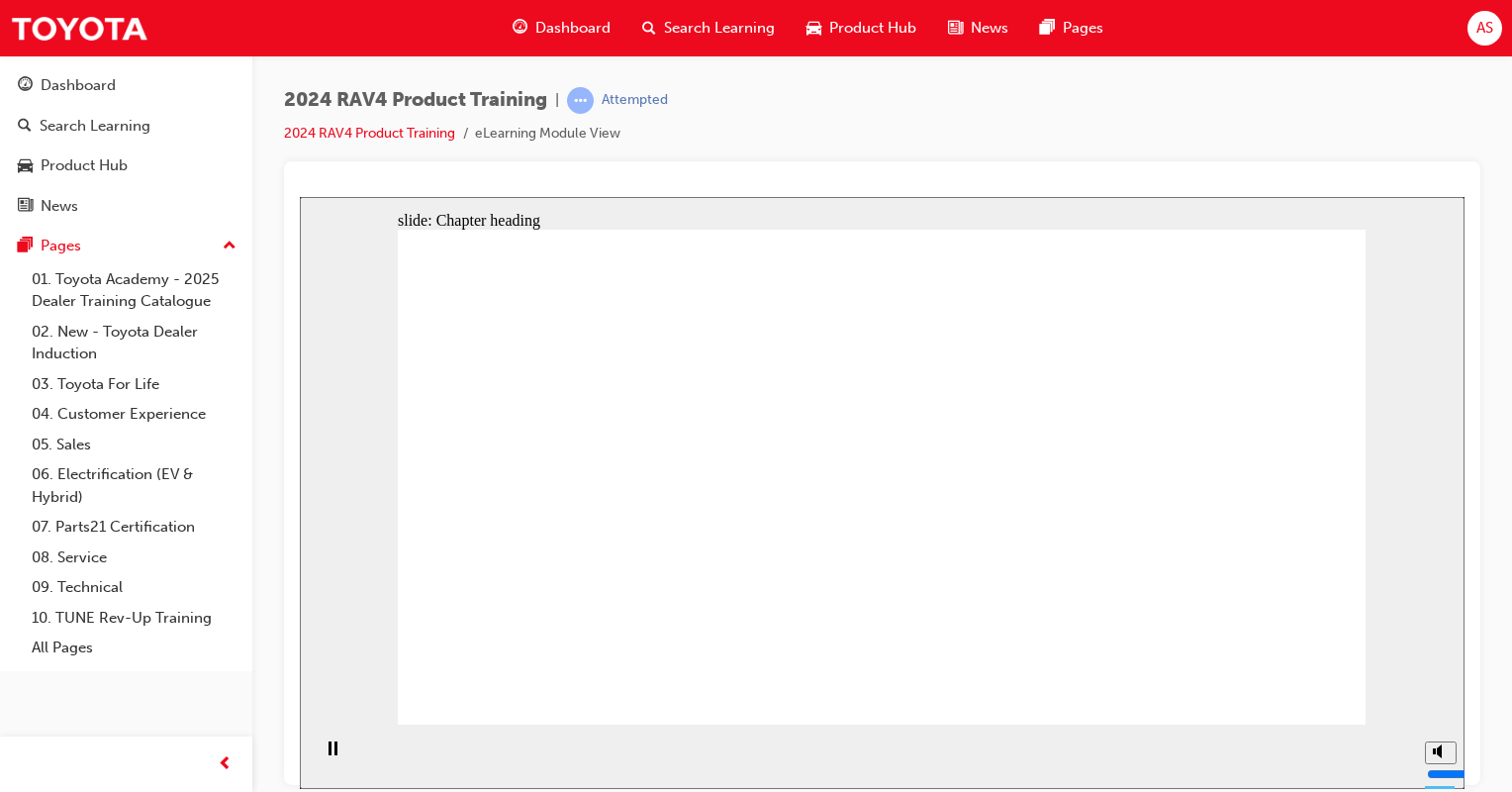 click 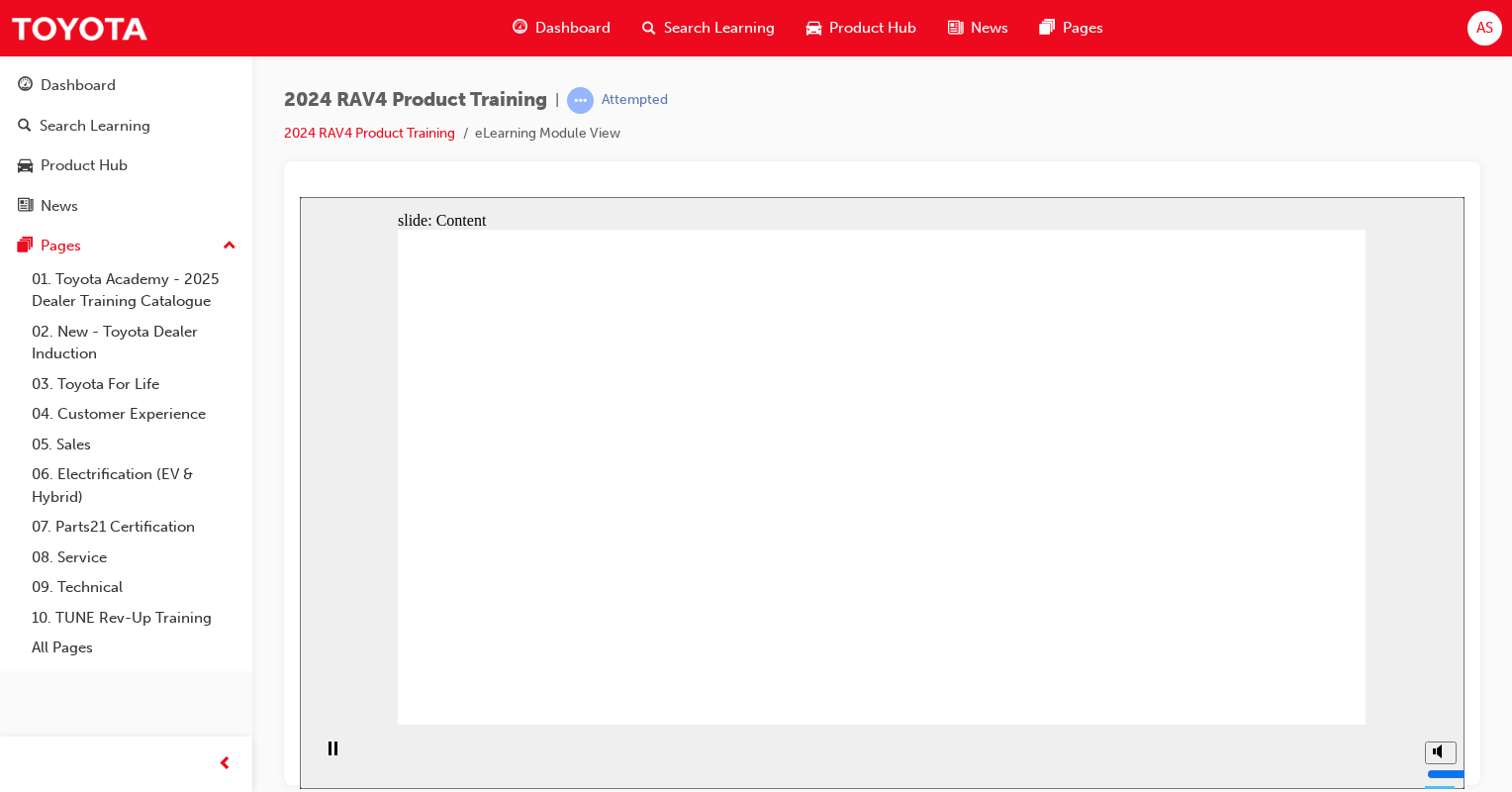 click 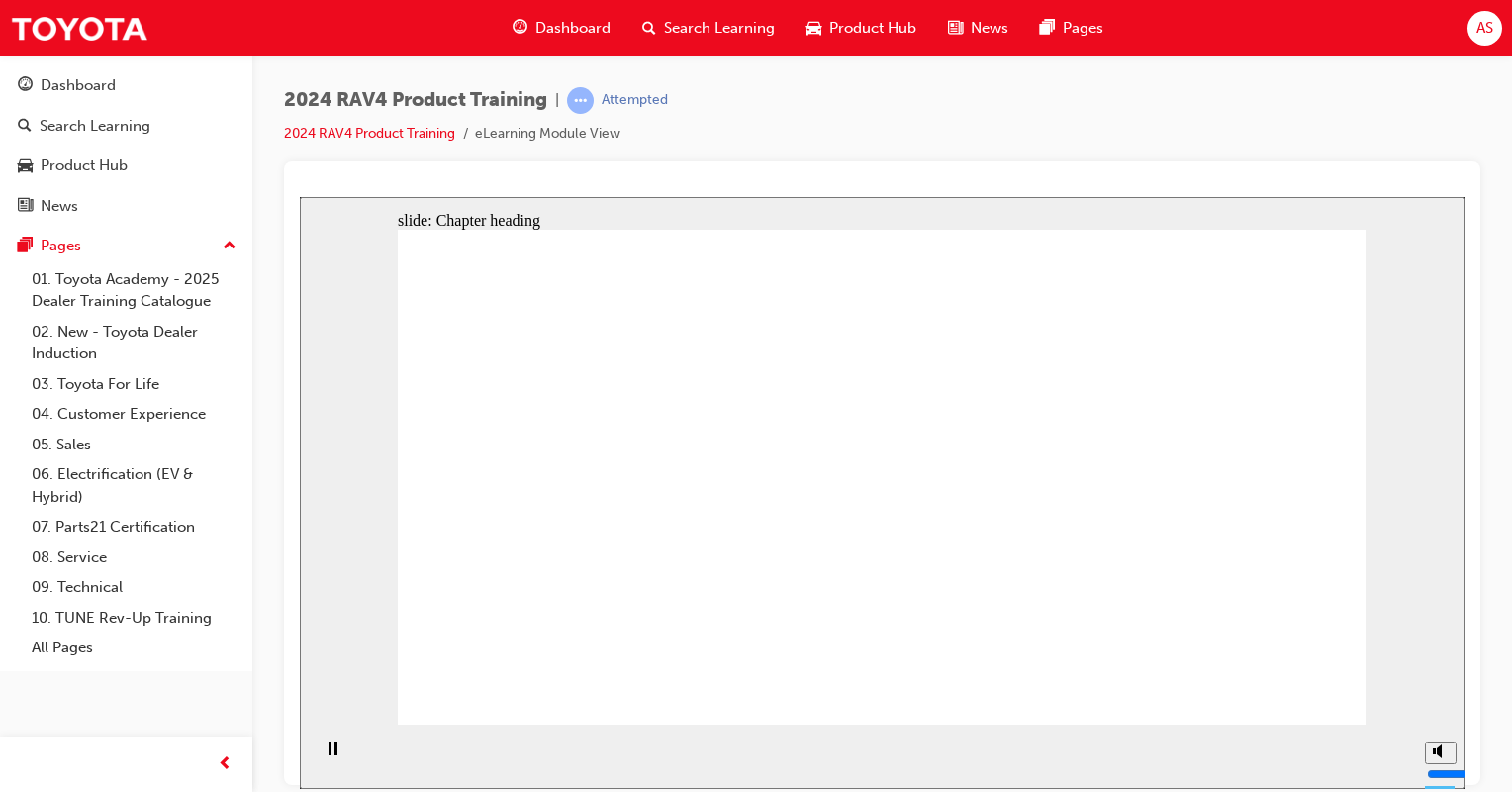 drag, startPoint x: 1247, startPoint y: 683, endPoint x: 1275, endPoint y: 679, distance: 28.284271 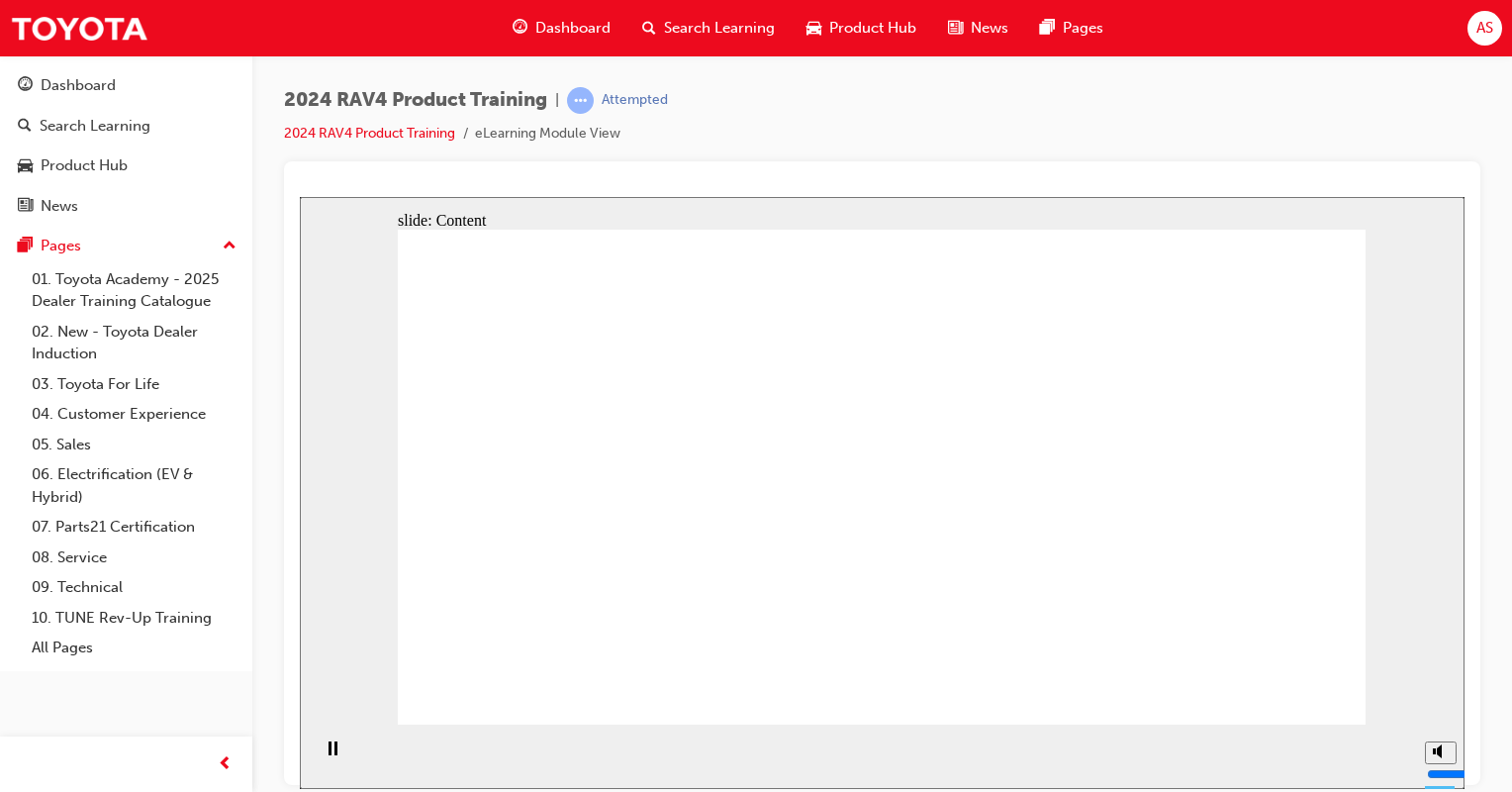 click 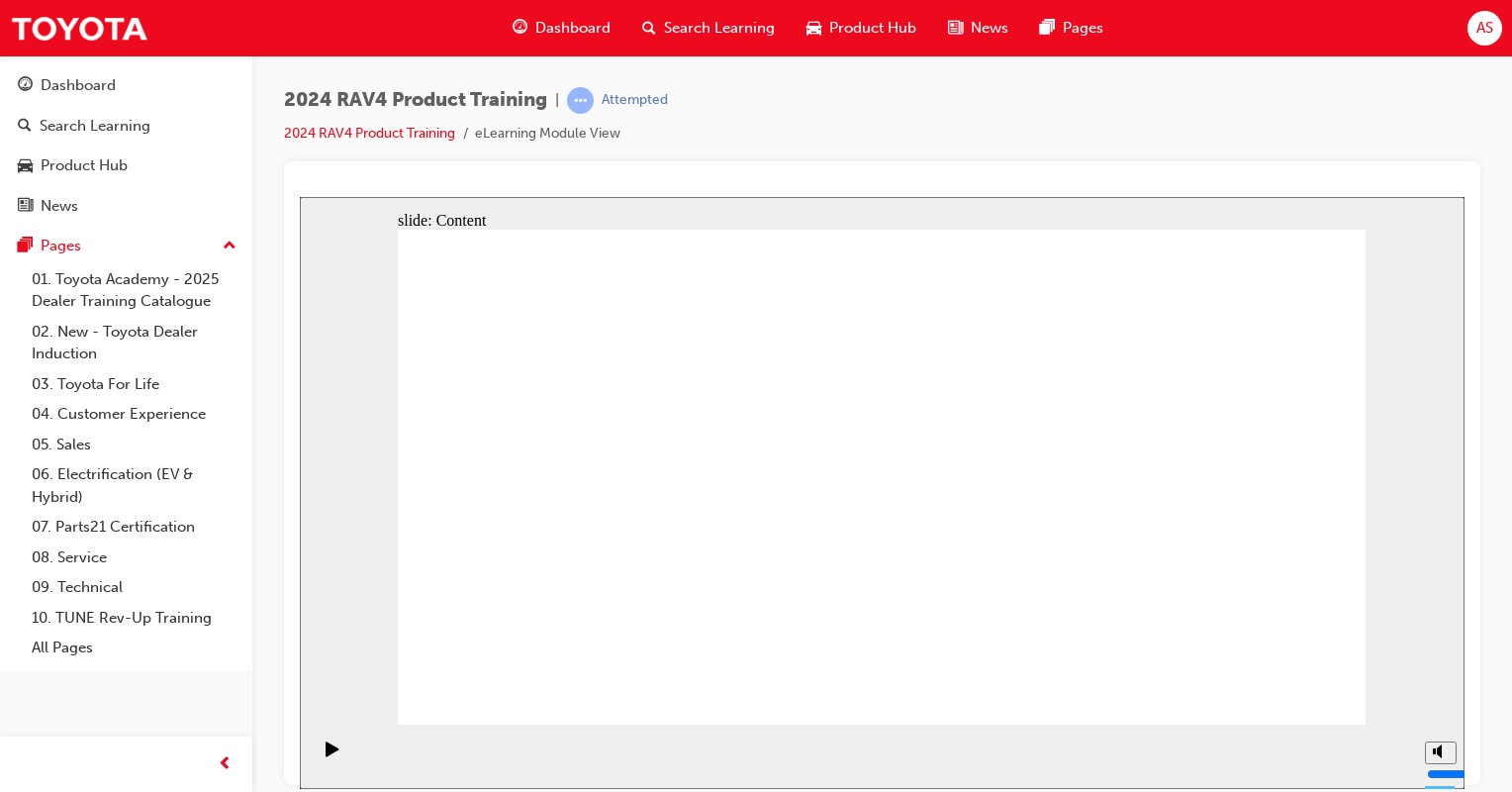 click 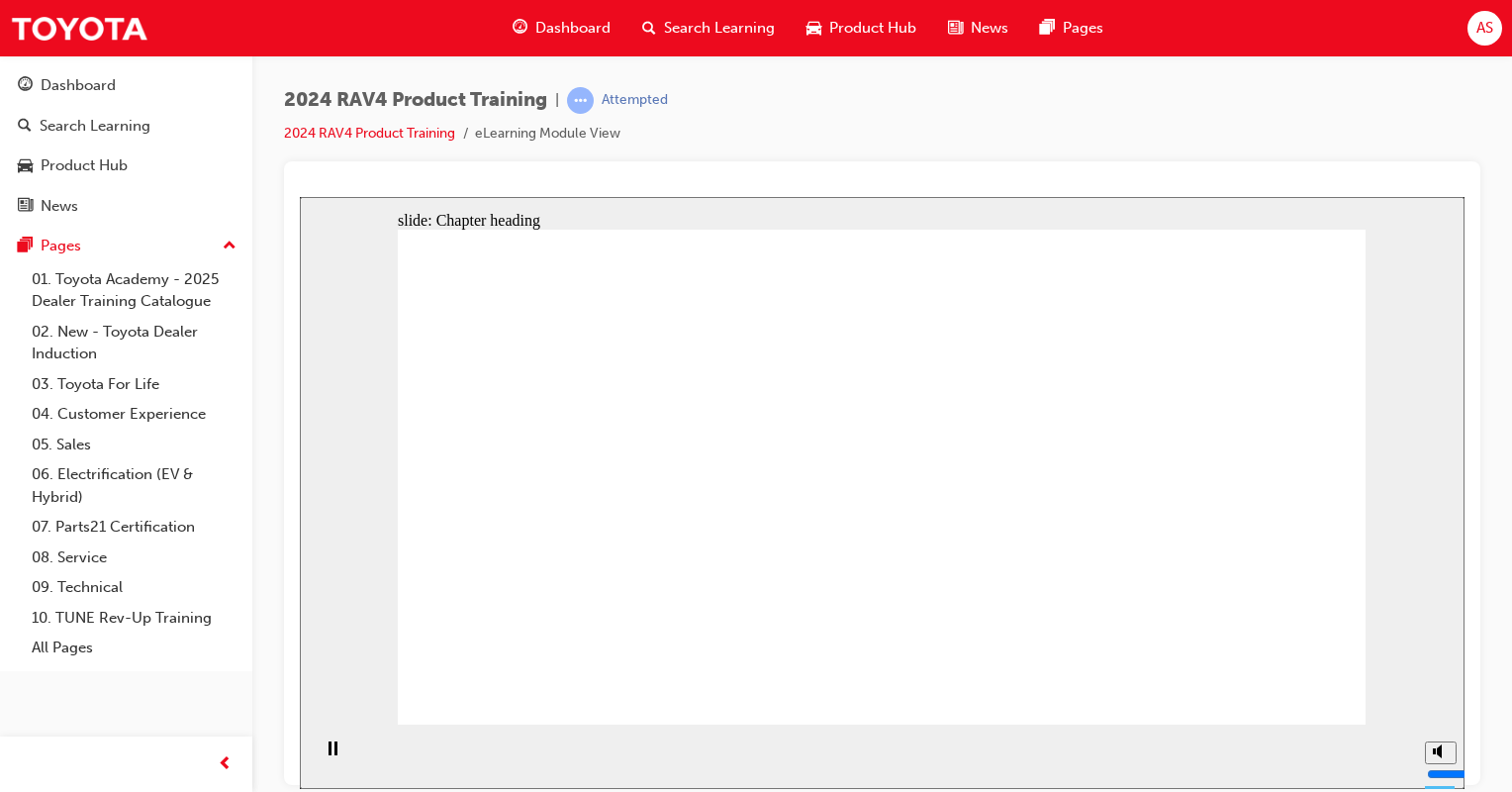 click 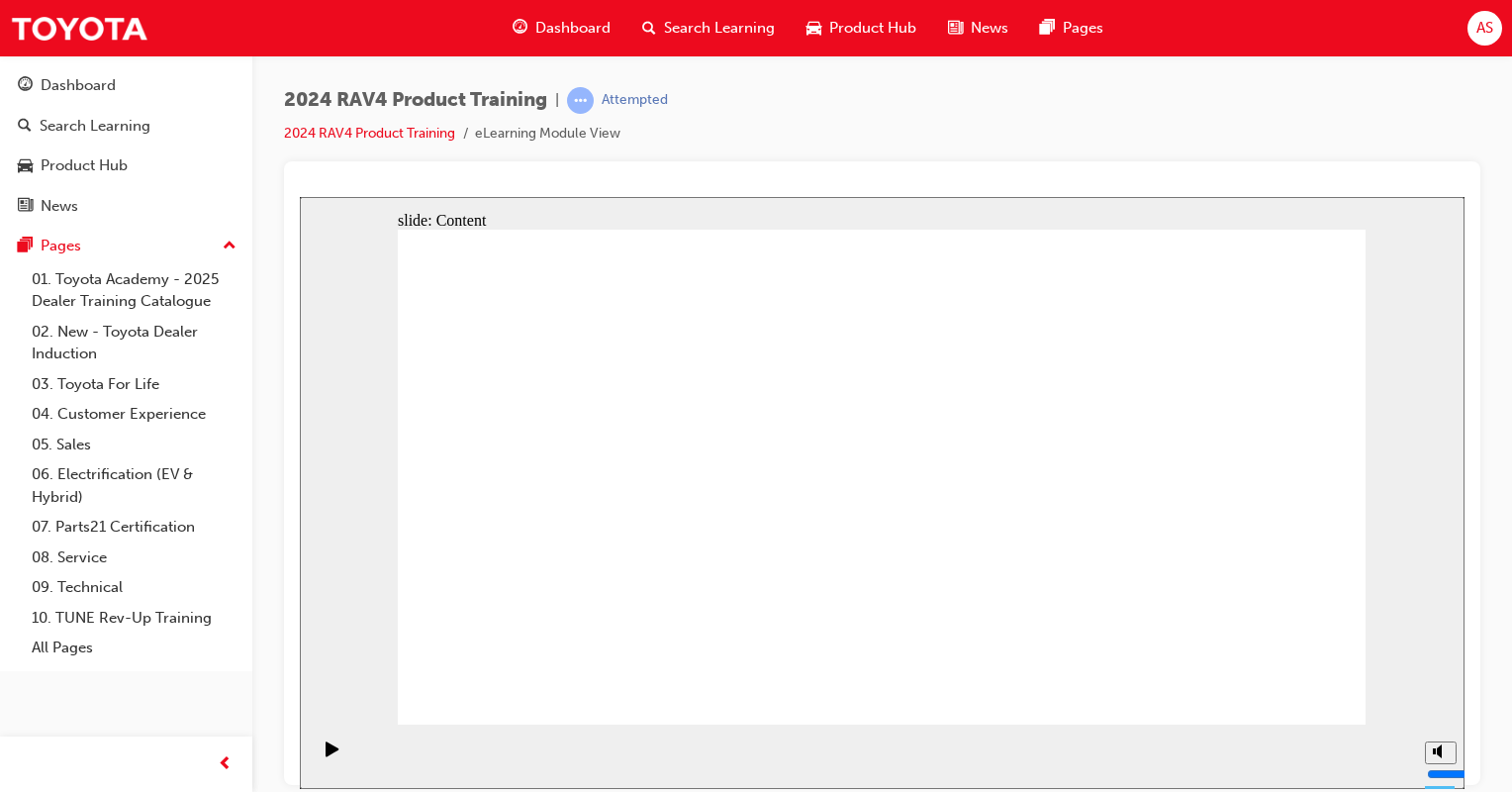 click 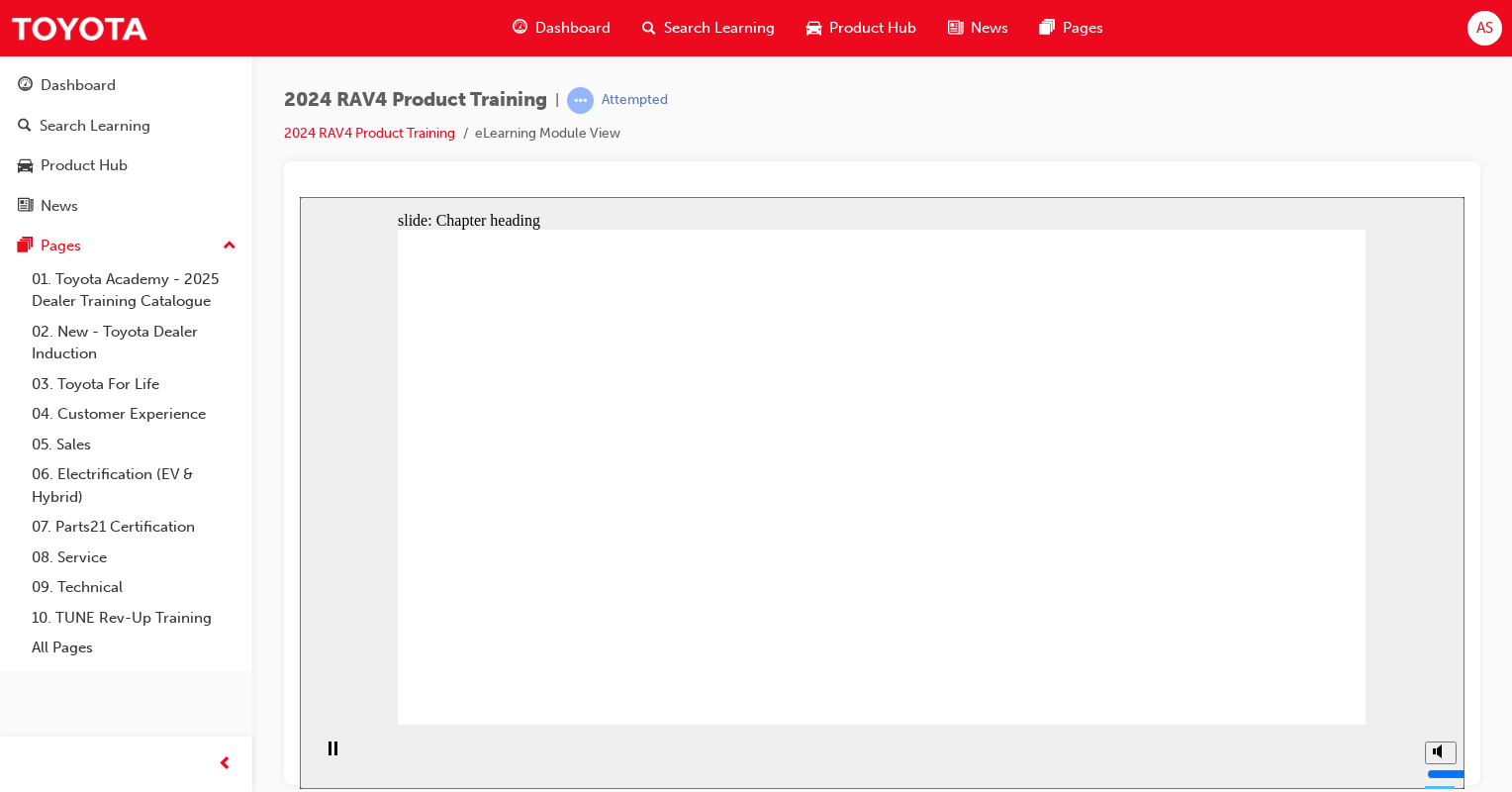 click 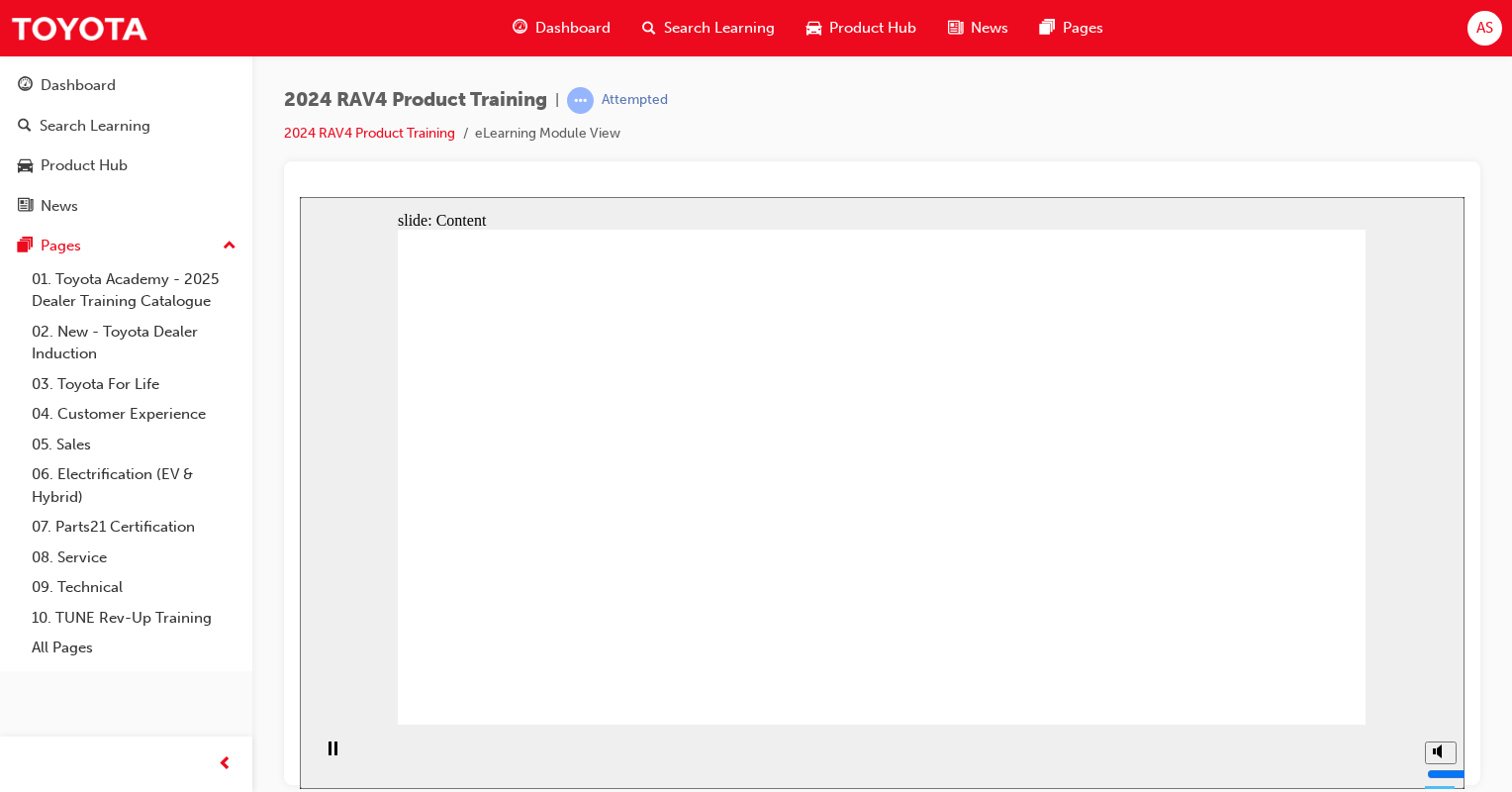 click 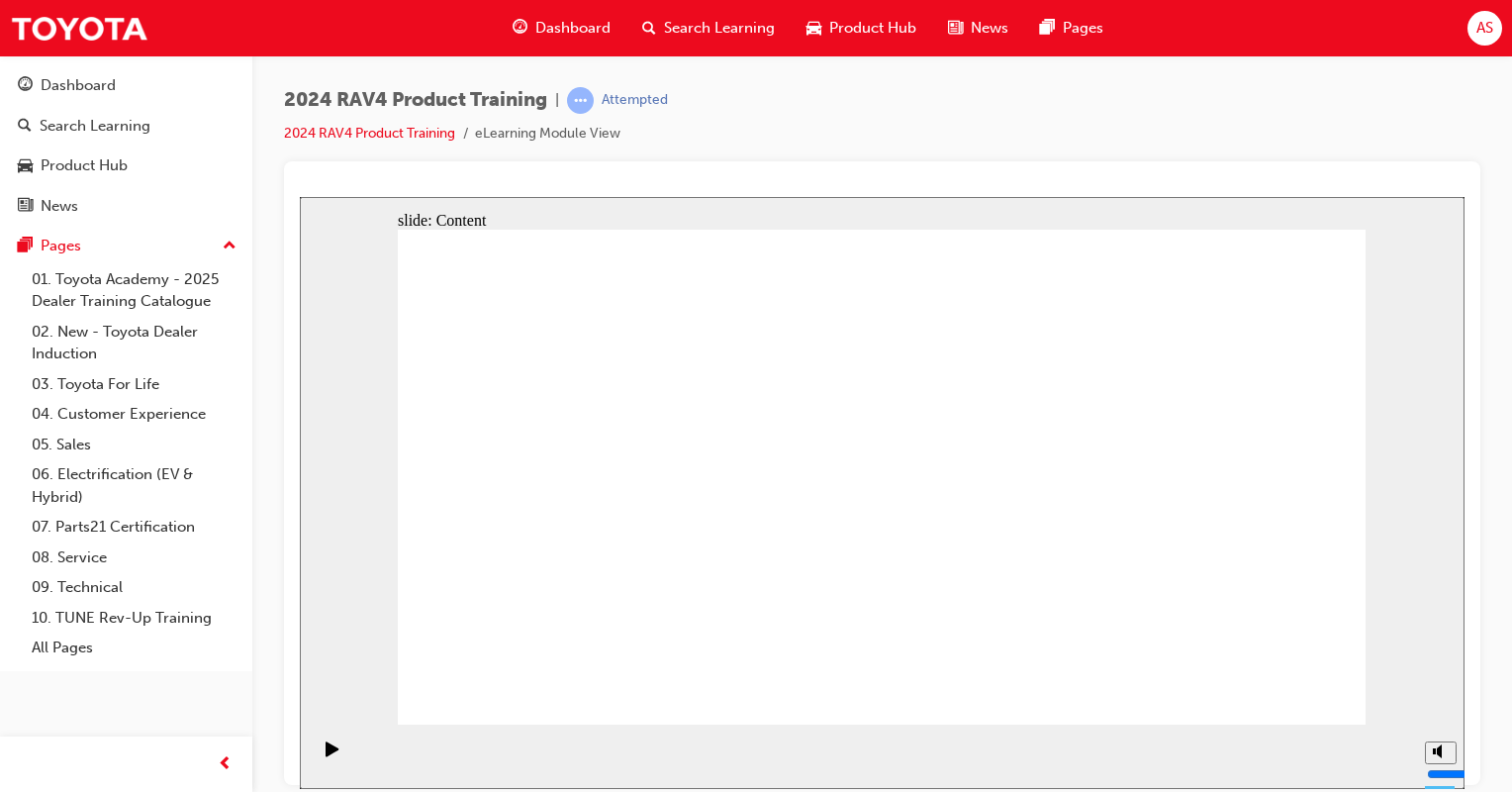 click 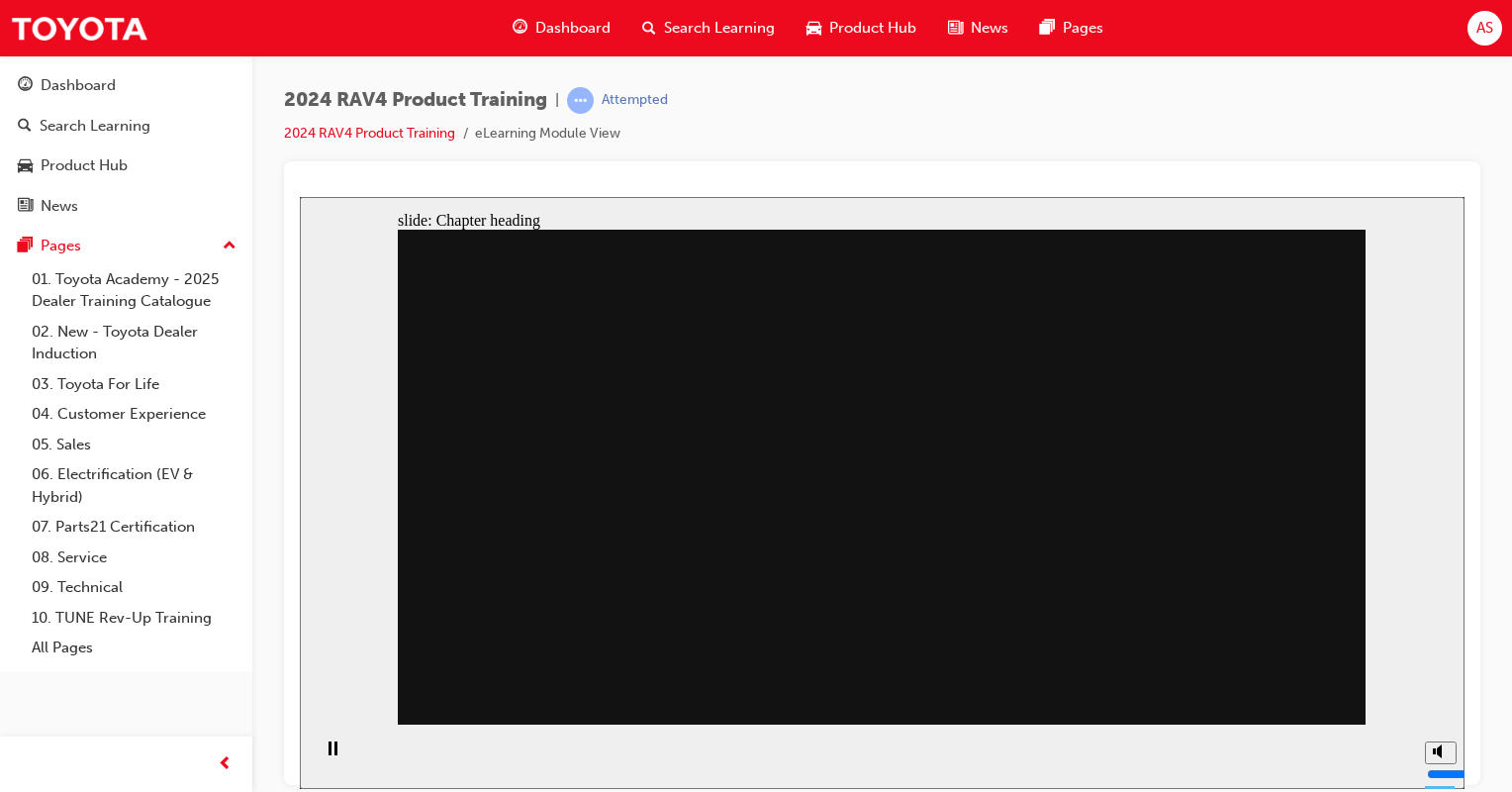 click 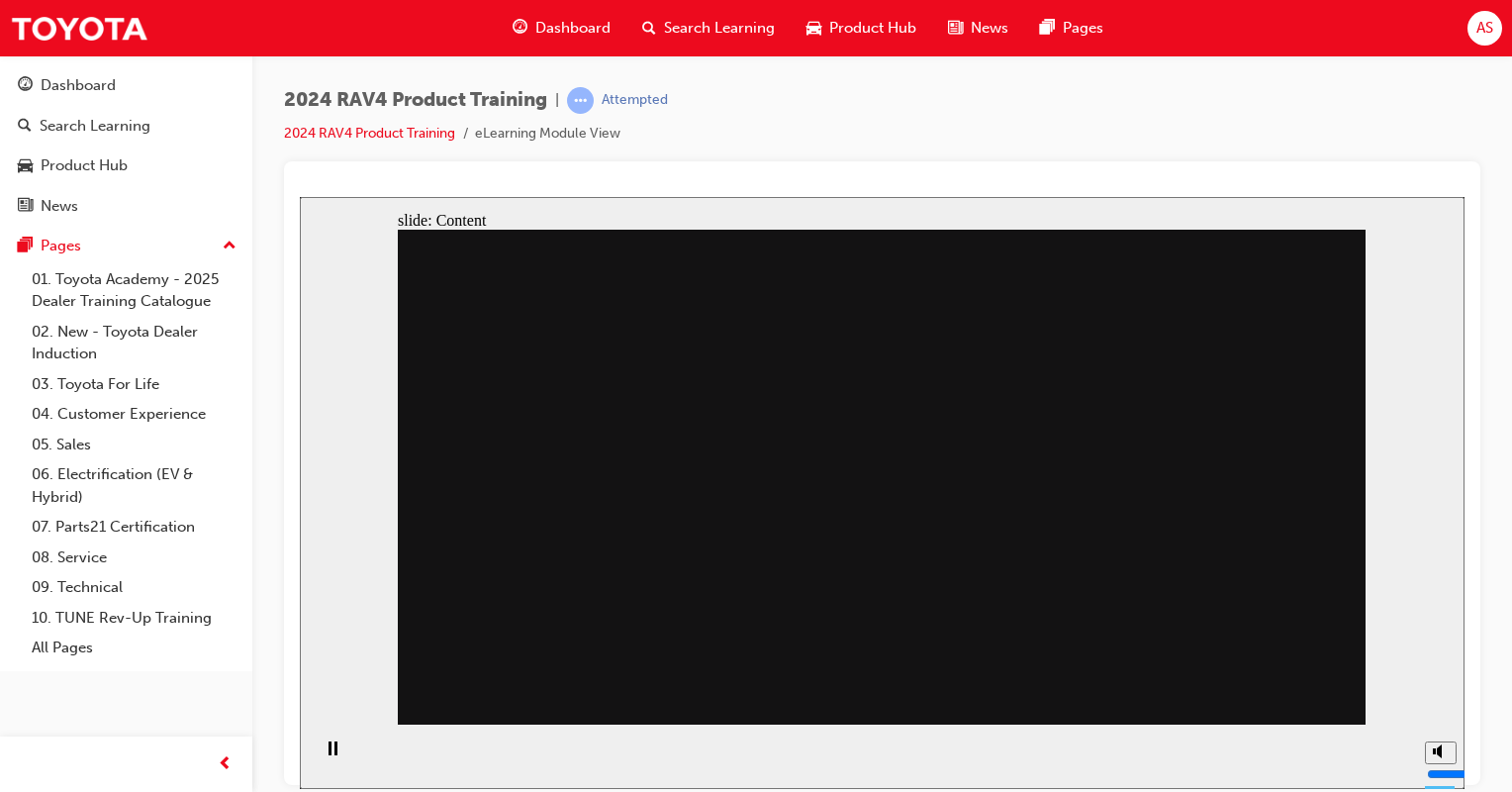 click 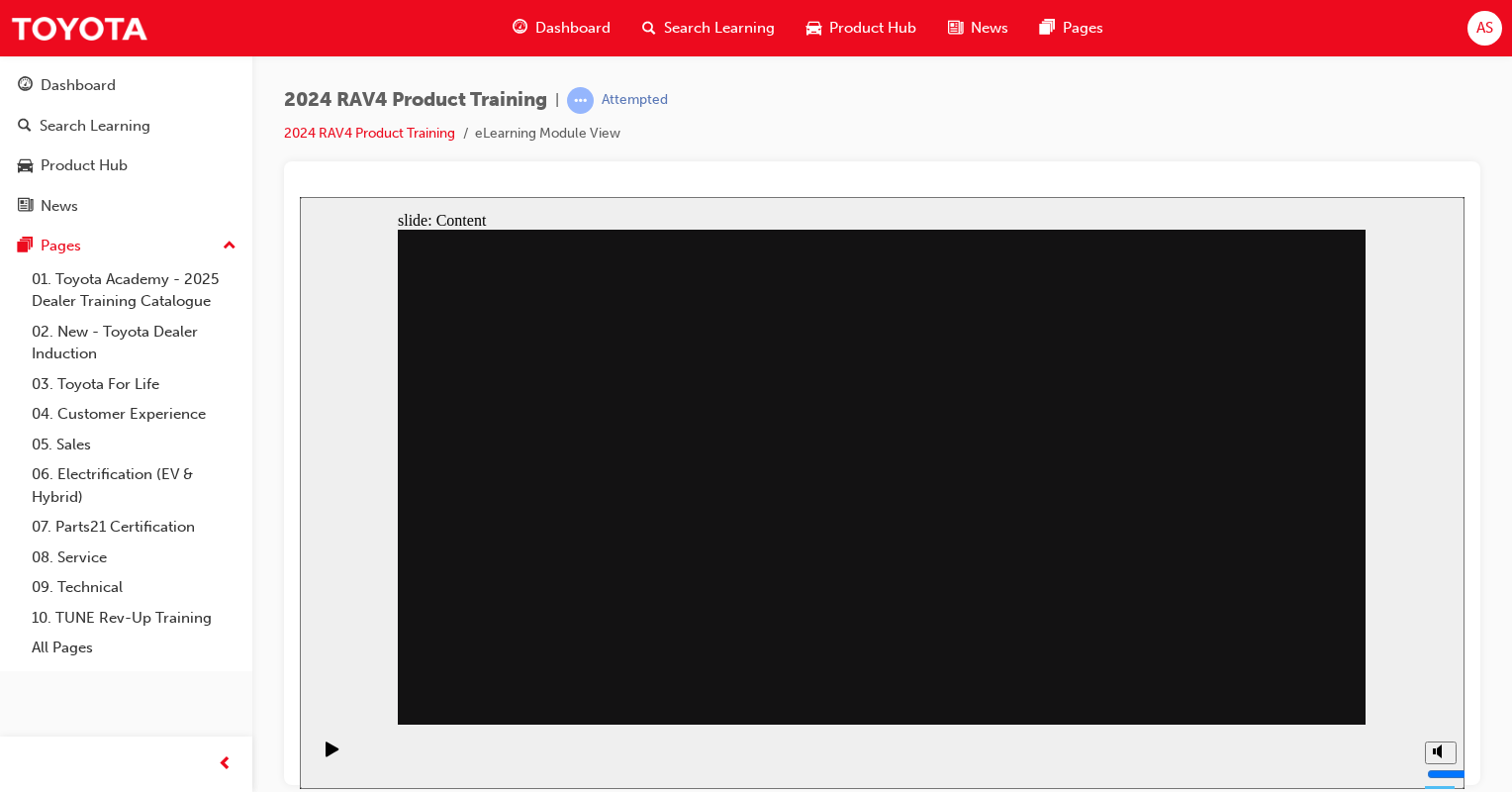 click 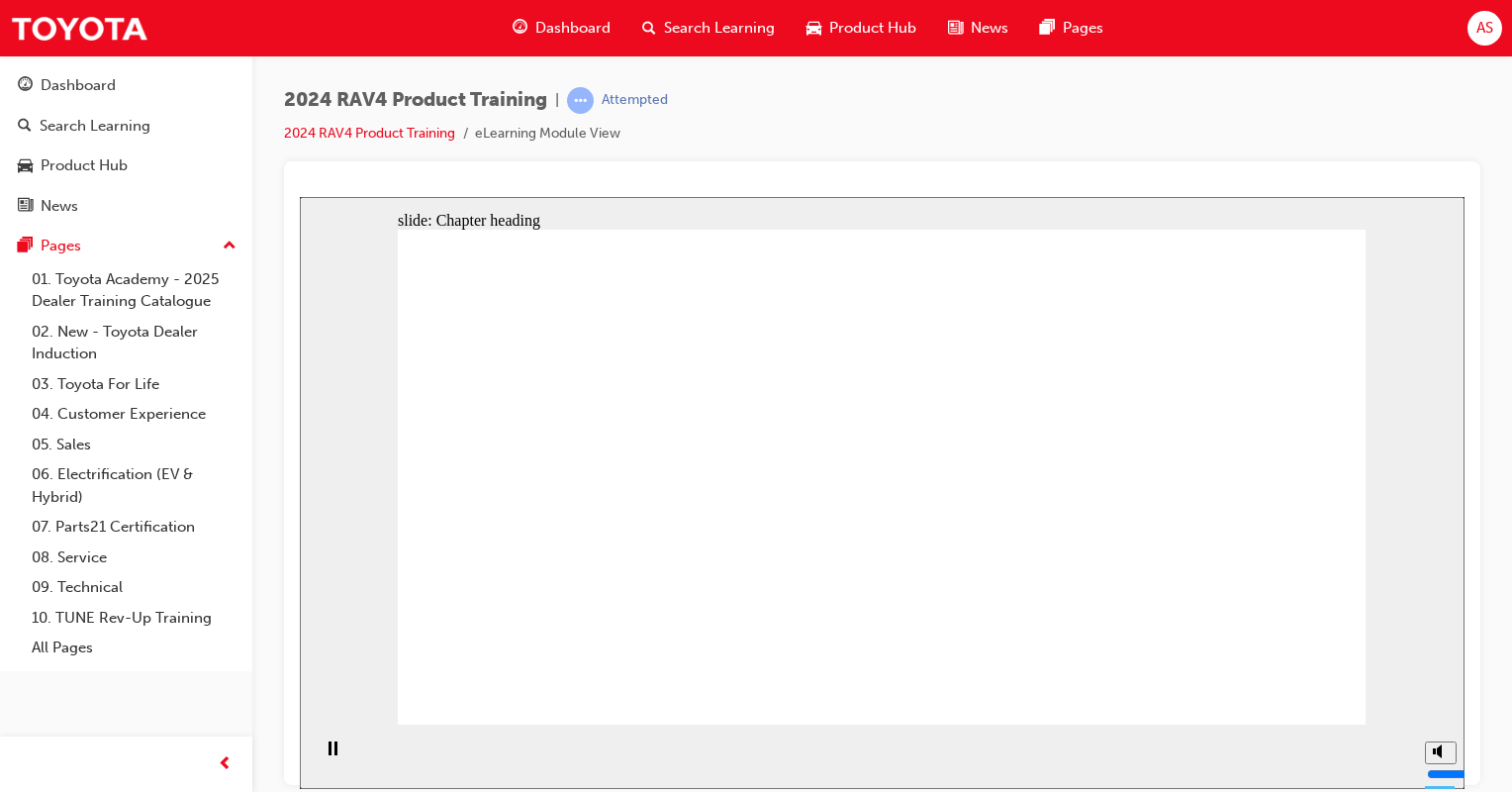 click 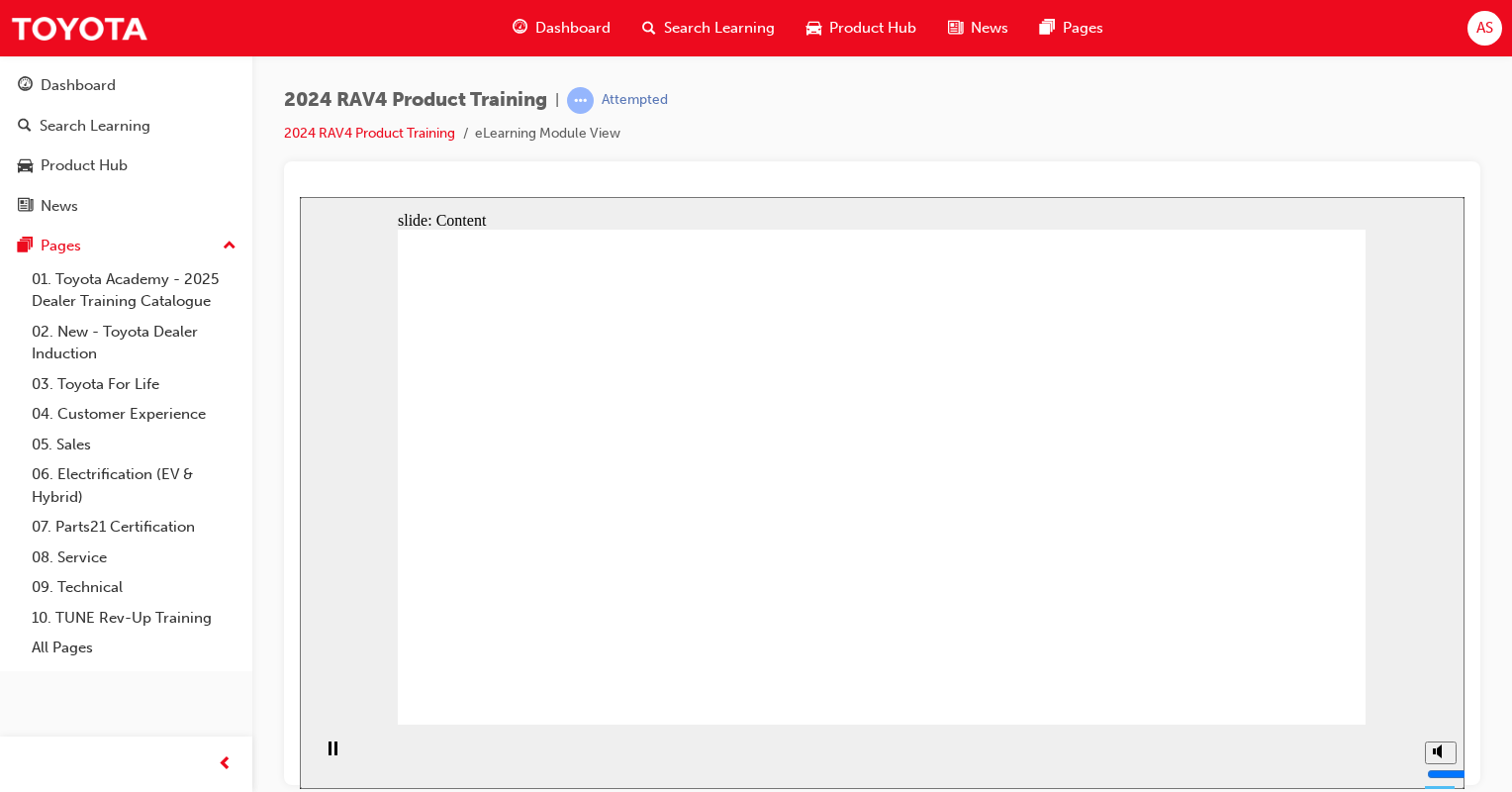 click 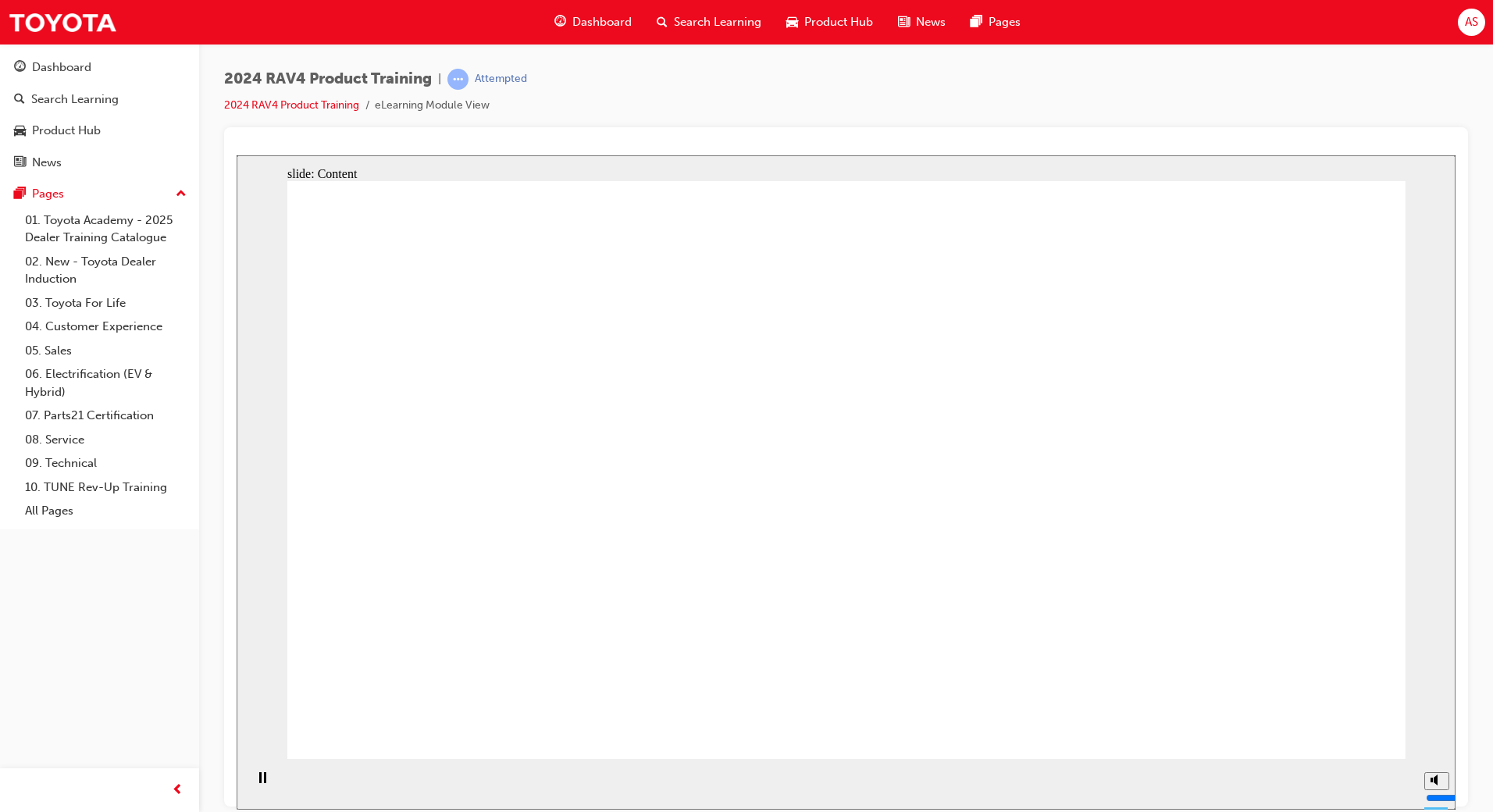 click 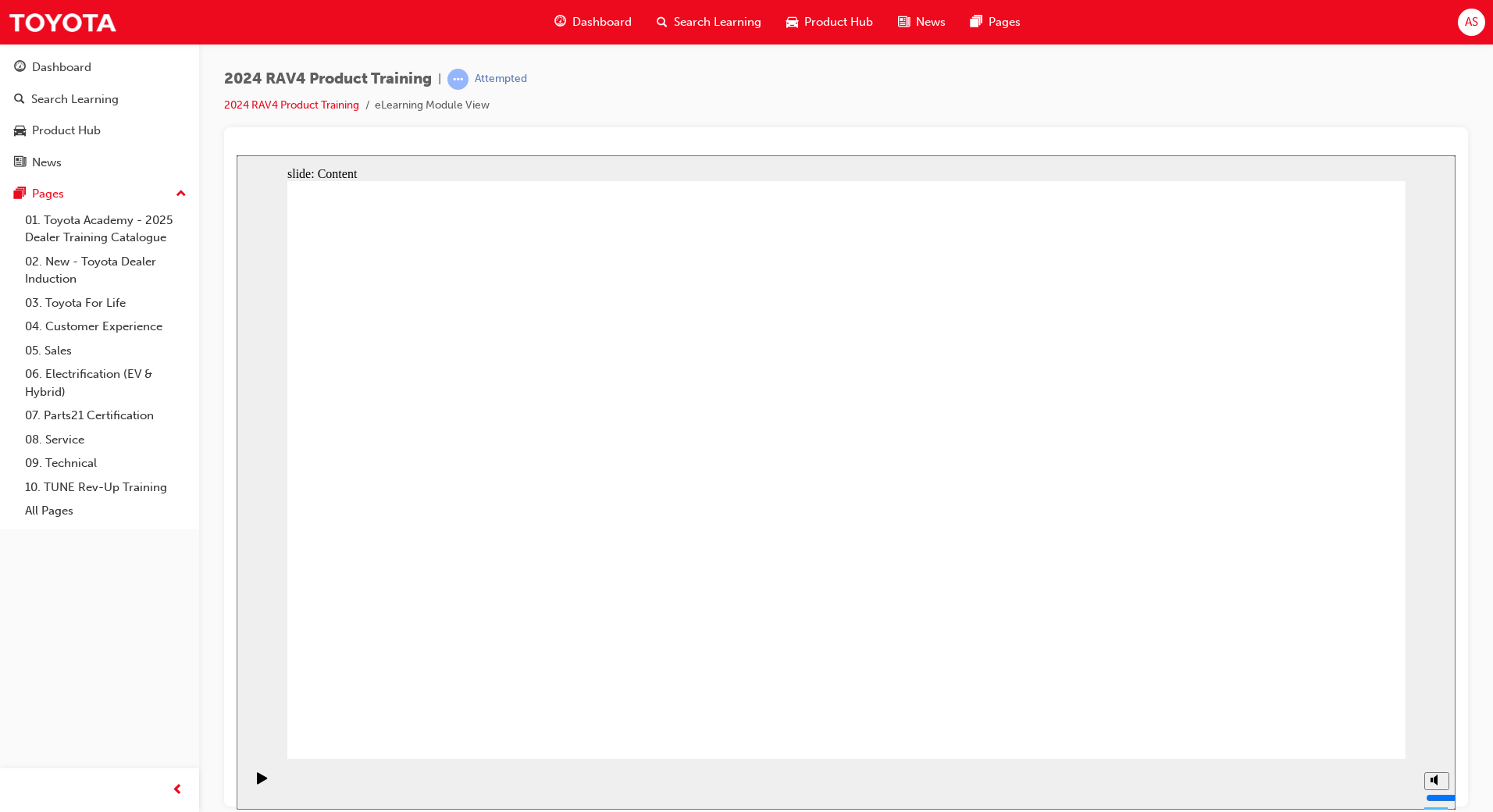 click 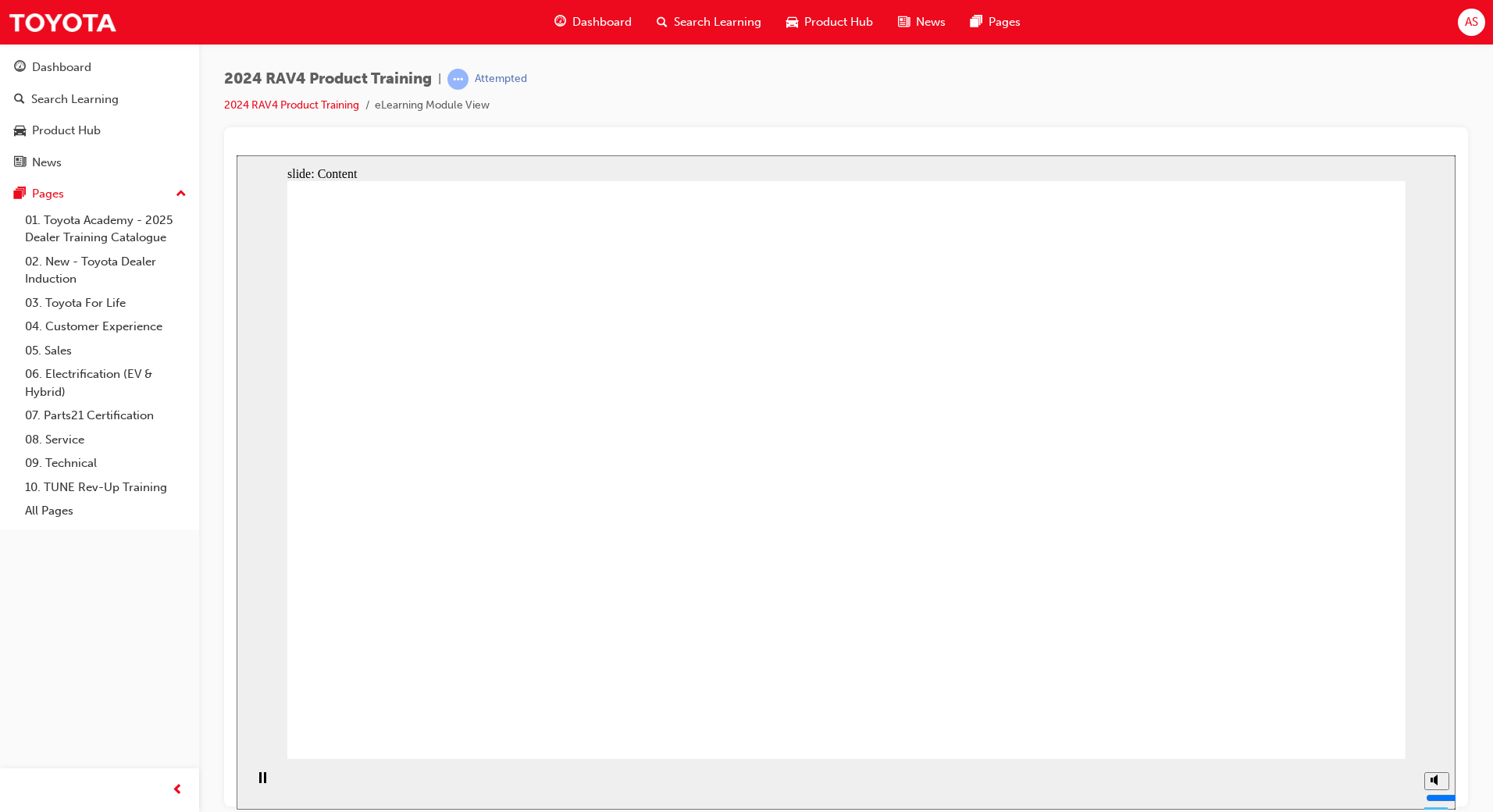 click 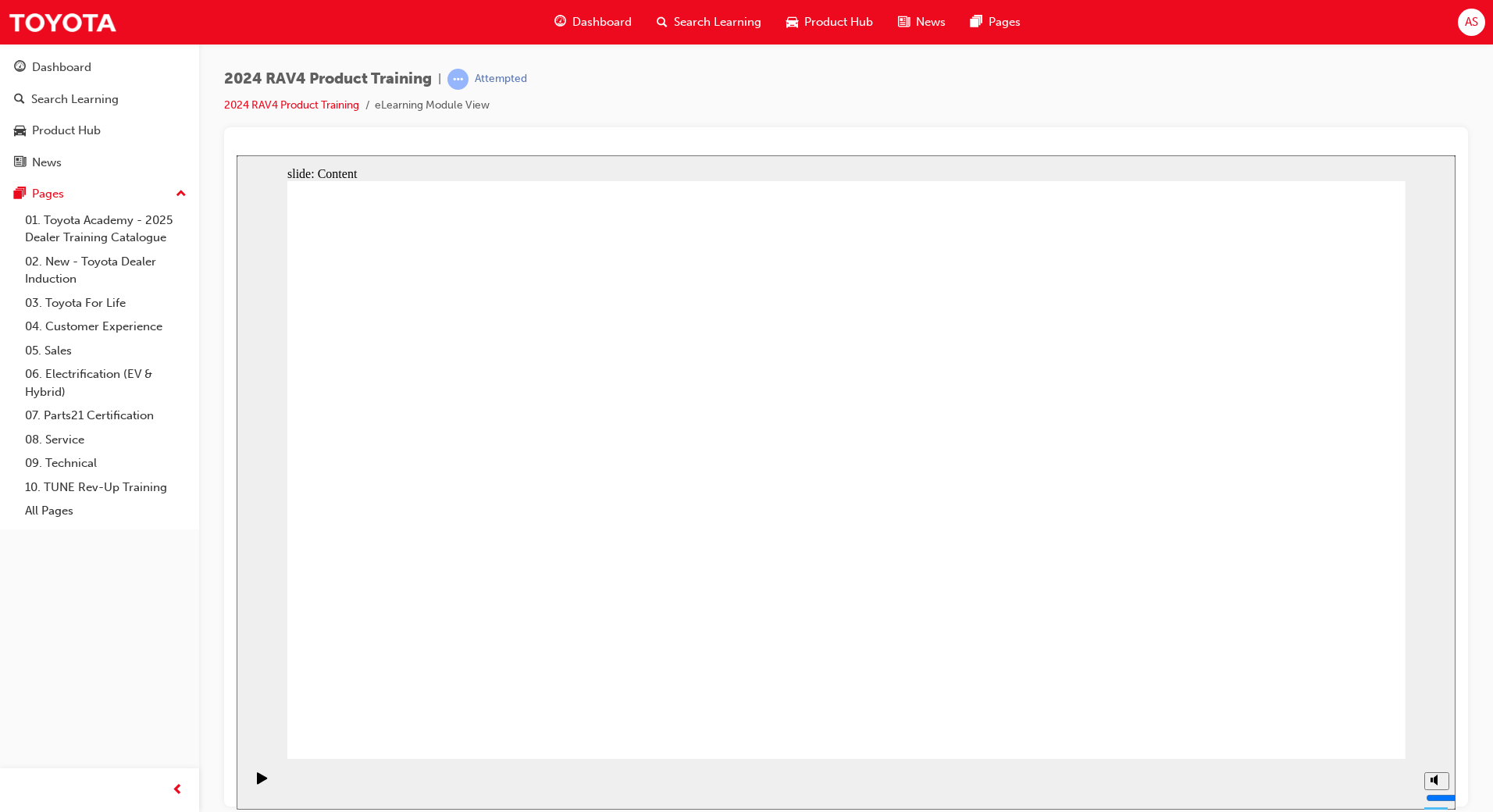 click 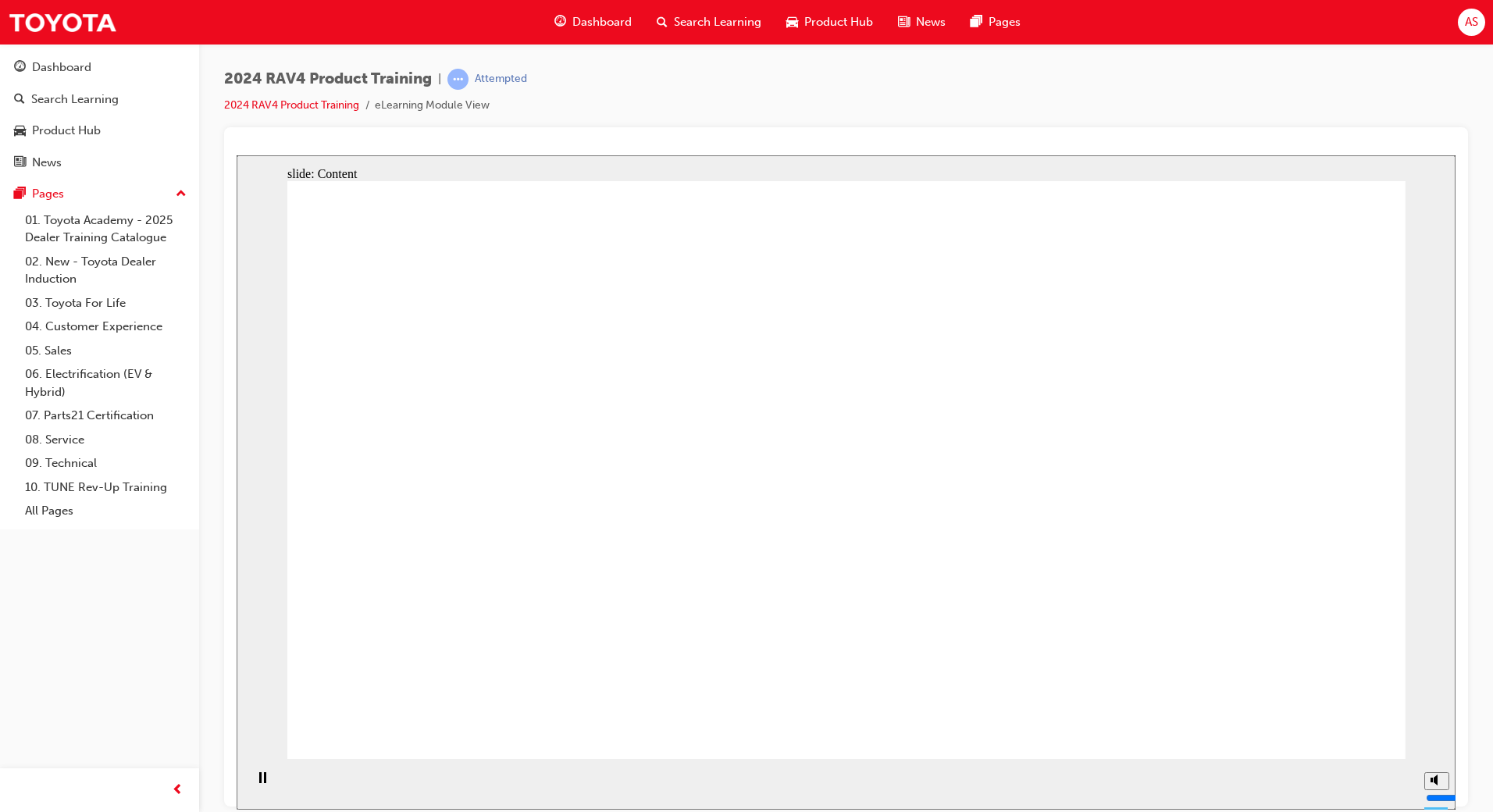 click 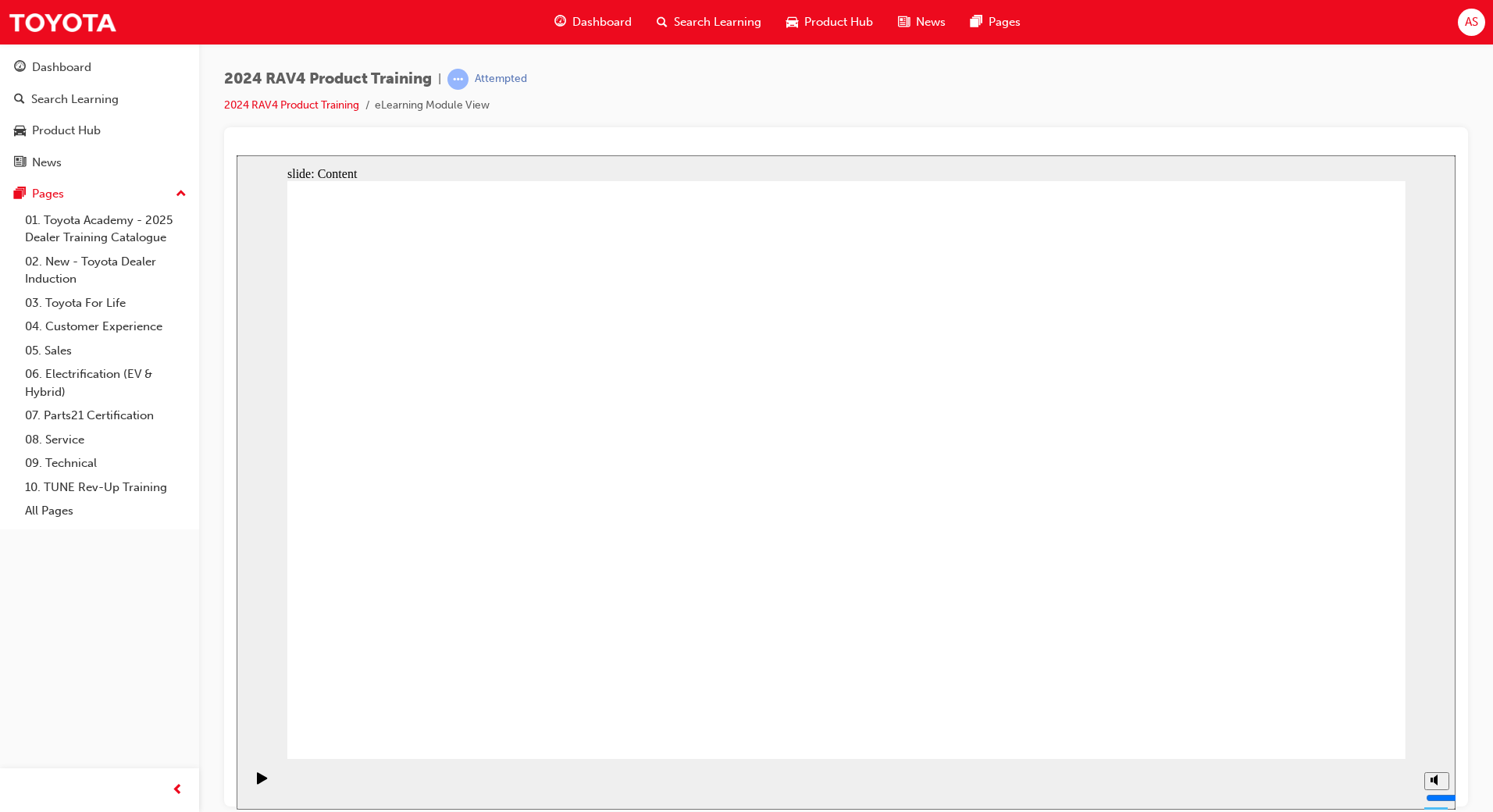 click 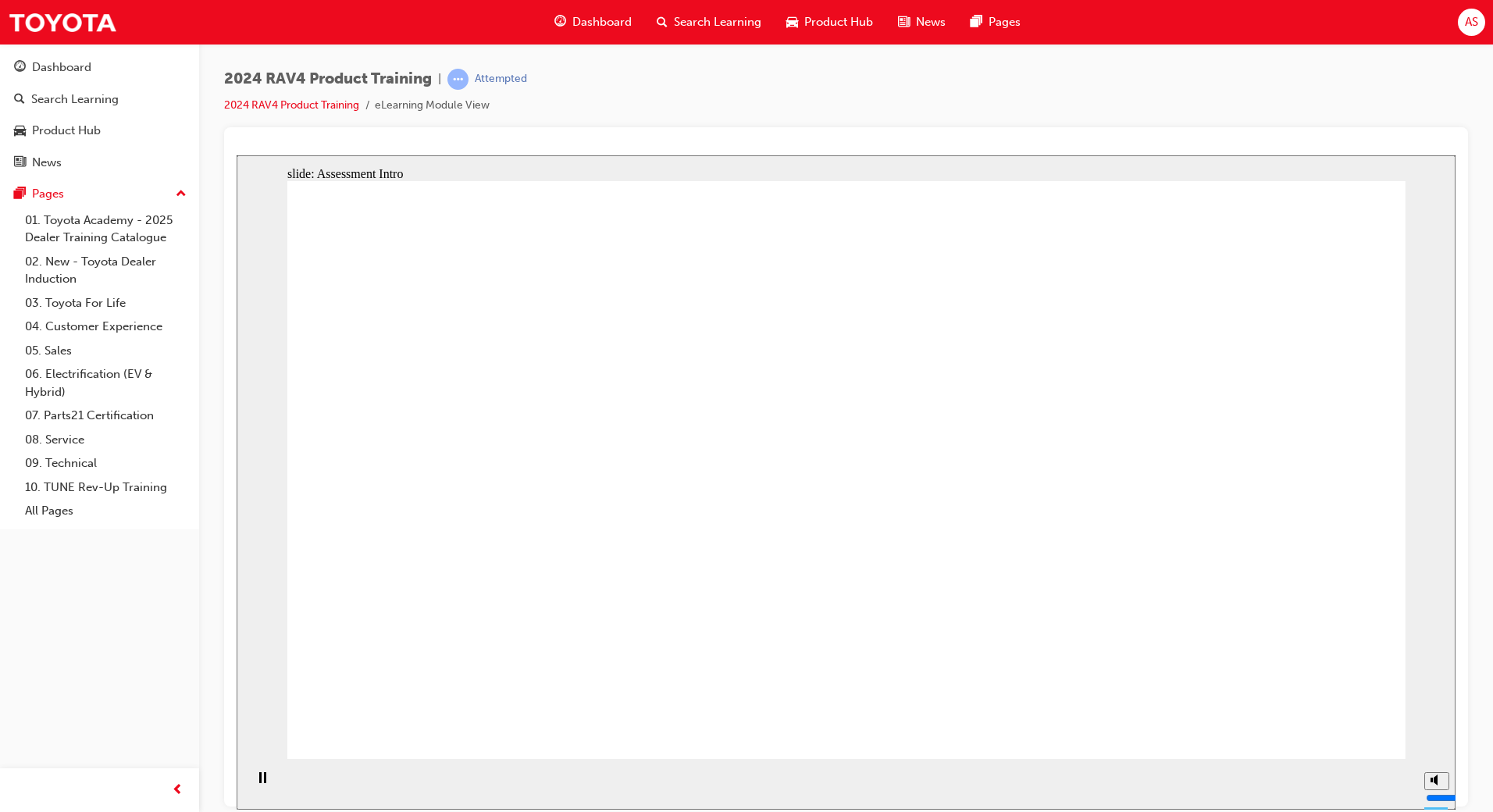 click 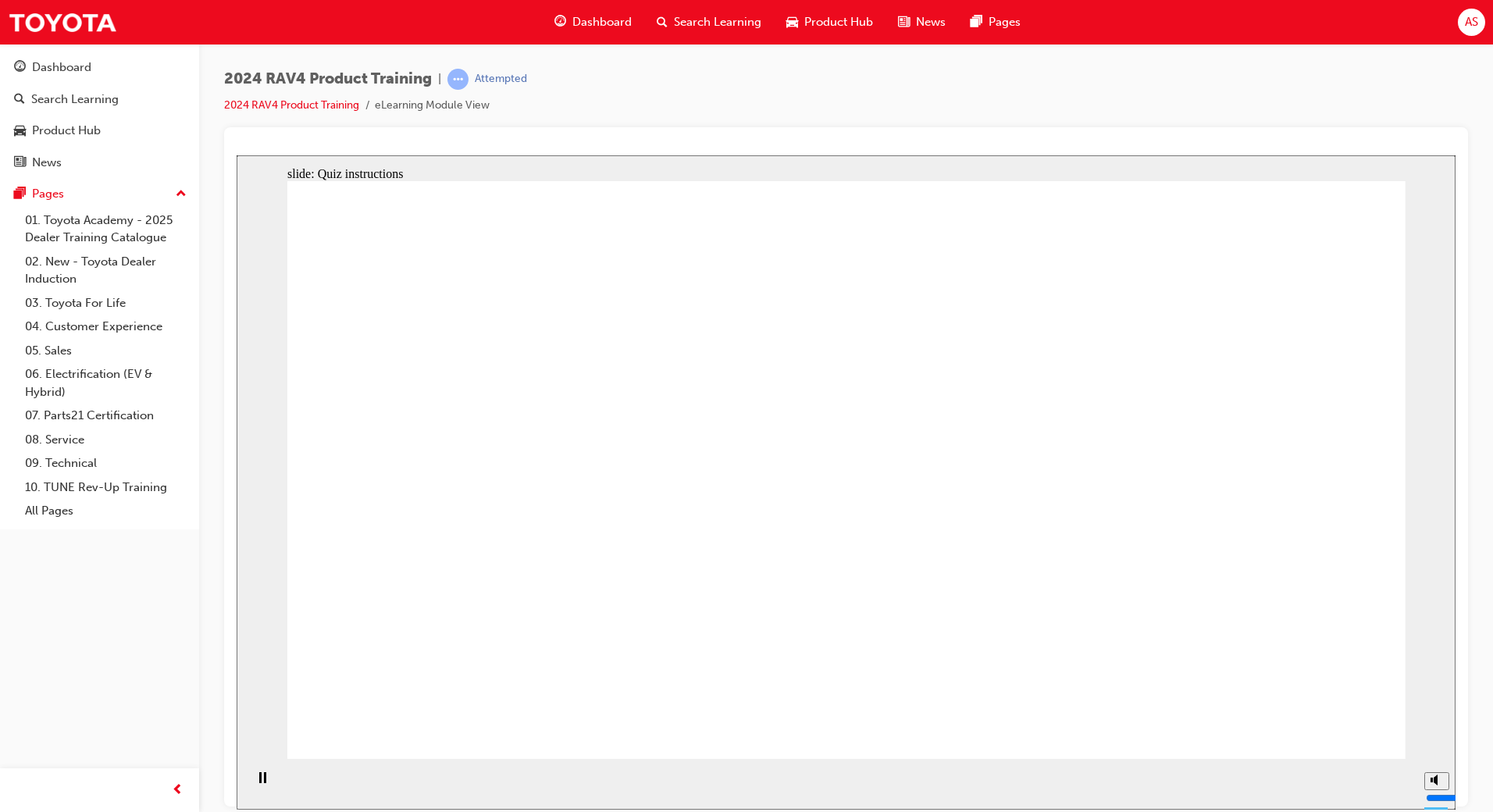 click 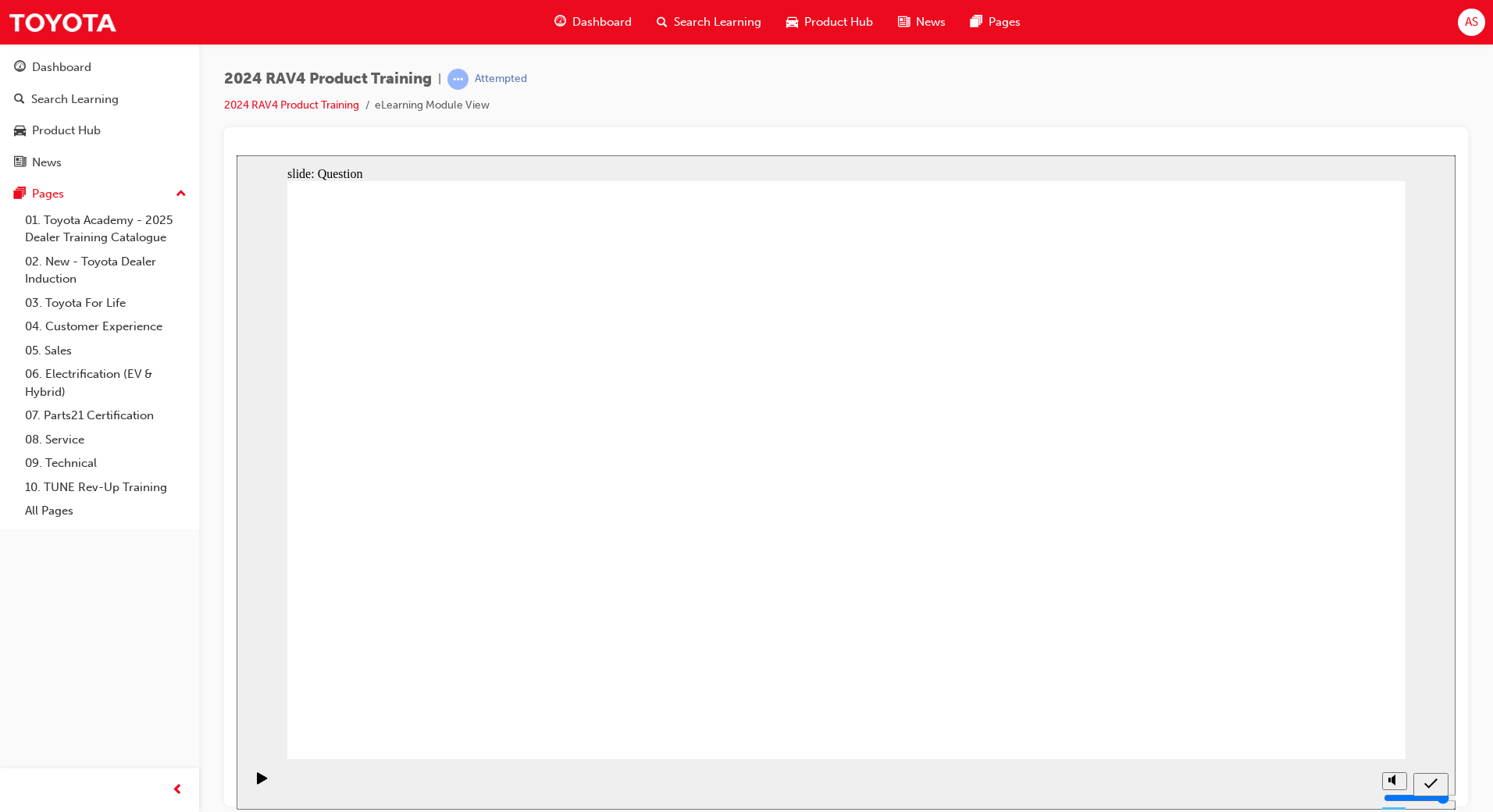 click 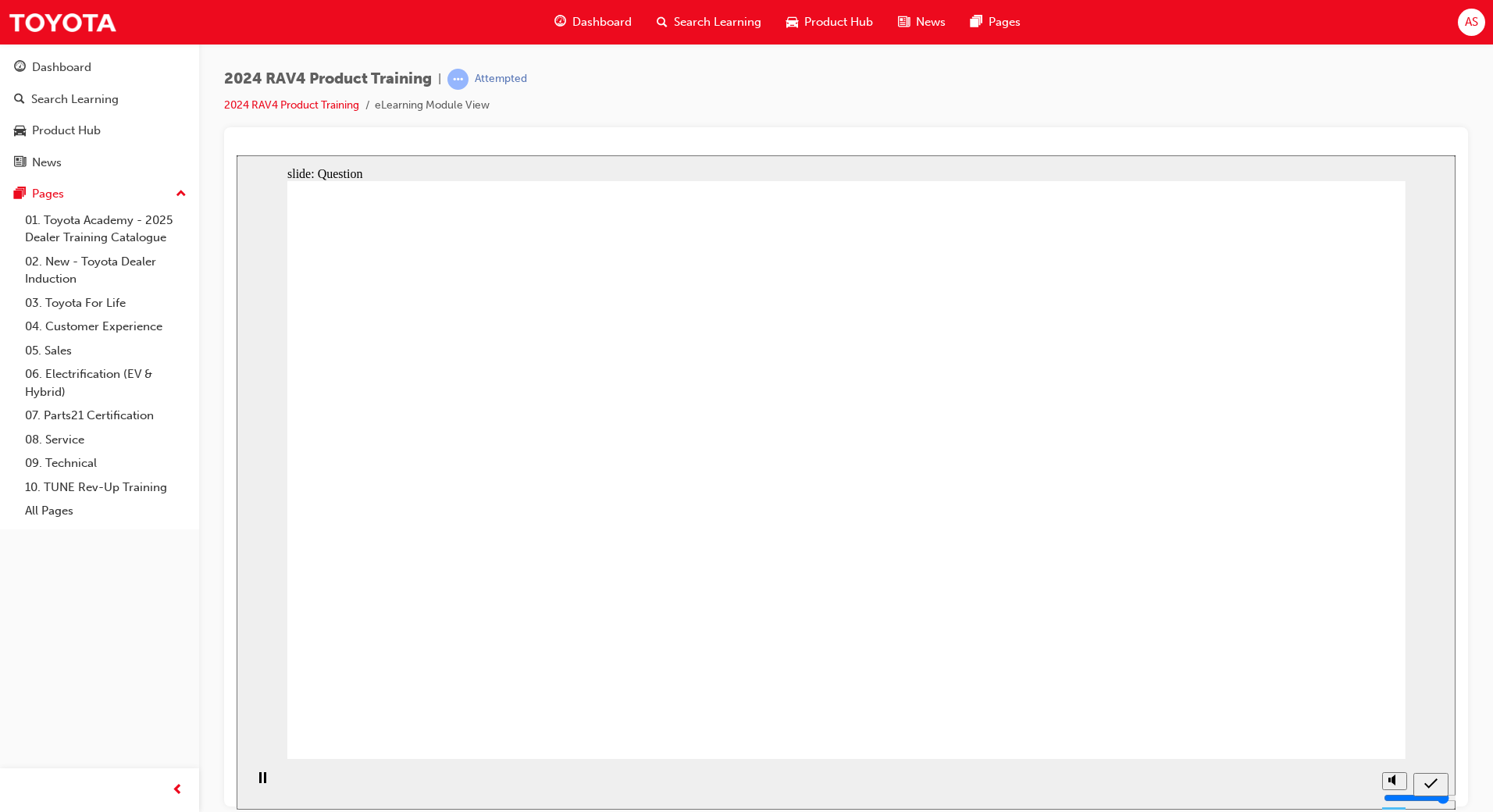 drag, startPoint x: 1056, startPoint y: 582, endPoint x: 838, endPoint y: 524, distance: 225.58369 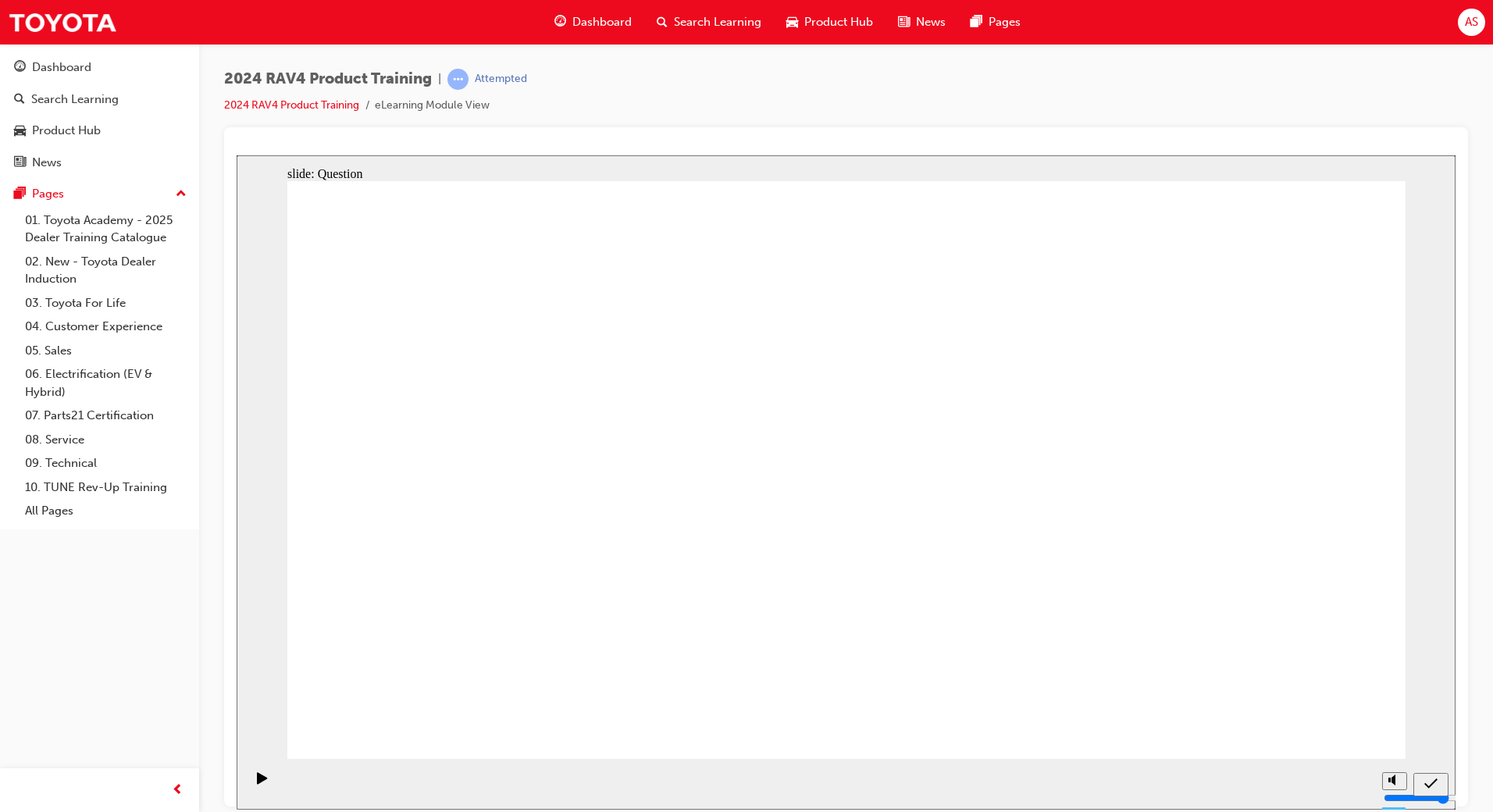 drag, startPoint x: 718, startPoint y: 458, endPoint x: 1122, endPoint y: 636, distance: 441.4748 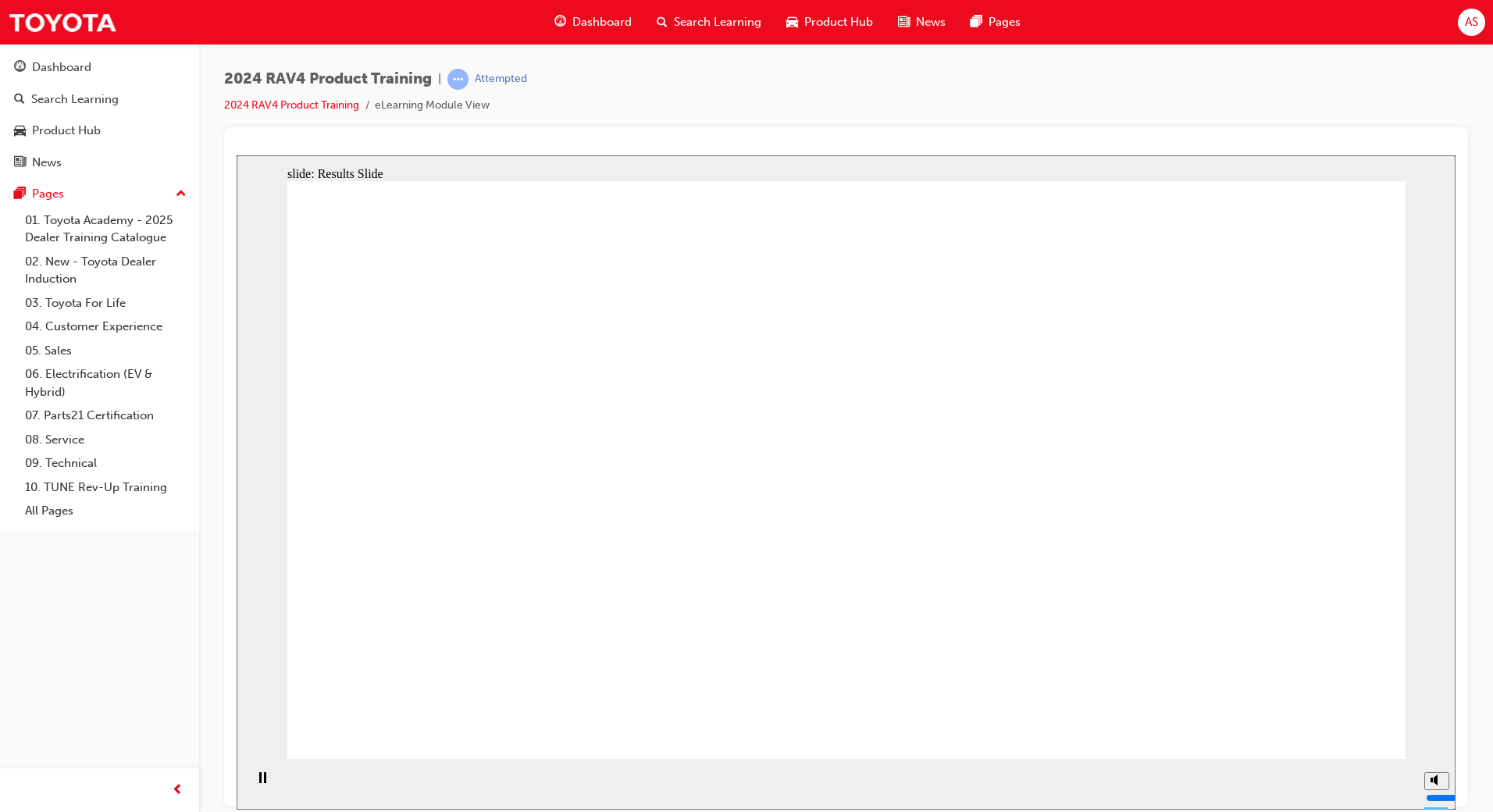 click 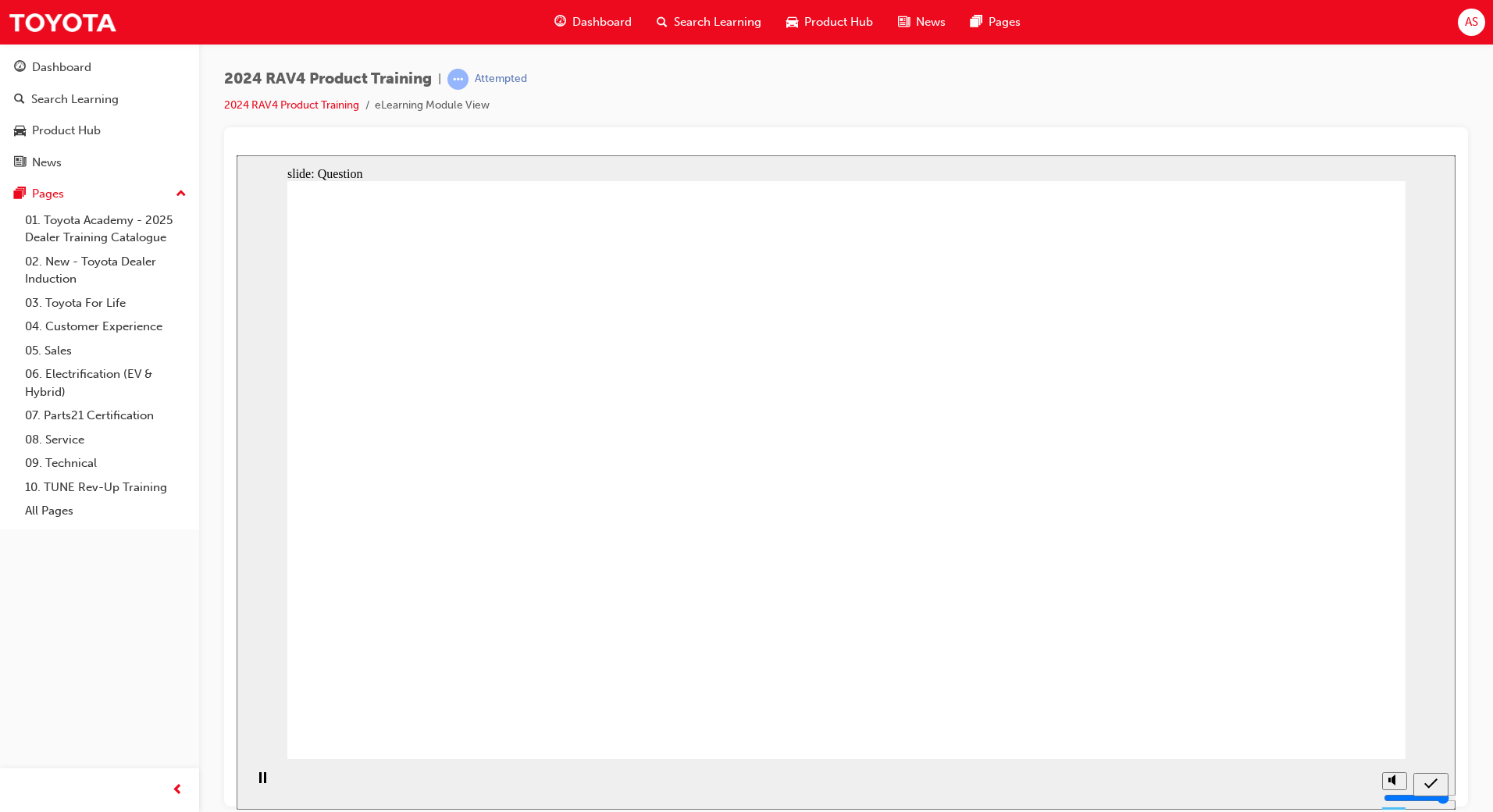 click 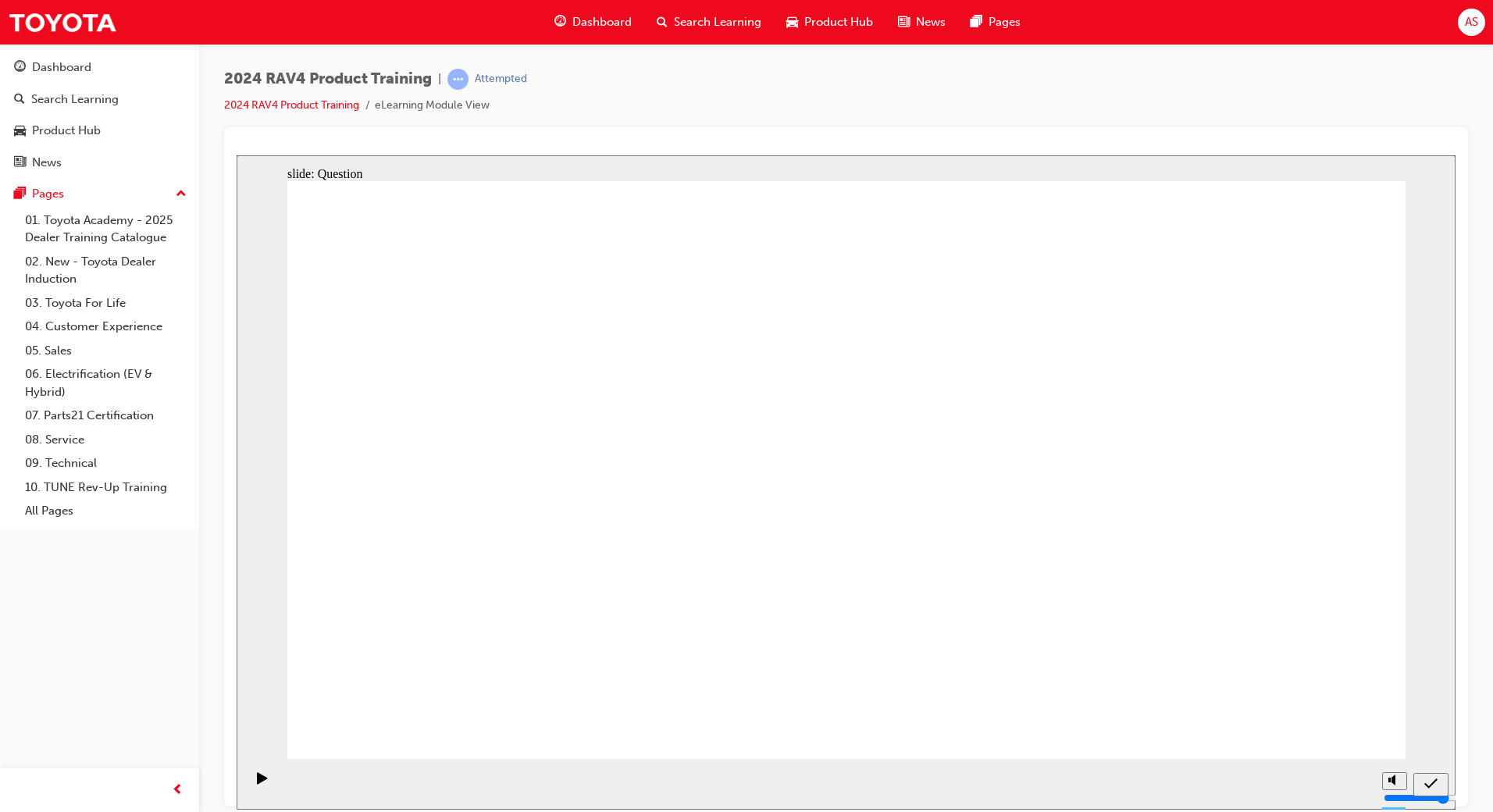 click 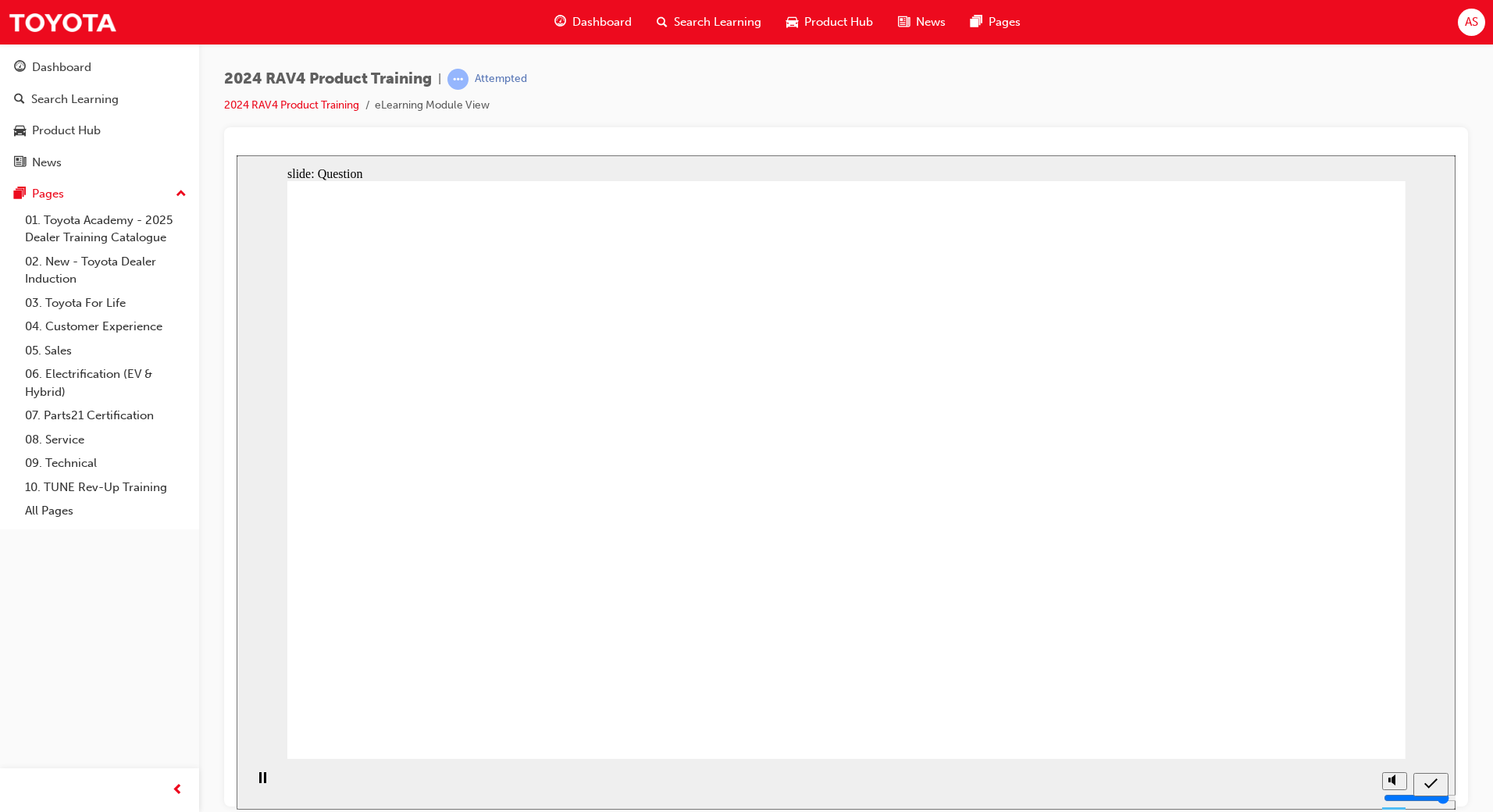 click 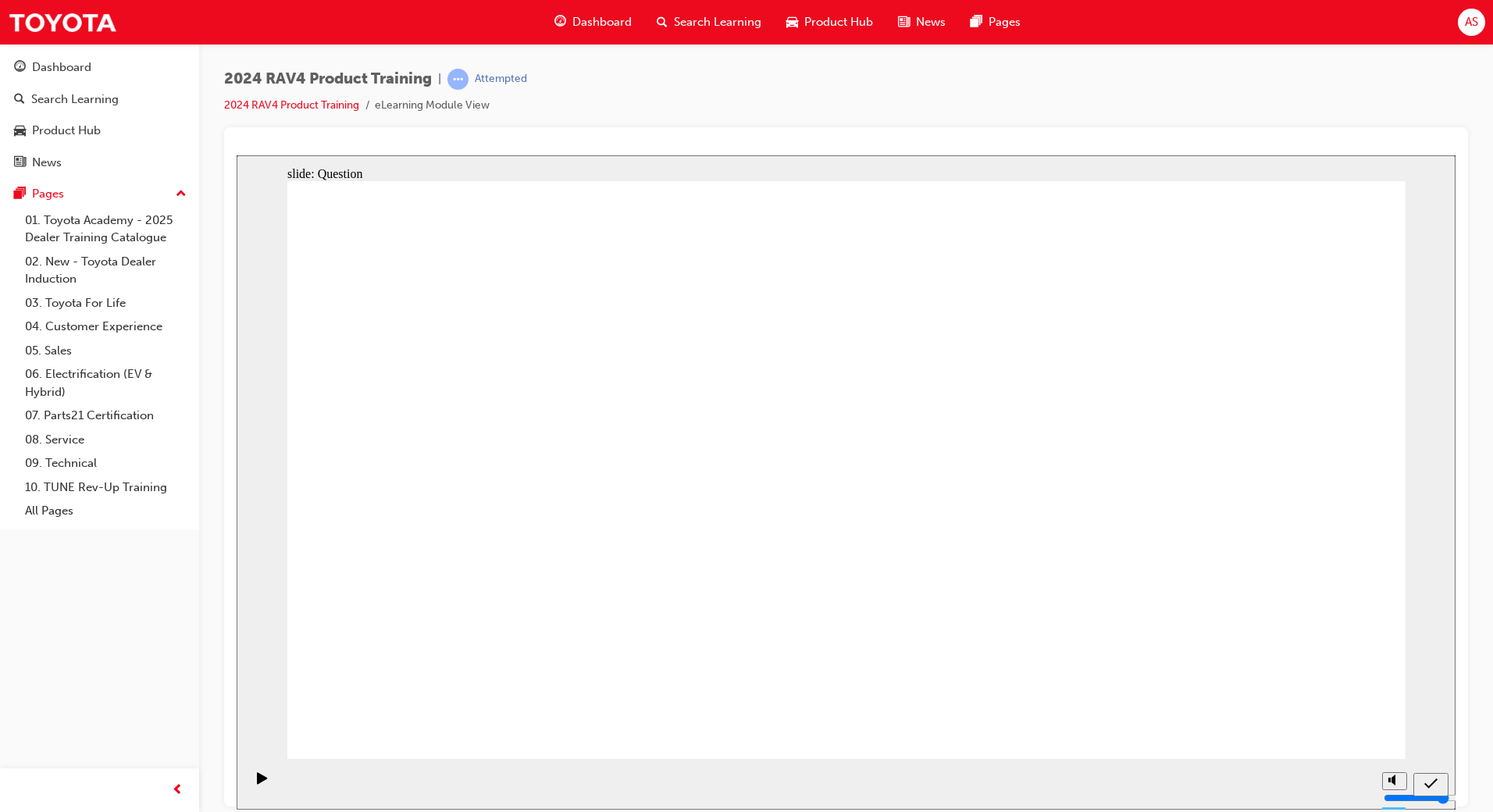 drag, startPoint x: 1194, startPoint y: 443, endPoint x: 736, endPoint y: 621, distance: 491.3736 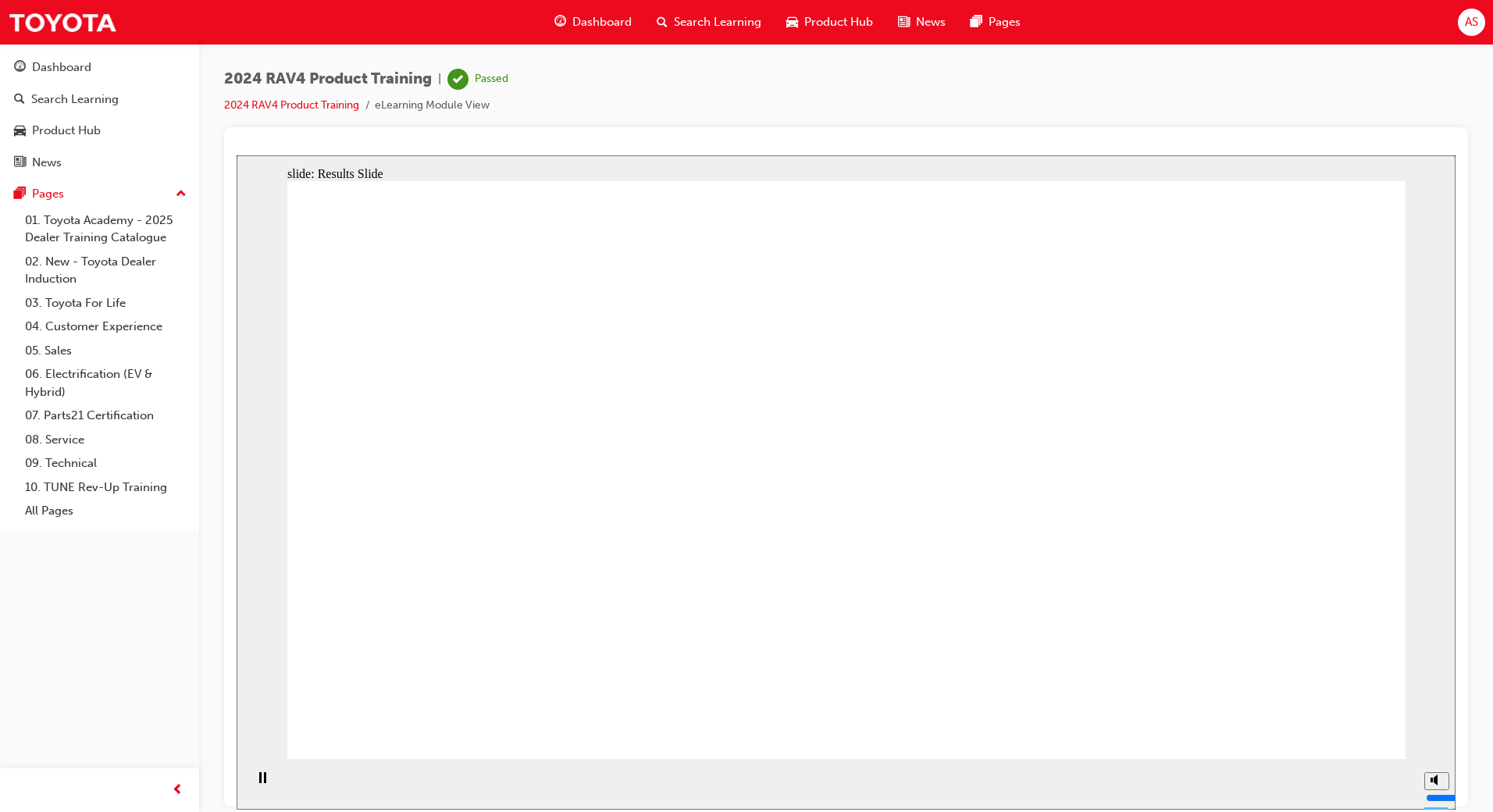 drag, startPoint x: 1256, startPoint y: 712, endPoint x: 1287, endPoint y: 725, distance: 33.615473 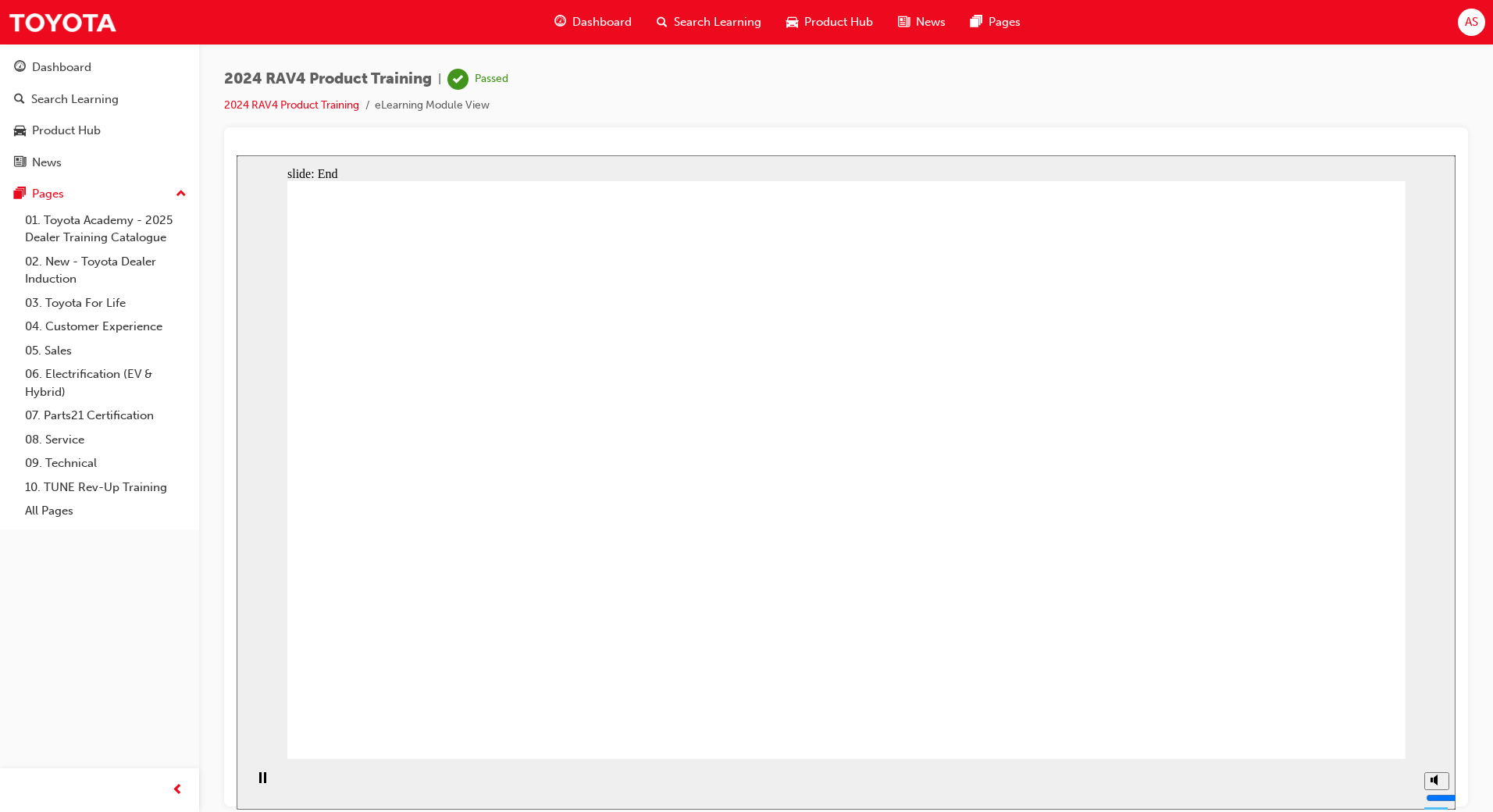 click 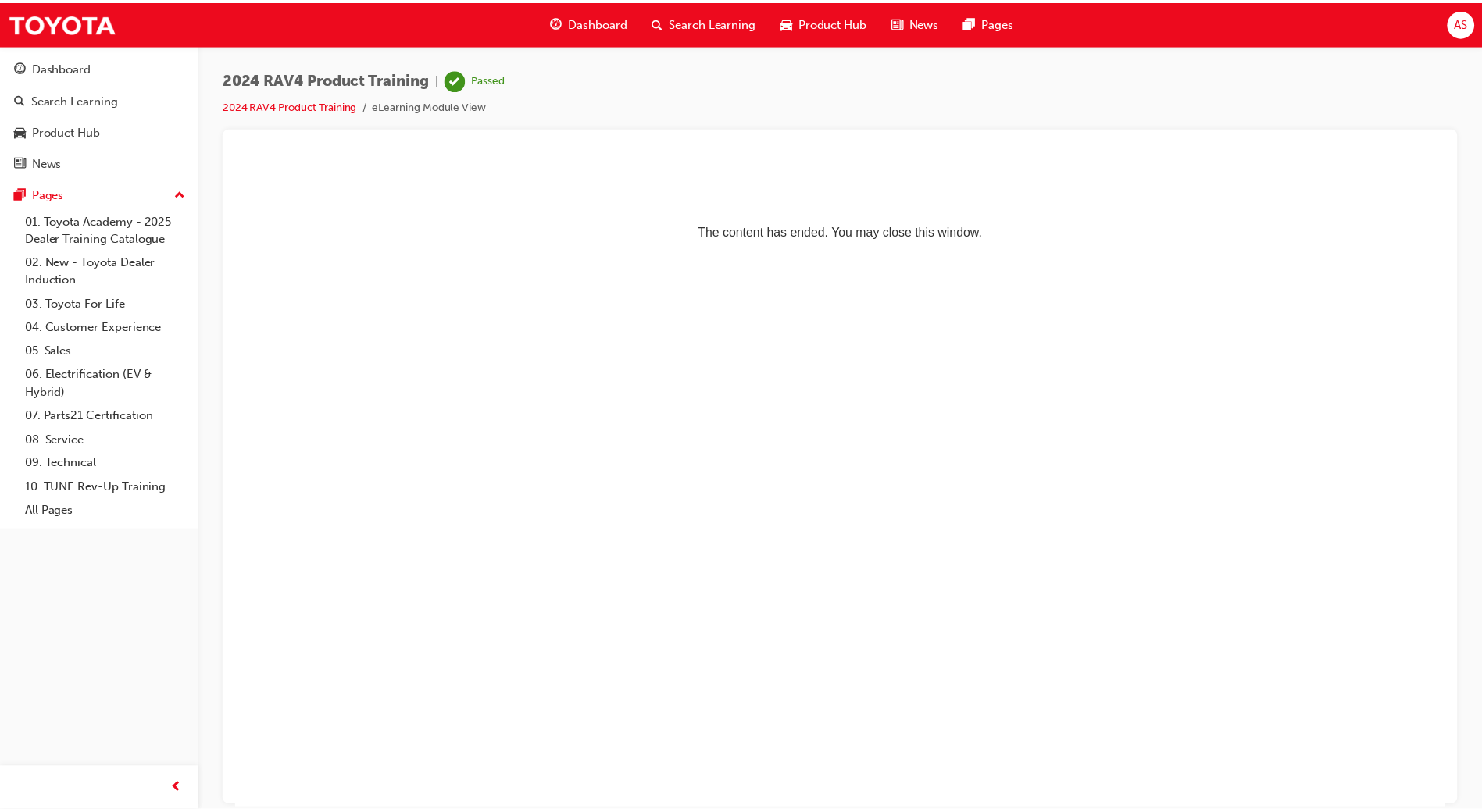 scroll, scrollTop: 0, scrollLeft: 0, axis: both 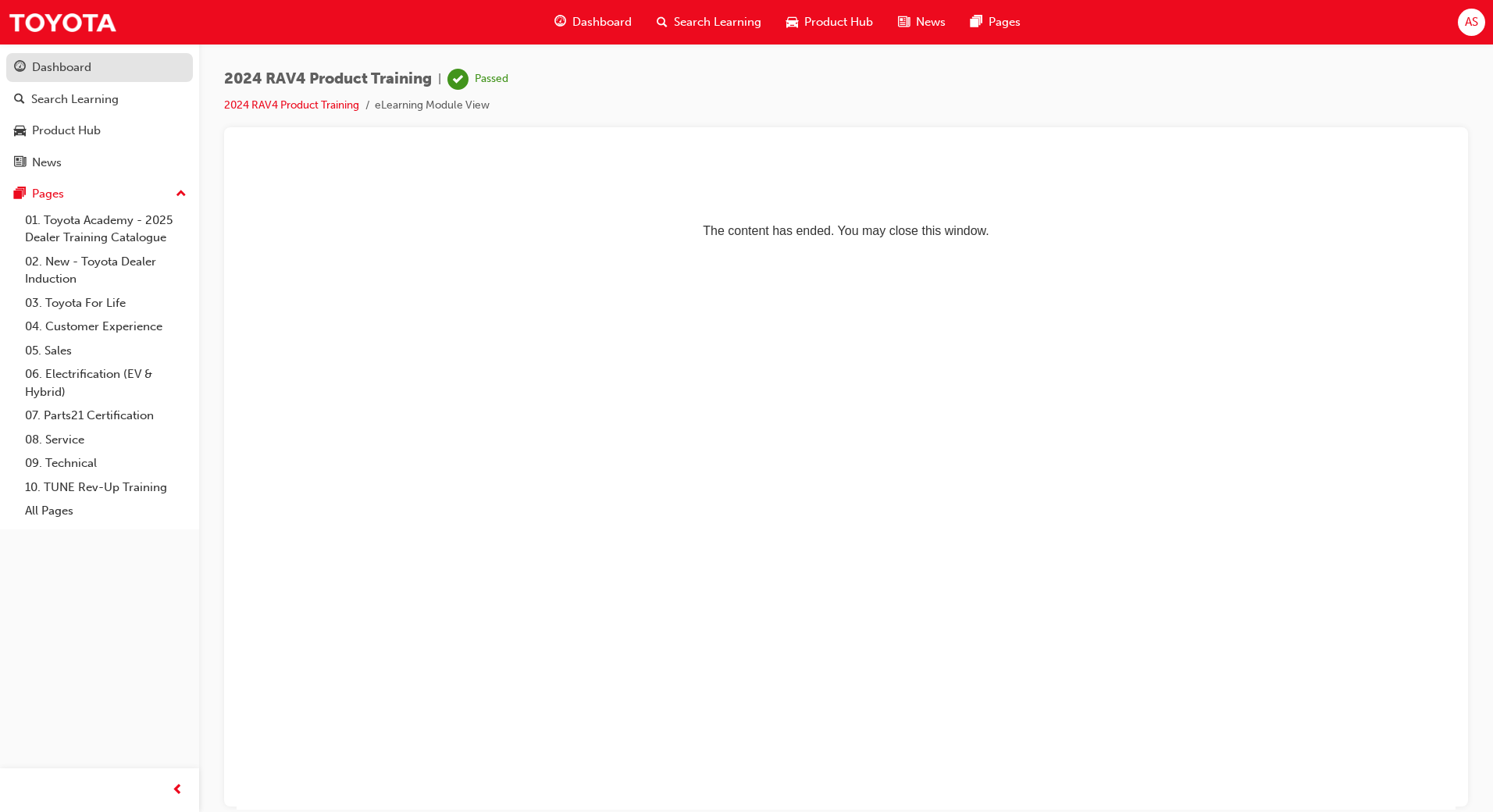 click on "Dashboard" at bounding box center (62, 67) 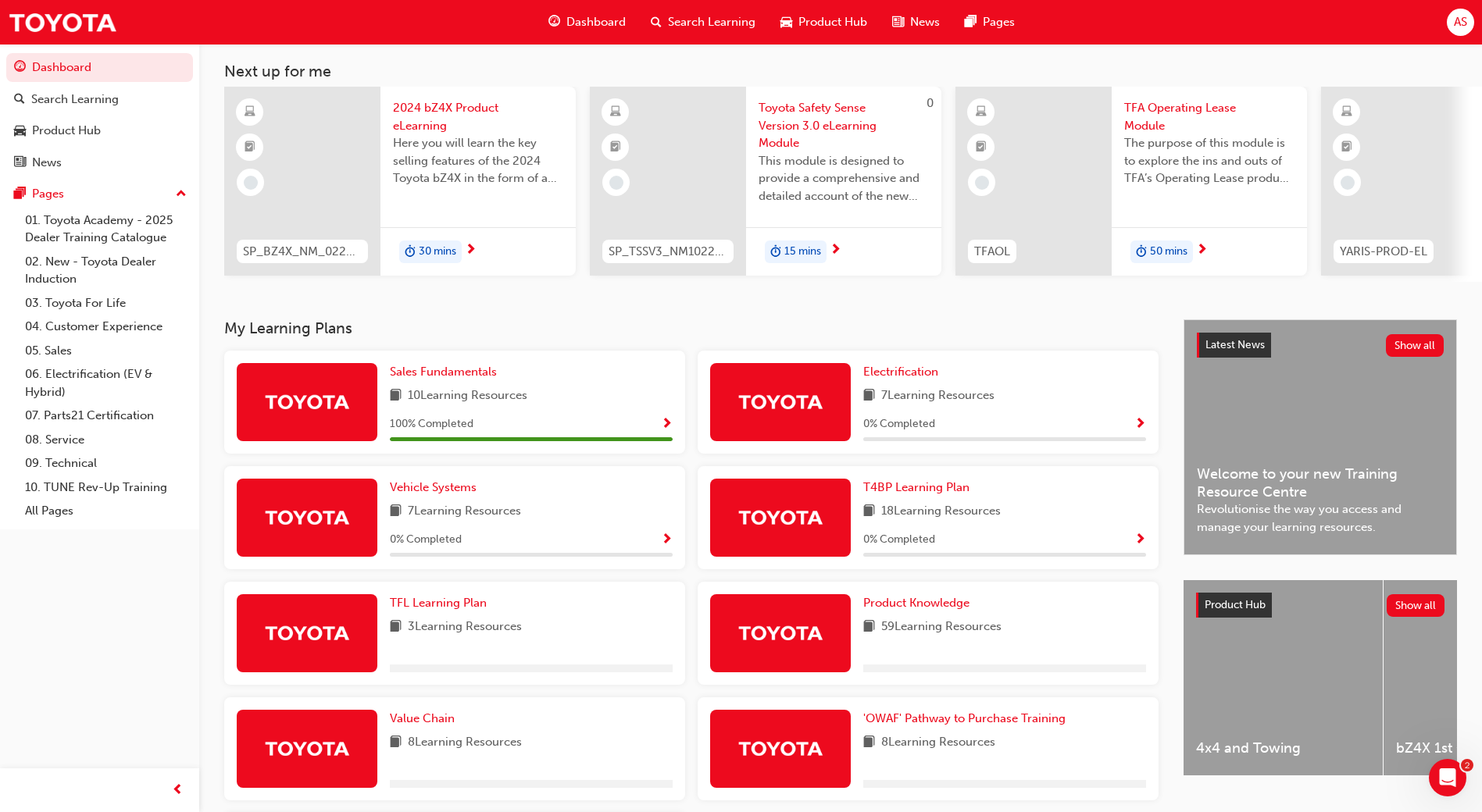 scroll, scrollTop: 156, scrollLeft: 0, axis: vertical 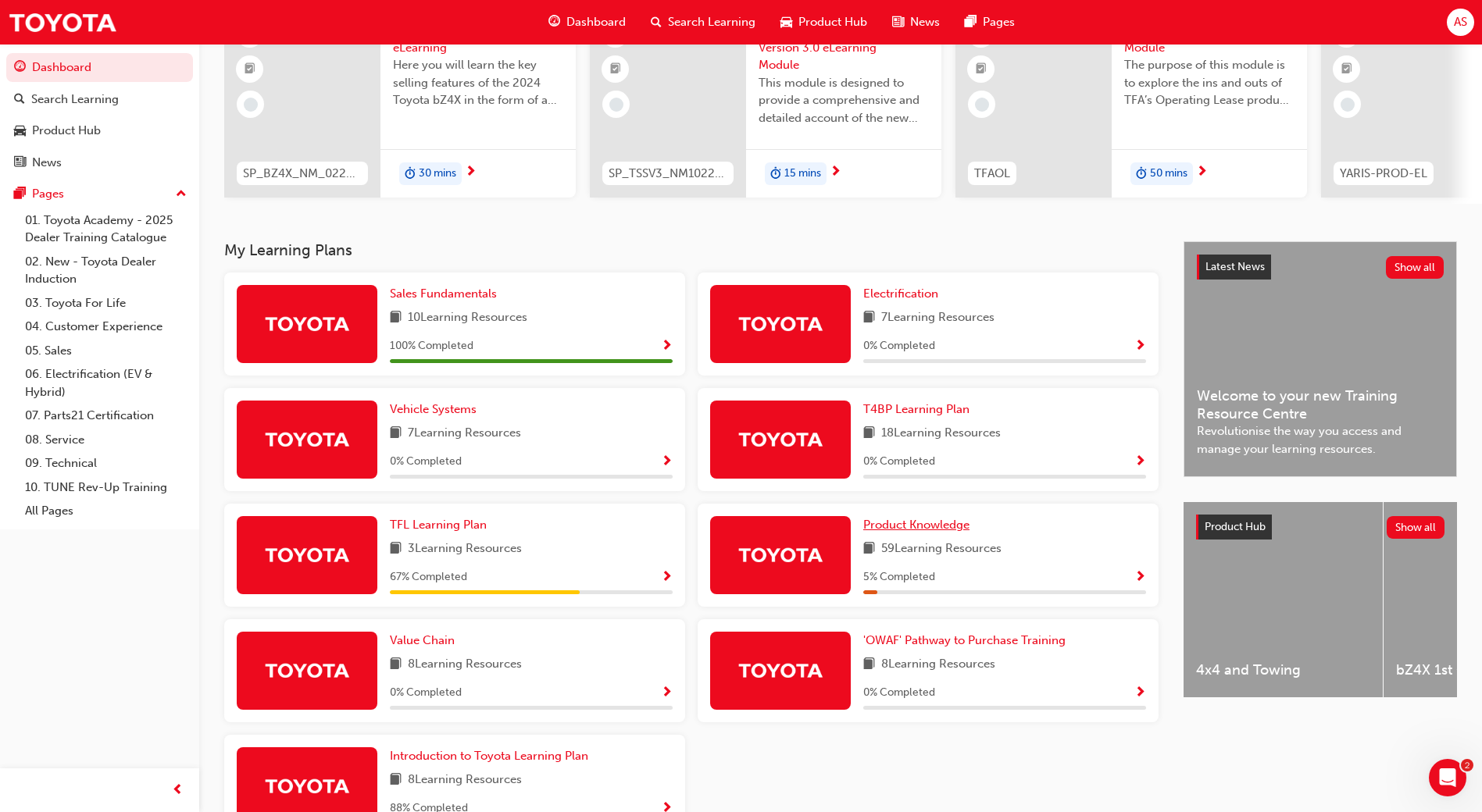 click on "Product Knowledge" at bounding box center [916, 525] 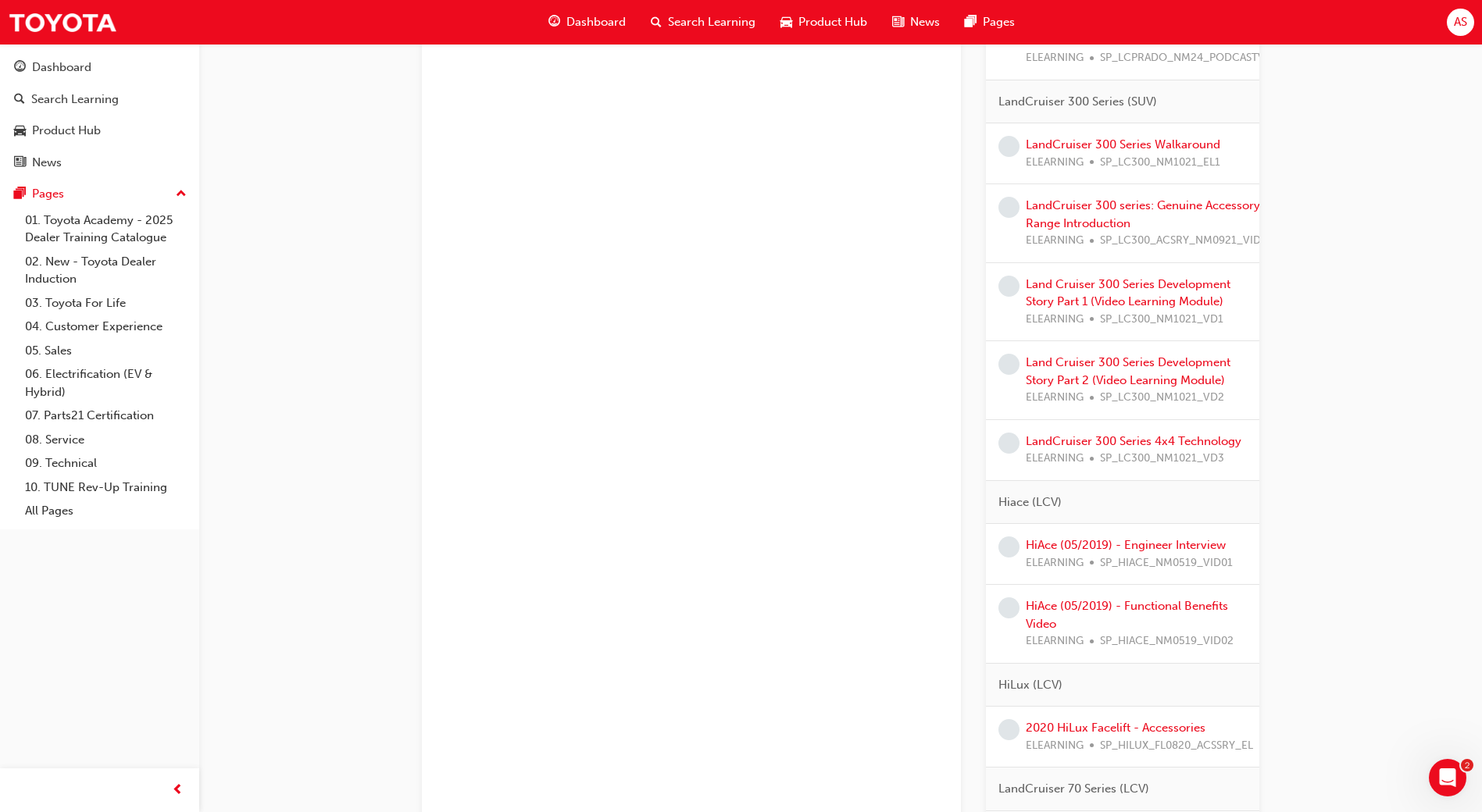 scroll, scrollTop: 2889, scrollLeft: 0, axis: vertical 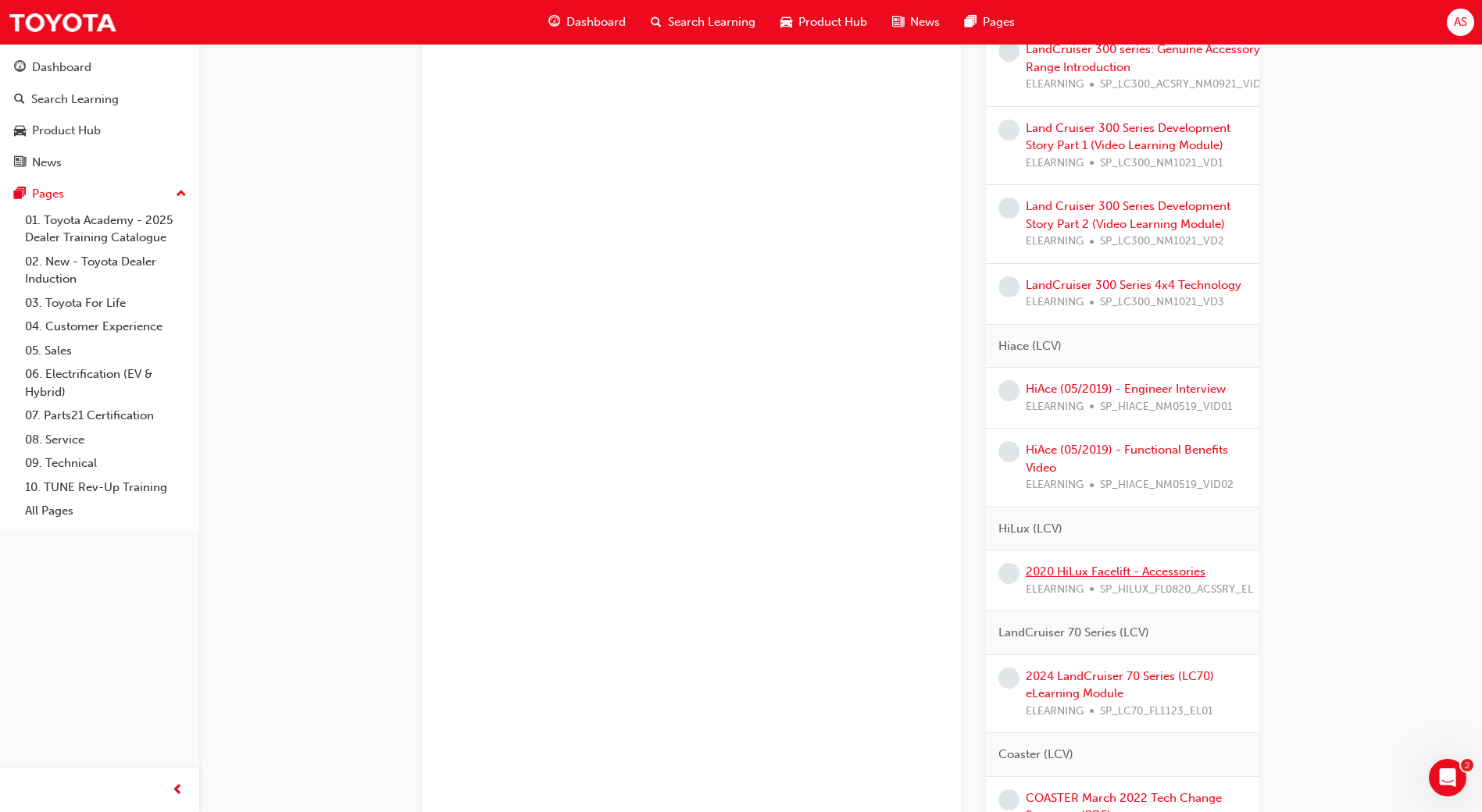 click on "2020 HiLux Facelift - Accessories" at bounding box center (1116, 572) 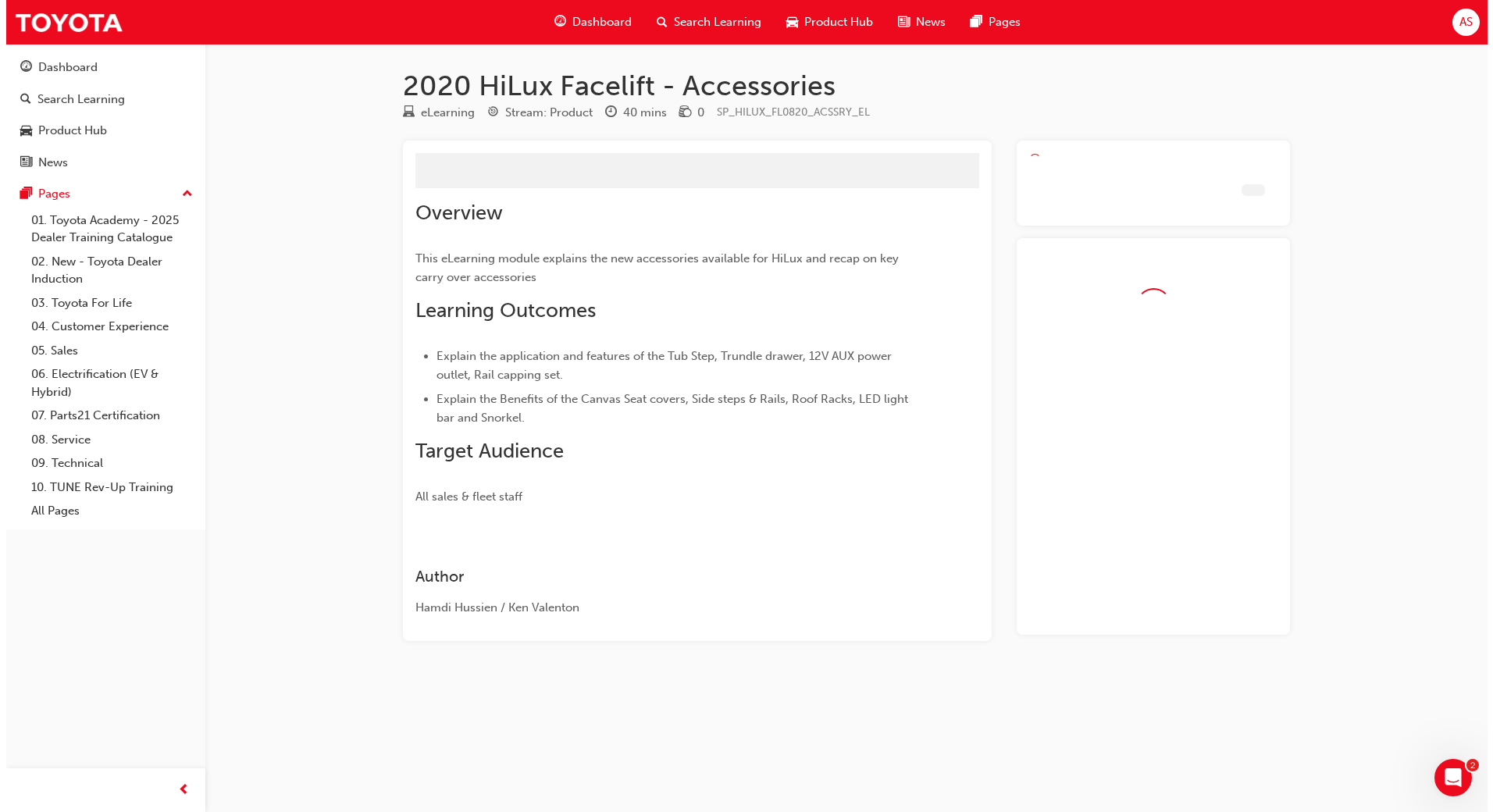 scroll, scrollTop: 0, scrollLeft: 0, axis: both 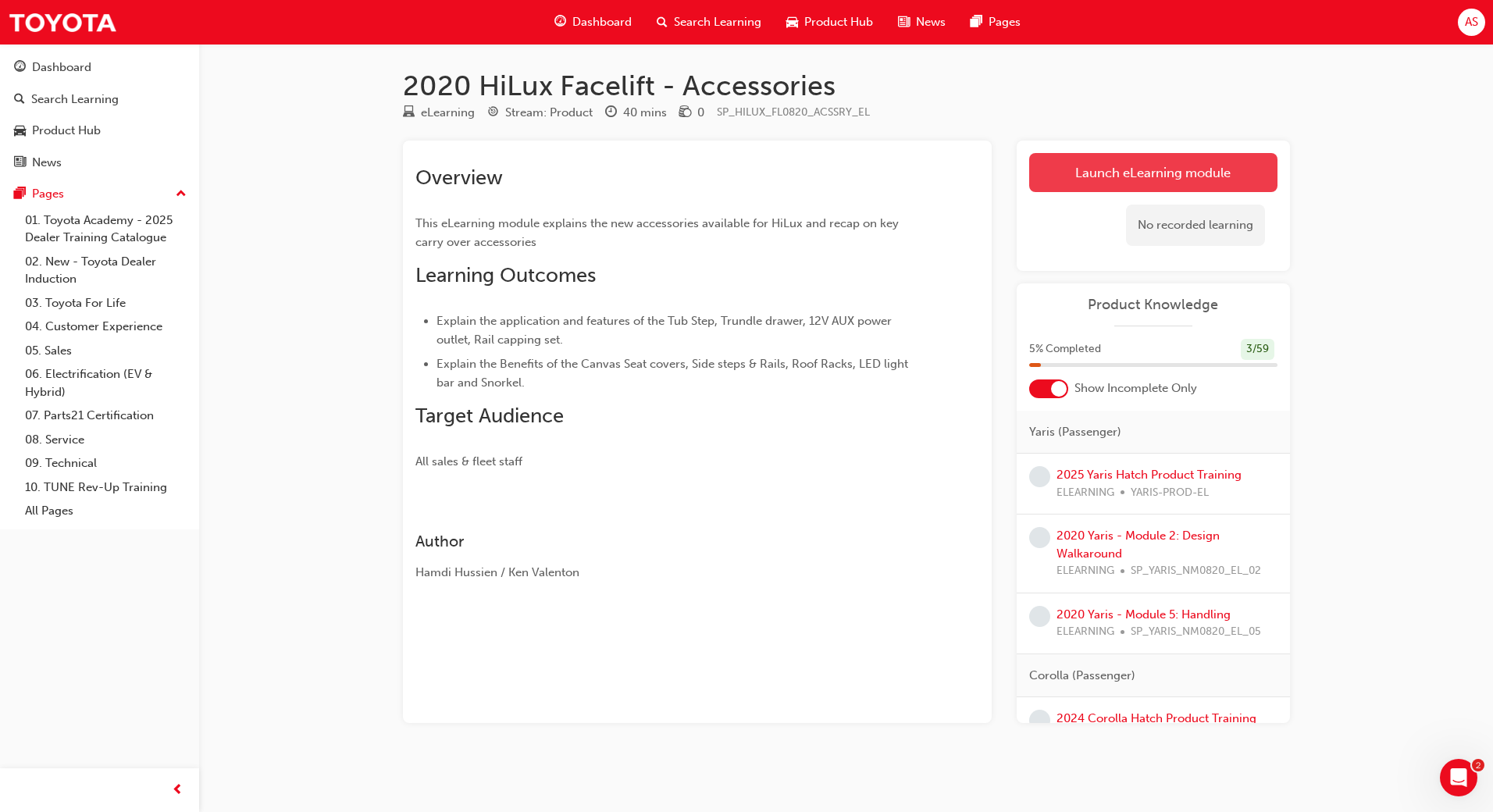 click on "Launch eLearning module" at bounding box center (1153, 173) 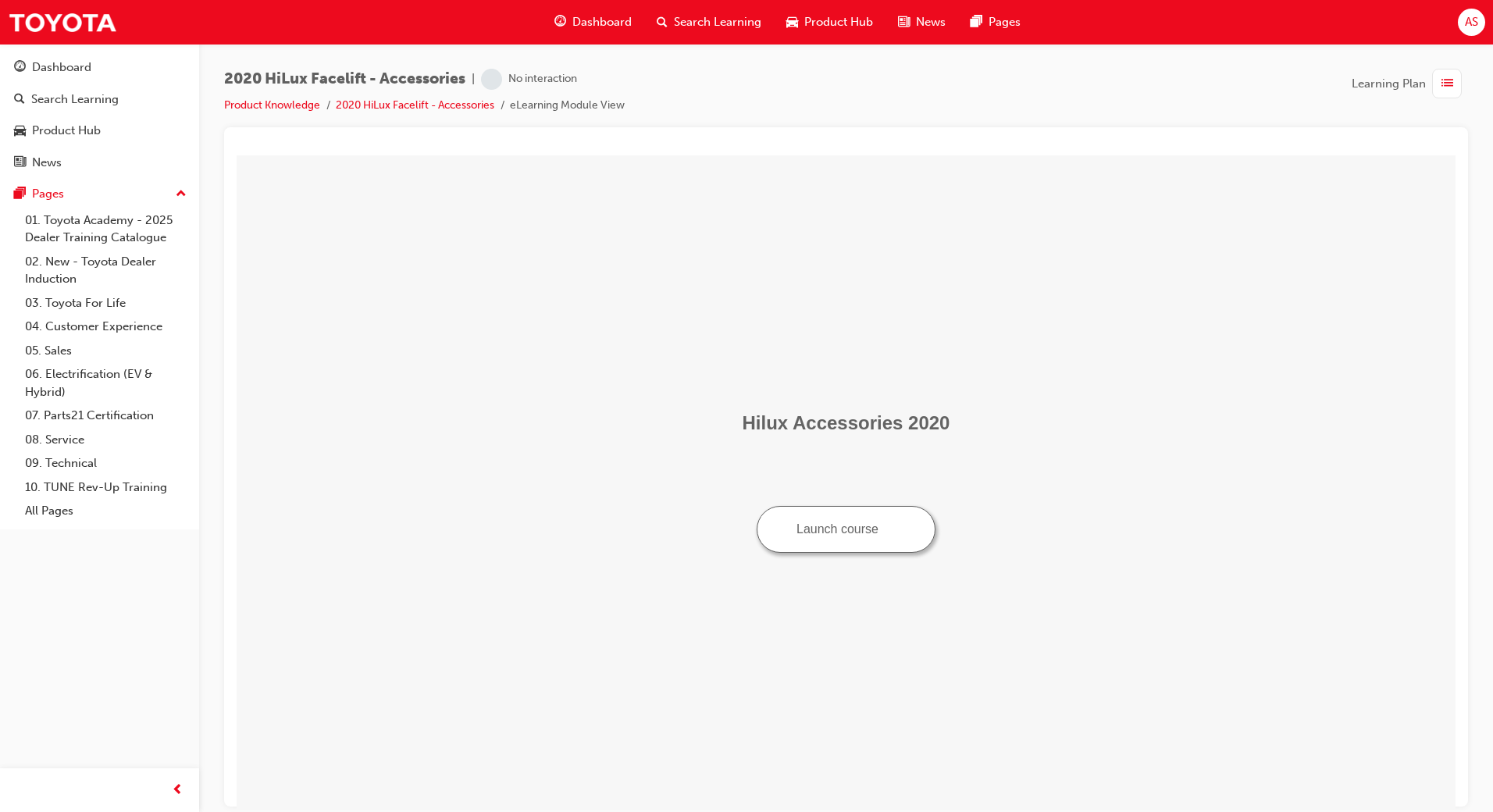 scroll, scrollTop: 0, scrollLeft: 0, axis: both 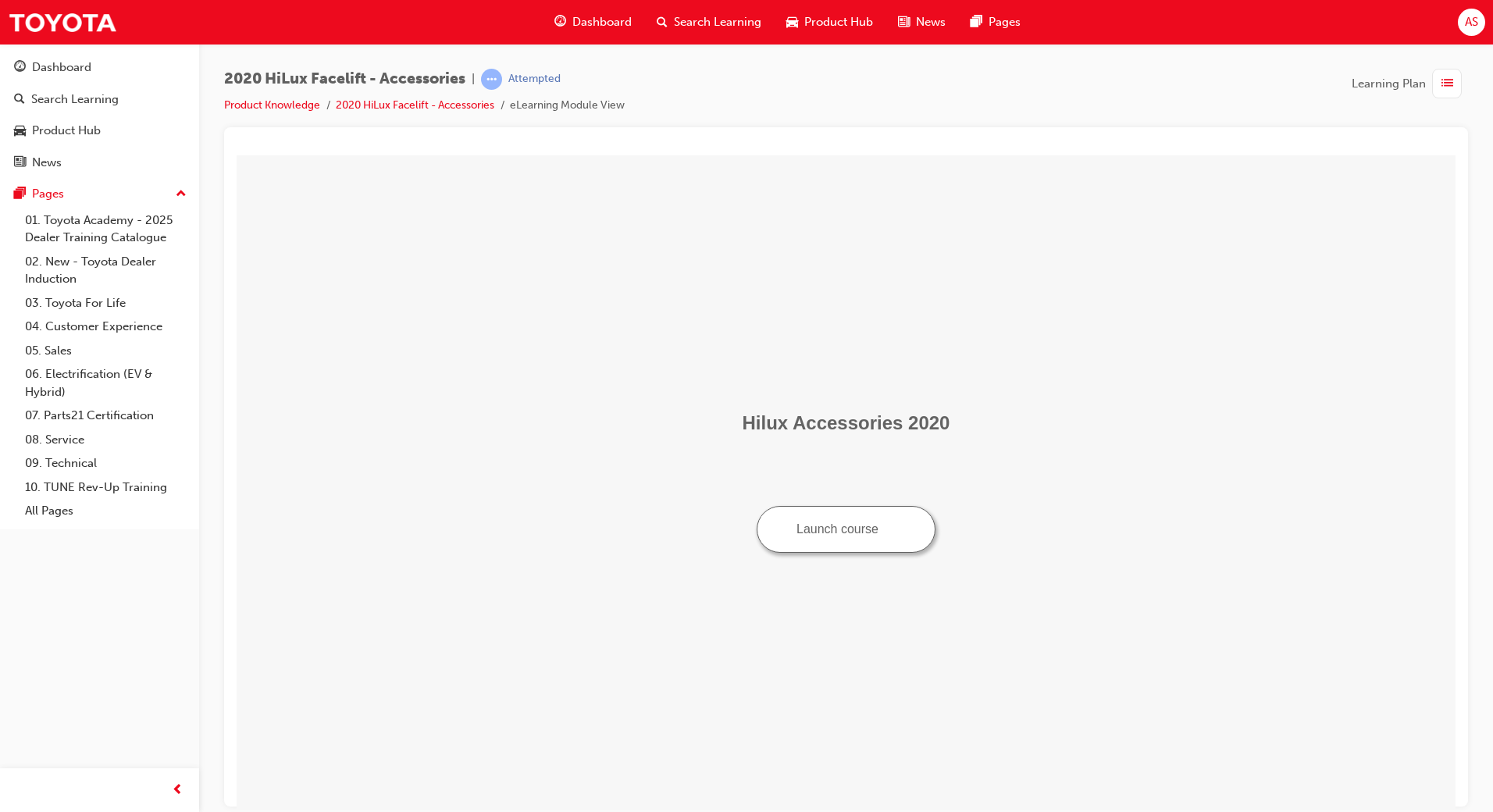 click on "Launch course" at bounding box center (846, 529) 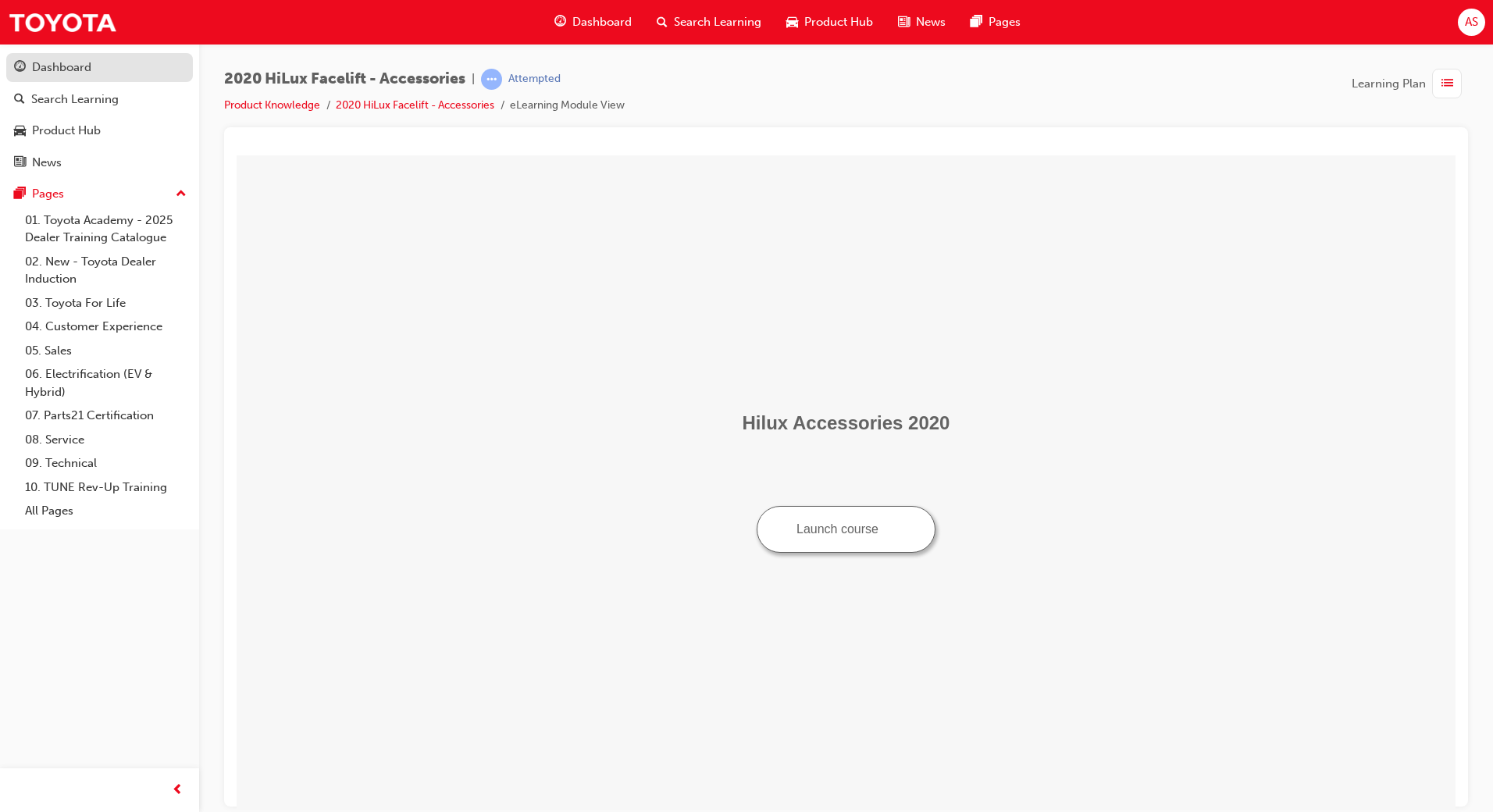 click on "Dashboard" at bounding box center [99, 67] 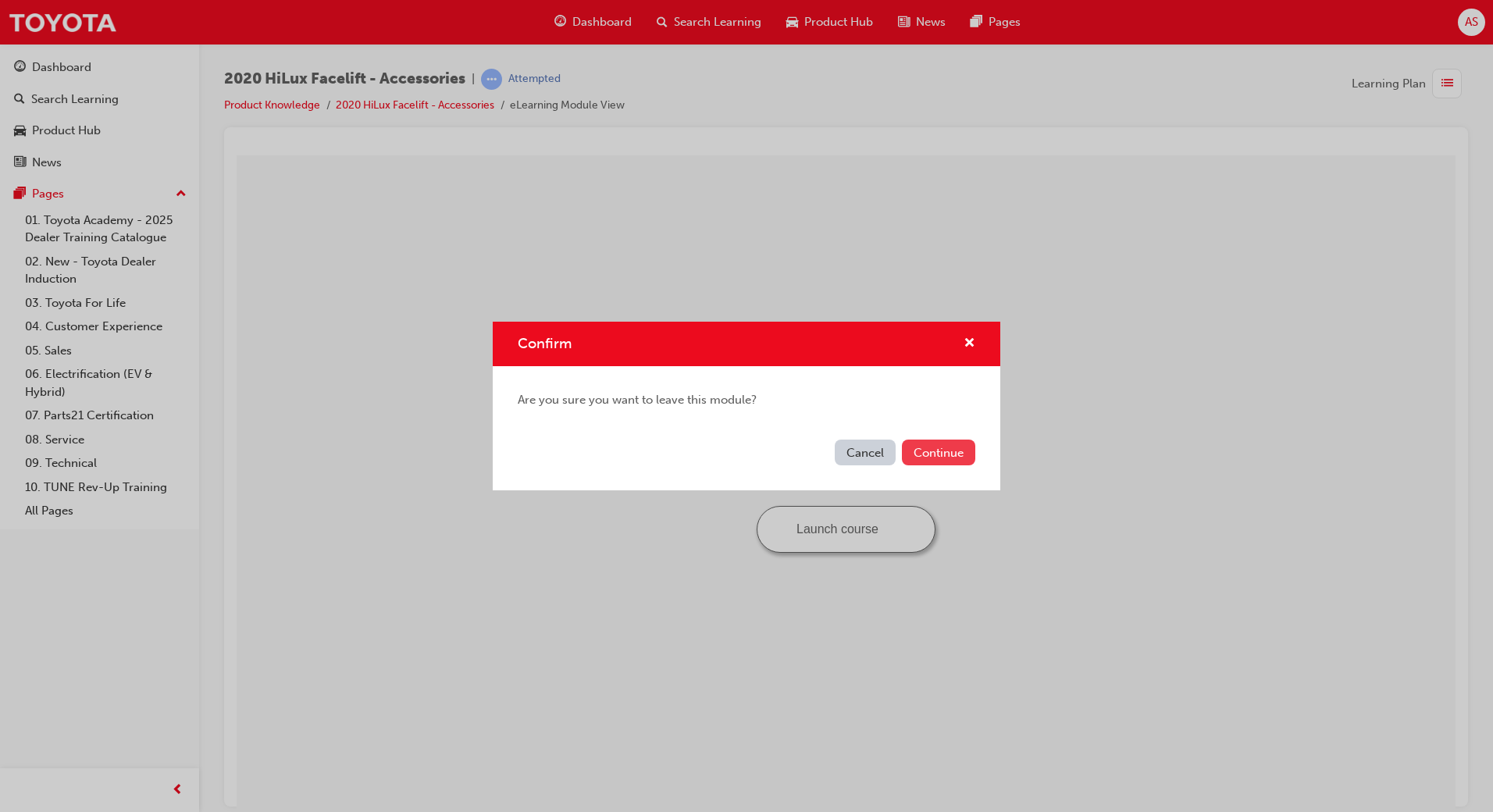 click on "Continue" at bounding box center (939, 452) 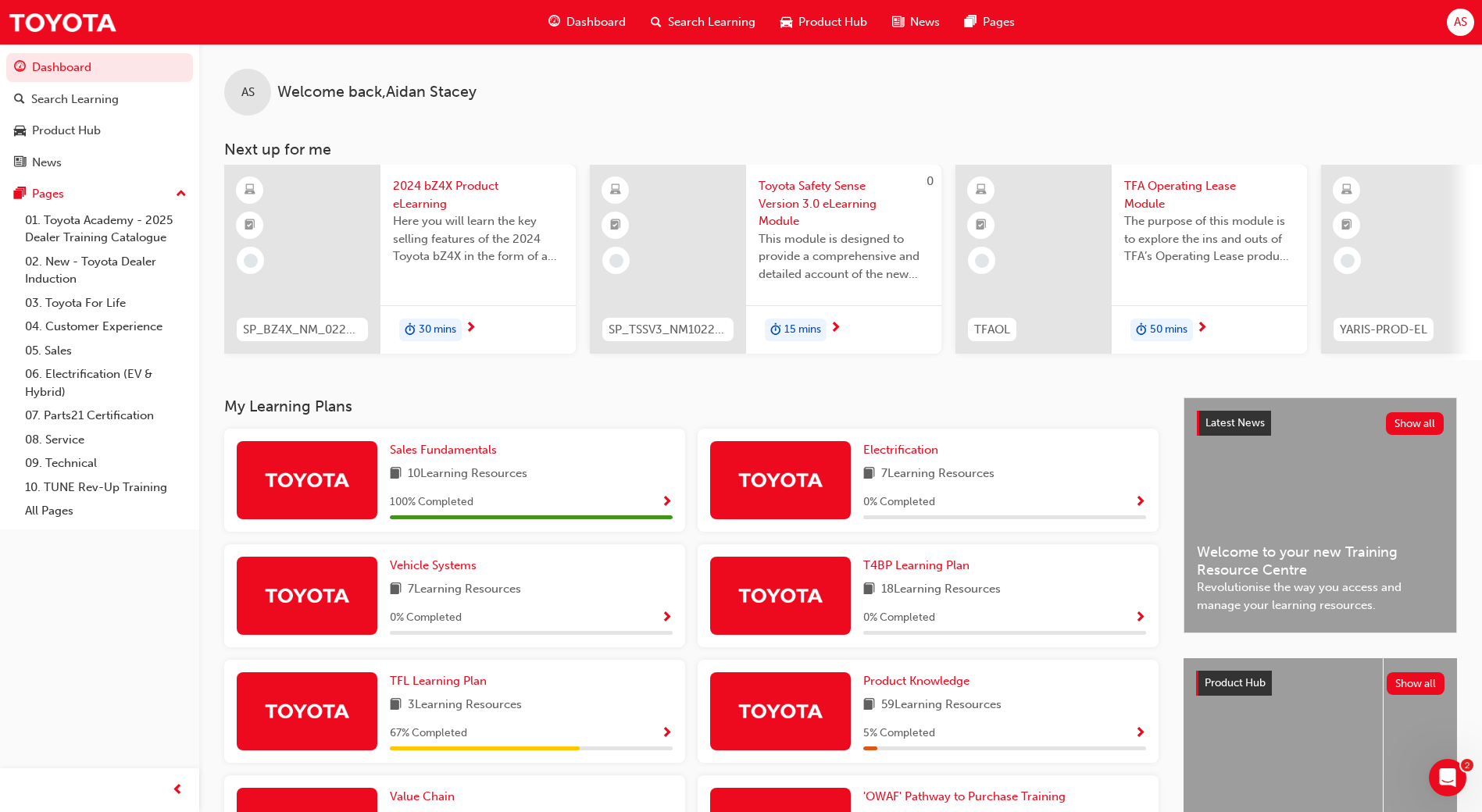 click on "Toyota Safety Sense Version 3.0 eLearning Module" at bounding box center (844, 204) 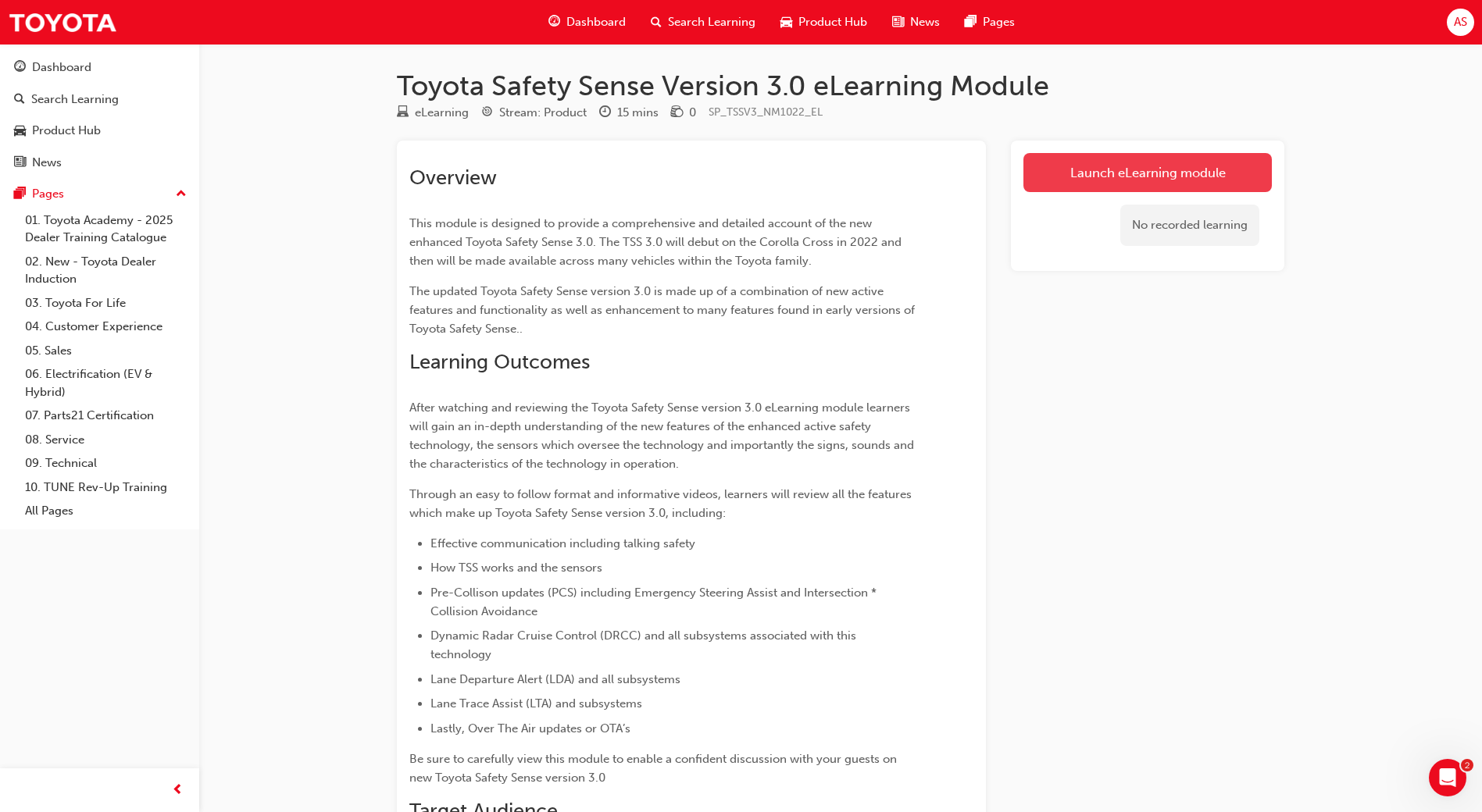 click on "Launch eLearning module" at bounding box center [1148, 173] 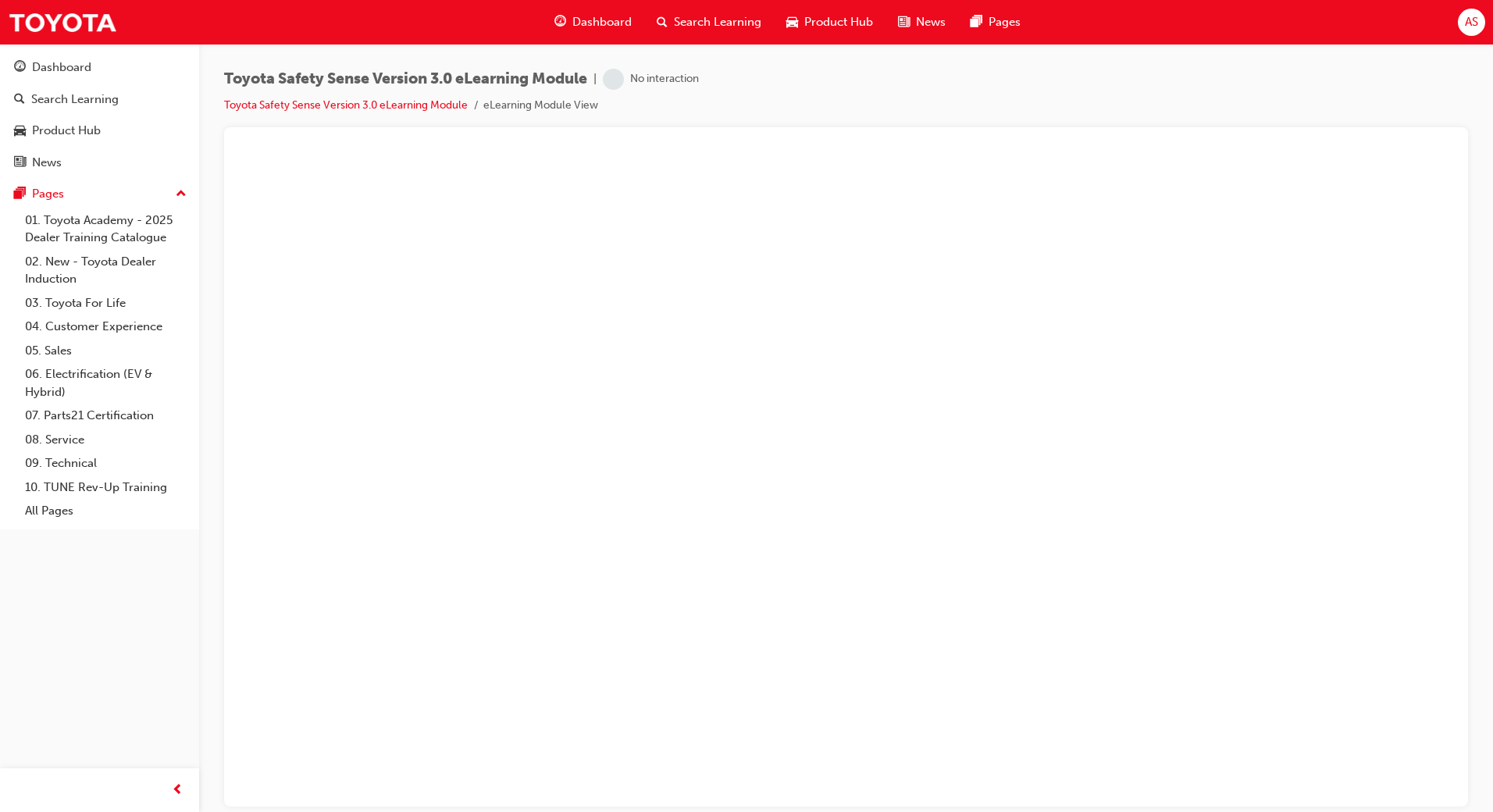 scroll, scrollTop: 0, scrollLeft: 0, axis: both 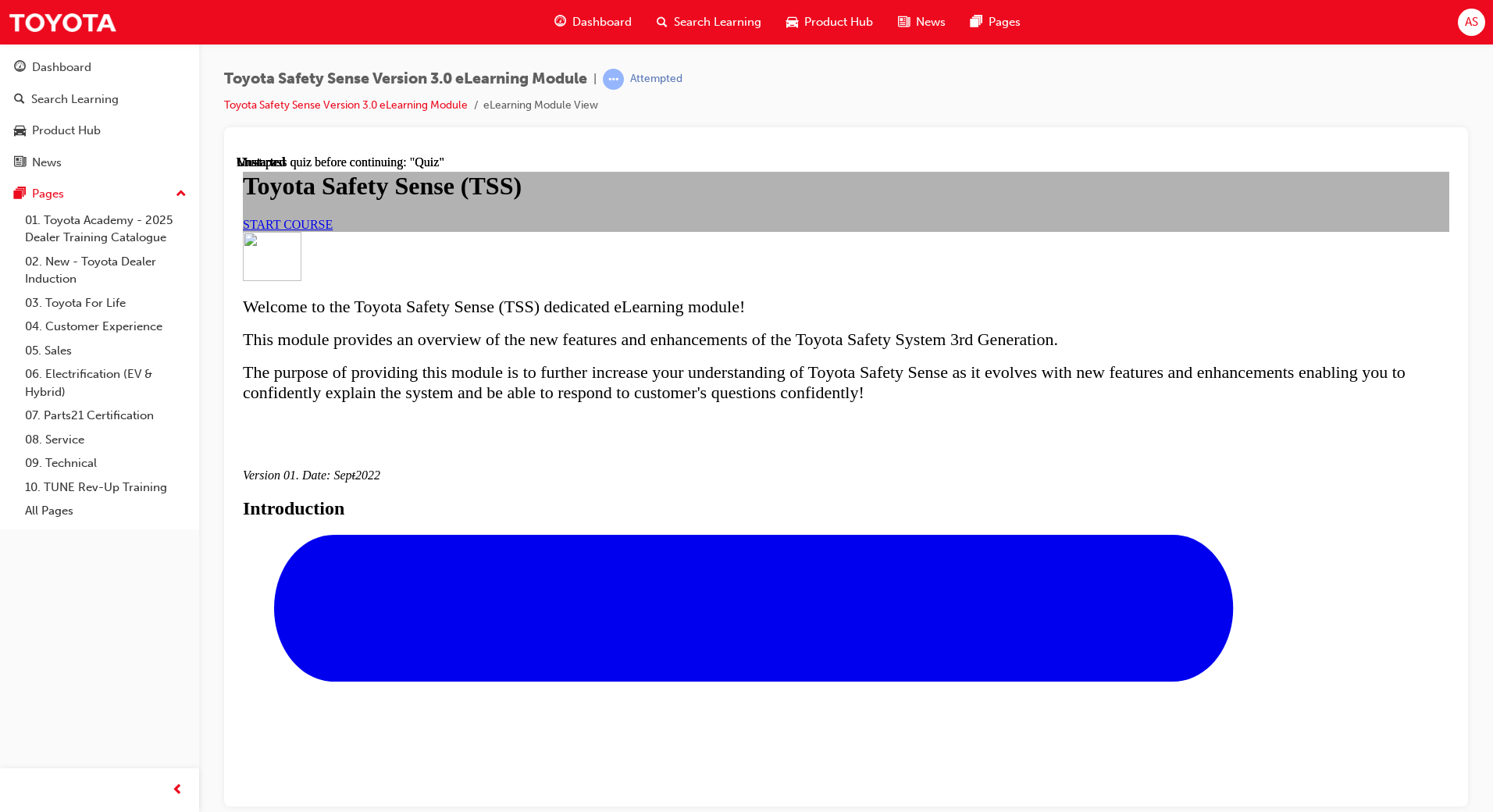 click on "START COURSE" at bounding box center [287, 223] 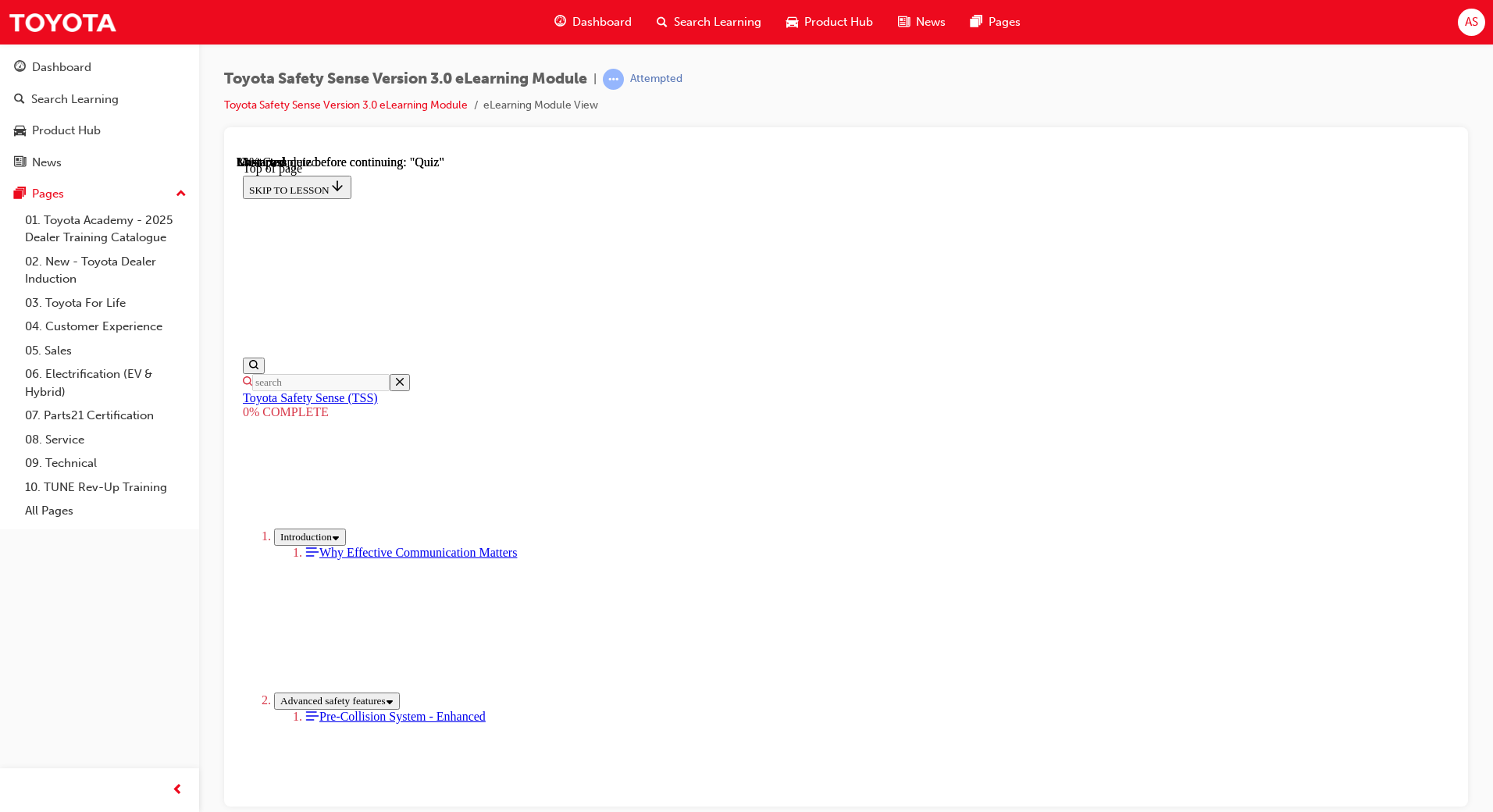 scroll, scrollTop: 204, scrollLeft: 0, axis: vertical 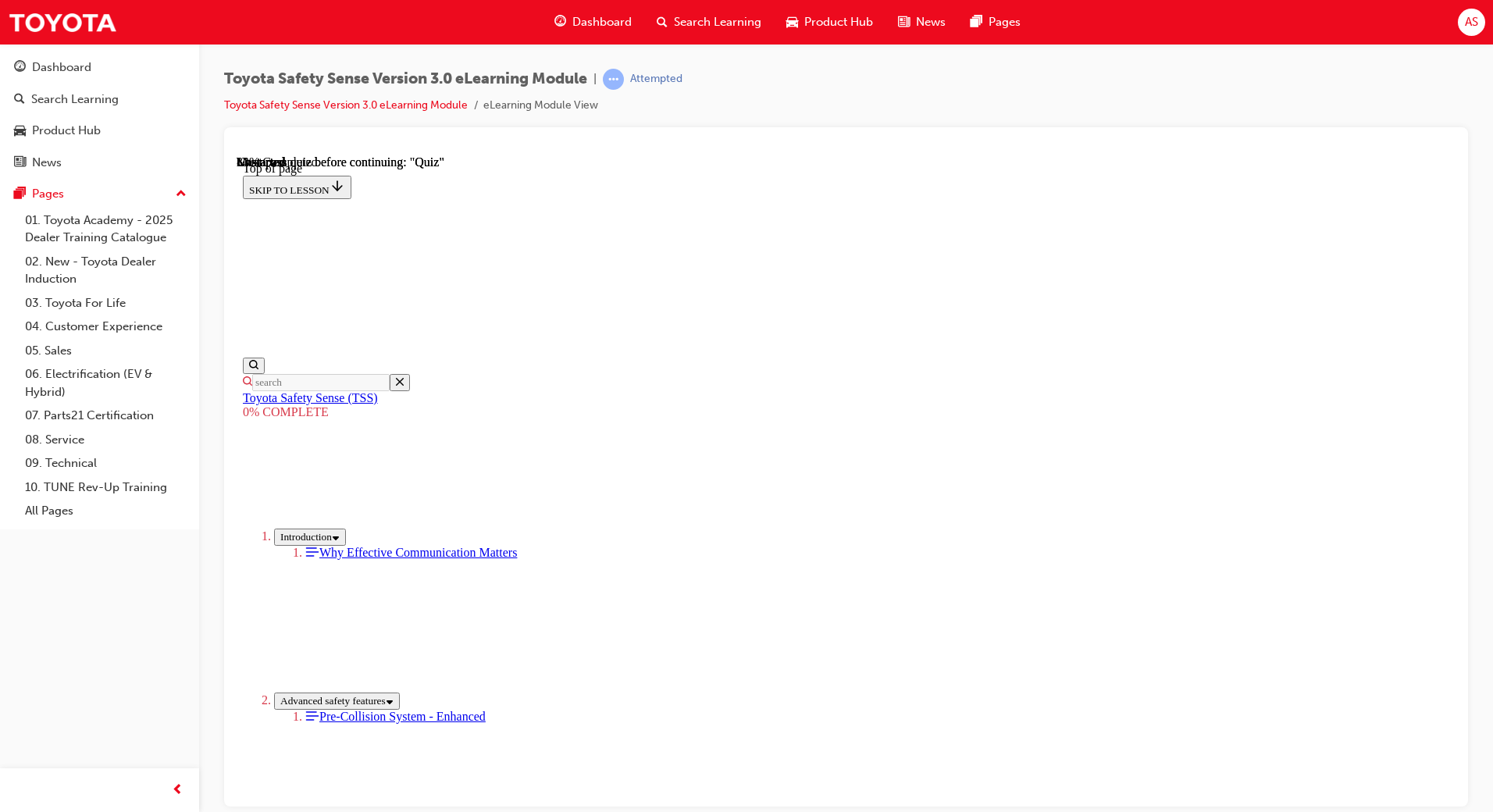 click on "CONTINUE" at bounding box center [276, 2652] 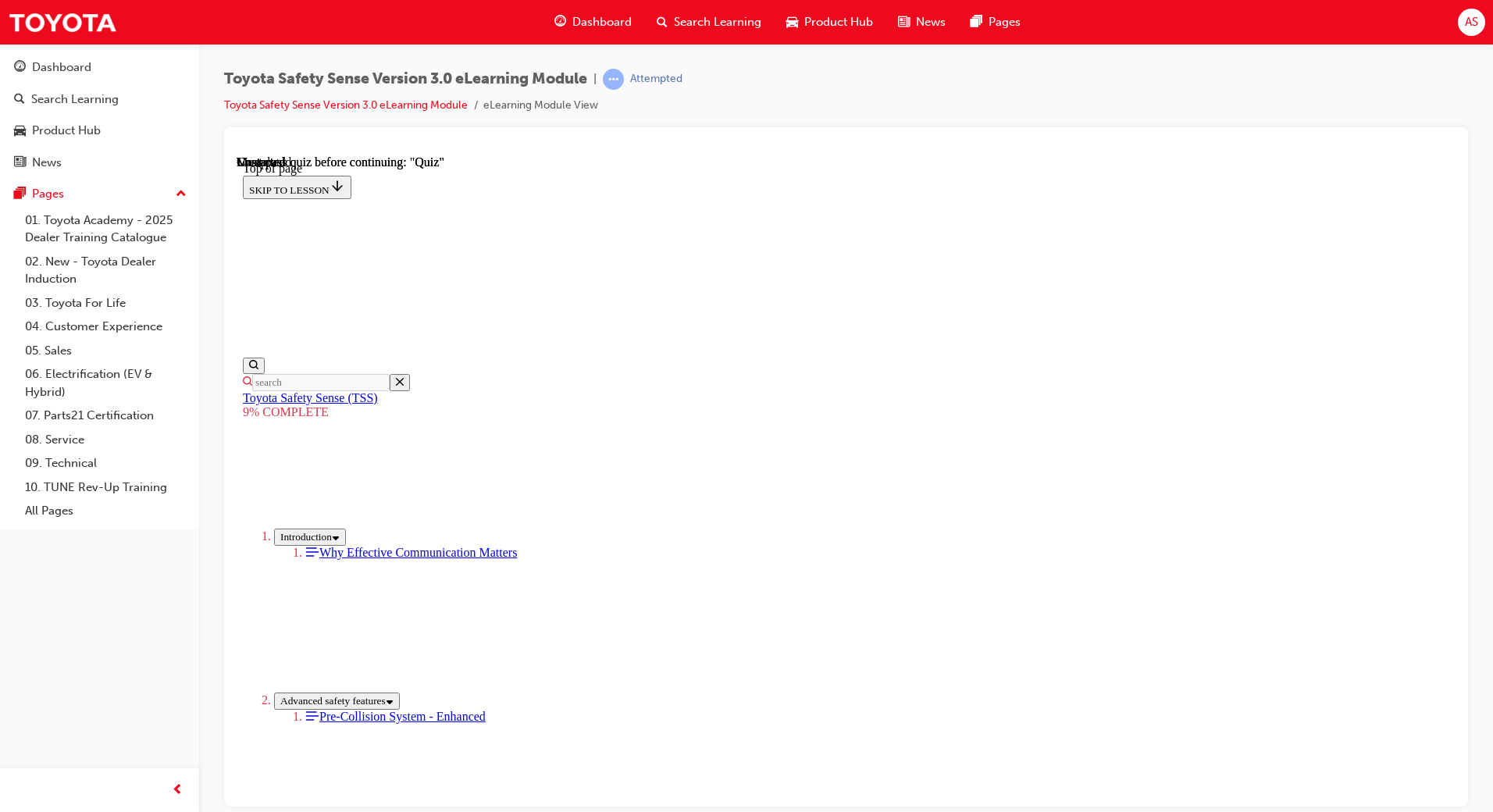 scroll, scrollTop: 0, scrollLeft: 0, axis: both 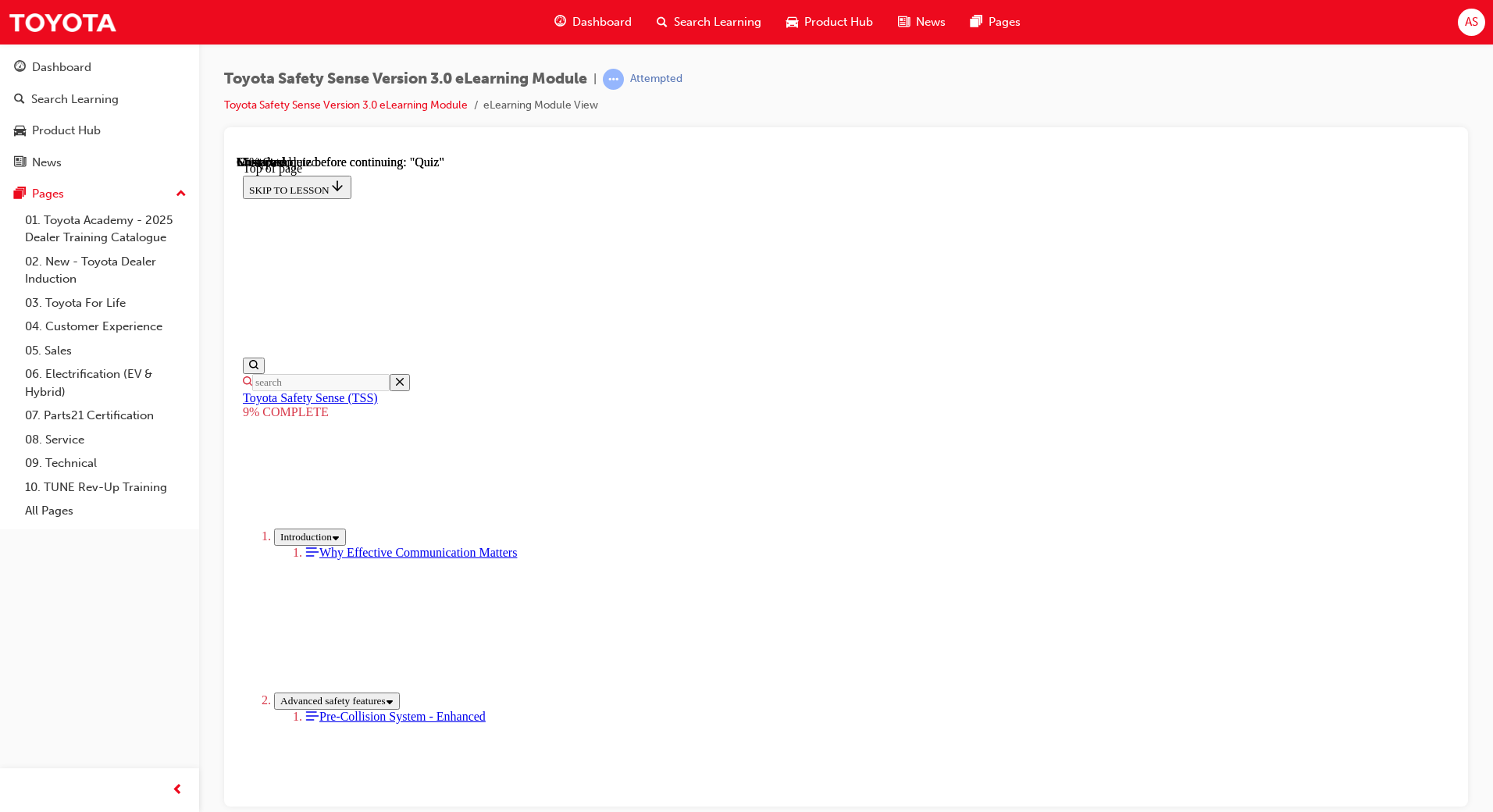 click on "Recognition" at bounding box center [408, 1820] 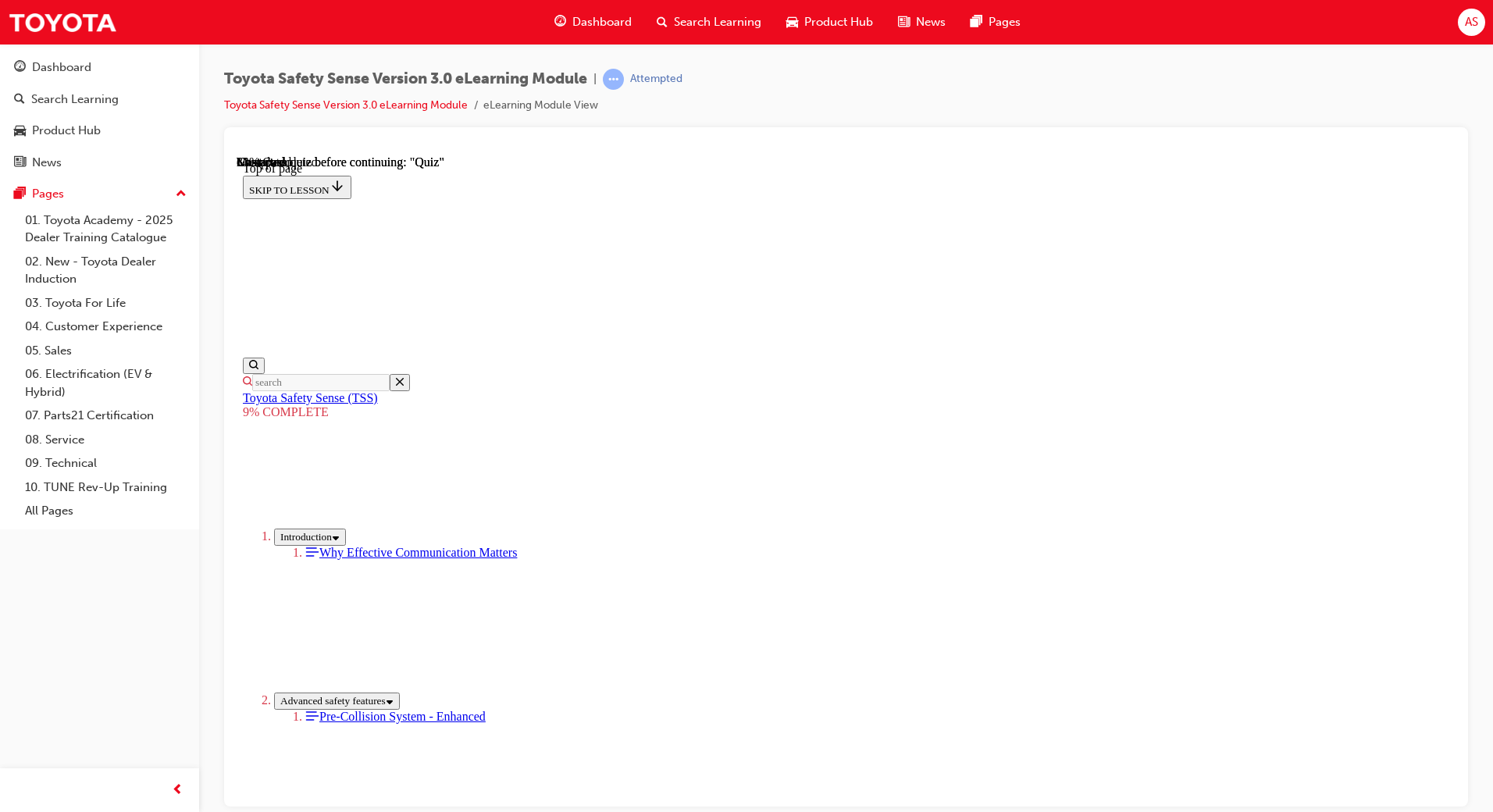 scroll, scrollTop: 1231, scrollLeft: 0, axis: vertical 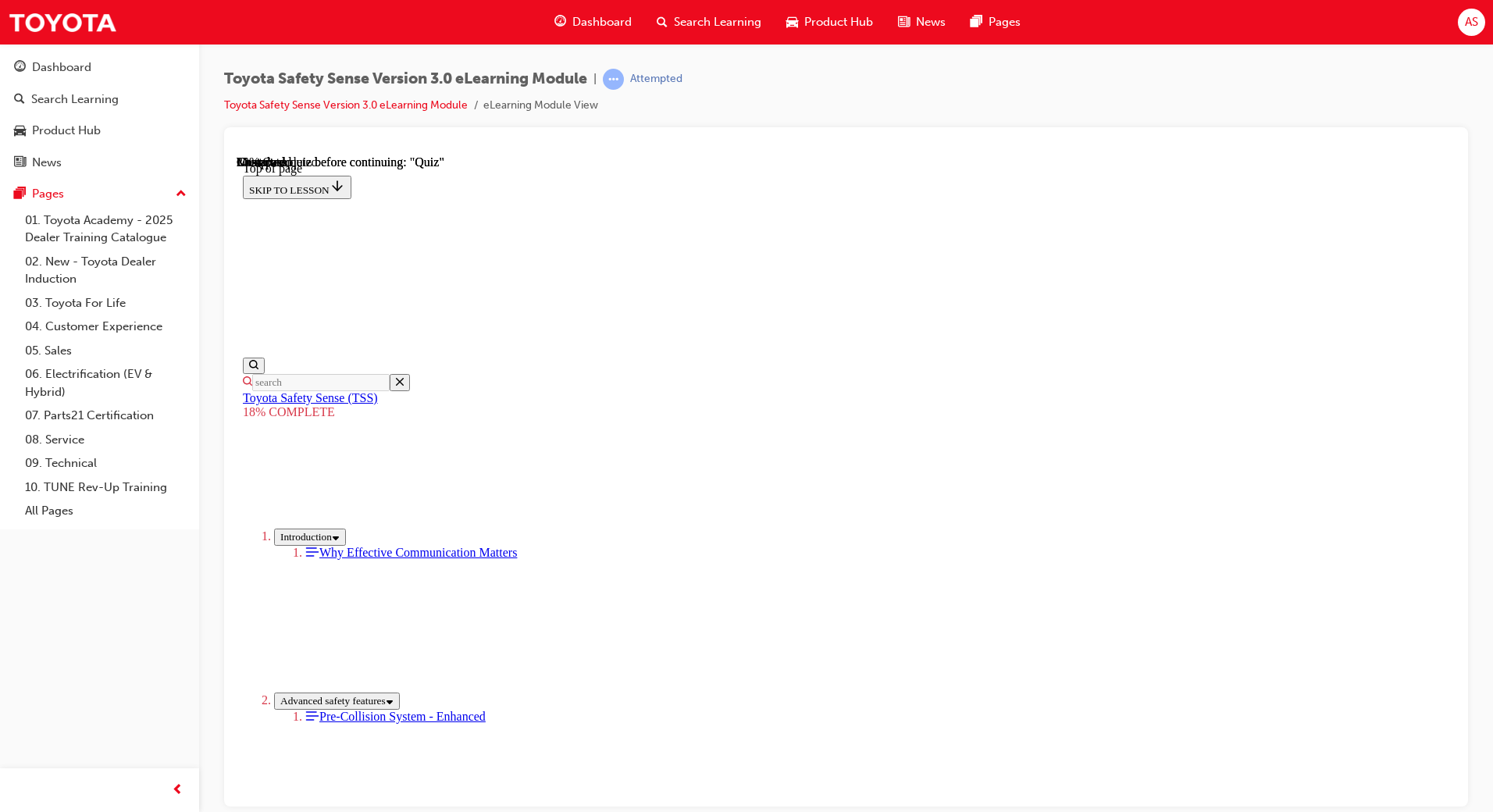 click on "START" 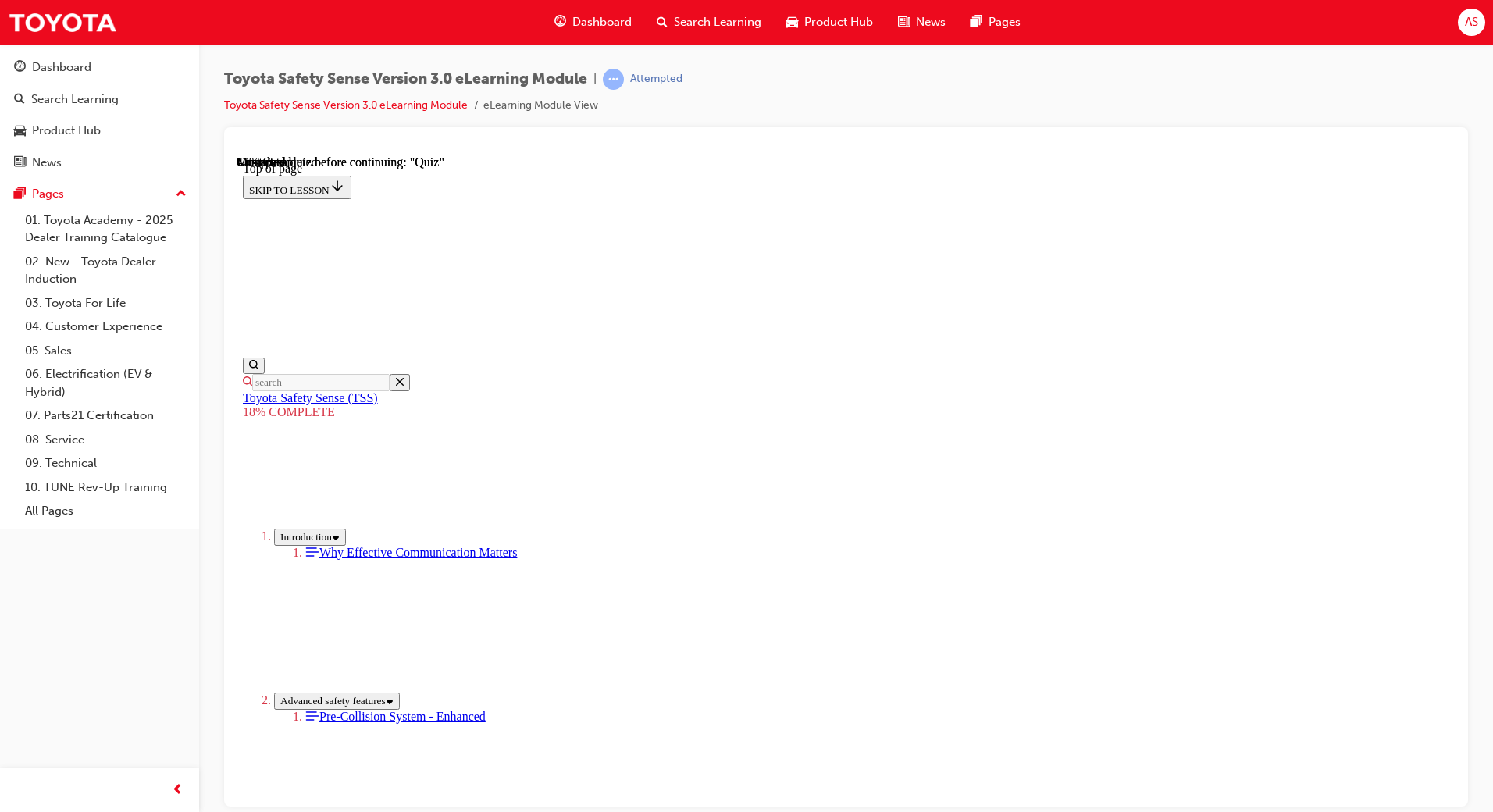 scroll, scrollTop: 1722, scrollLeft: 0, axis: vertical 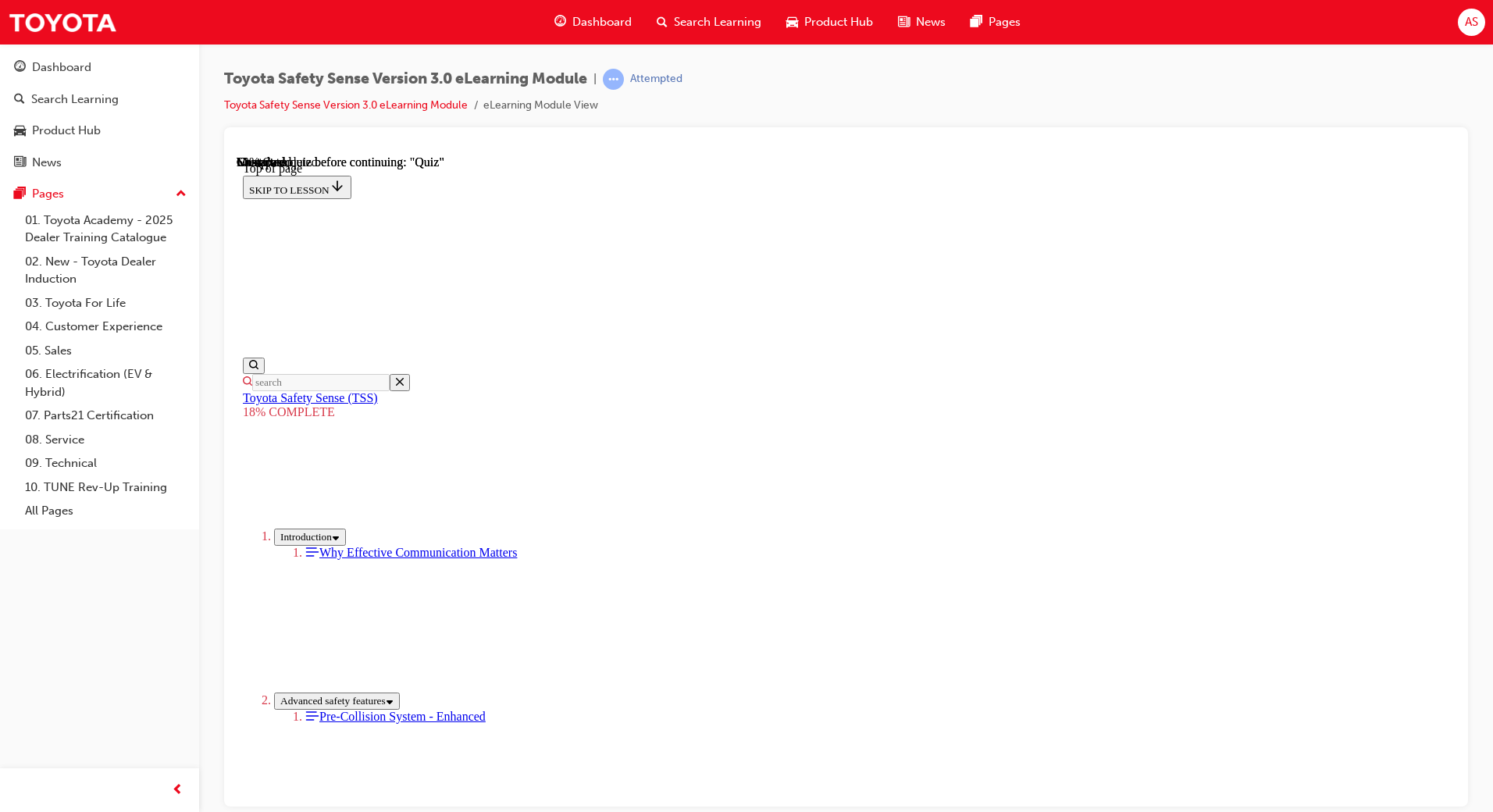 click on "The role of Toyota Safety Sense is to support the driver when it is needed. It is important to understand that "Toyota Safety Sense is not autonomous driving" Toyota Safety Sense To make vehicles safer and more comfortable, Toyota developed Toyota Safety Sense, which link individual safety technologies incorporated in vehicles in the most effective ways to achieve higher levels of safety. We continue our challenge to achieve our ultimate goal, "zero fatalities and injuries from traffic accidents" by further advancing our technologies and systems. START   Step 1 Enhanced Sensors Development of the next-generation of Toyota Safety Sense system has focused on improving its adaptability in multiple driving situations. The forward-facing monocular camera sensor and the millimetre-wave radar sensor have been enhanced with greater acute capabilities to detect obstacles and objects in front of the vehicle.  1 2 3 4 5 6 7 Step 2 Pre-Collision System (PCS) Pre-collision warning (multi-information display buzzer) 1 2 3" at bounding box center [846, 2687] 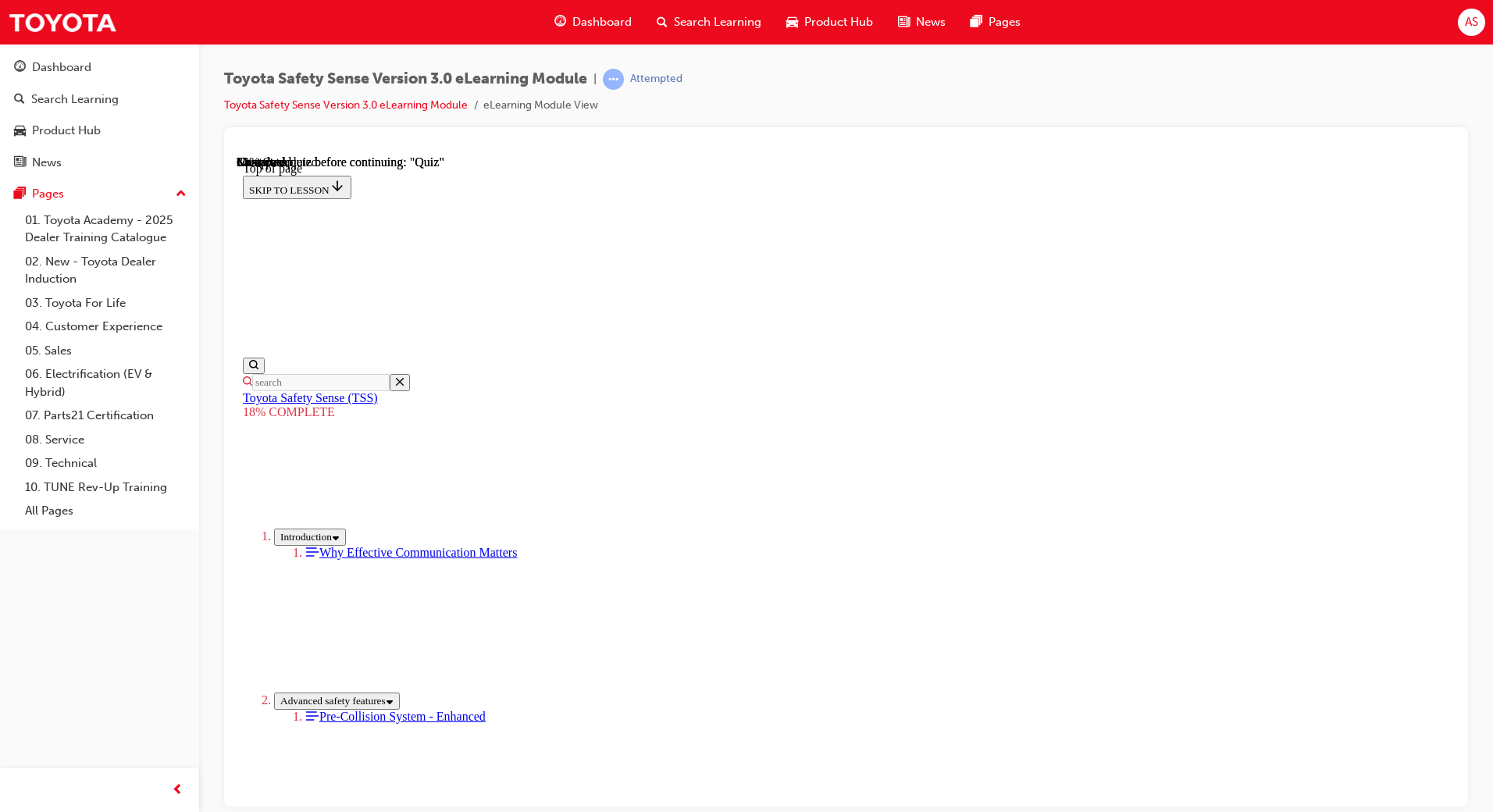 scroll, scrollTop: 1530, scrollLeft: 0, axis: vertical 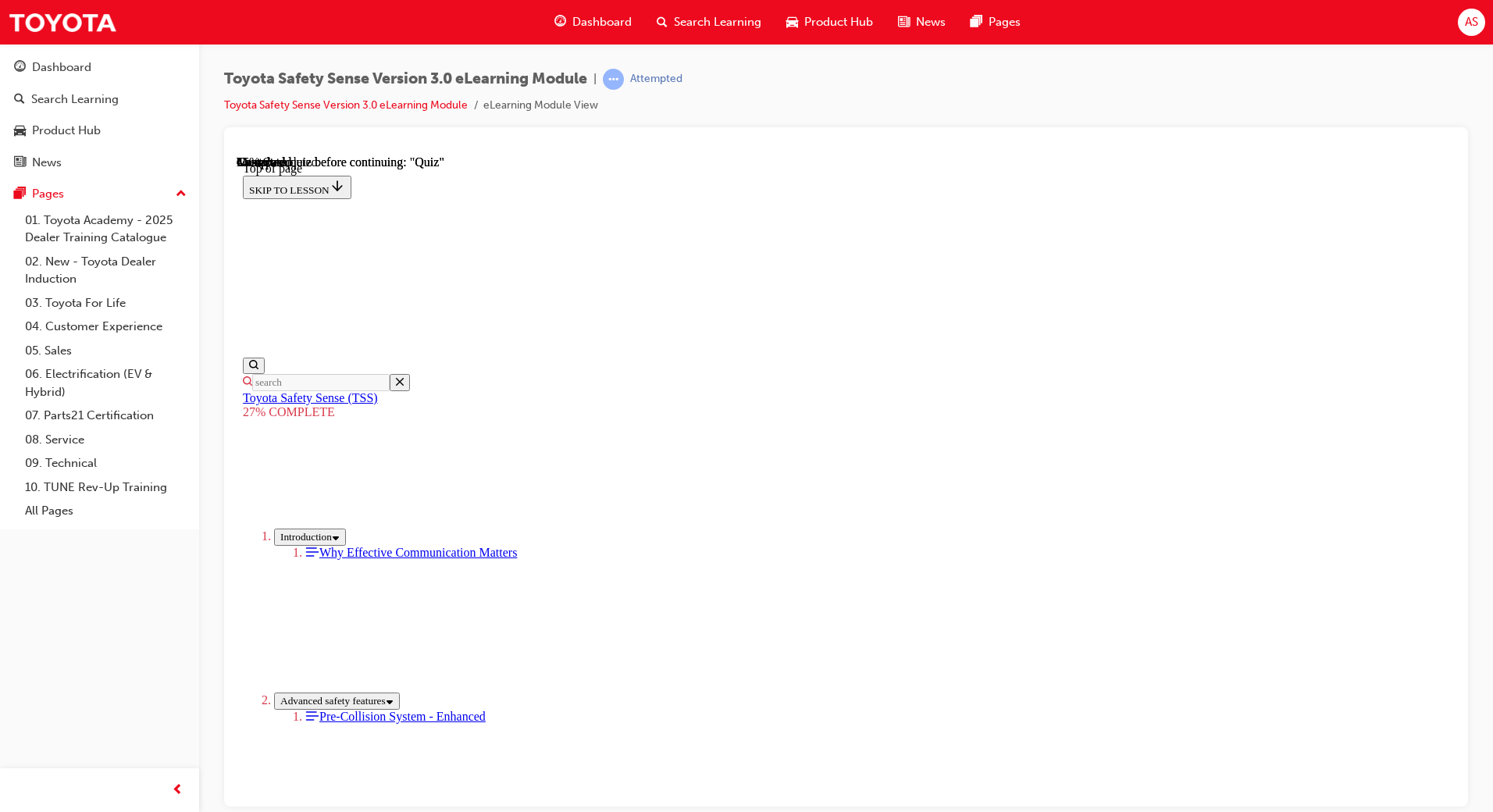 click at bounding box center [249, 3230] 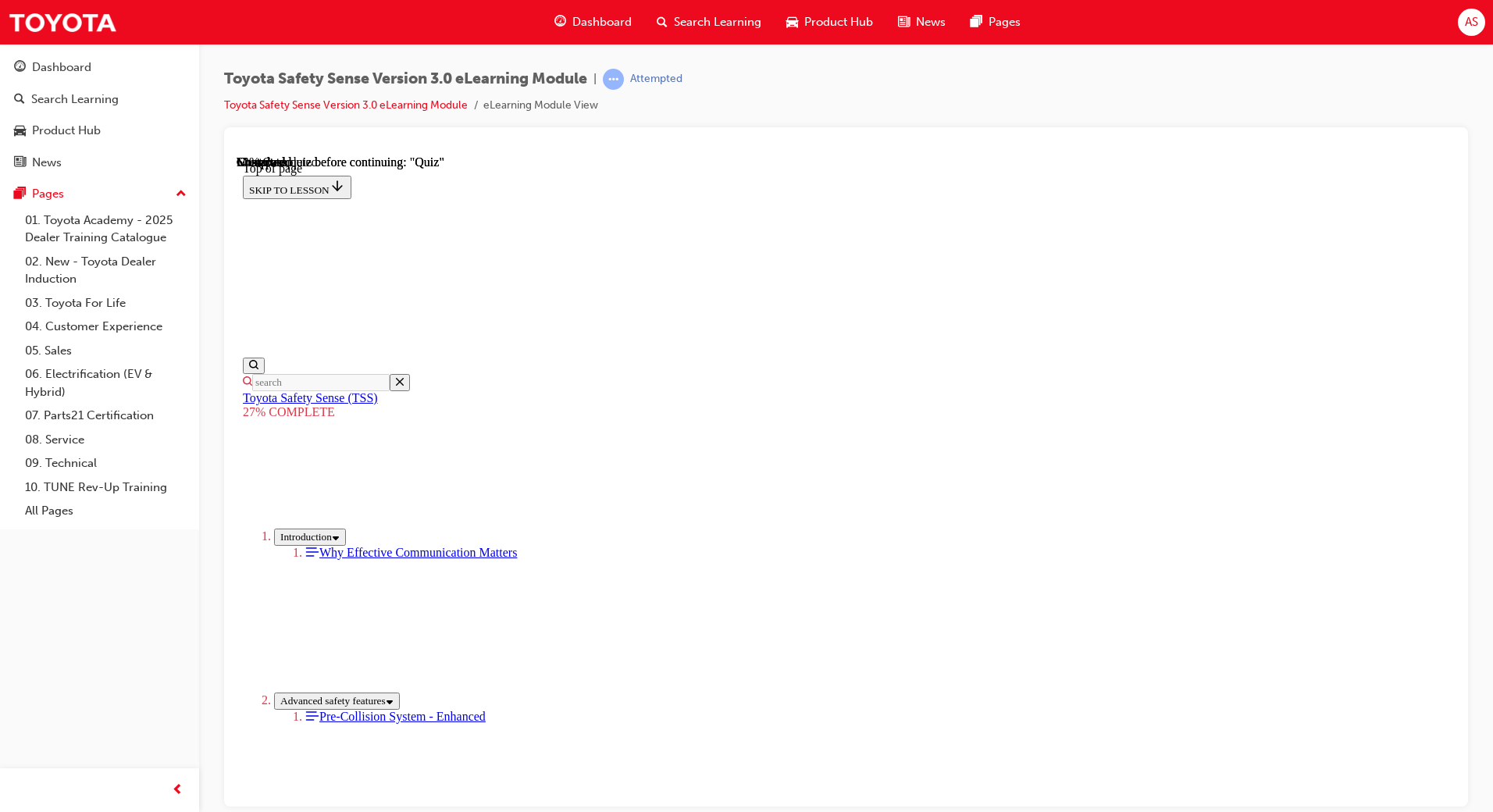 scroll, scrollTop: 2936, scrollLeft: 0, axis: vertical 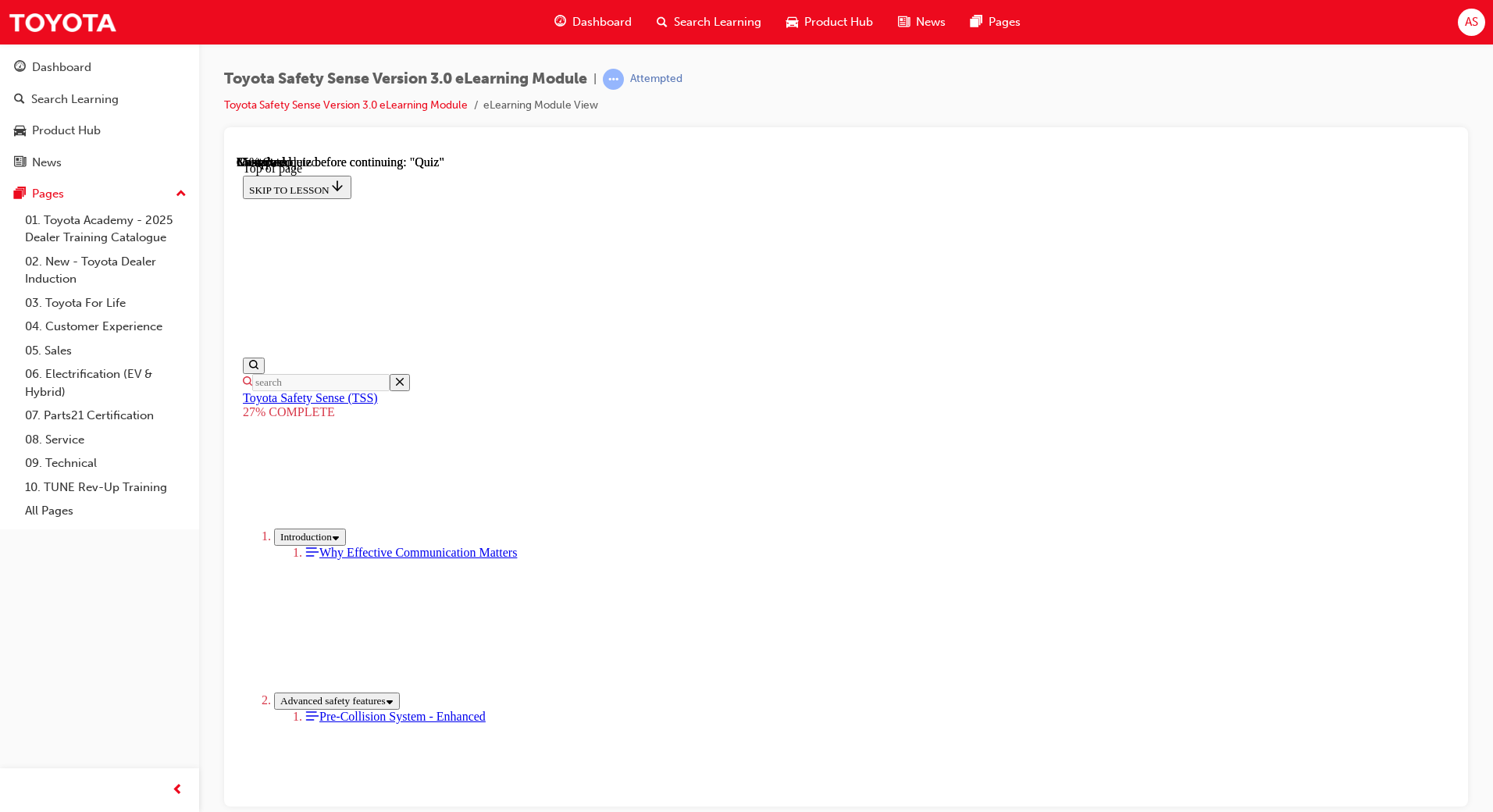 click at bounding box center (249, 3202) 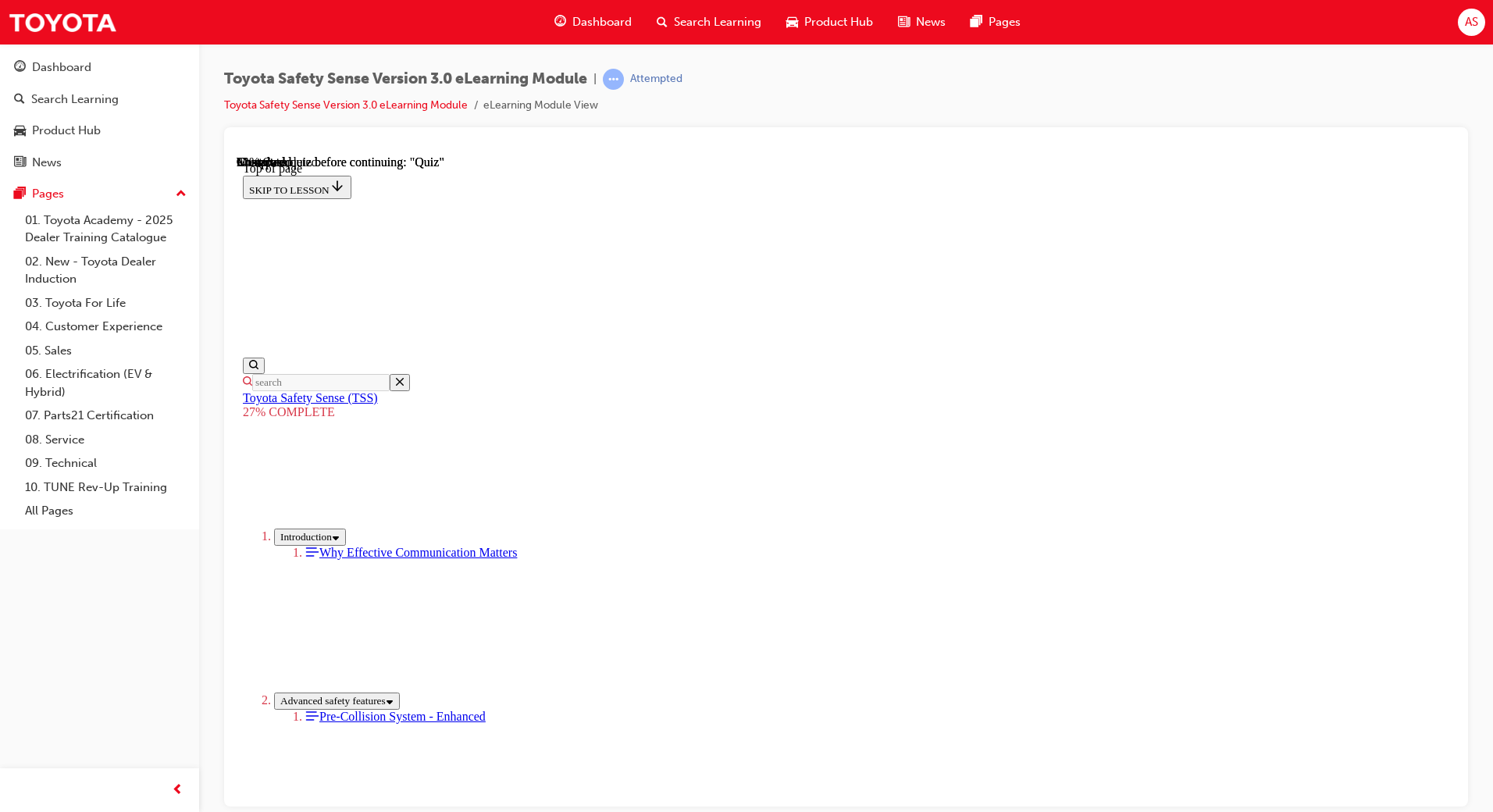 scroll, scrollTop: 4185, scrollLeft: 0, axis: vertical 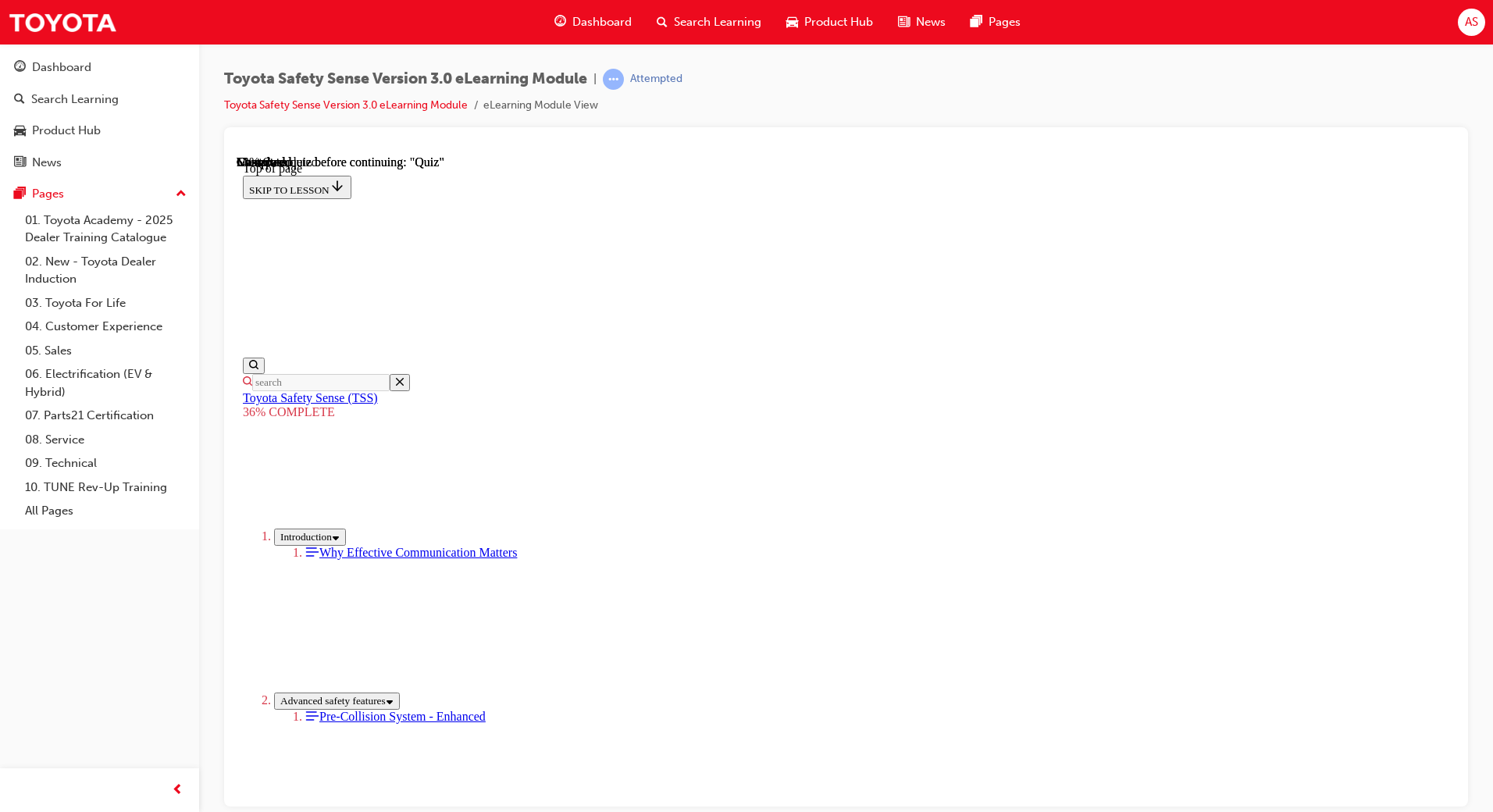 click at bounding box center [280, 3535] 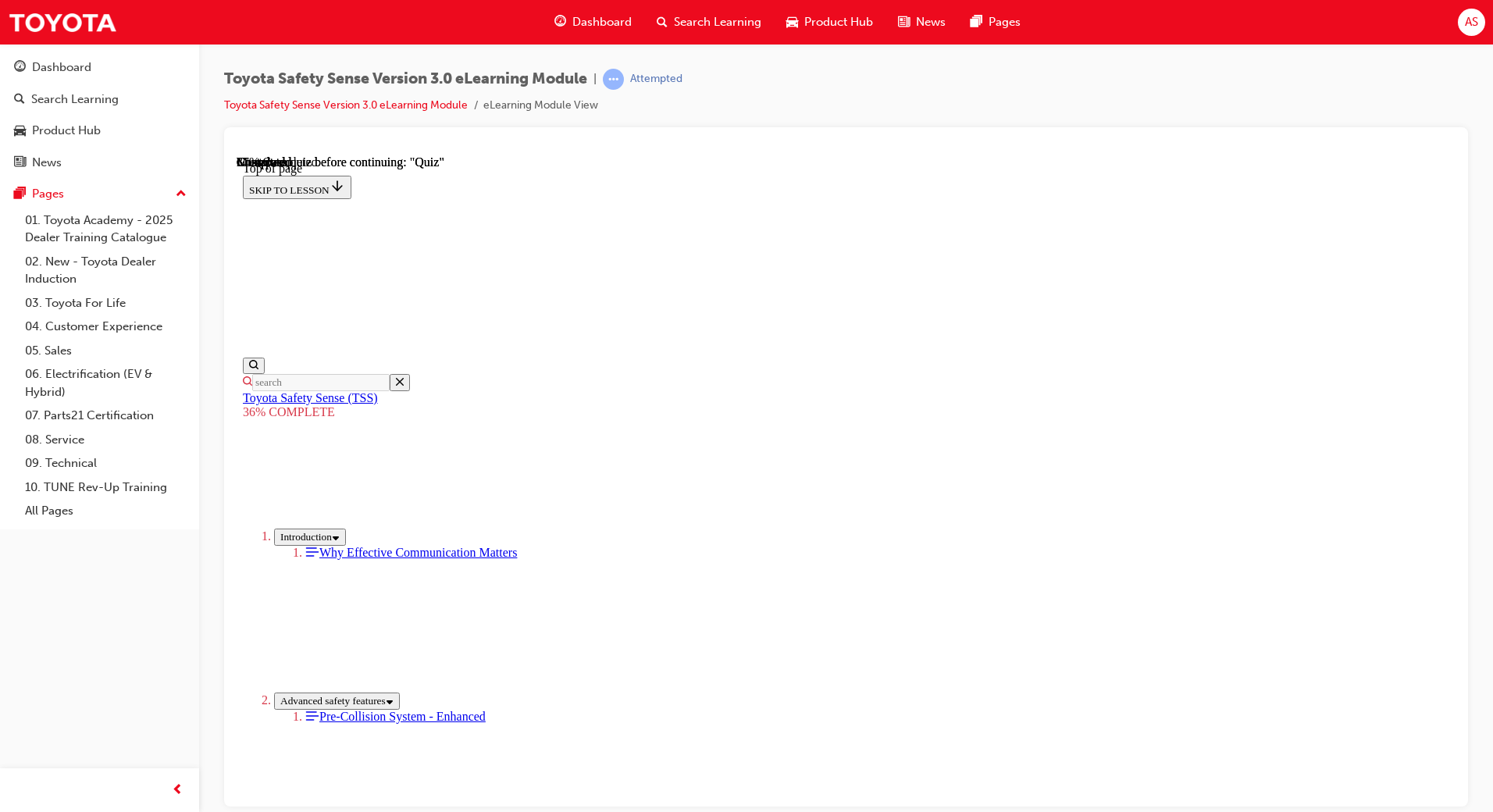 scroll, scrollTop: 5594, scrollLeft: 0, axis: vertical 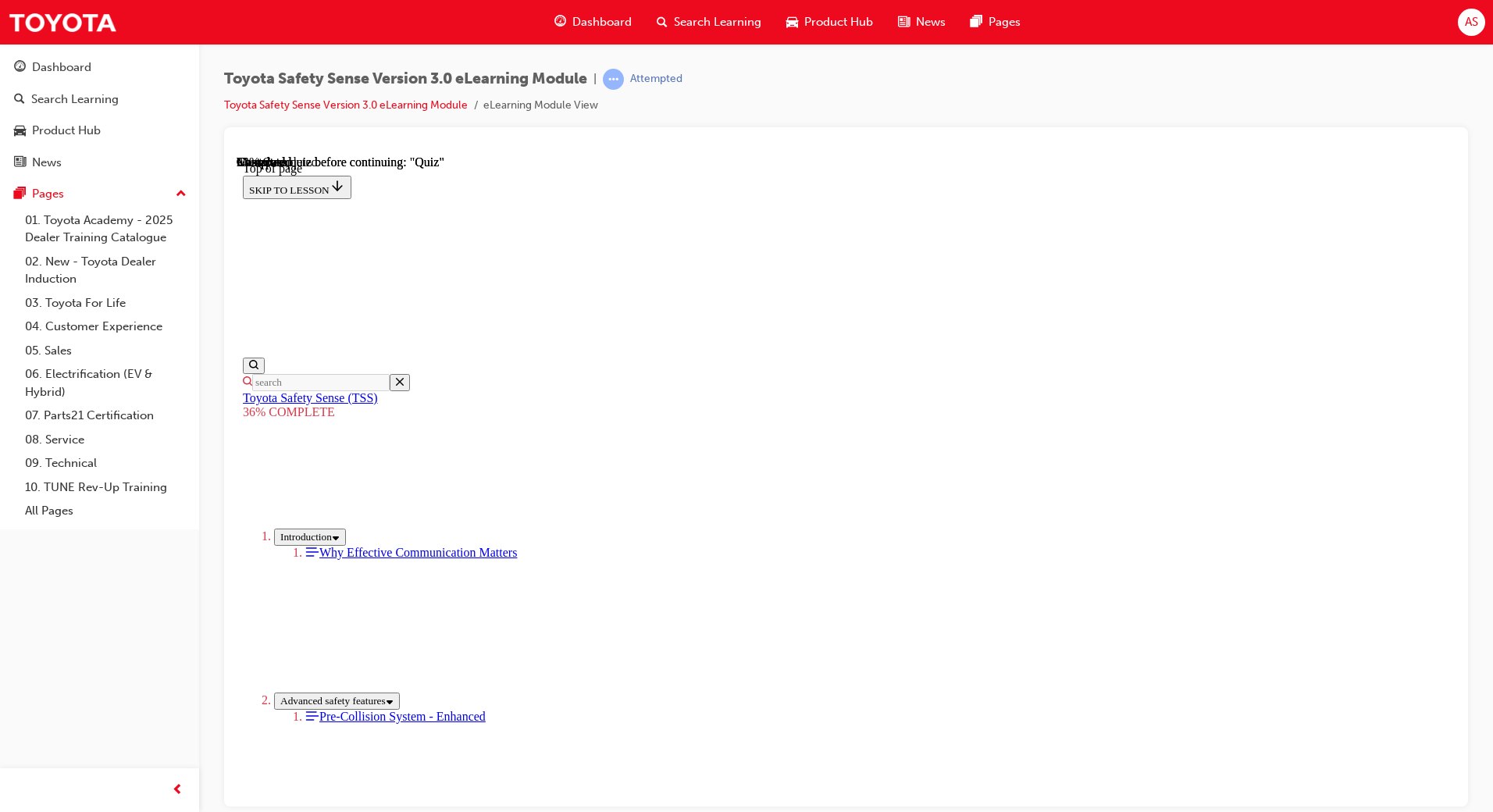 click on "CONTINUE" at bounding box center (276, 4976) 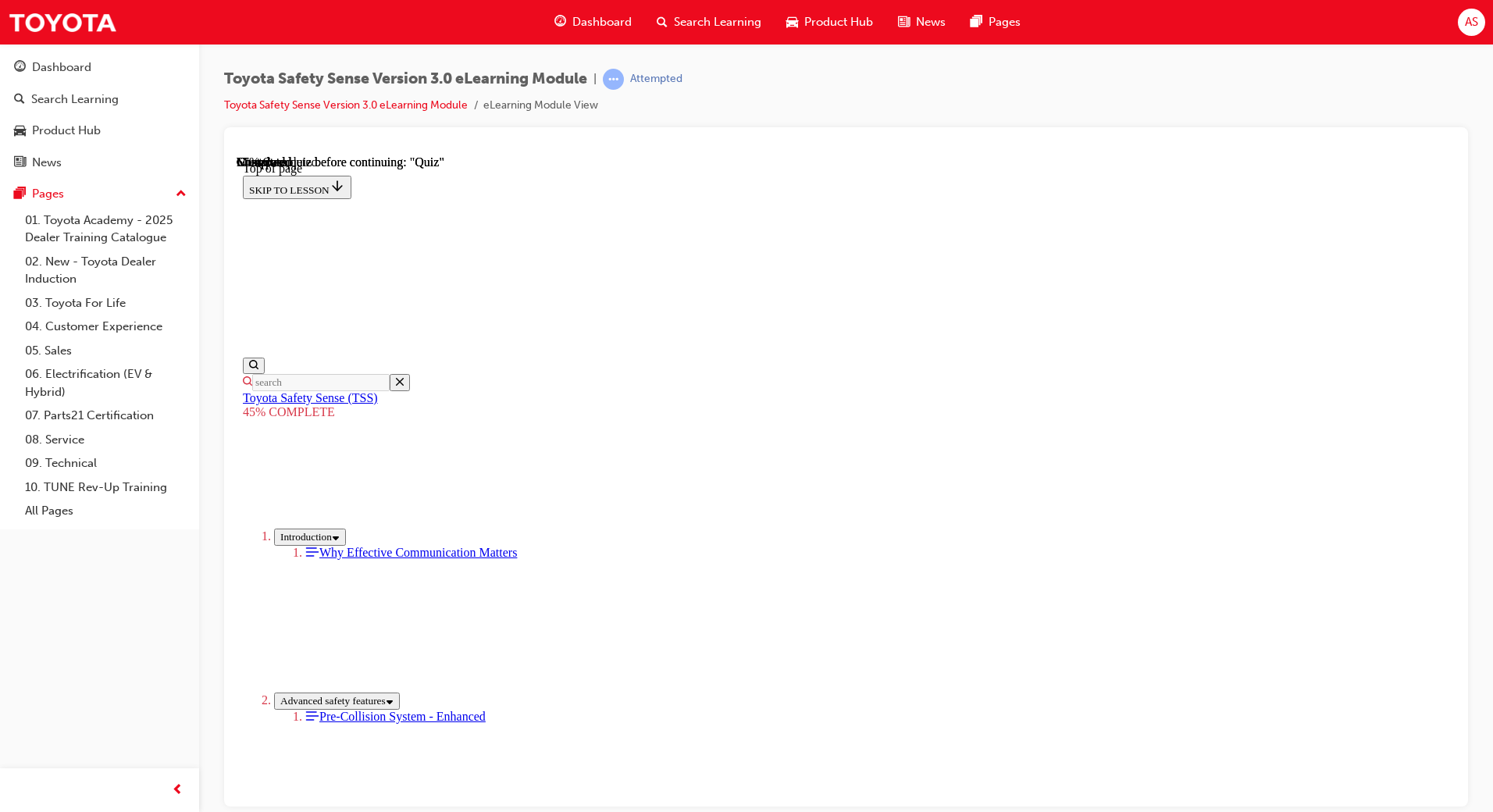 scroll, scrollTop: 1673, scrollLeft: 0, axis: vertical 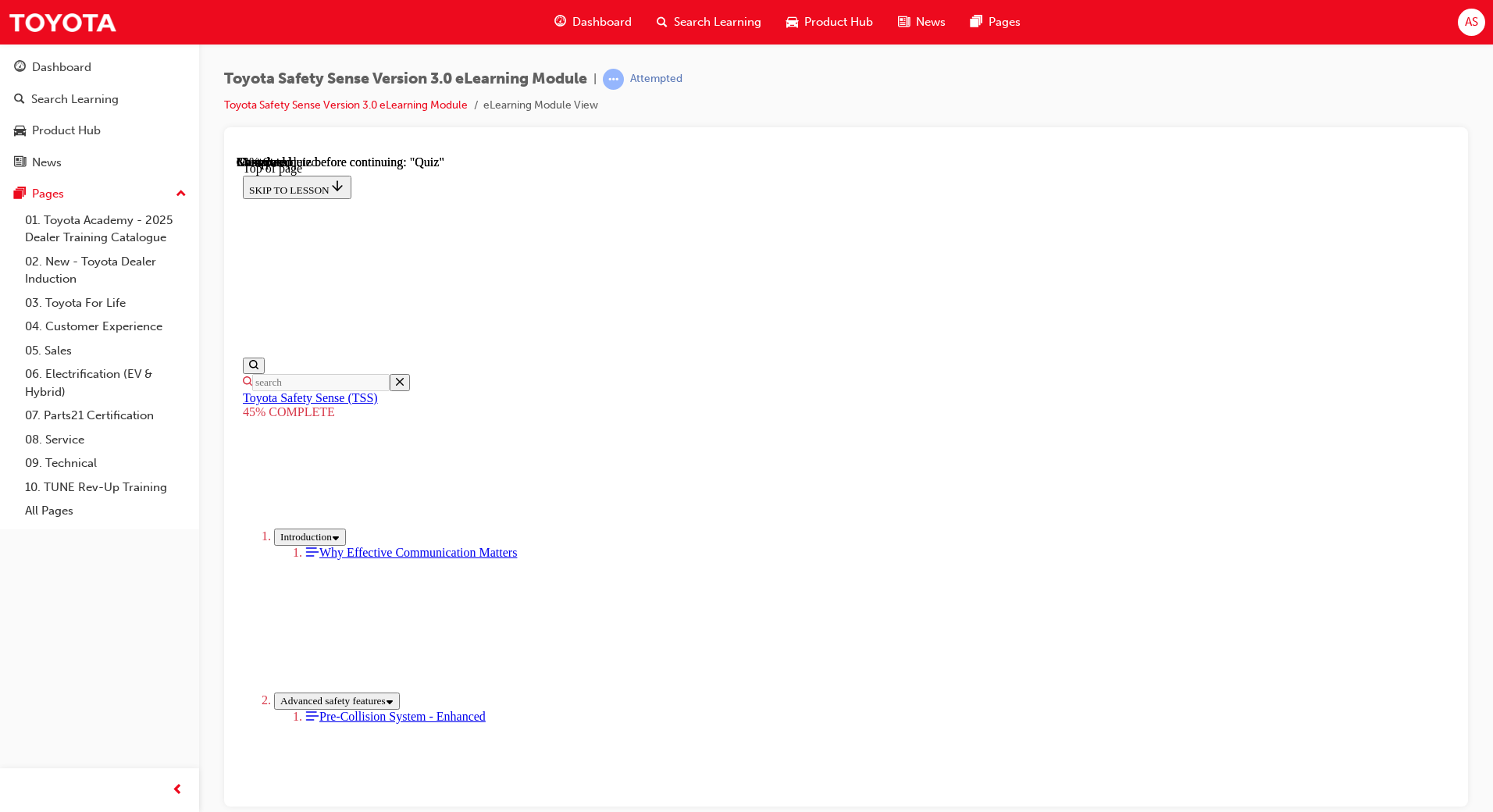 click on "CONTINUE" at bounding box center (276, 2986) 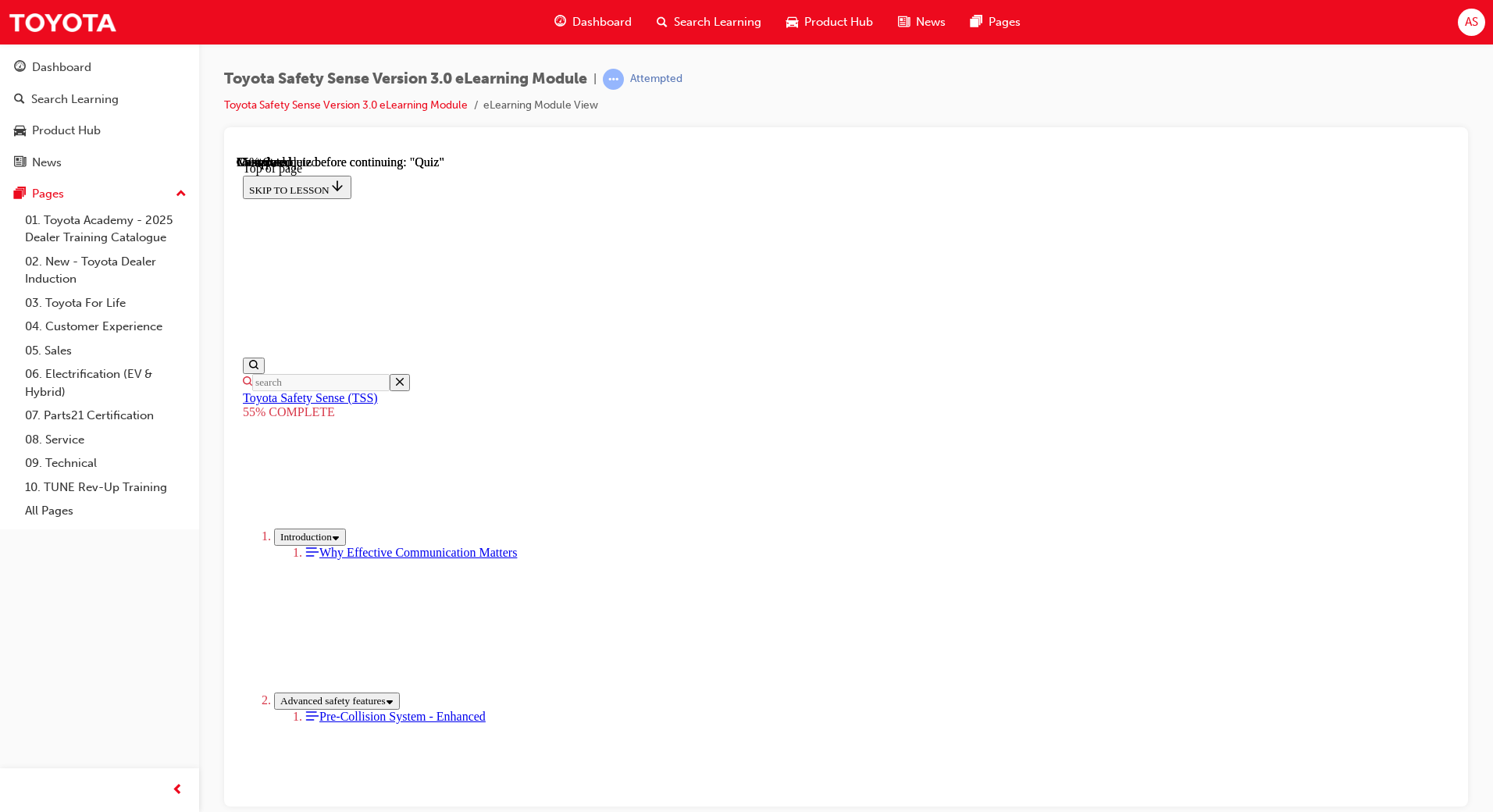 scroll, scrollTop: 849, scrollLeft: 0, axis: vertical 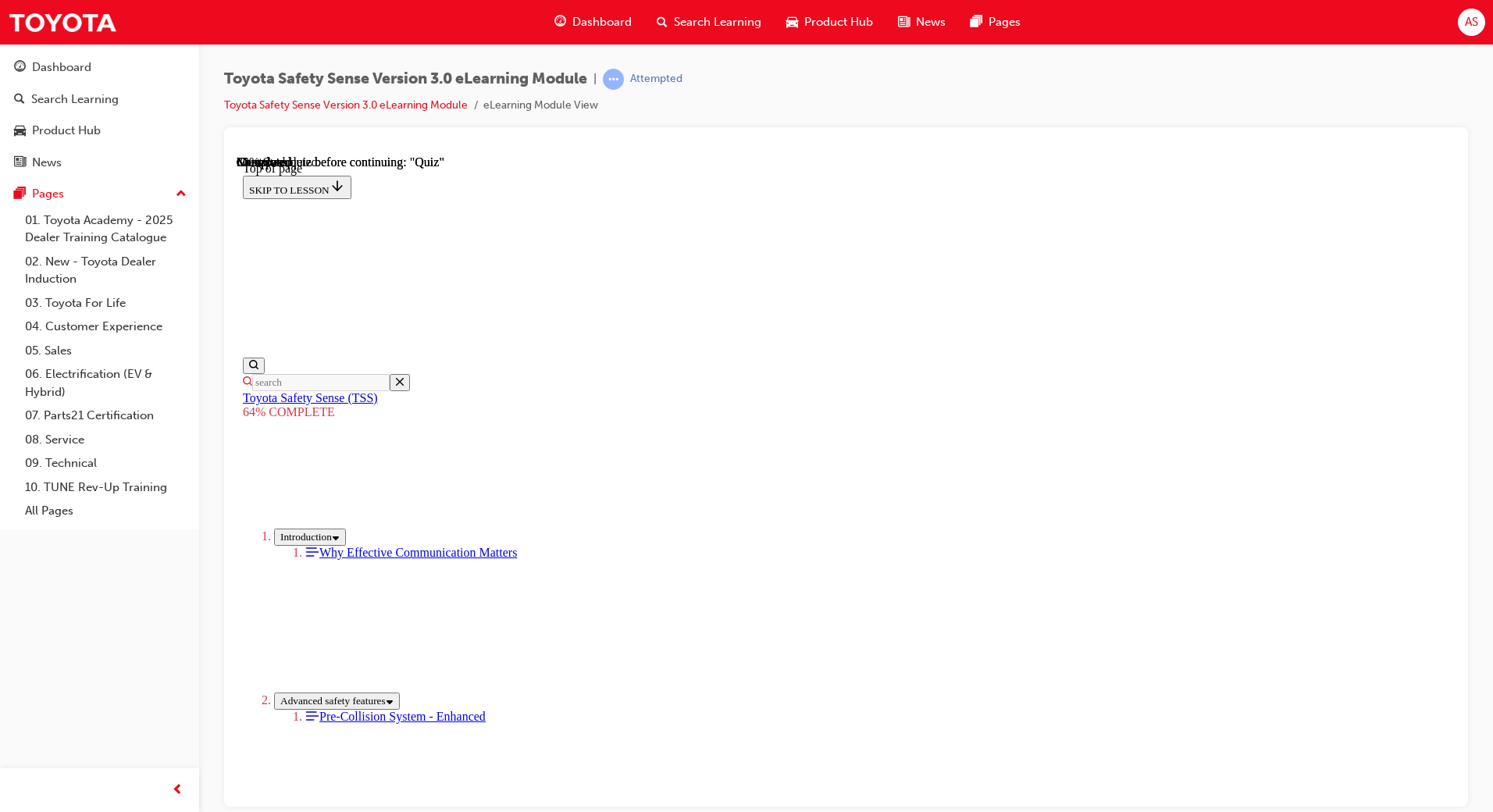 click on "CONTINUE" at bounding box center (276, 2444) 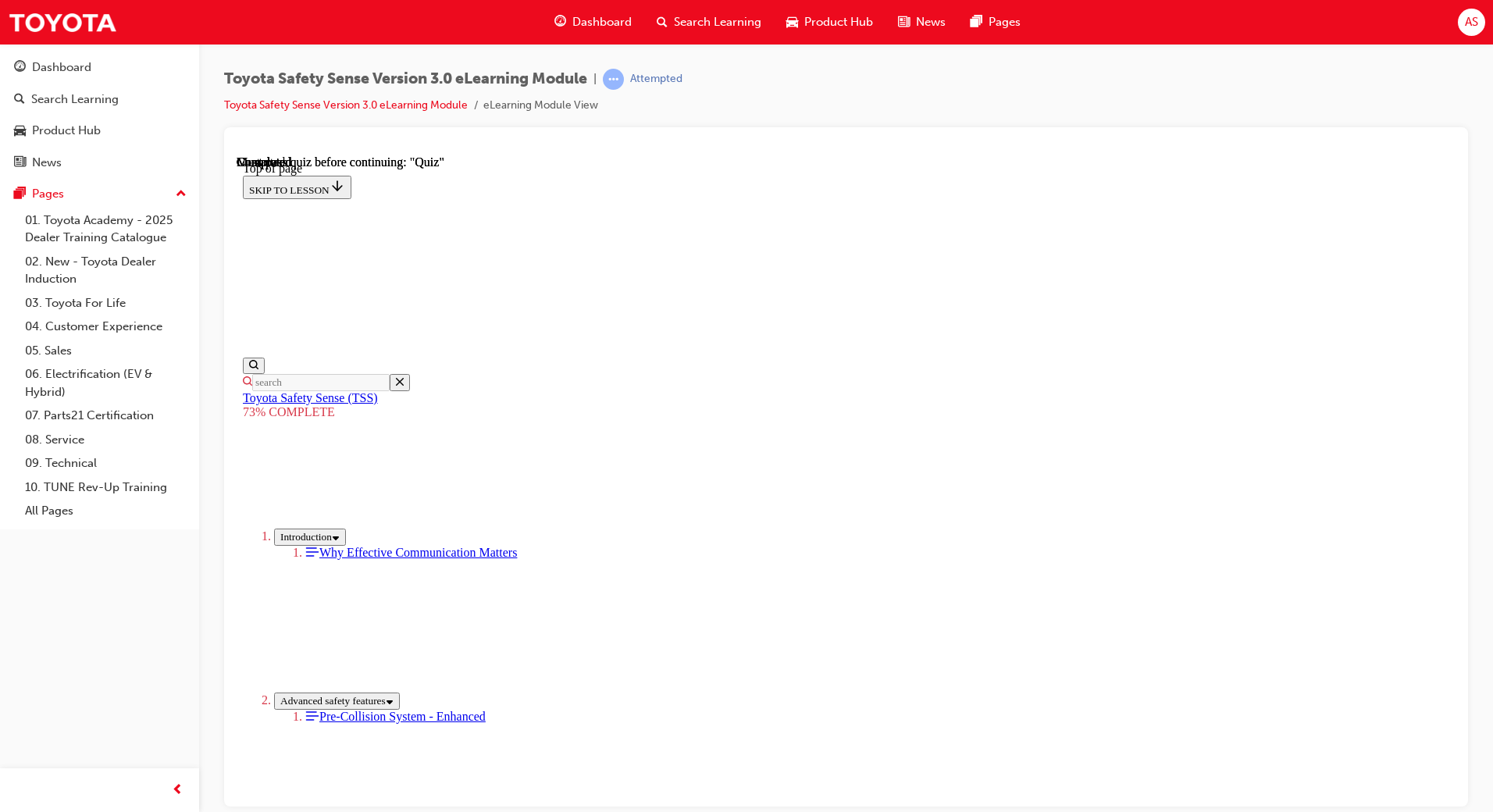 scroll, scrollTop: 0, scrollLeft: 0, axis: both 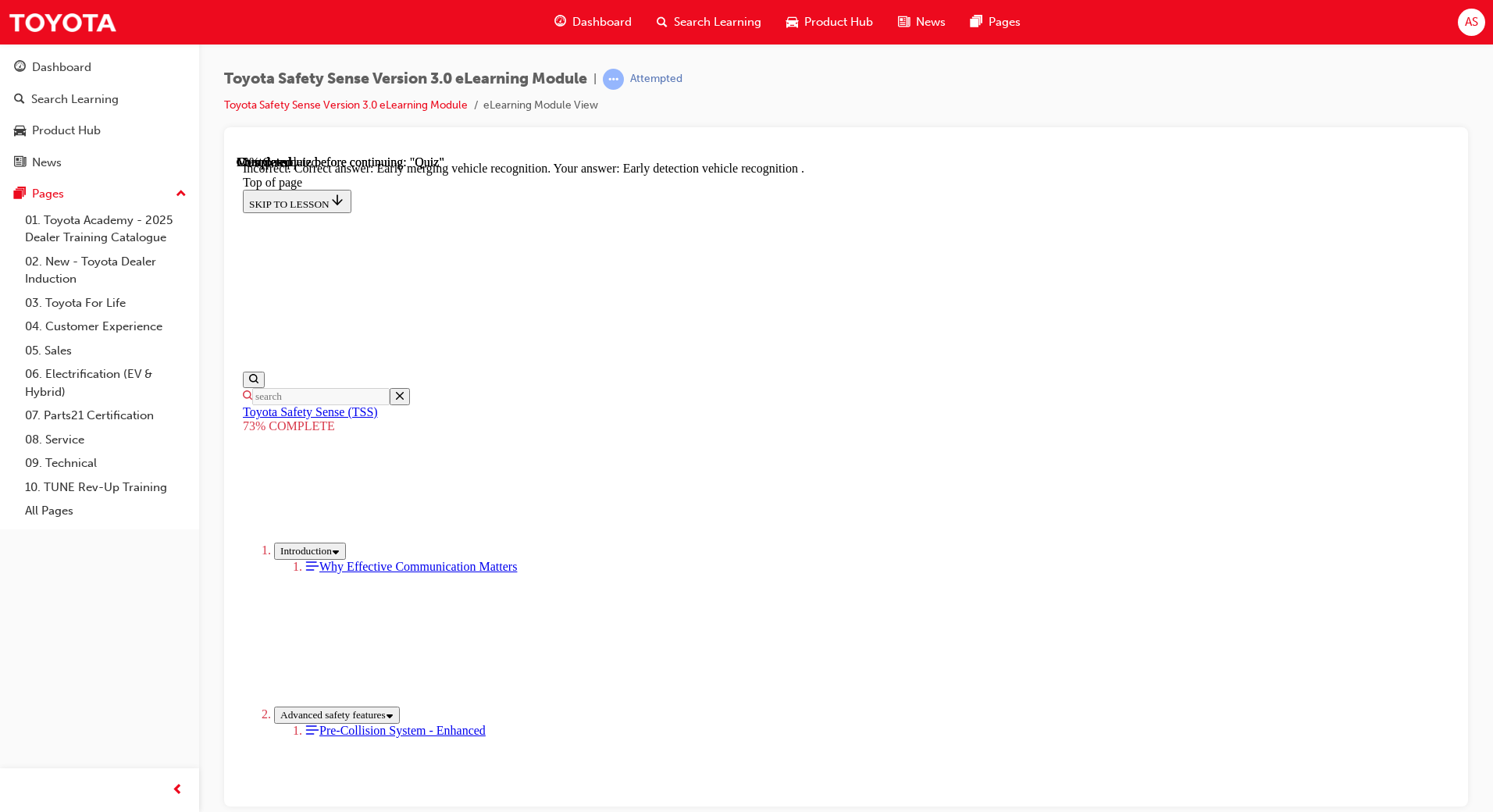click on "NEXT" at bounding box center [263, 10327] 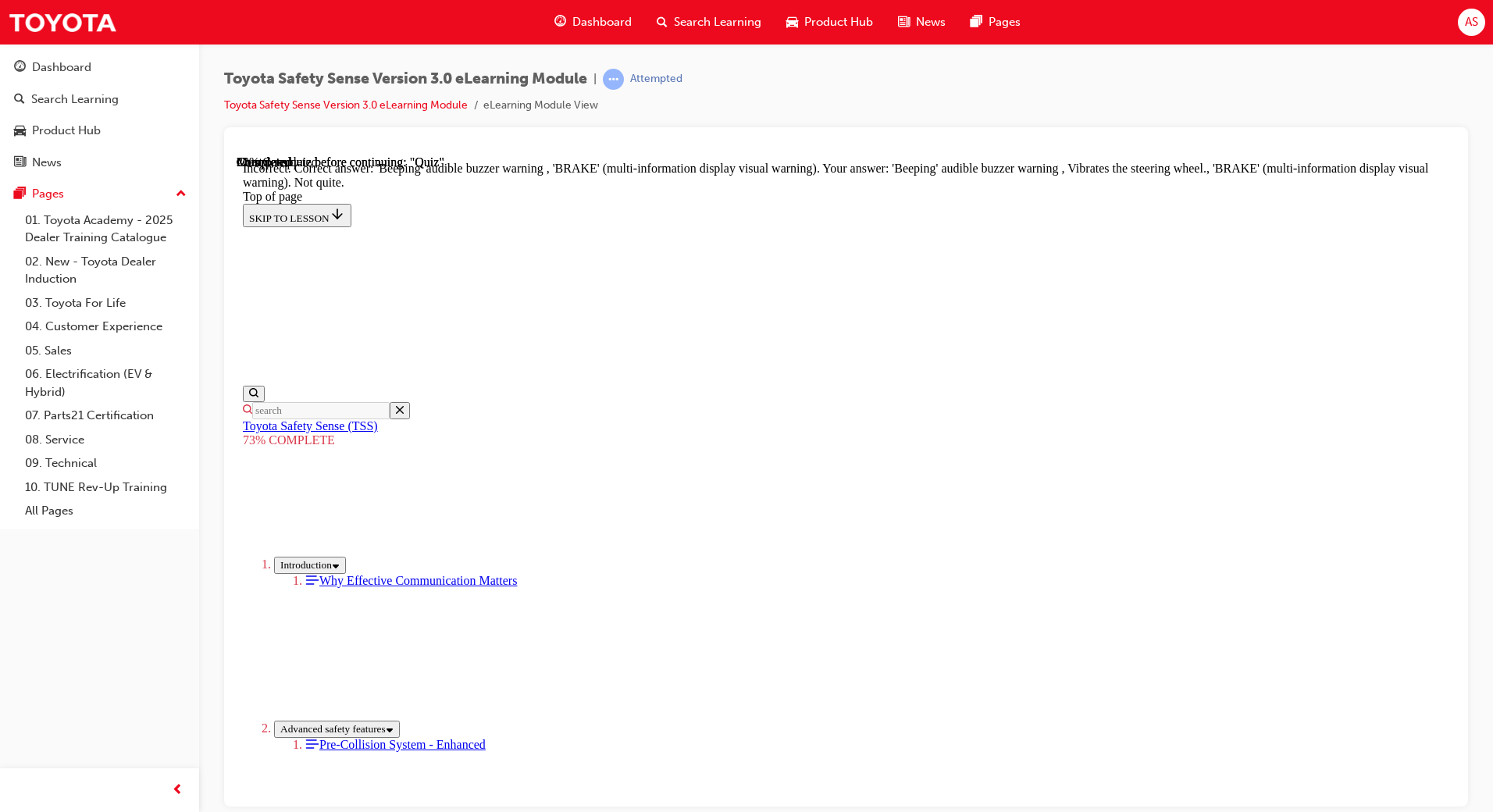 scroll, scrollTop: 421, scrollLeft: 0, axis: vertical 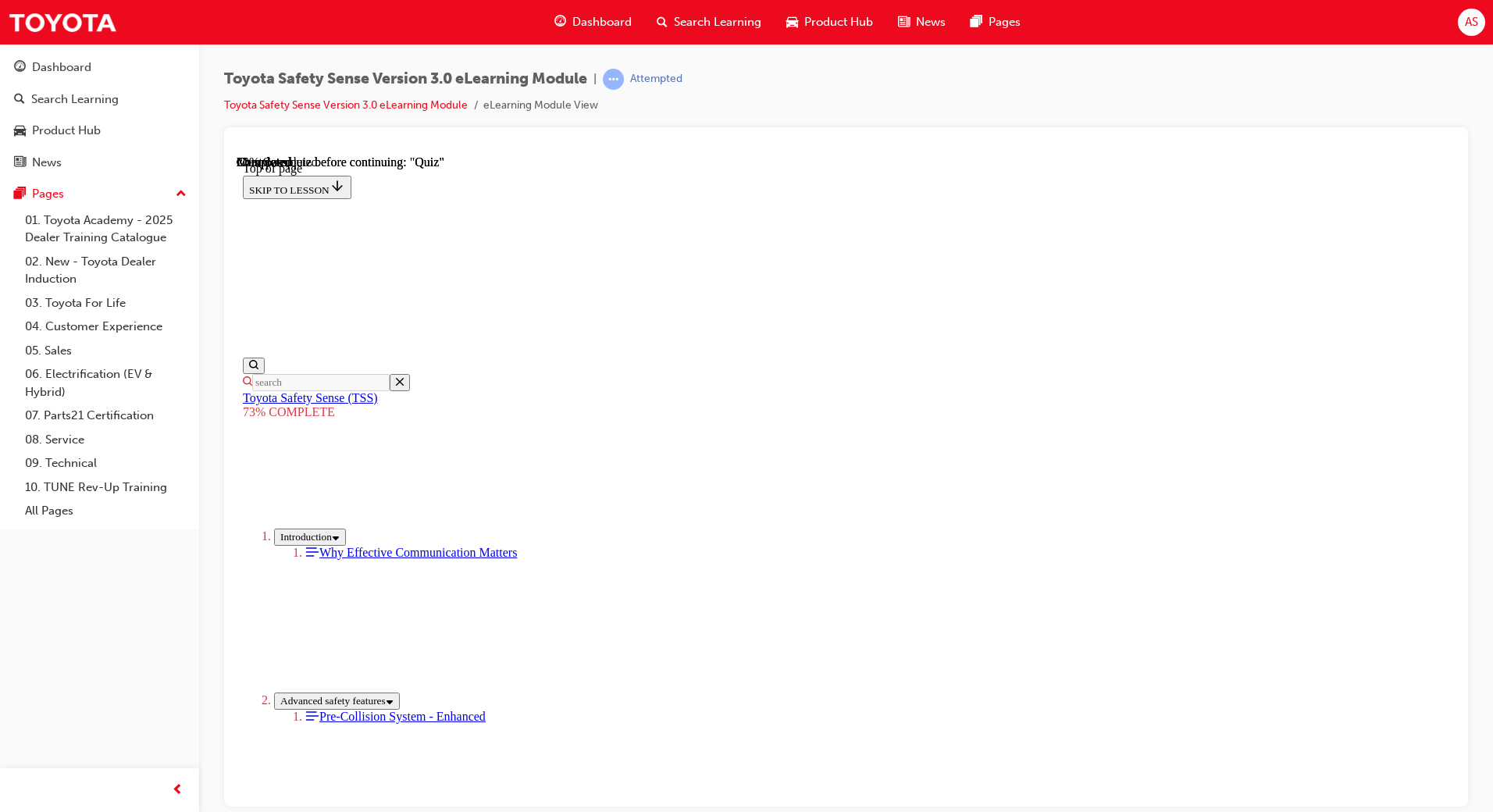 click on "operation" at bounding box center (861, 7349) 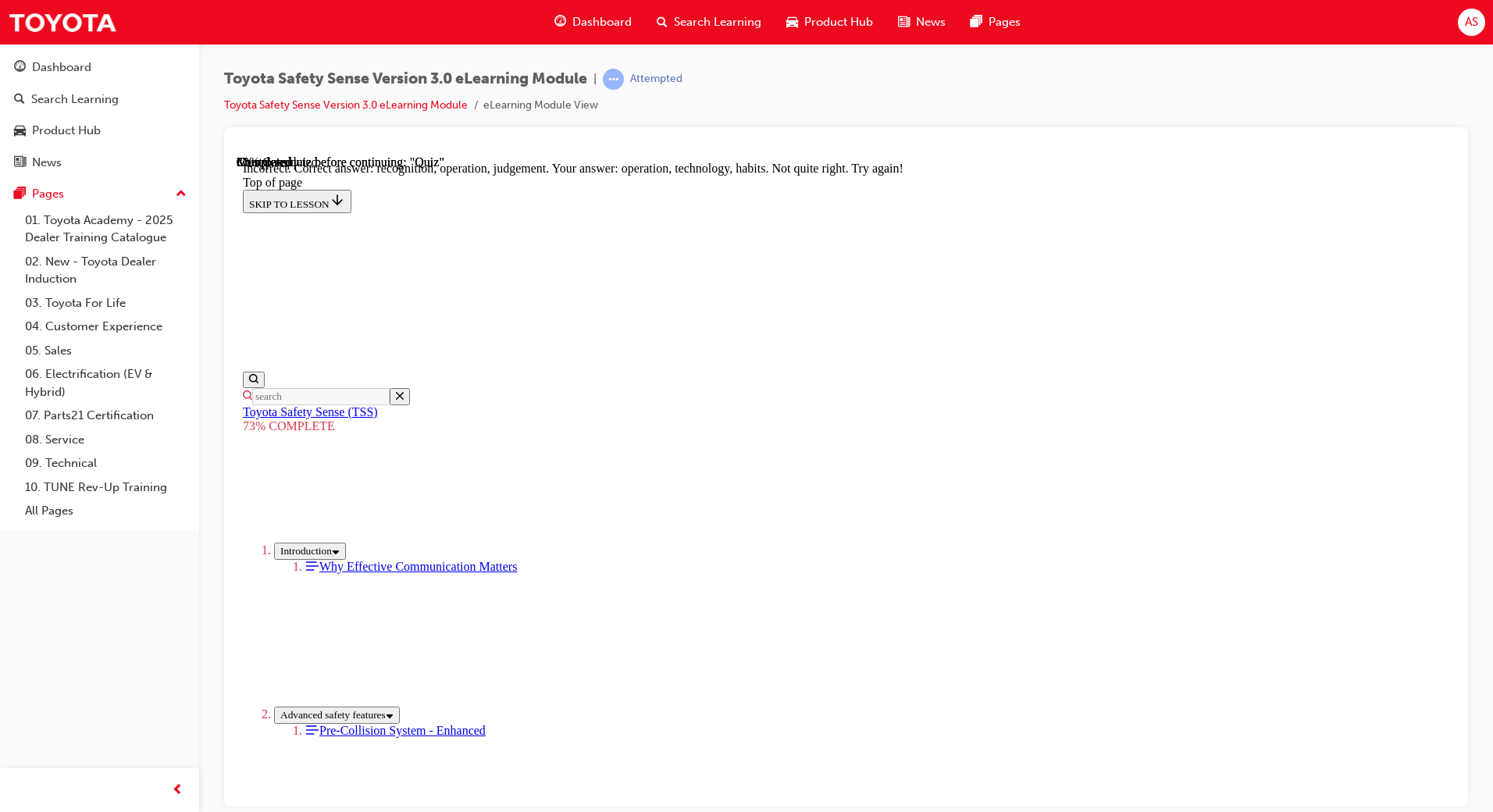 scroll, scrollTop: 557, scrollLeft: 0, axis: vertical 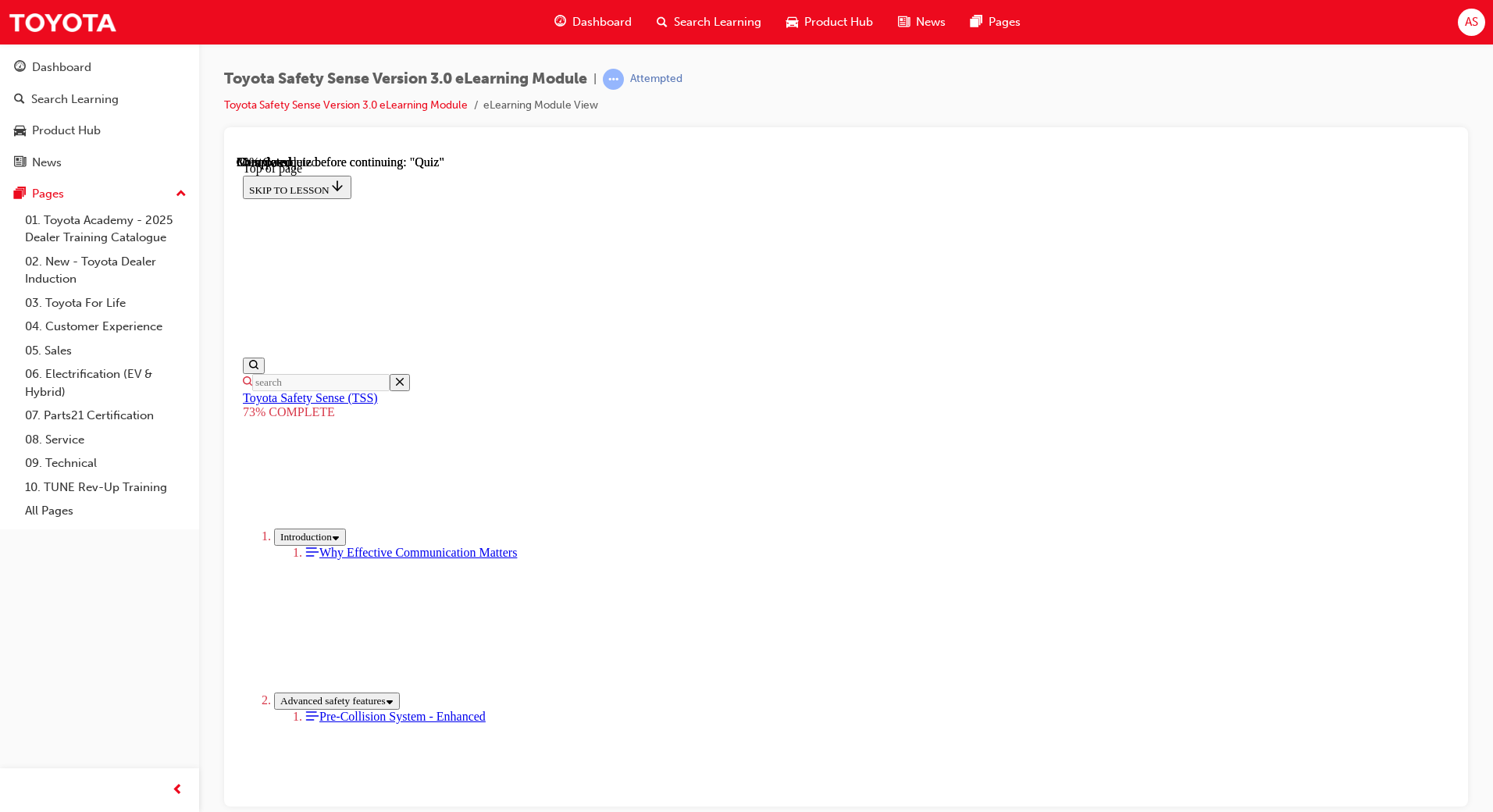 click on "guardrails" at bounding box center [861, 9144] 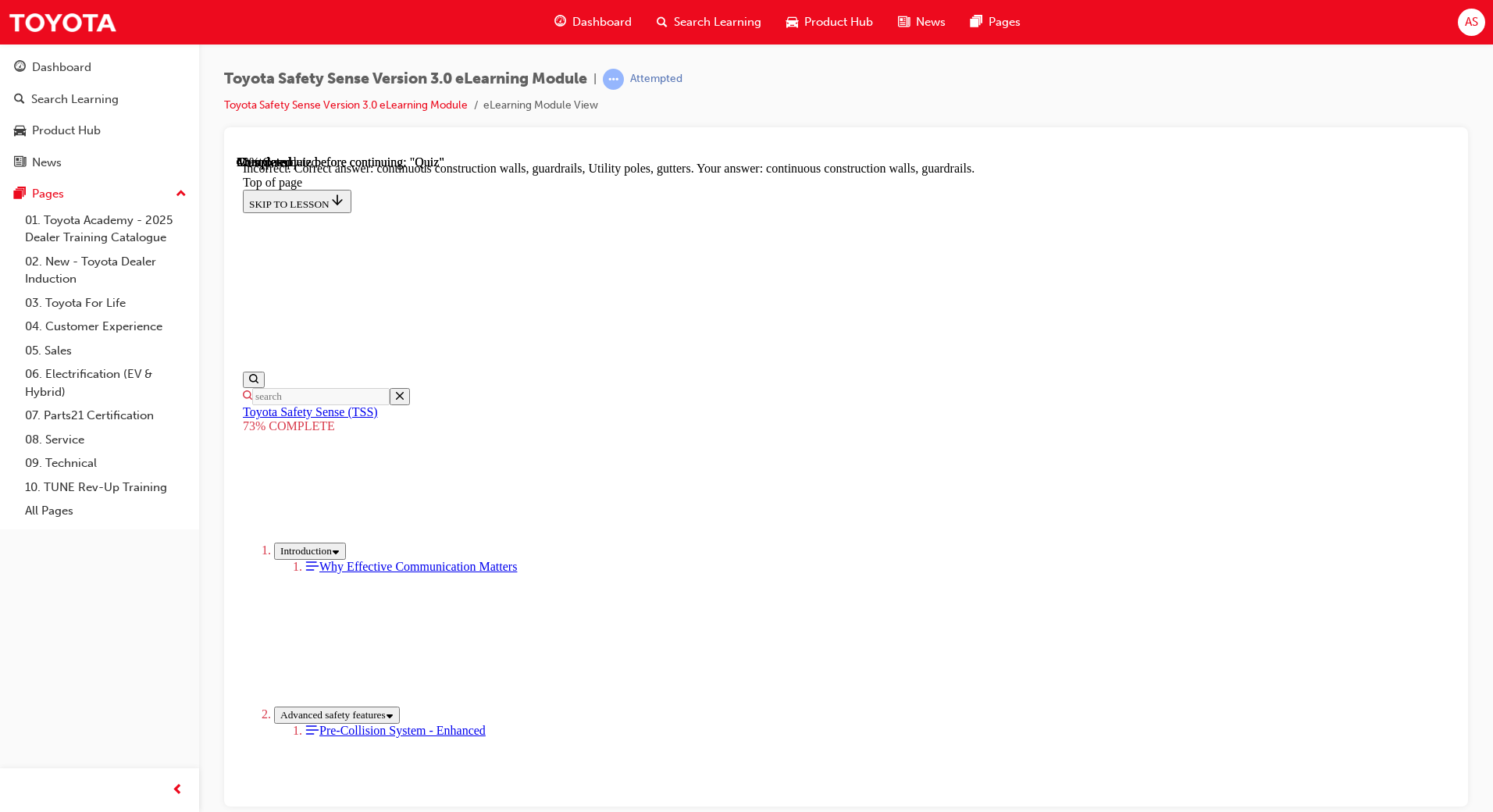 scroll, scrollTop: 259, scrollLeft: 0, axis: vertical 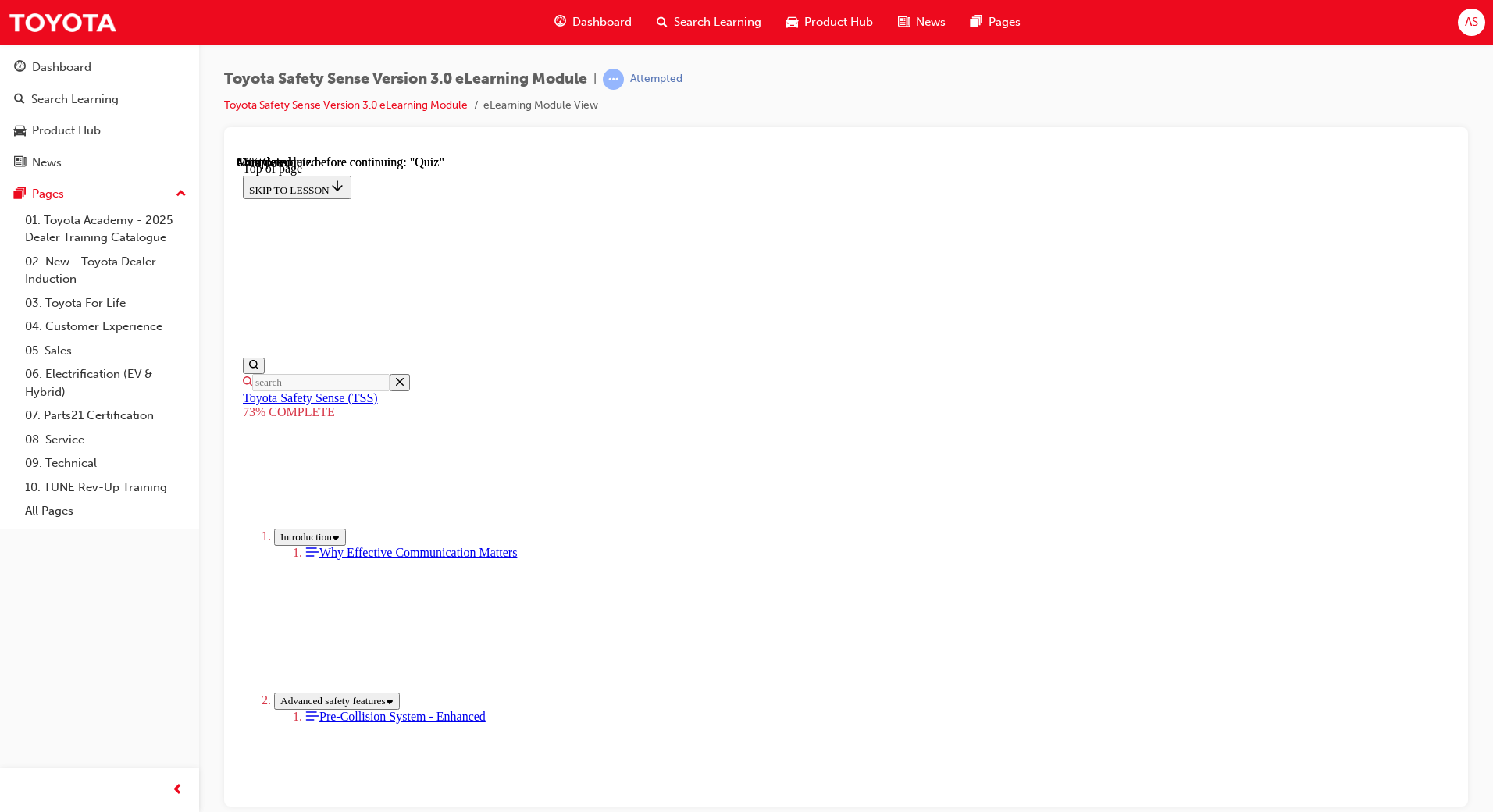click on "True" at bounding box center [846, 8436] 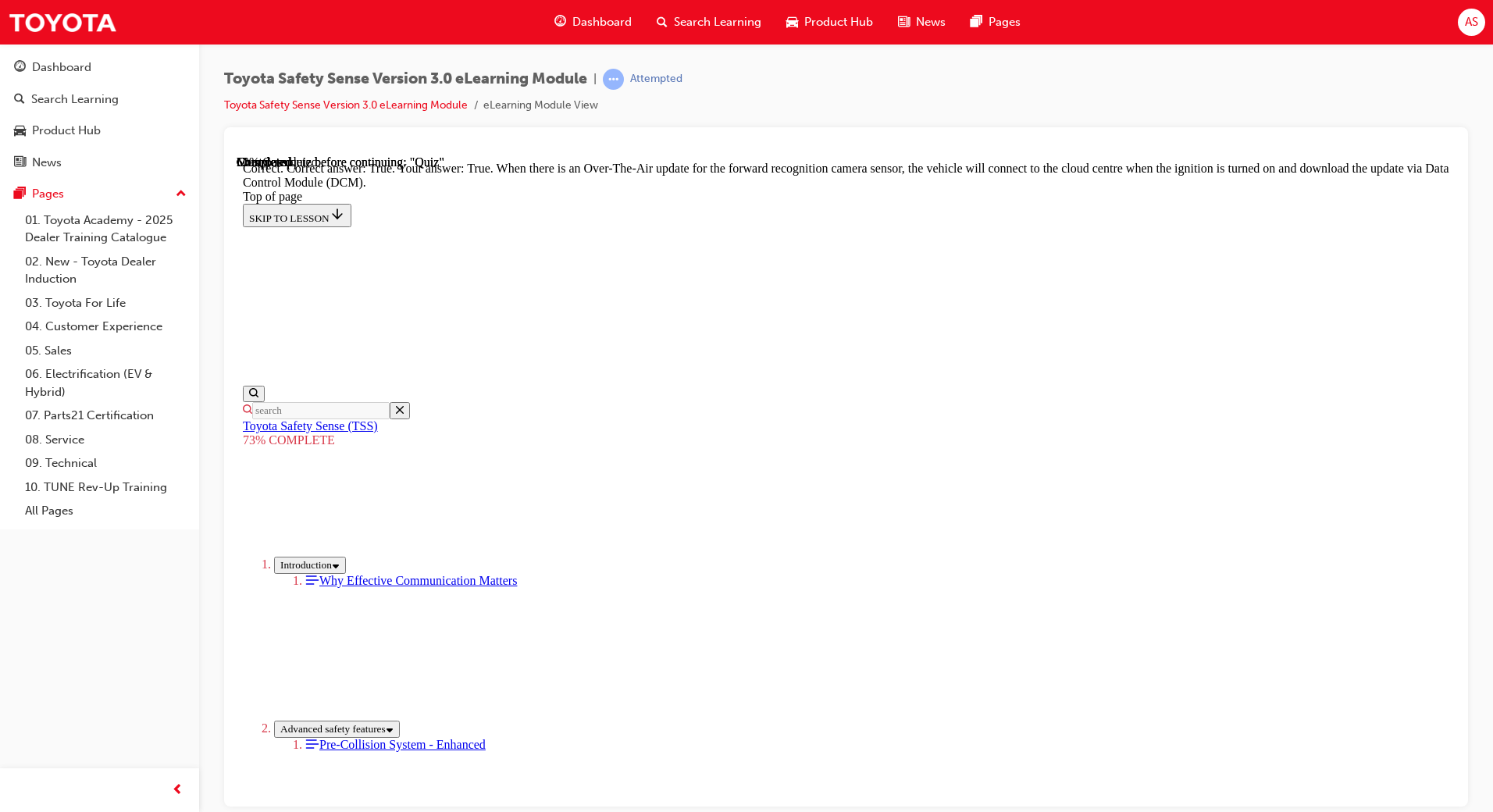 scroll, scrollTop: 211, scrollLeft: 0, axis: vertical 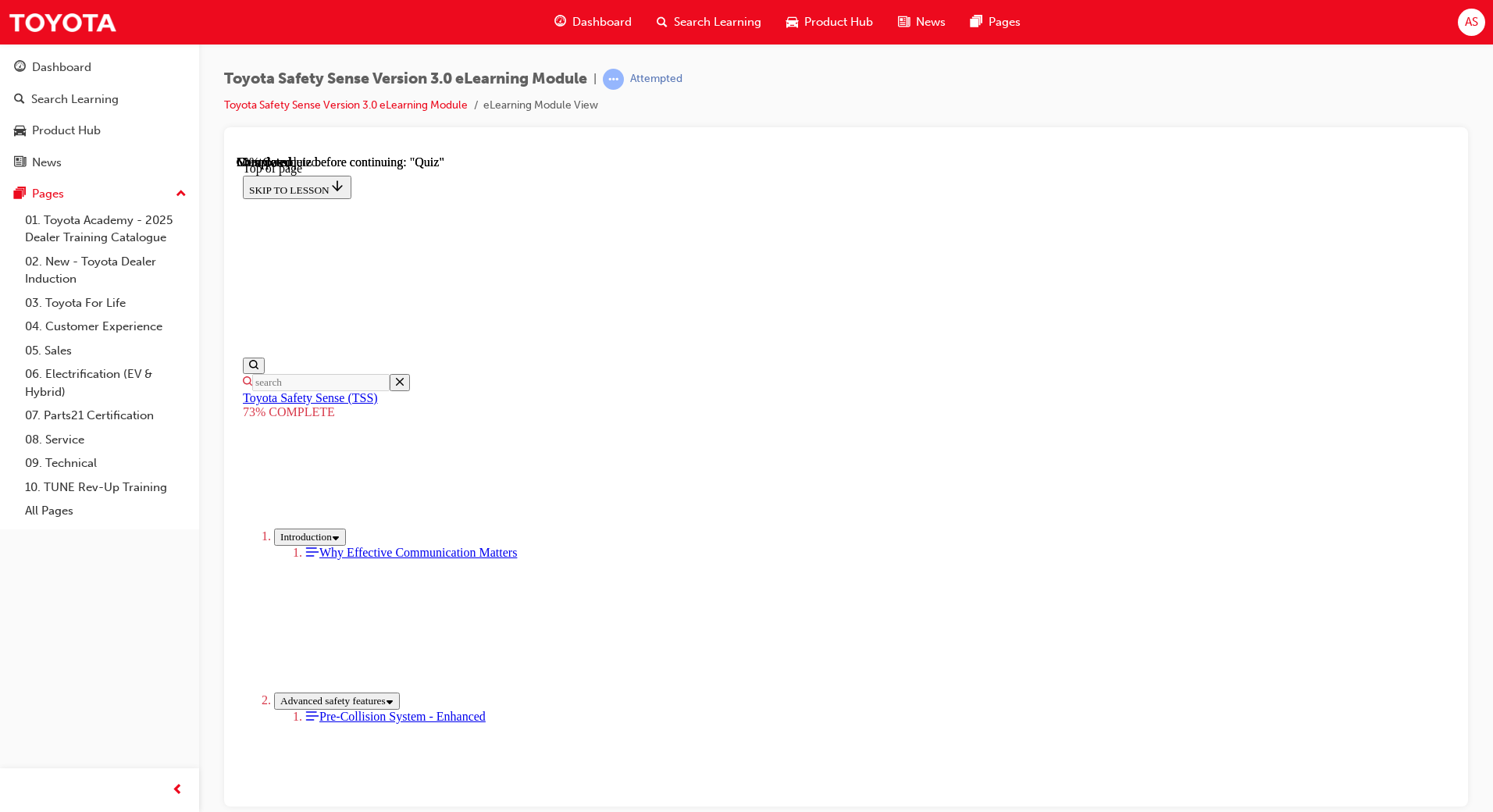 click on "False" at bounding box center (846, 10351) 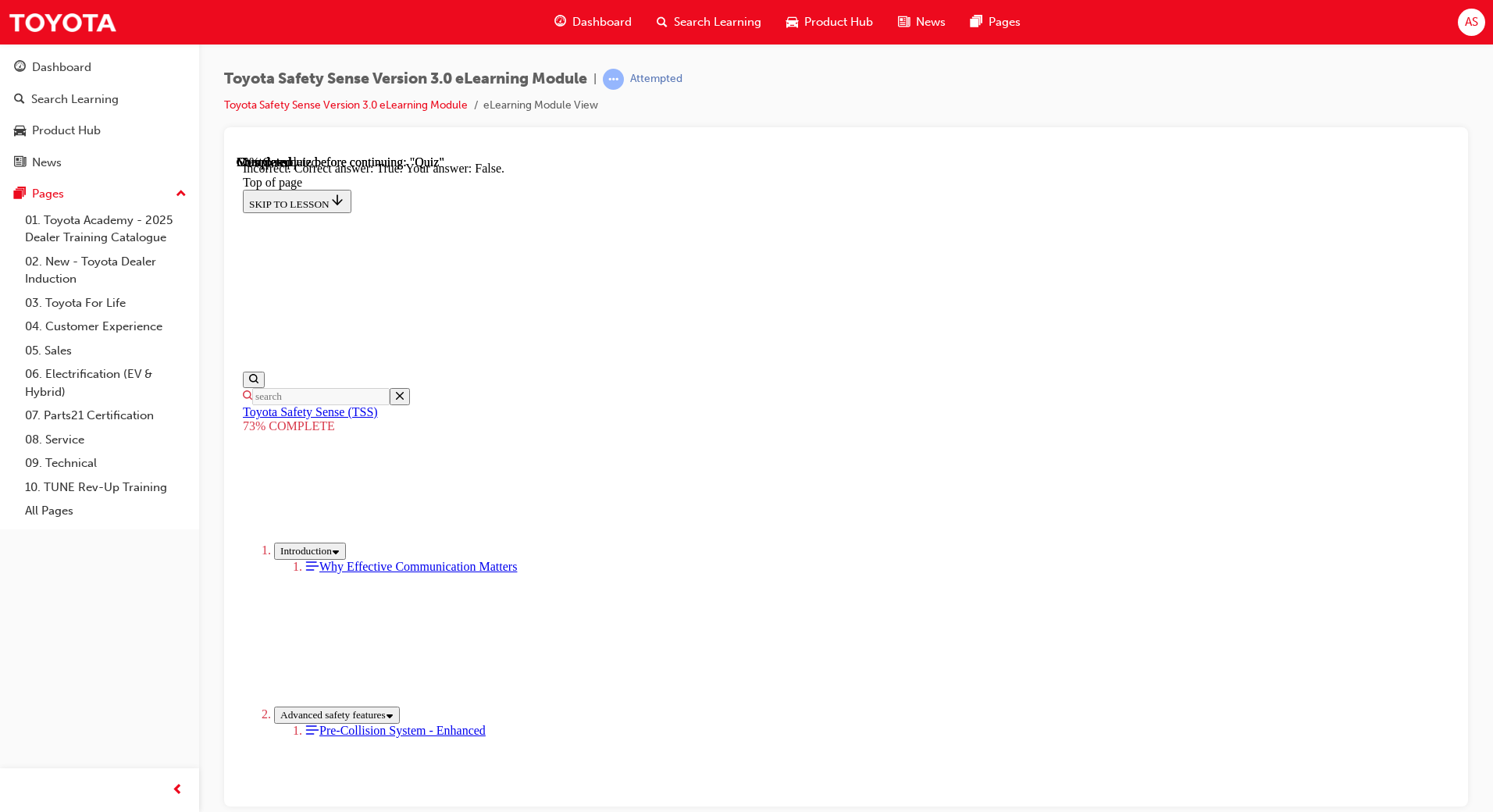 scroll, scrollTop: 123, scrollLeft: 0, axis: vertical 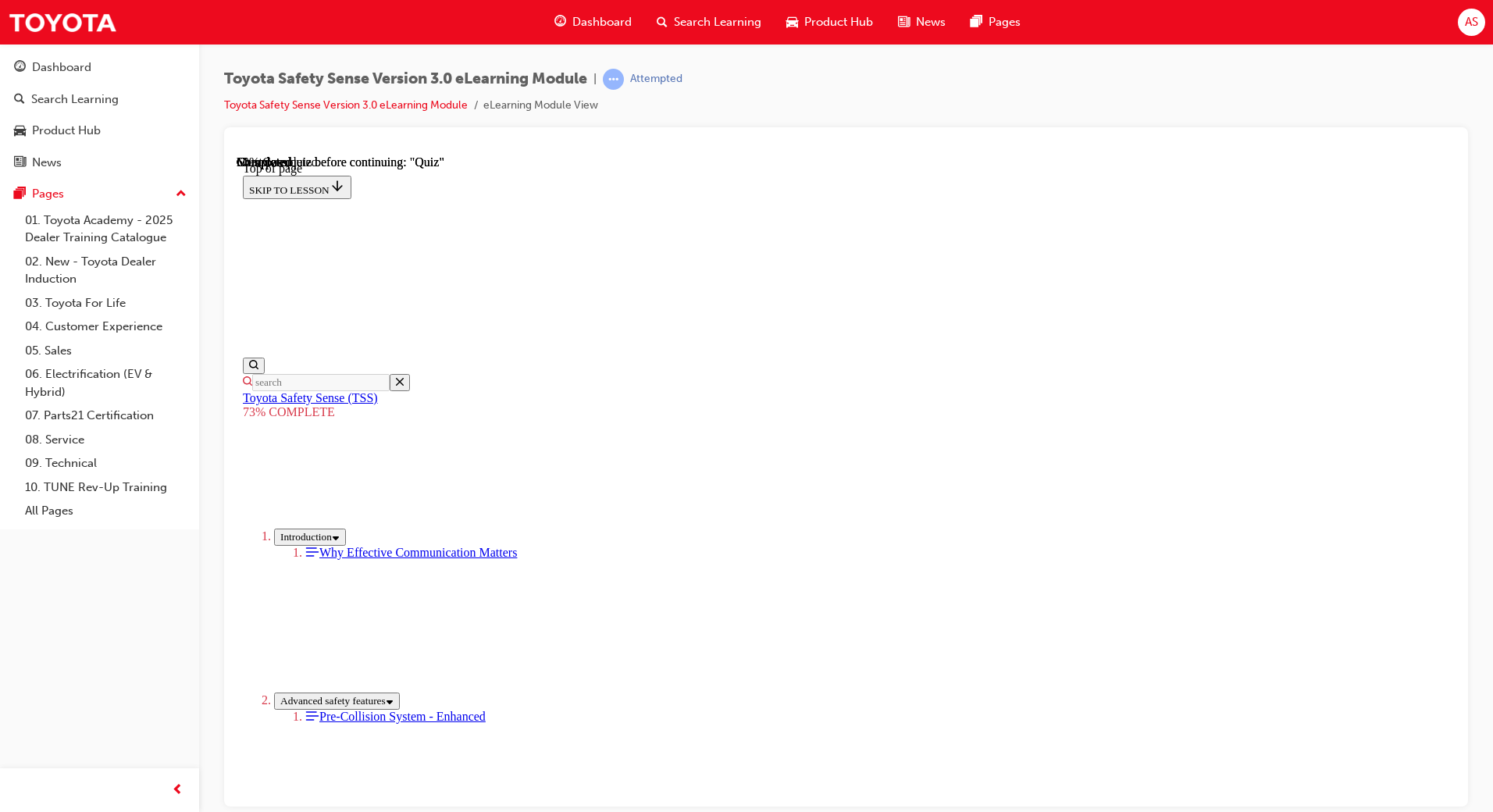 click at bounding box center (846, 9266) 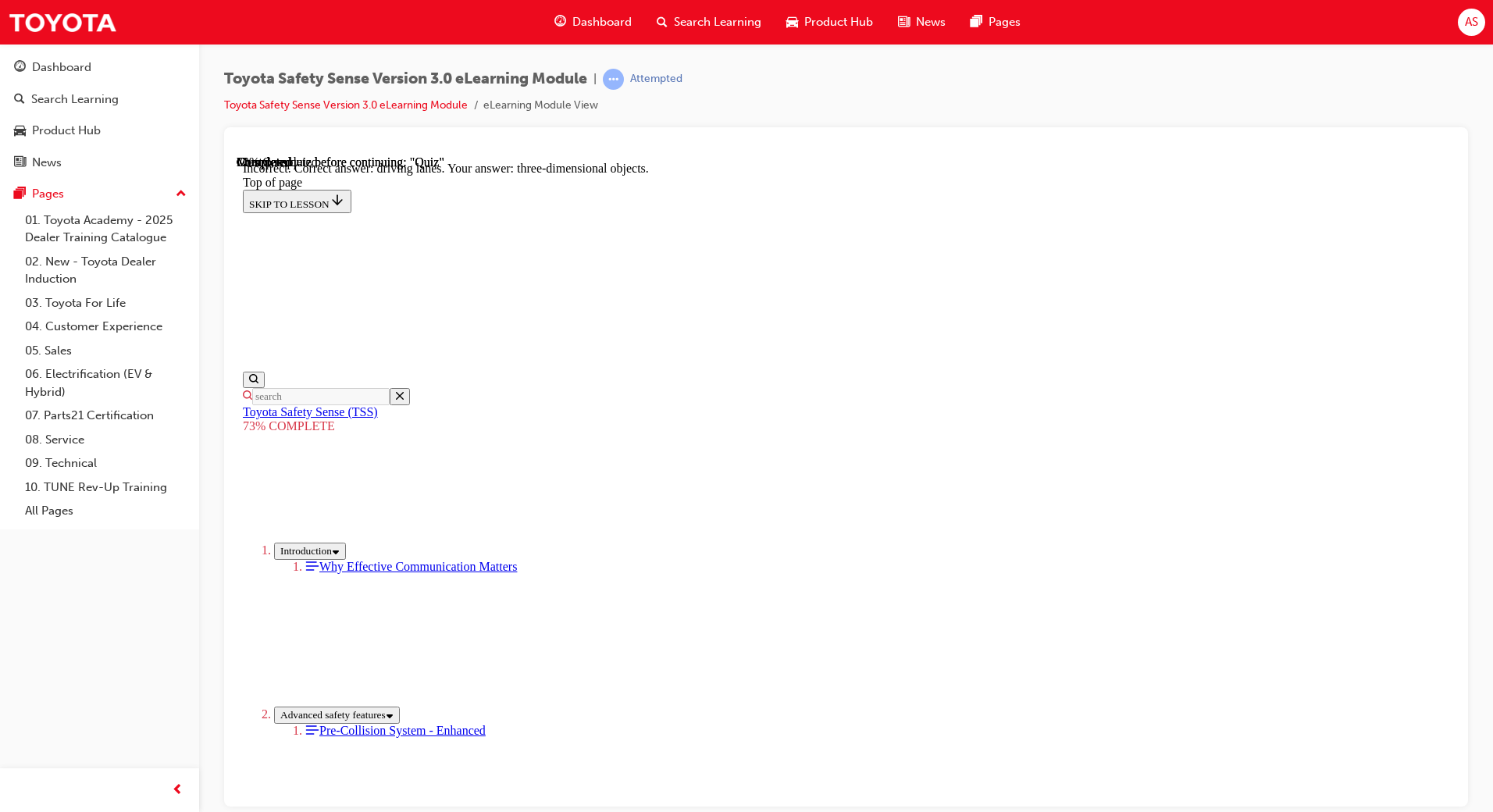 scroll, scrollTop: 275, scrollLeft: 0, axis: vertical 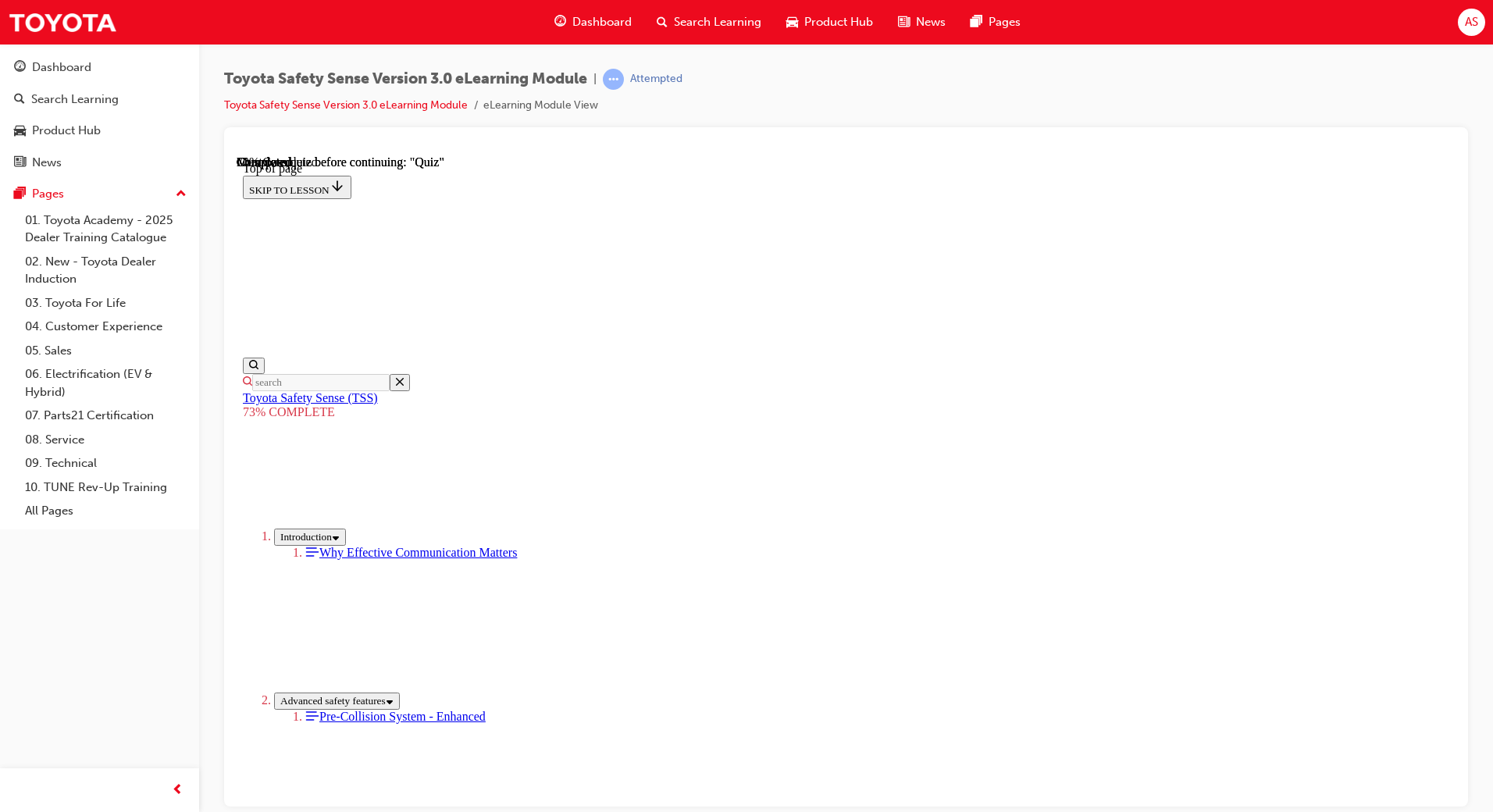click on "millimetre-wave radar sensor" at bounding box center (861, 11263) 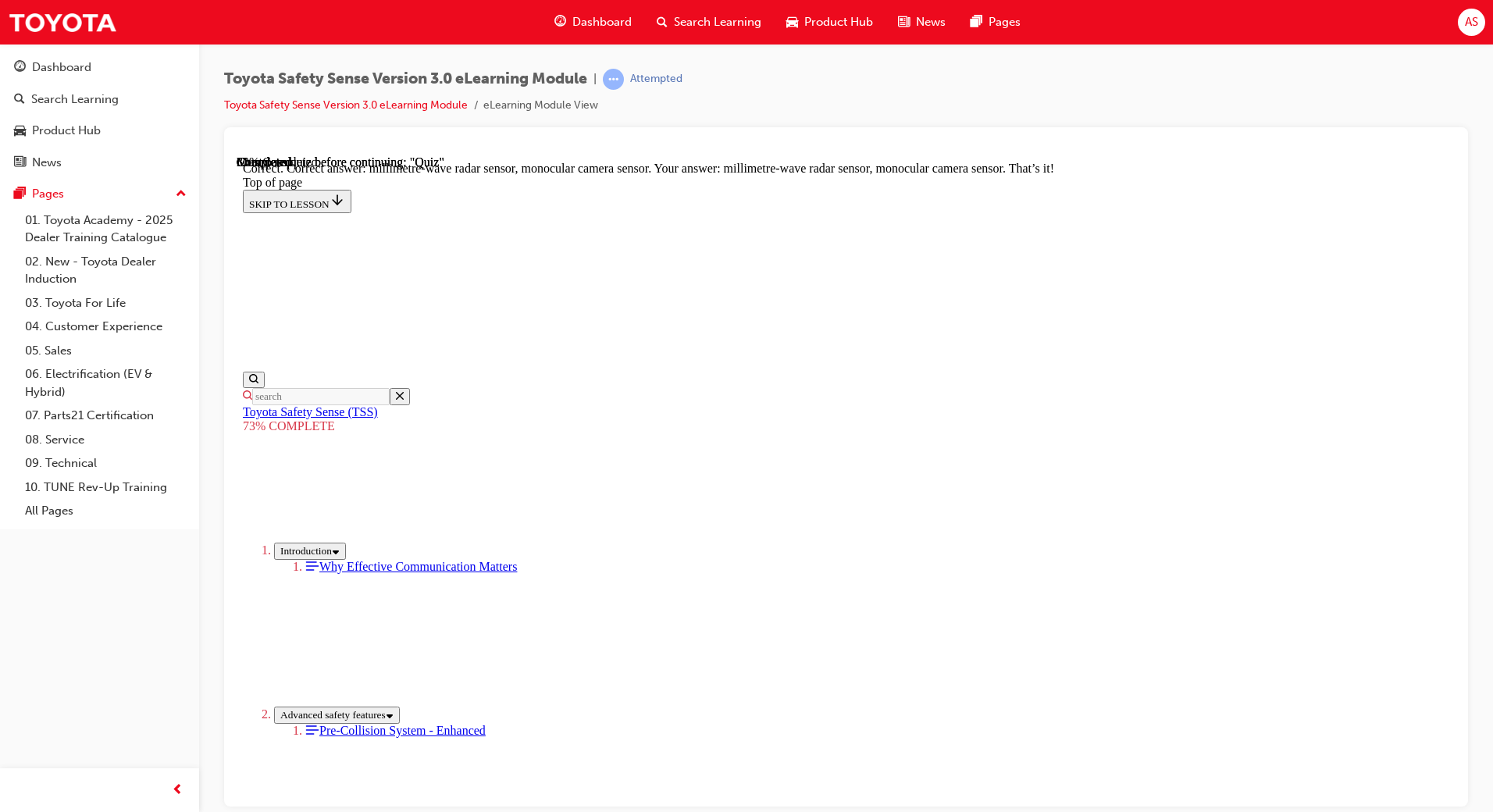 scroll, scrollTop: 441, scrollLeft: 0, axis: vertical 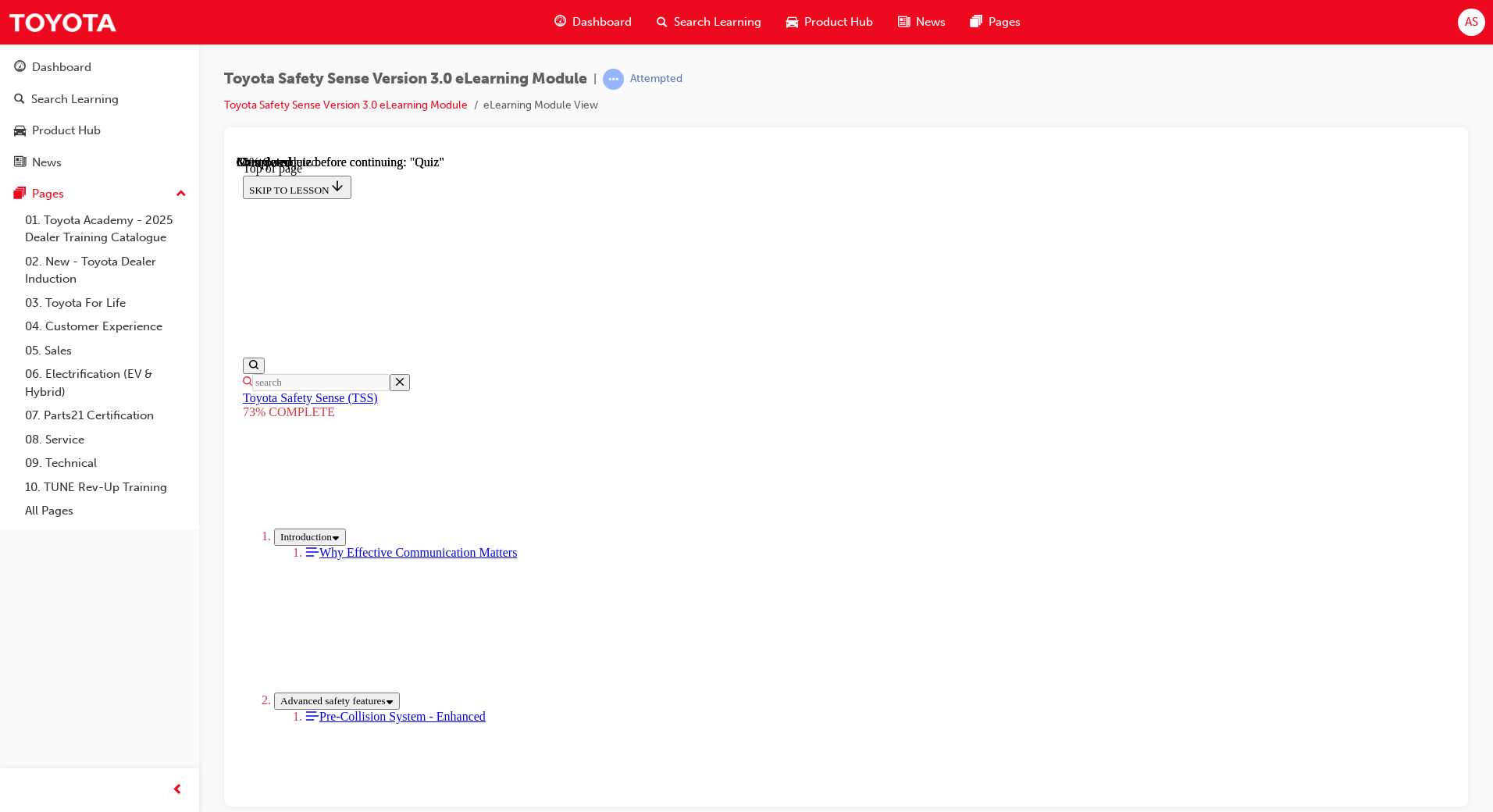 click at bounding box center [846, 7445] 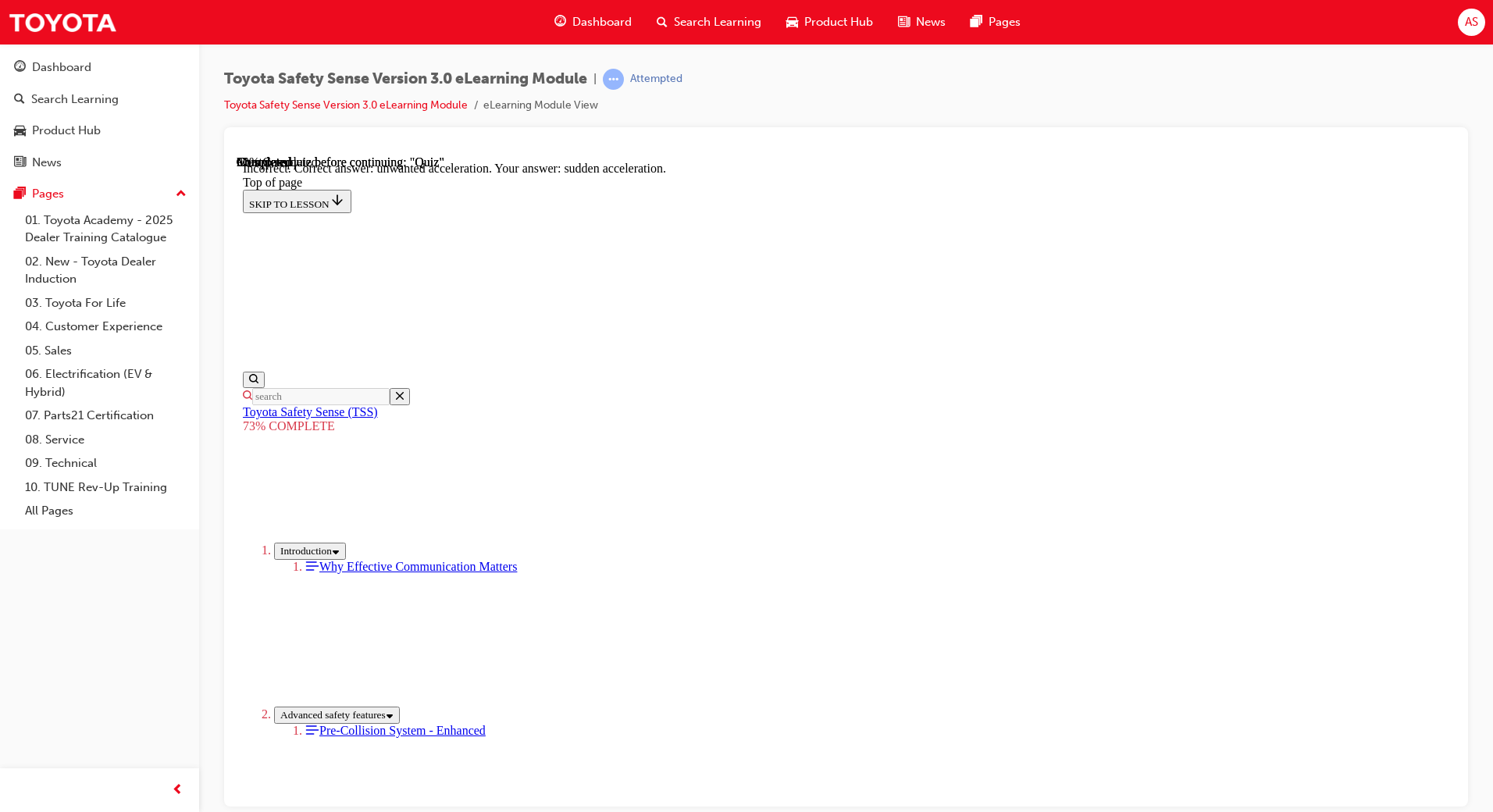 scroll, scrollTop: 301, scrollLeft: 0, axis: vertical 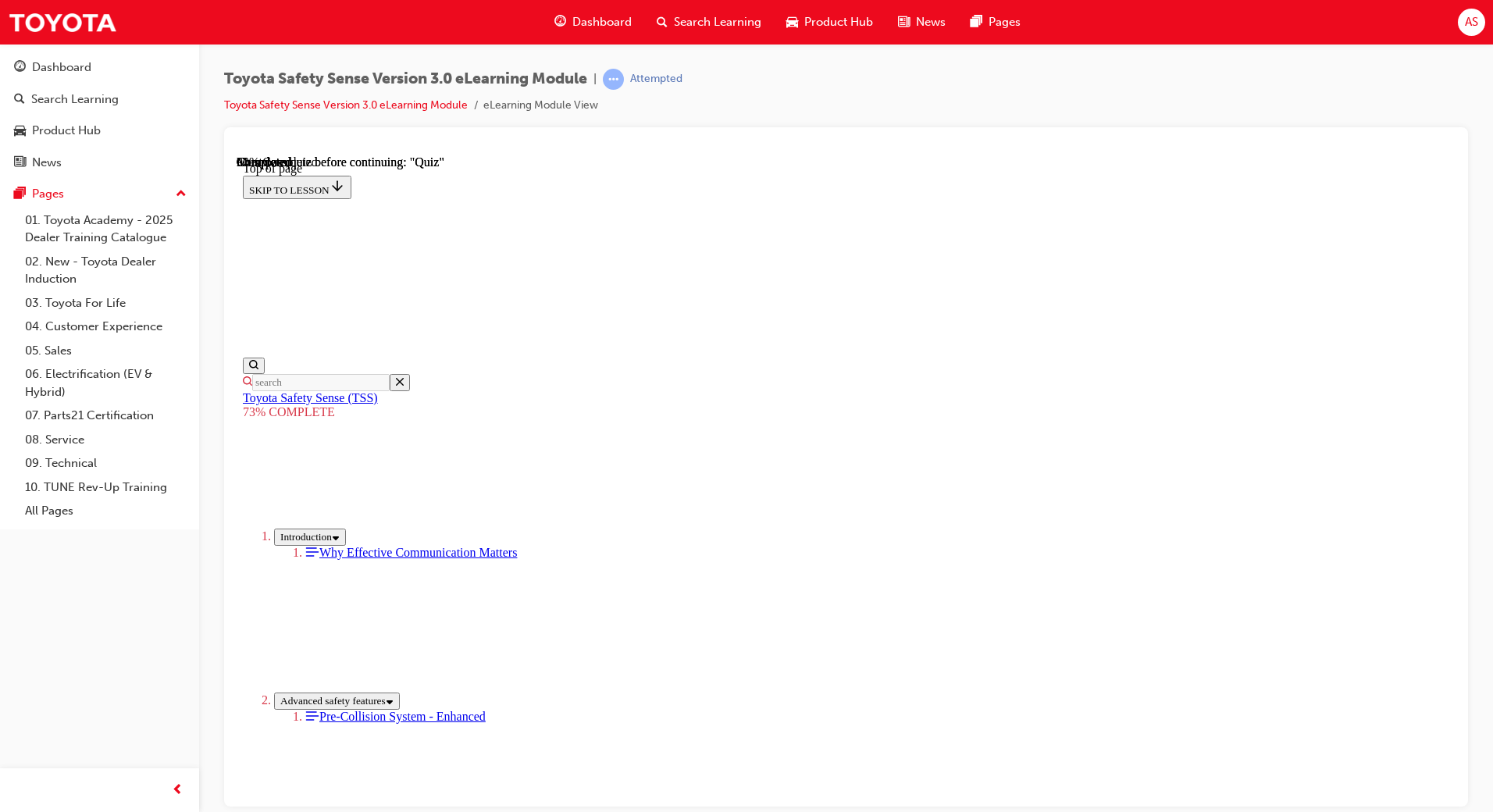 click on "Pre-collision warning (multi-information display buzzer)" at bounding box center [861, 12186] 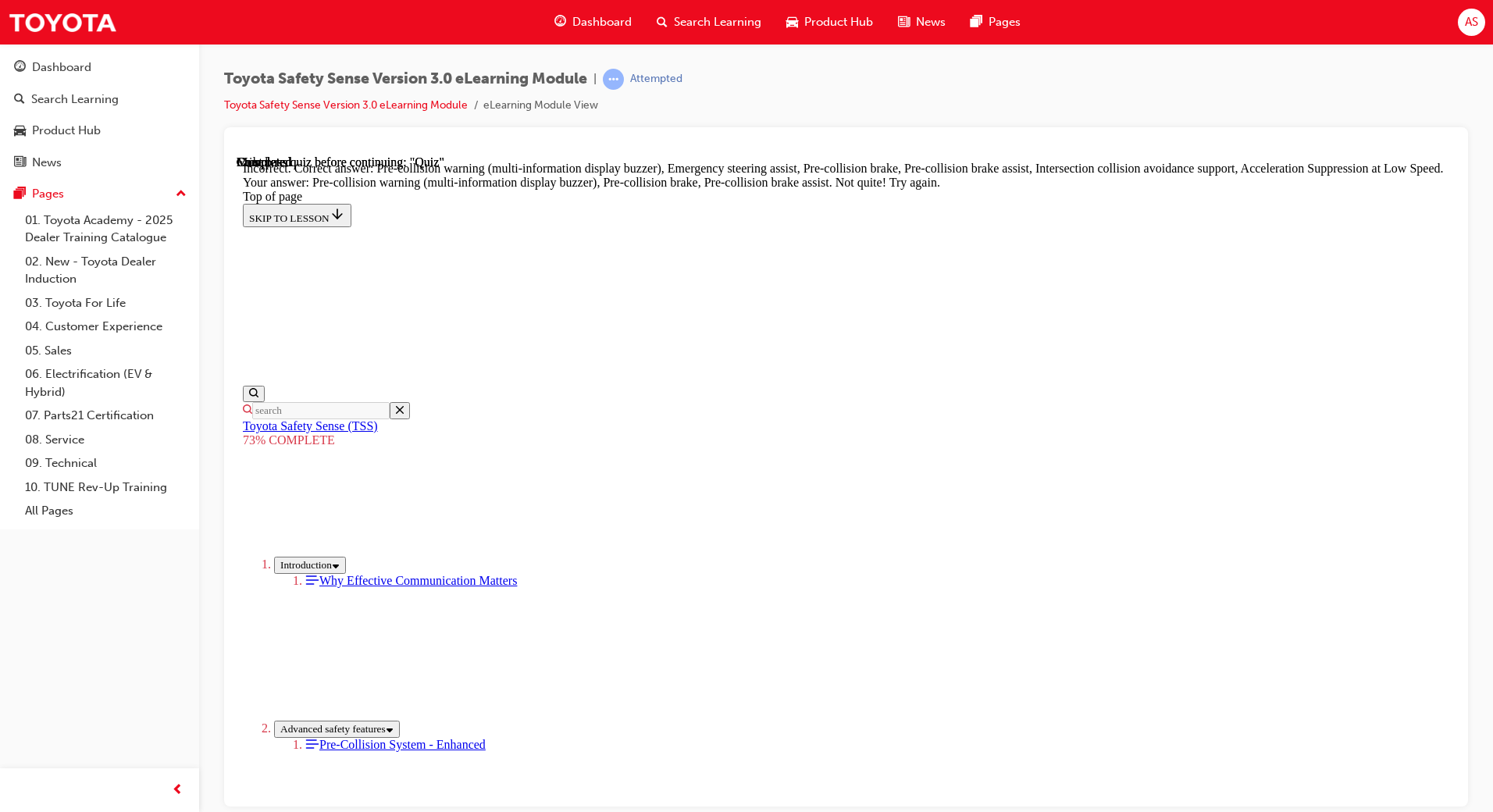 scroll, scrollTop: 254, scrollLeft: 0, axis: vertical 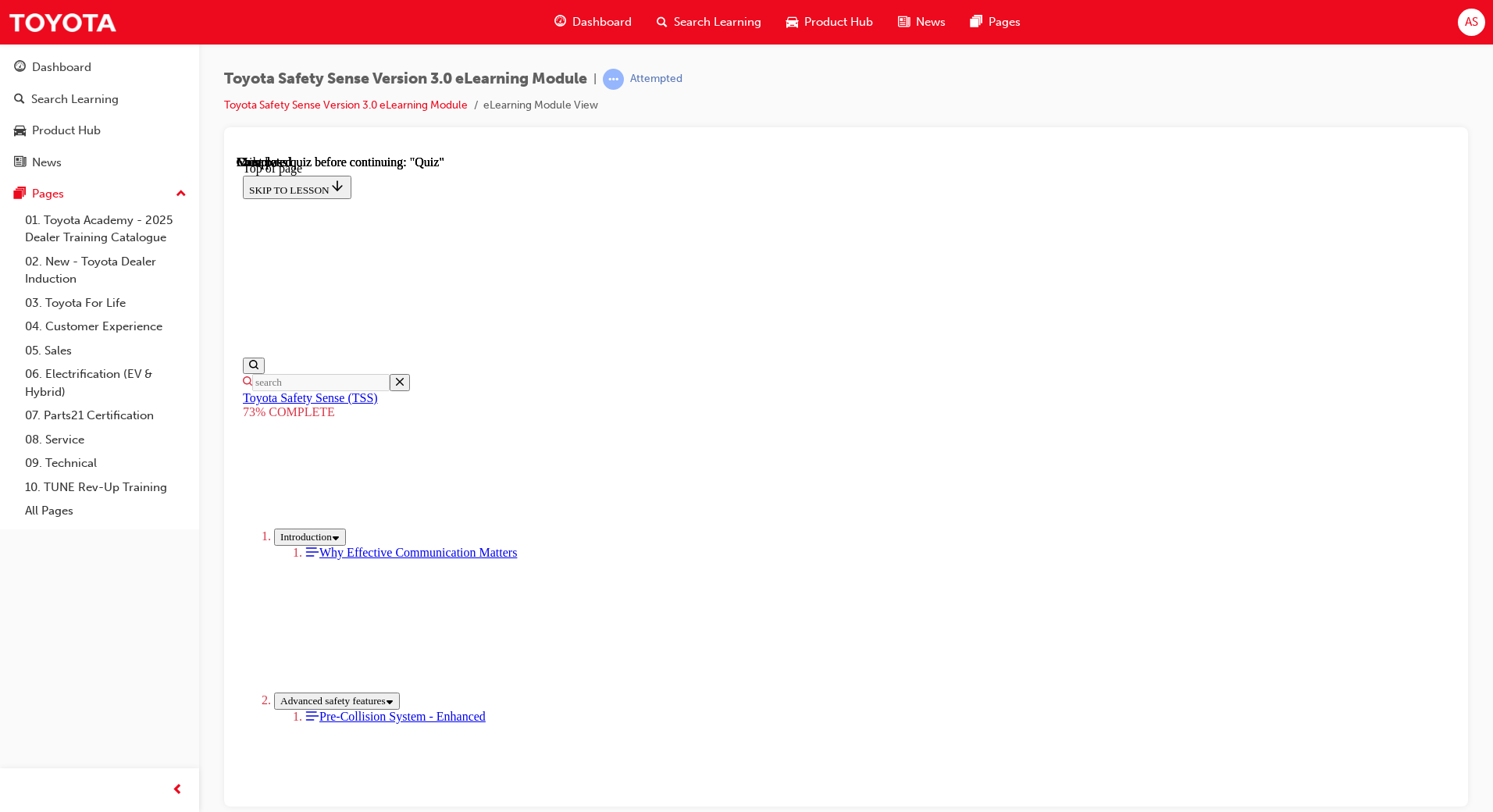 click at bounding box center (312, 8636) 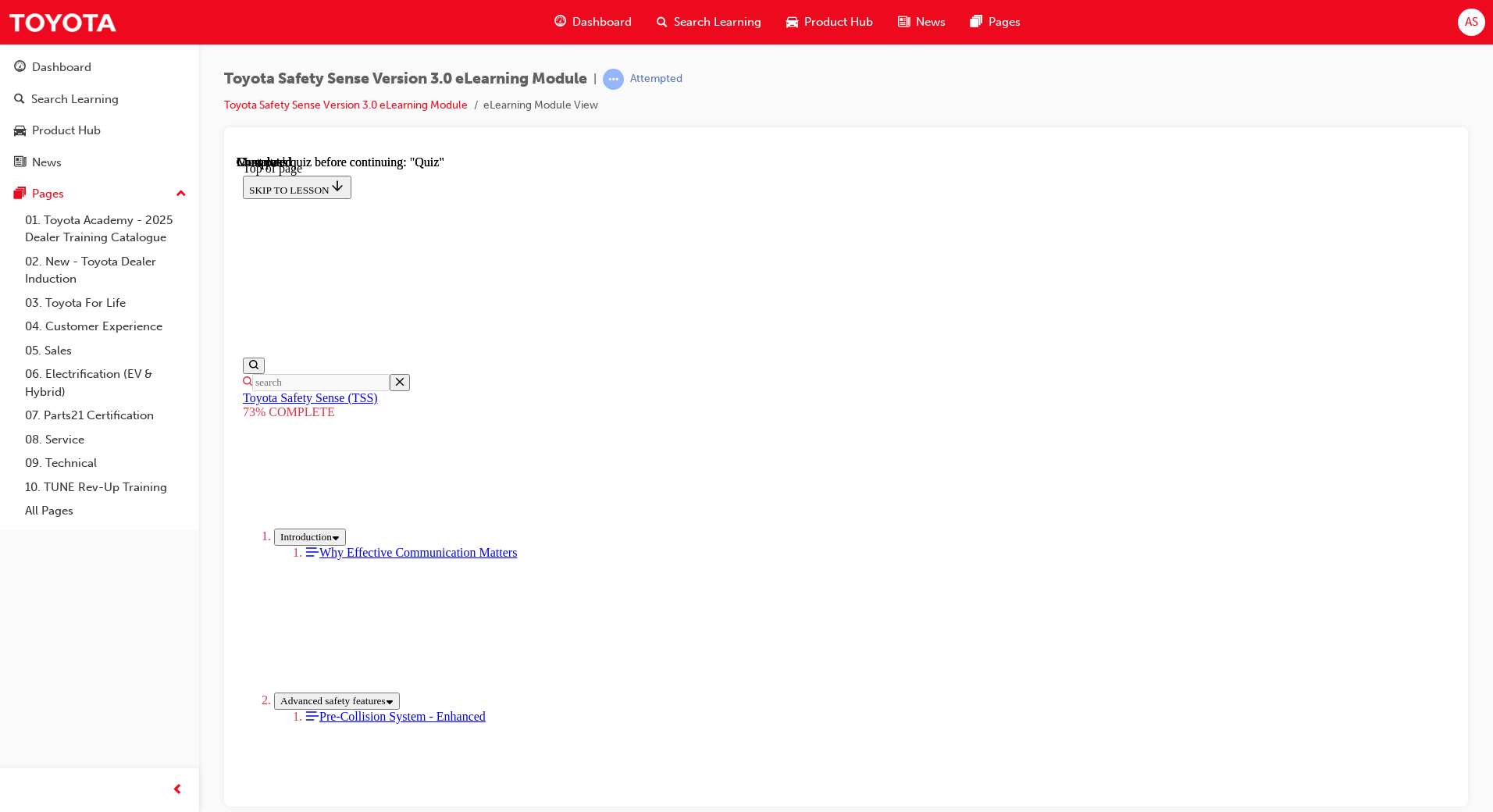 click on "TAKE AGAIN" at bounding box center [280, 1491] 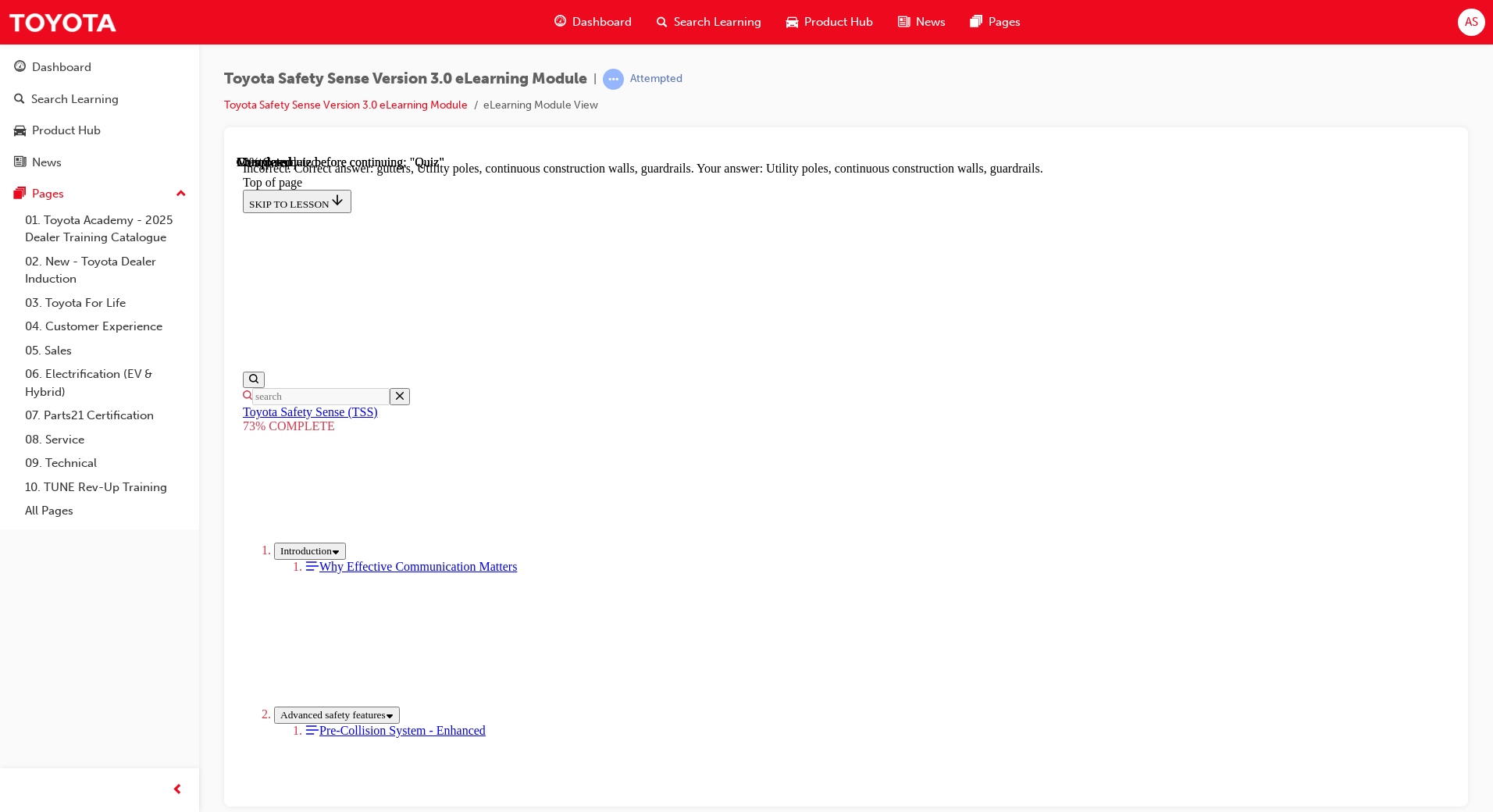 scroll, scrollTop: 259, scrollLeft: 0, axis: vertical 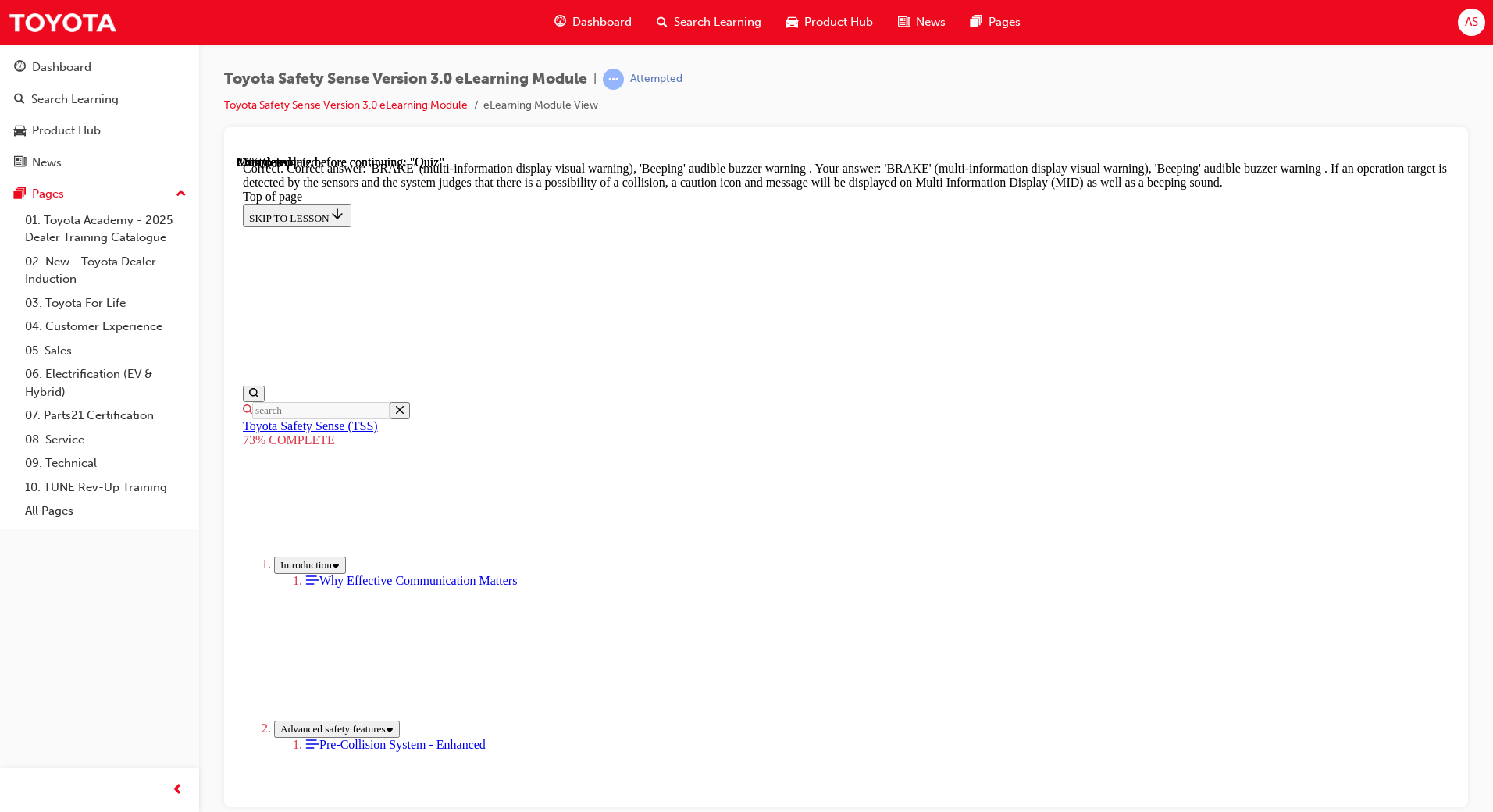 drag, startPoint x: 952, startPoint y: 743, endPoint x: 946, endPoint y: 735, distance: 10 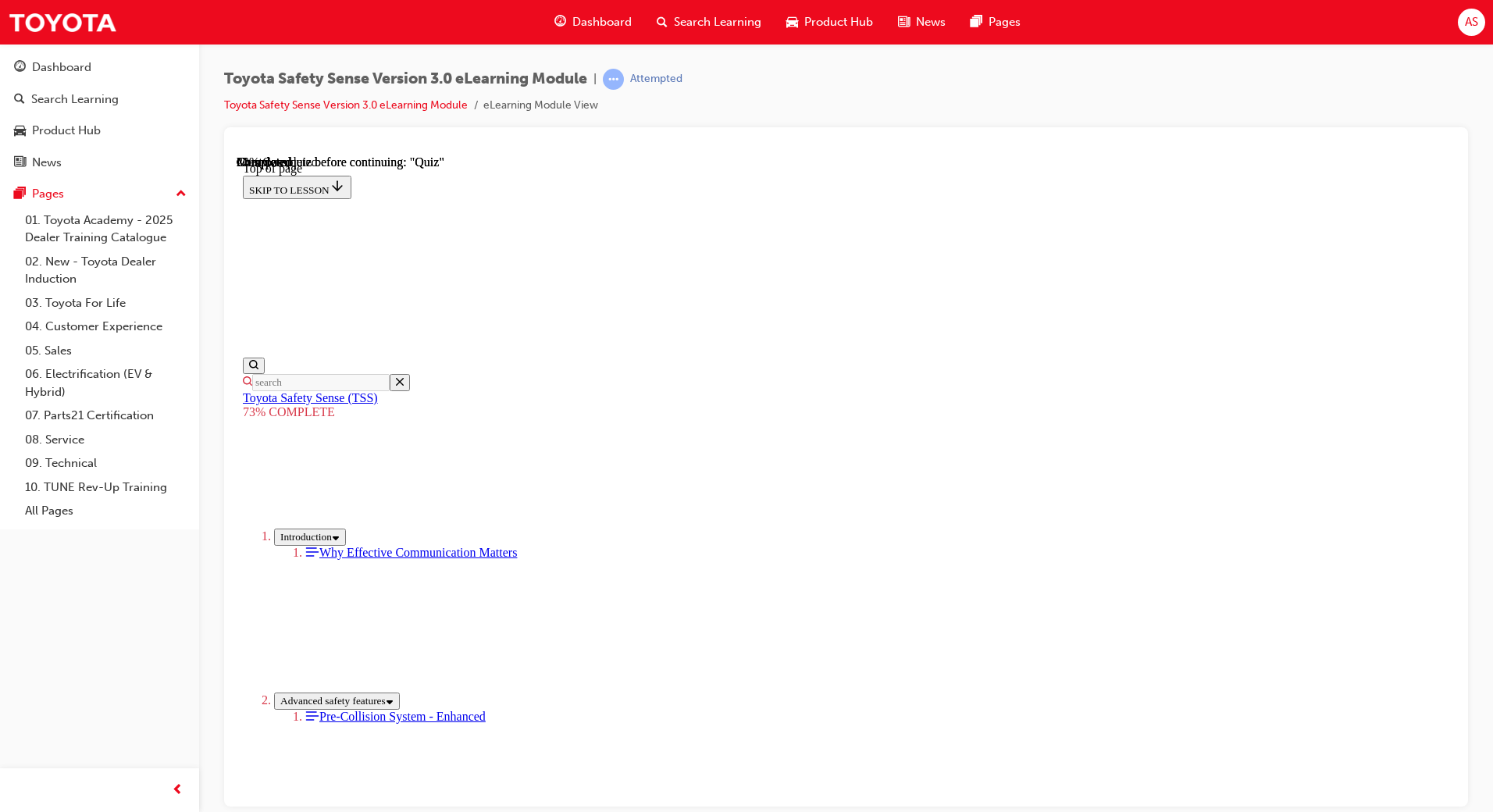 scroll, scrollTop: 135, scrollLeft: 0, axis: vertical 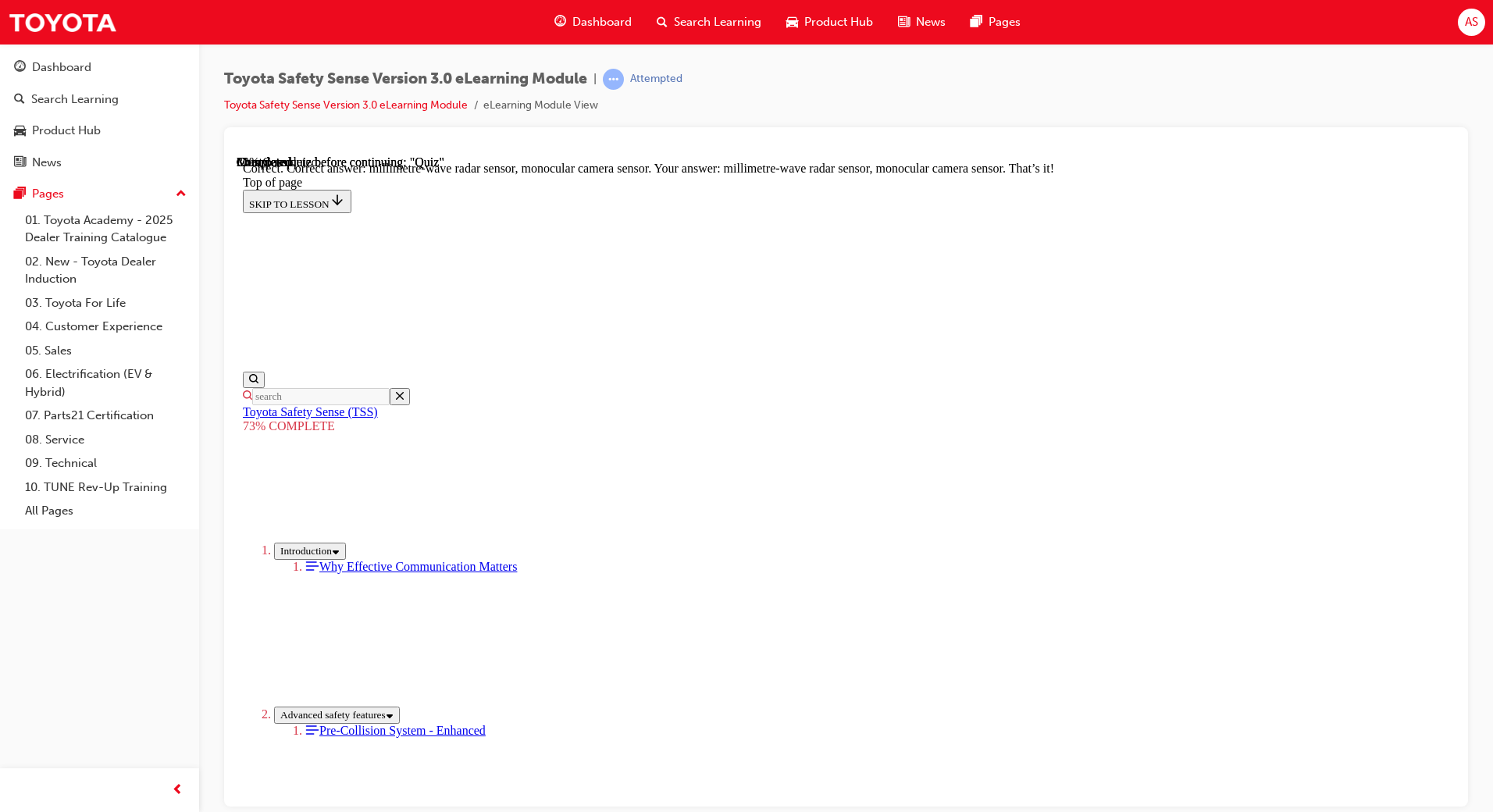 click on "NEXT" at bounding box center [263, 10143] 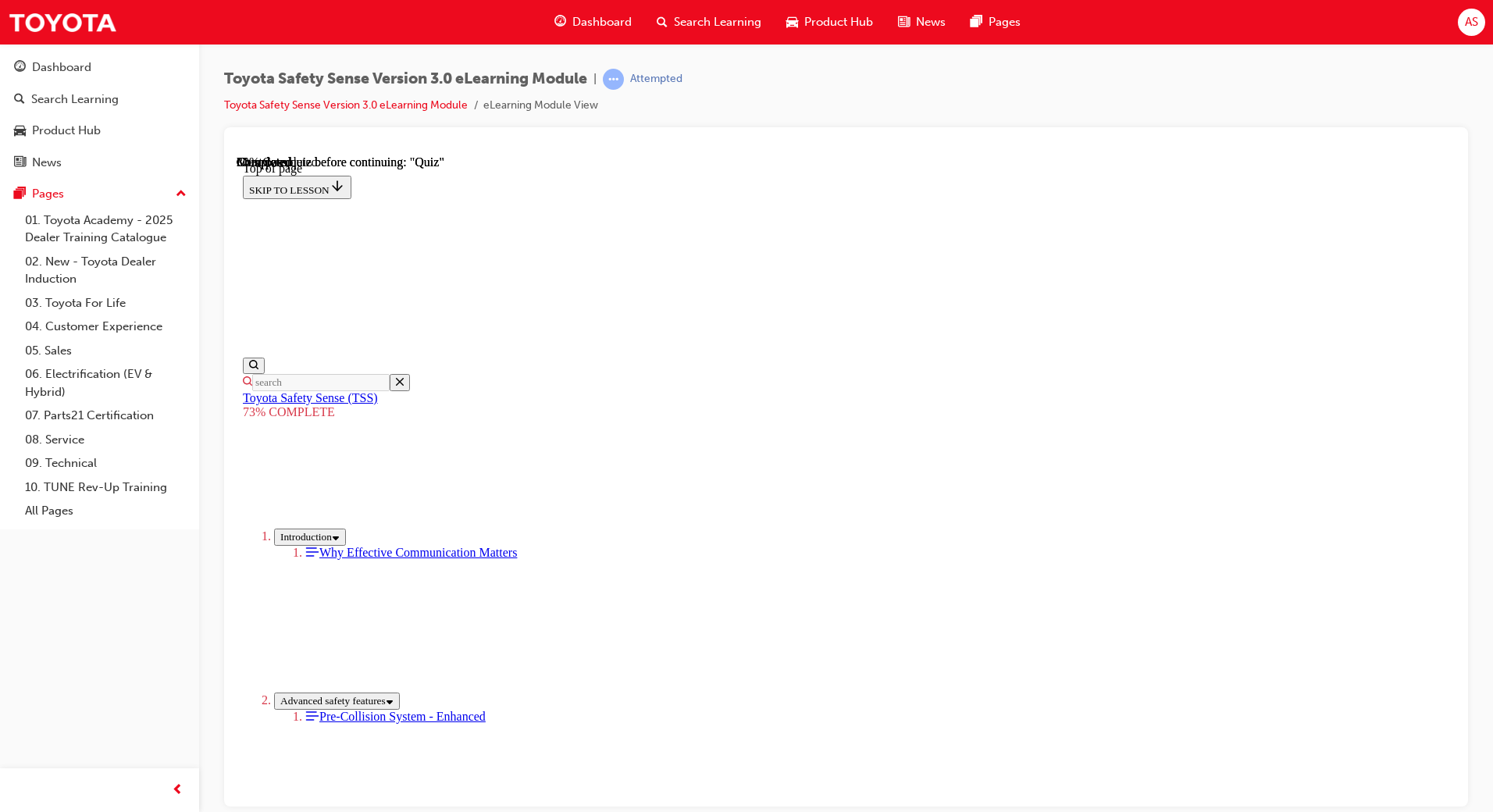 scroll, scrollTop: 135, scrollLeft: 0, axis: vertical 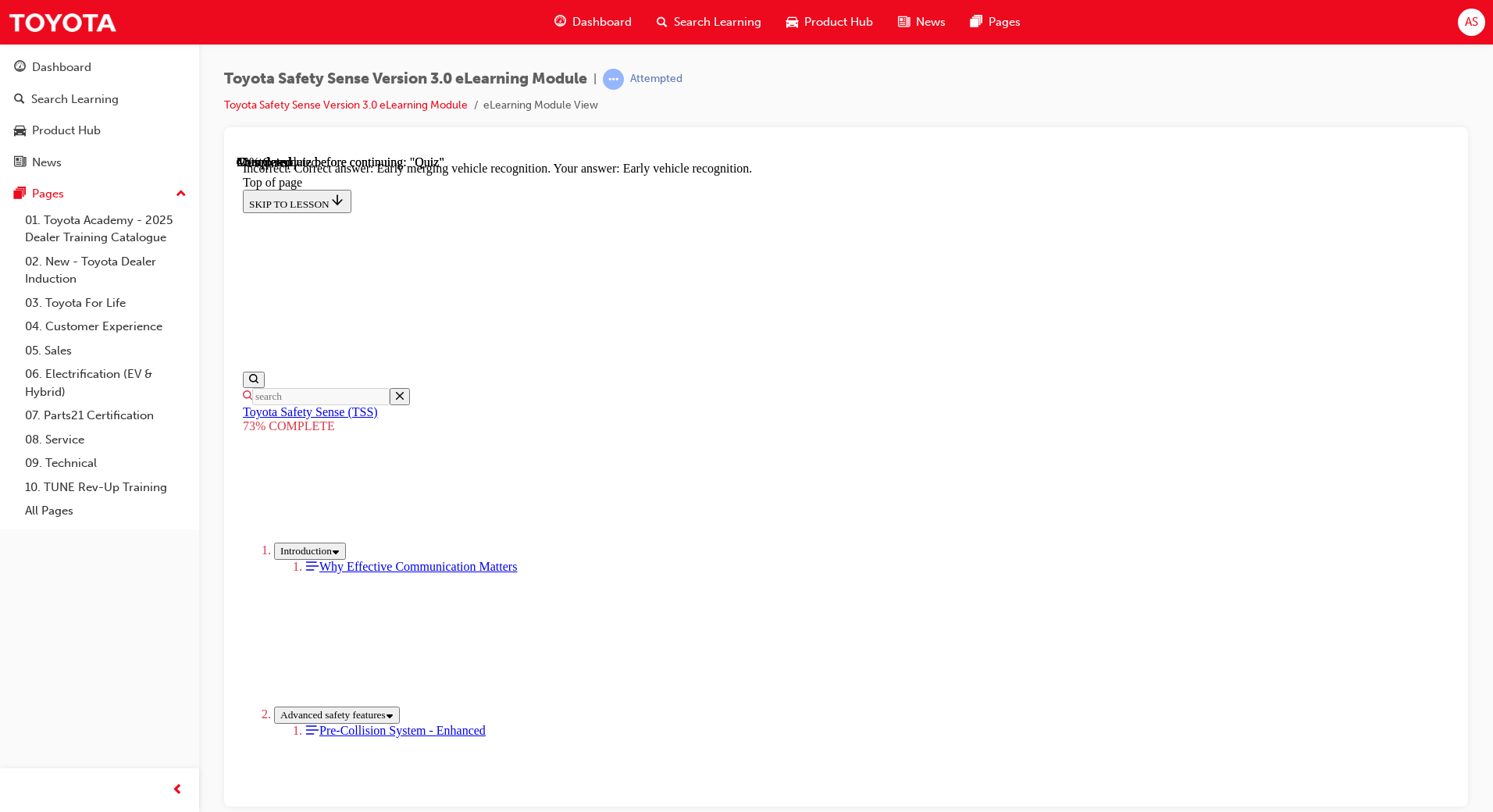 click on "NEXT" at bounding box center (263, 15020) 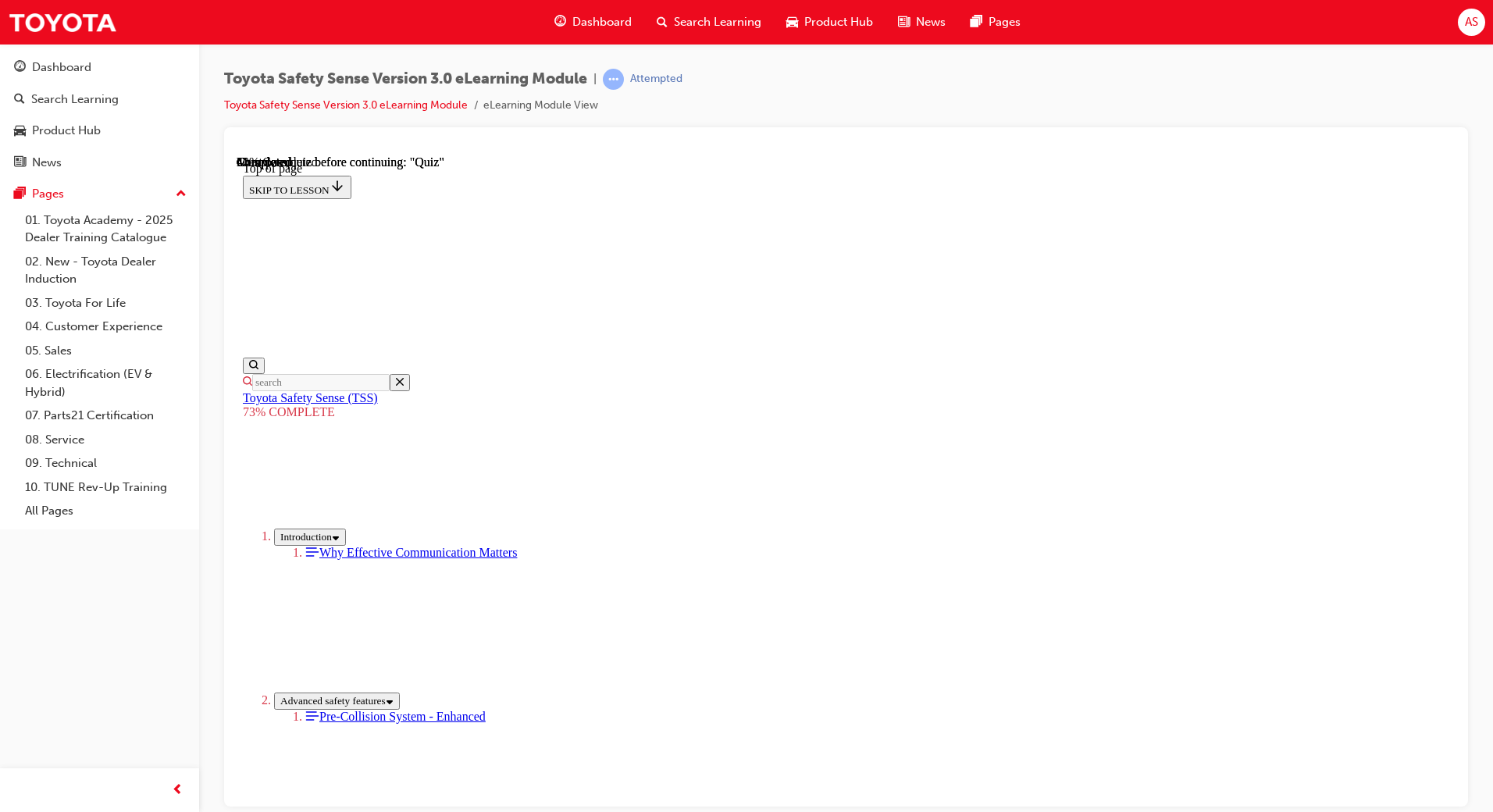 click at bounding box center (846, 13539) 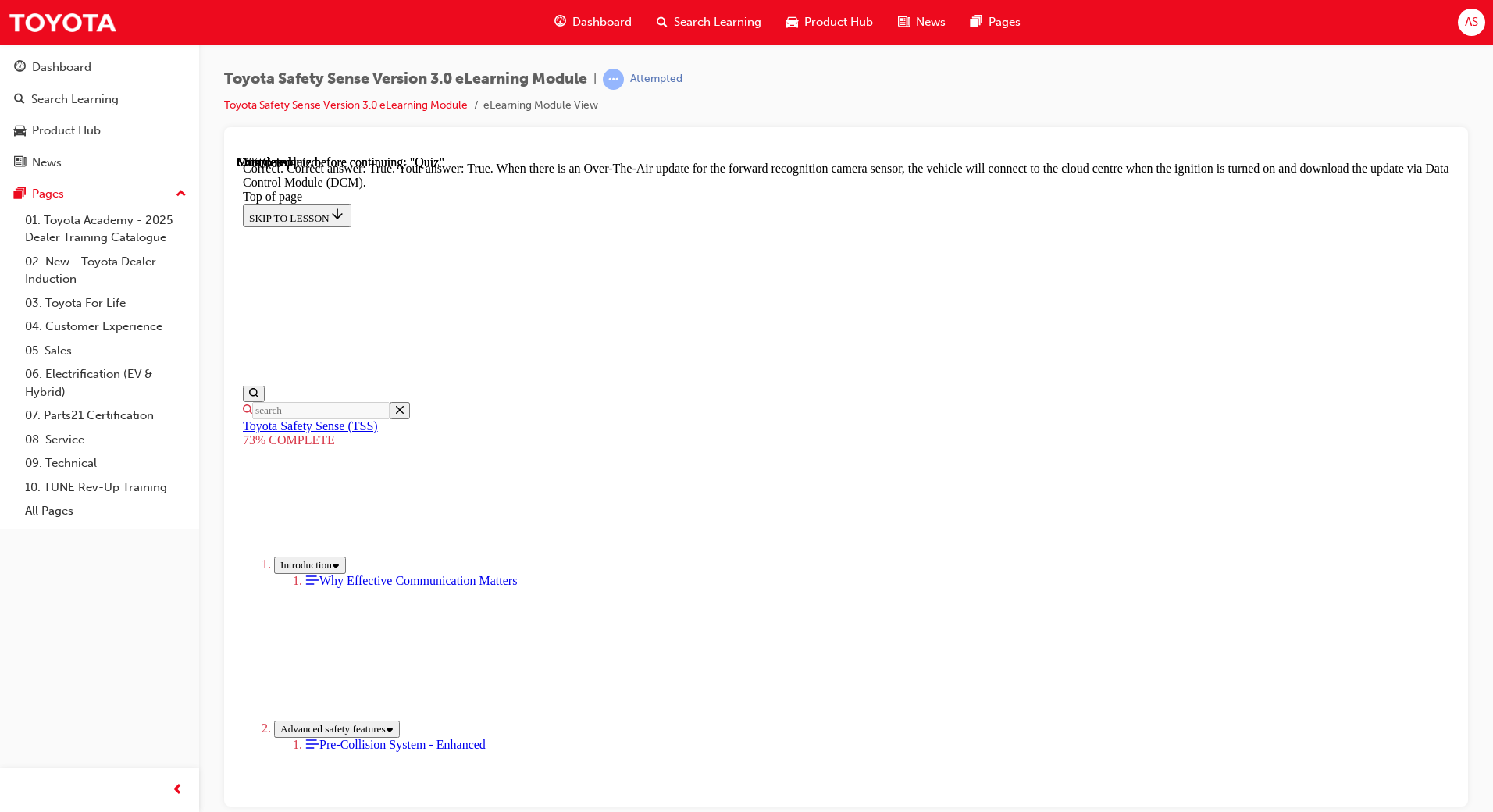 scroll, scrollTop: 133, scrollLeft: 0, axis: vertical 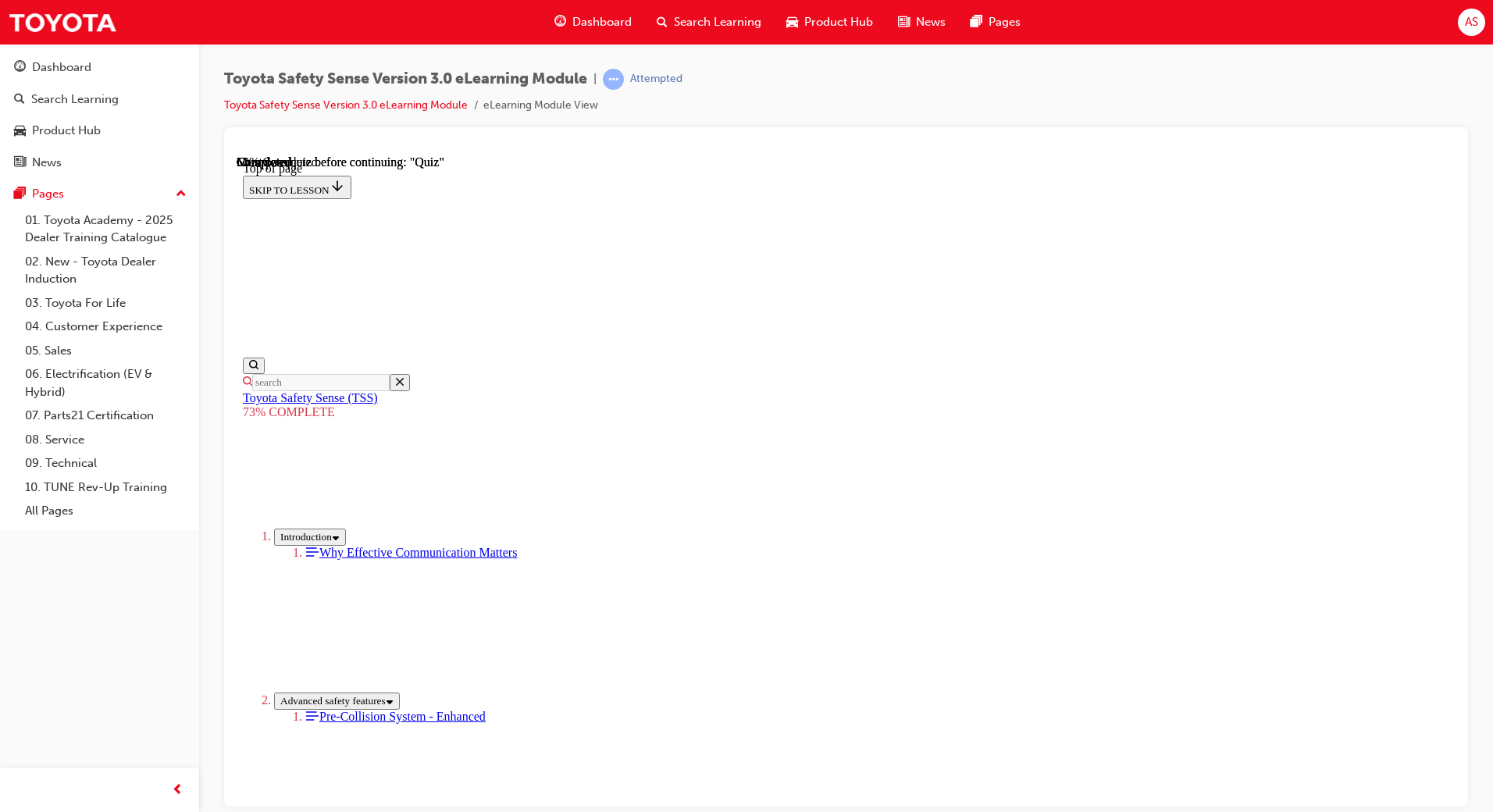 click on "unwanted acceleration" at bounding box center (846, 12520) 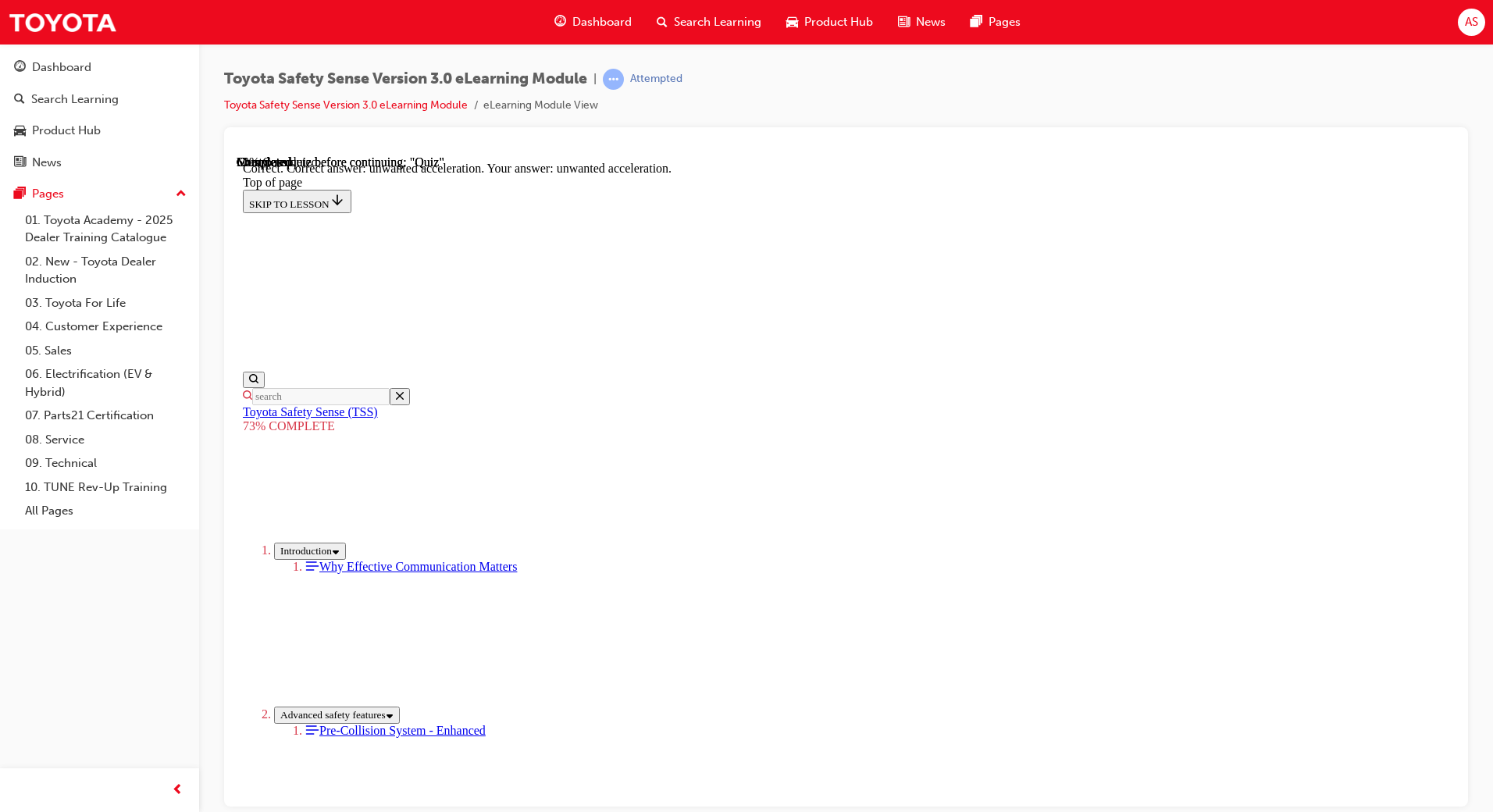 scroll, scrollTop: 145, scrollLeft: 0, axis: vertical 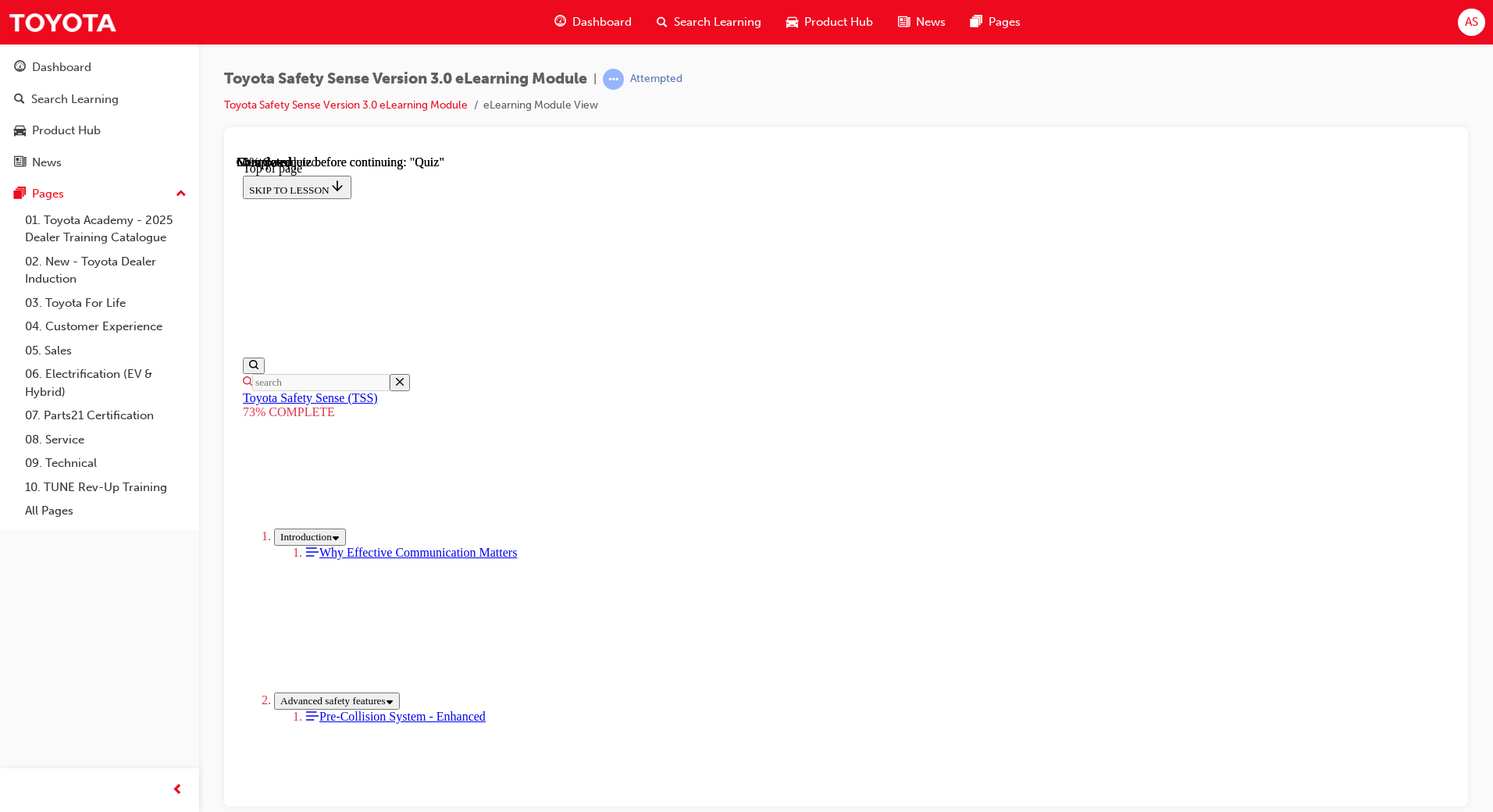 click at bounding box center [861, 13552] 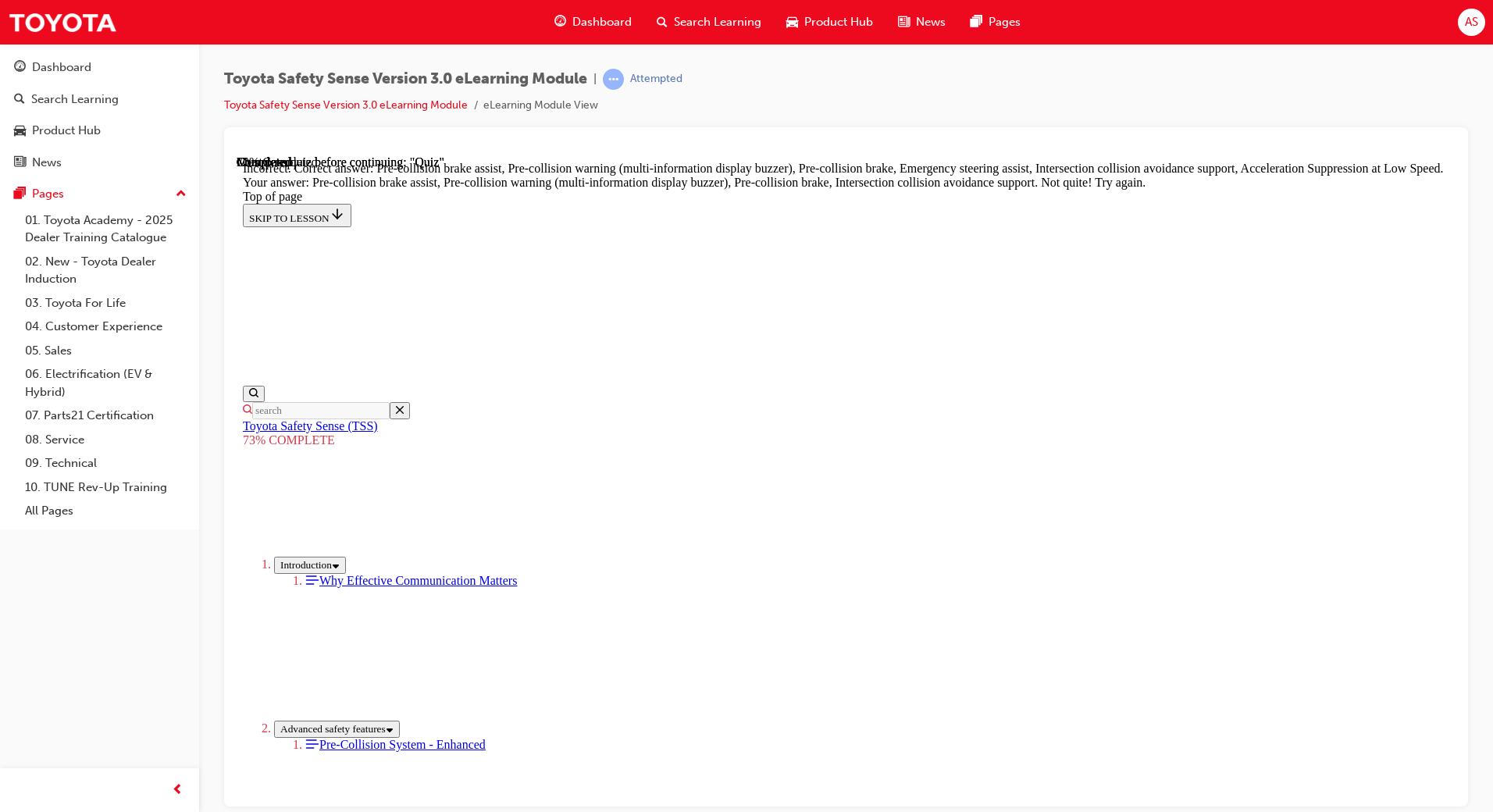 scroll, scrollTop: 566, scrollLeft: 0, axis: vertical 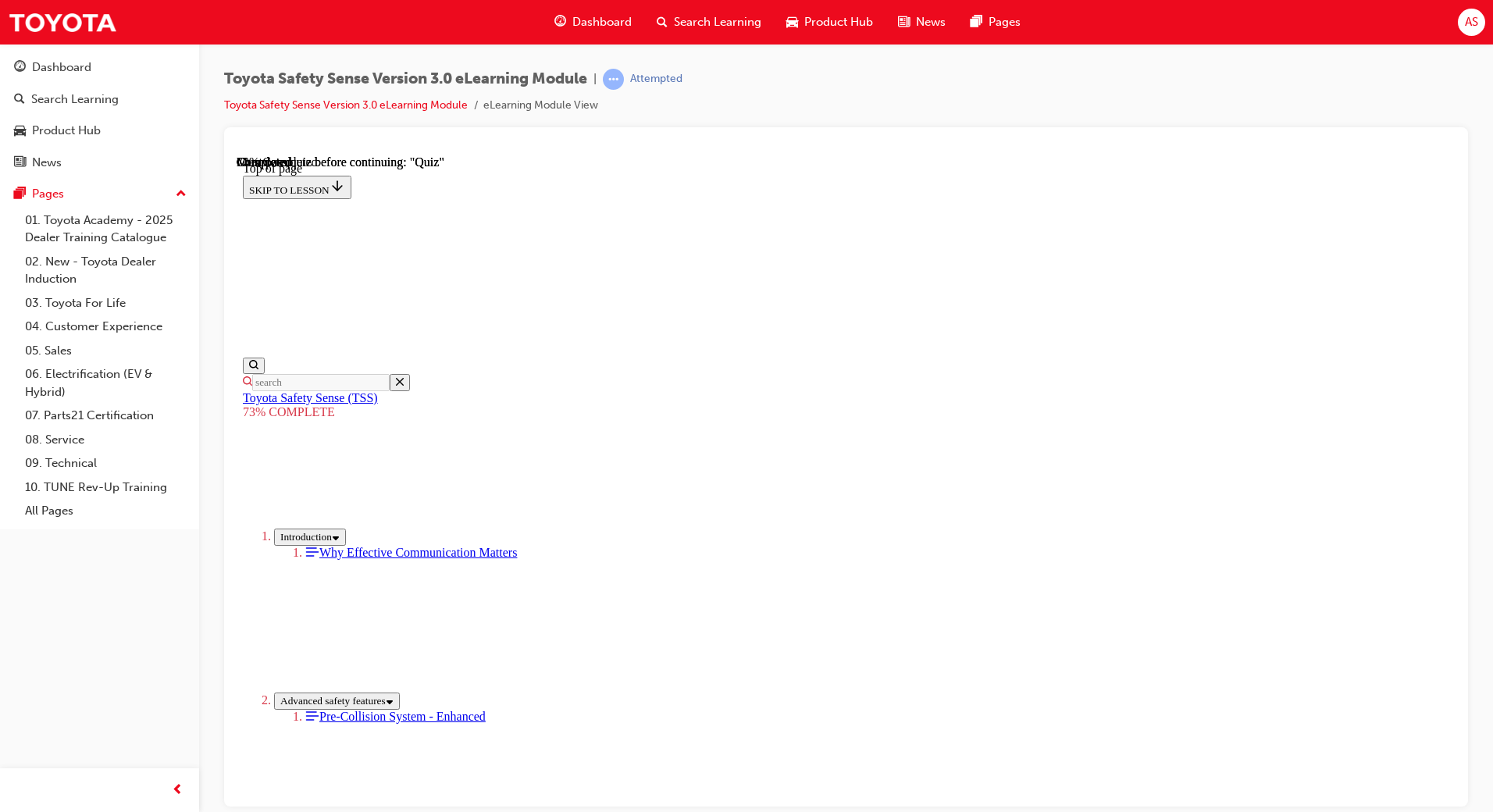 click at bounding box center (861, 8716) 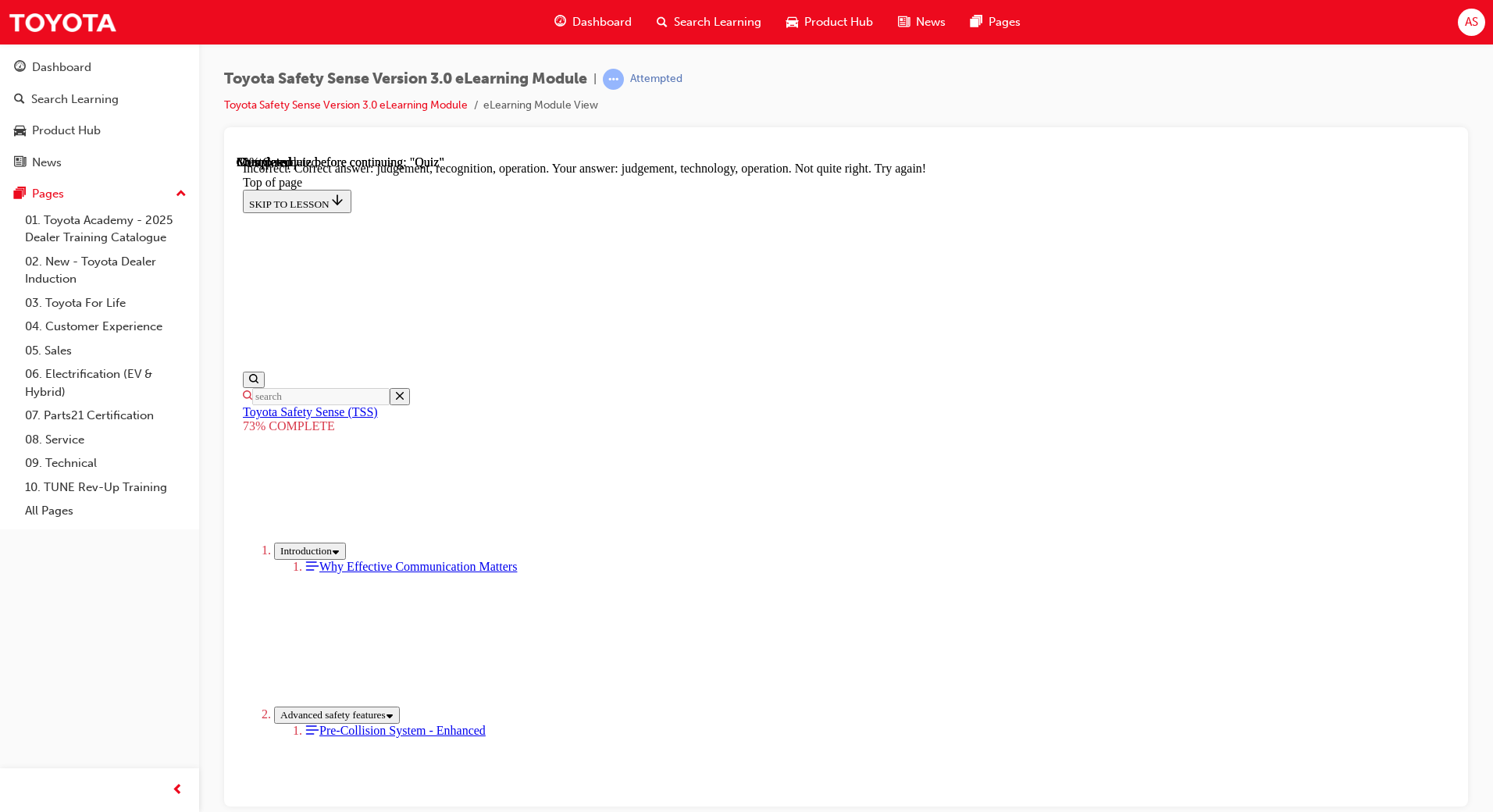 scroll, scrollTop: 244, scrollLeft: 0, axis: vertical 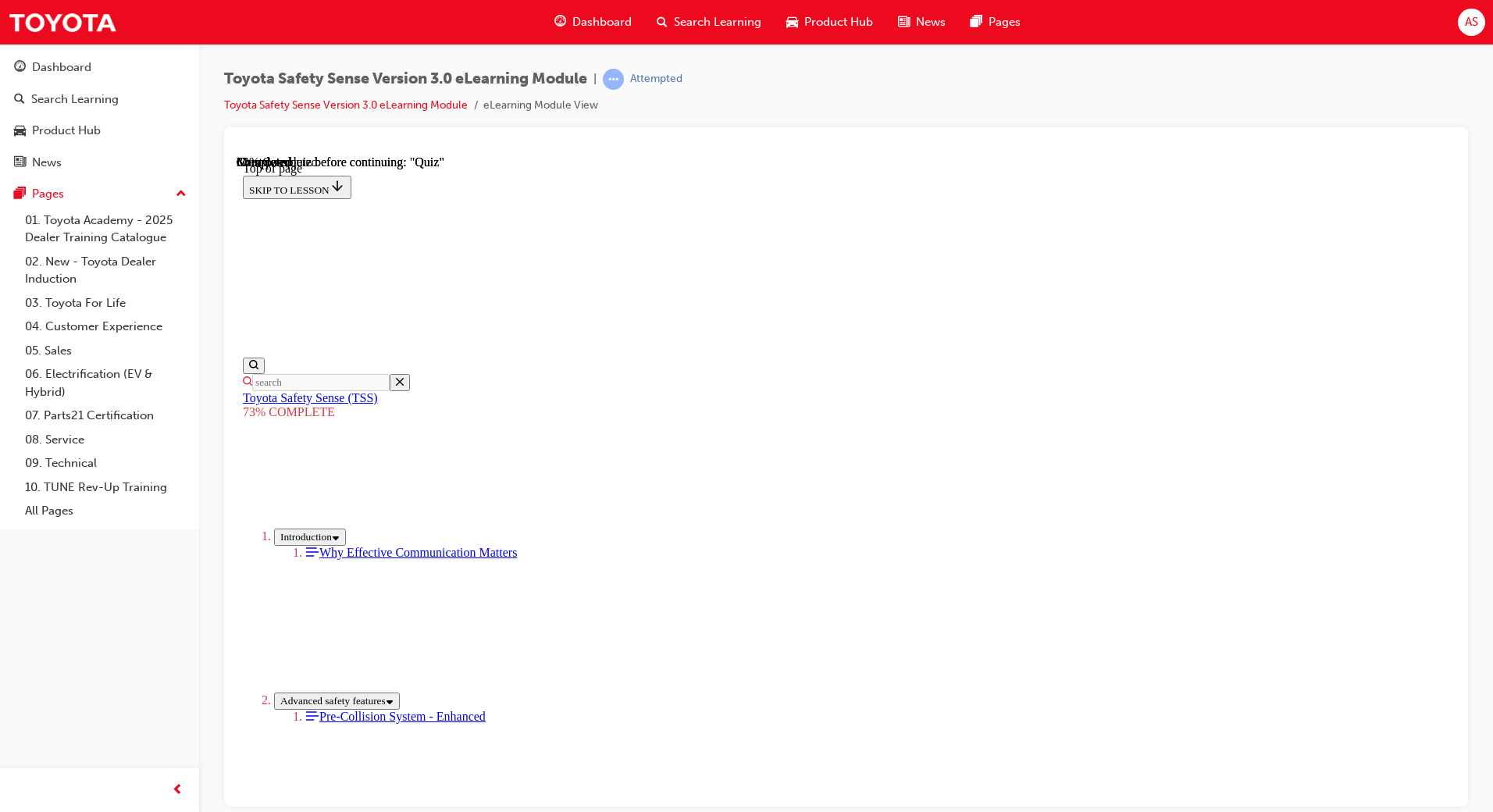 click at bounding box center (846, 10537) 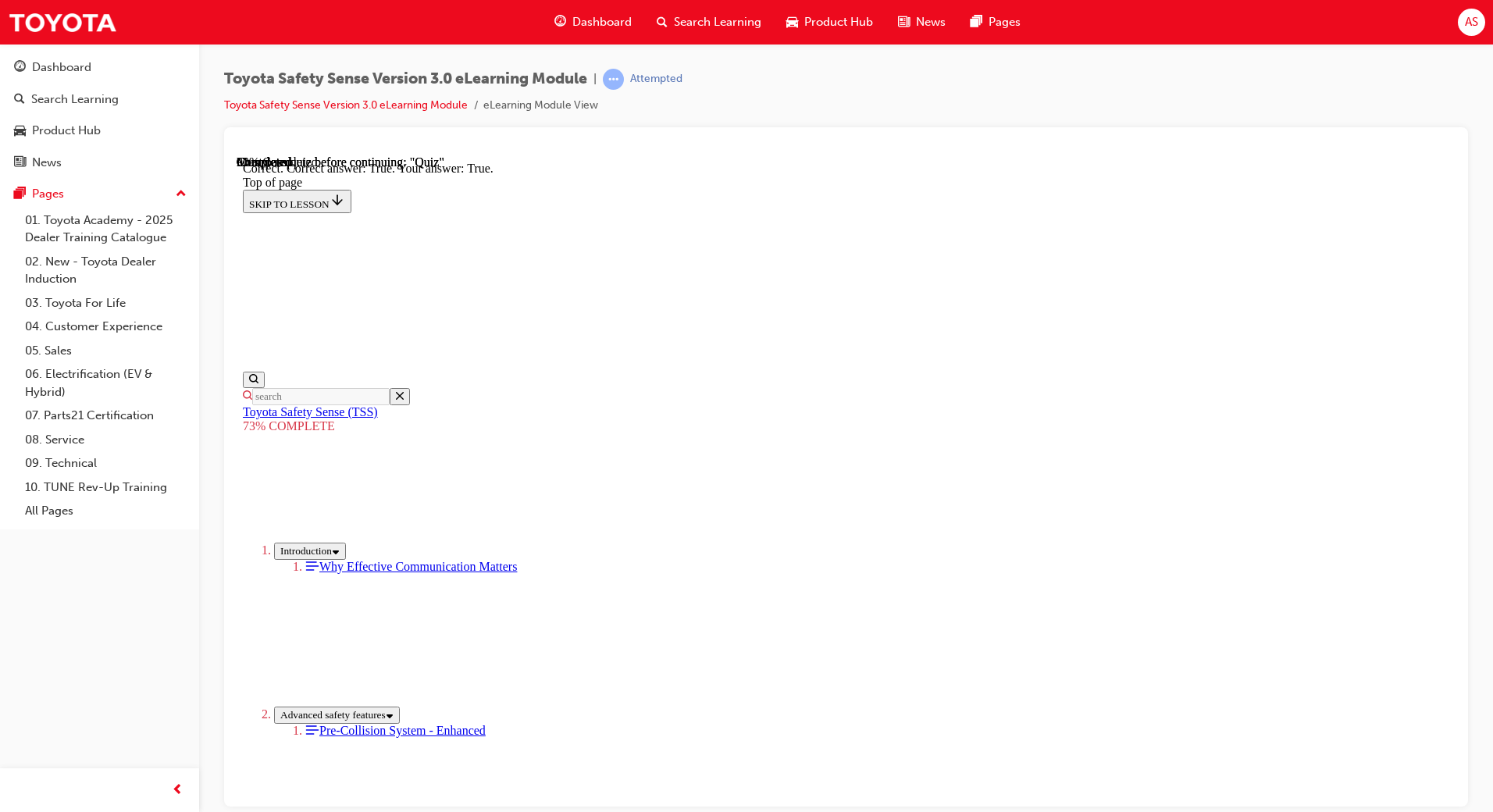 scroll, scrollTop: 123, scrollLeft: 0, axis: vertical 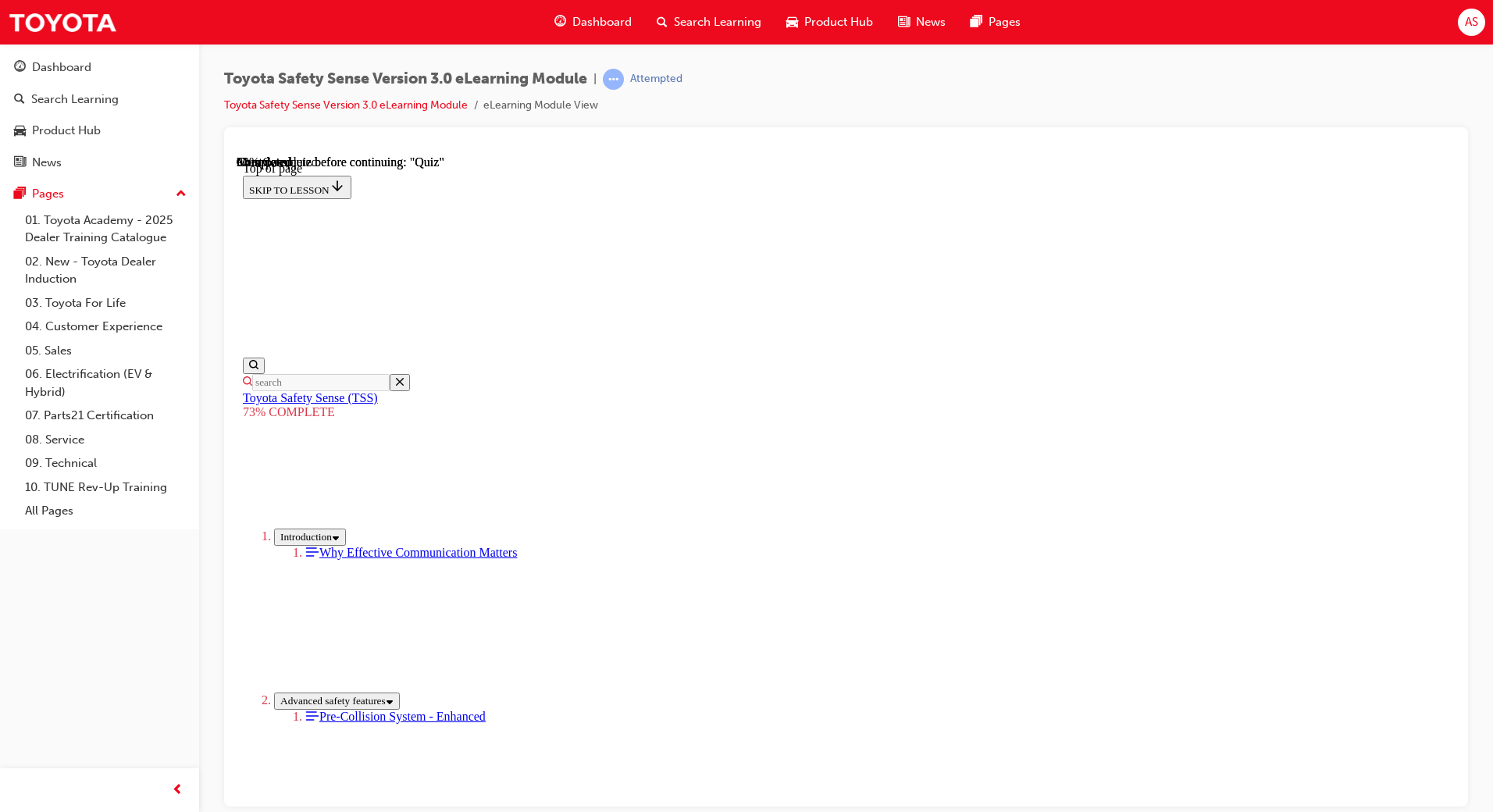 click at bounding box center [846, 13552] 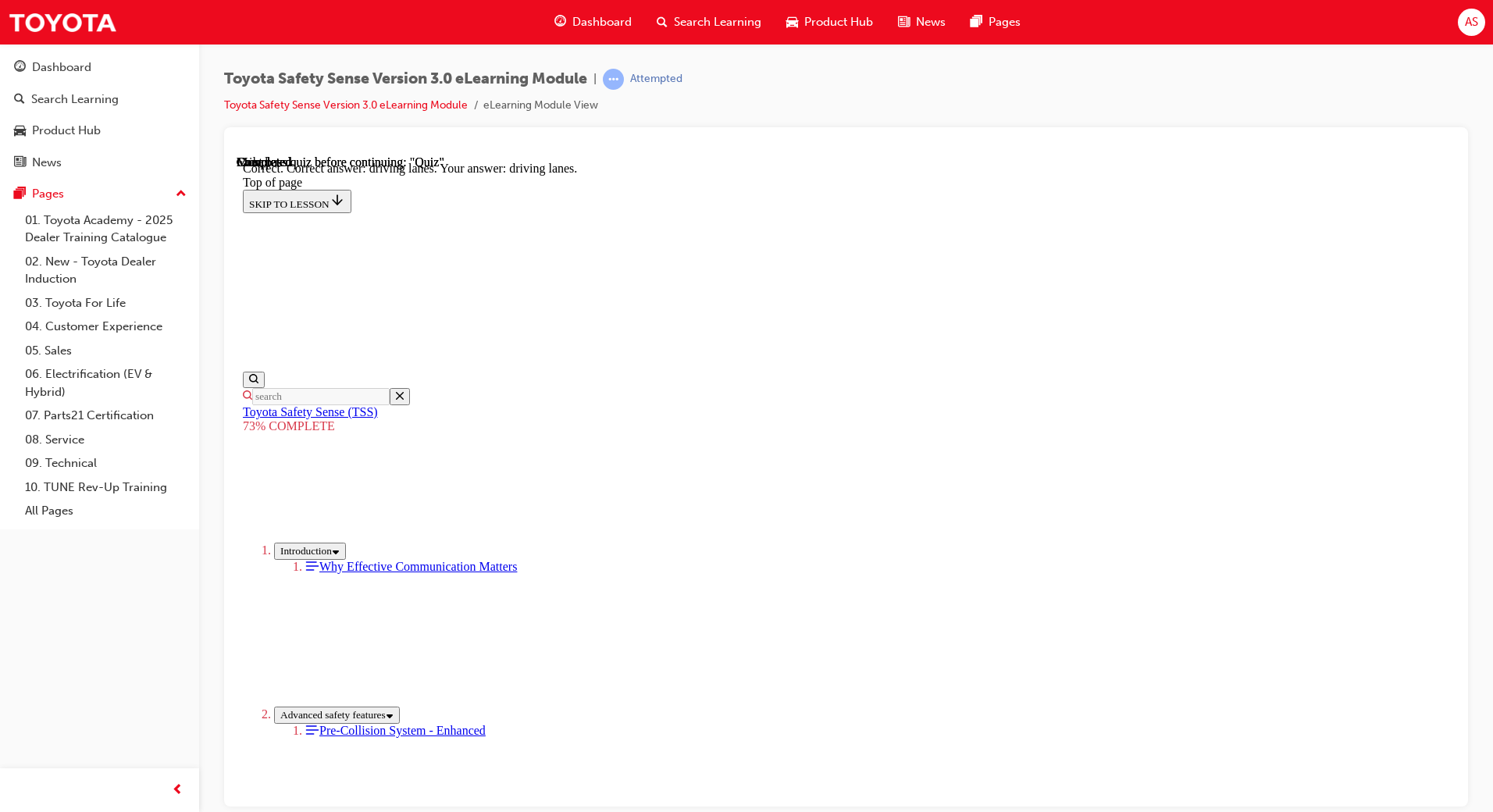 scroll, scrollTop: 275, scrollLeft: 0, axis: vertical 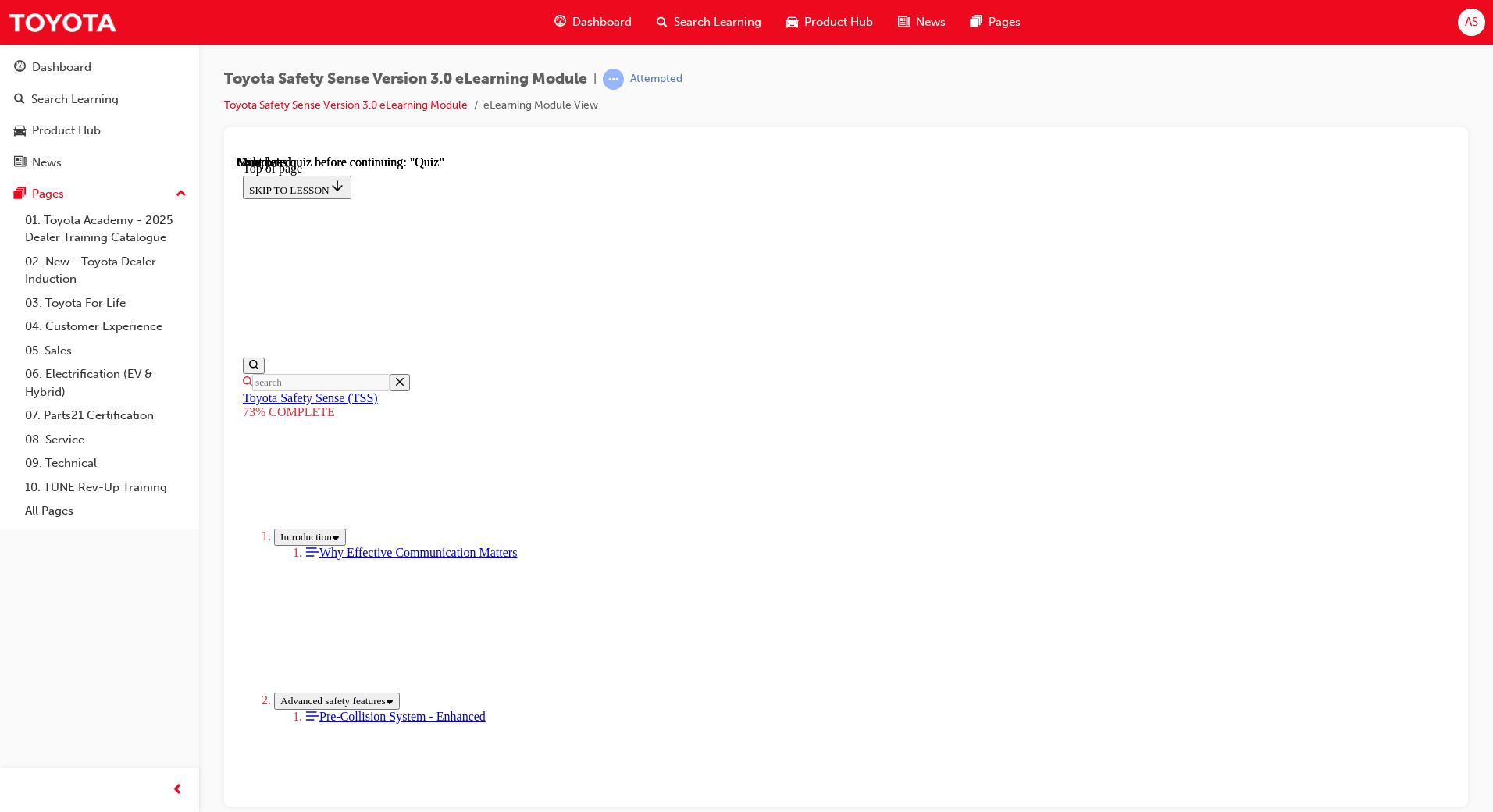 click on "TAKE AGAIN" at bounding box center [280, 10794] 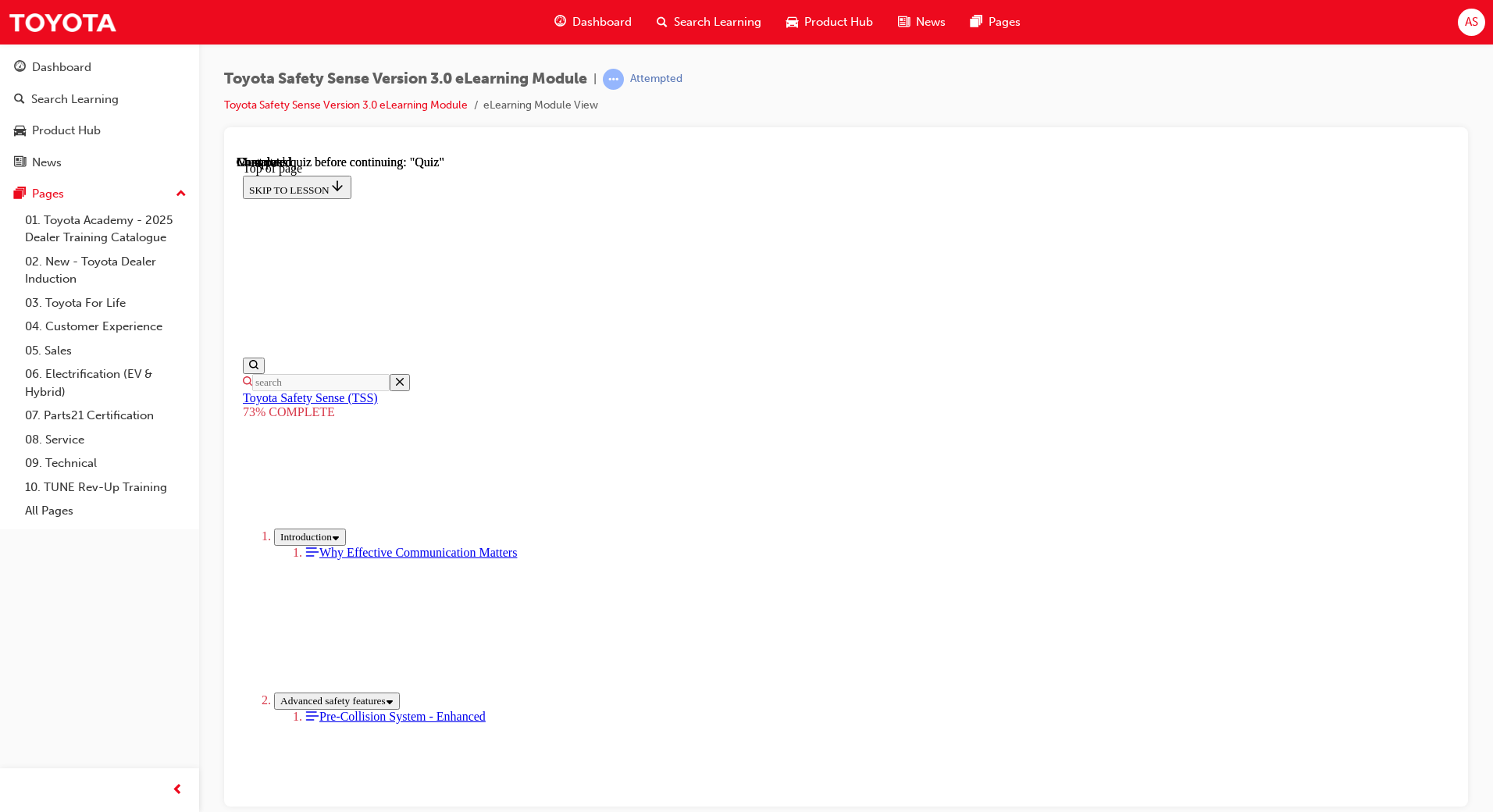 click on "Quiz Lesson 9 of 11 Toyota believes that driving is first and foremost the responsibility of the driver.  The role of Toyota Safety Sense is to support the driver when it is needed.  Let's check your knowledge of Toyota Safety System. TAKE AGAIN" at bounding box center (846, 1433) 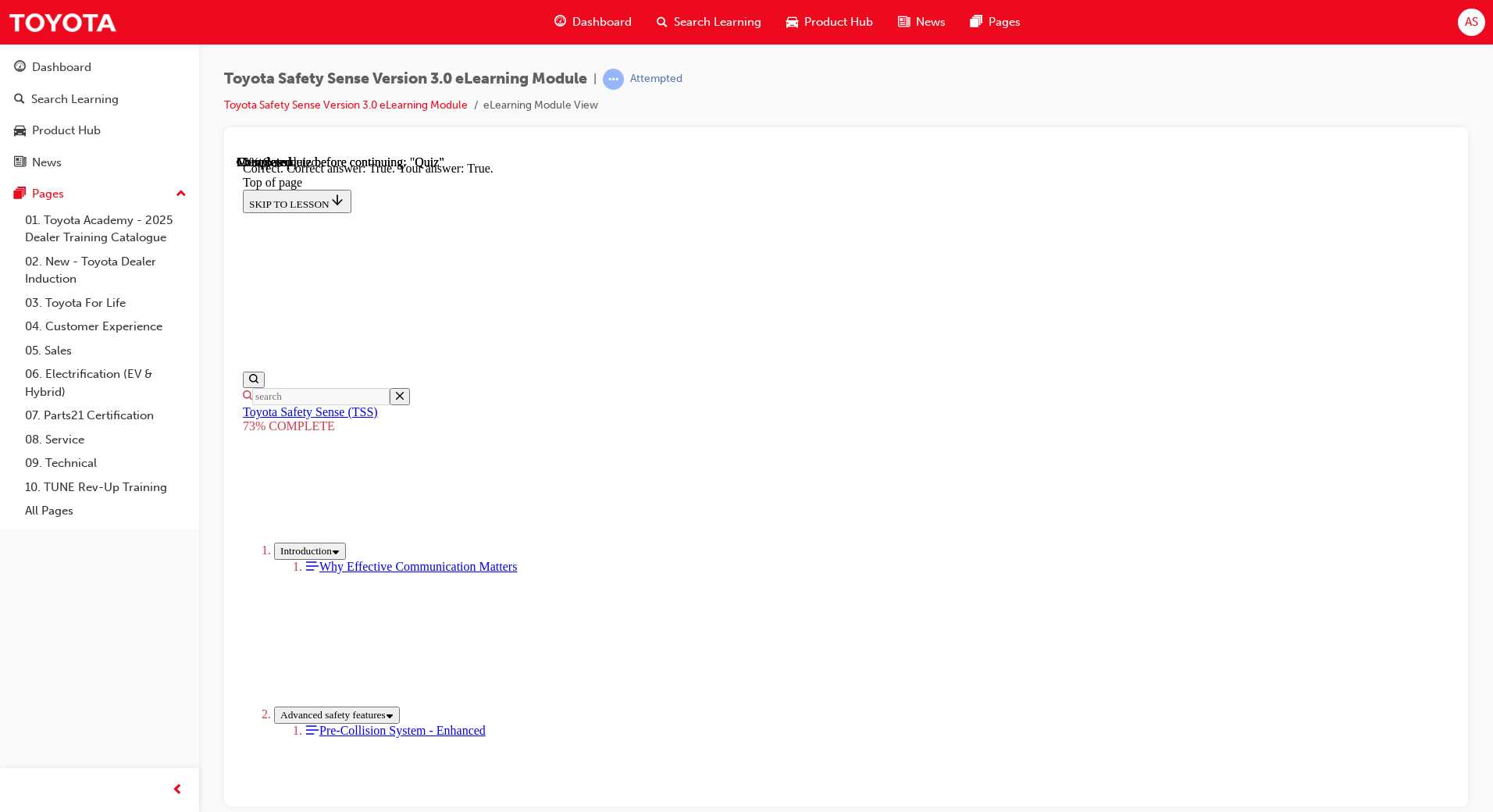 scroll, scrollTop: 123, scrollLeft: 0, axis: vertical 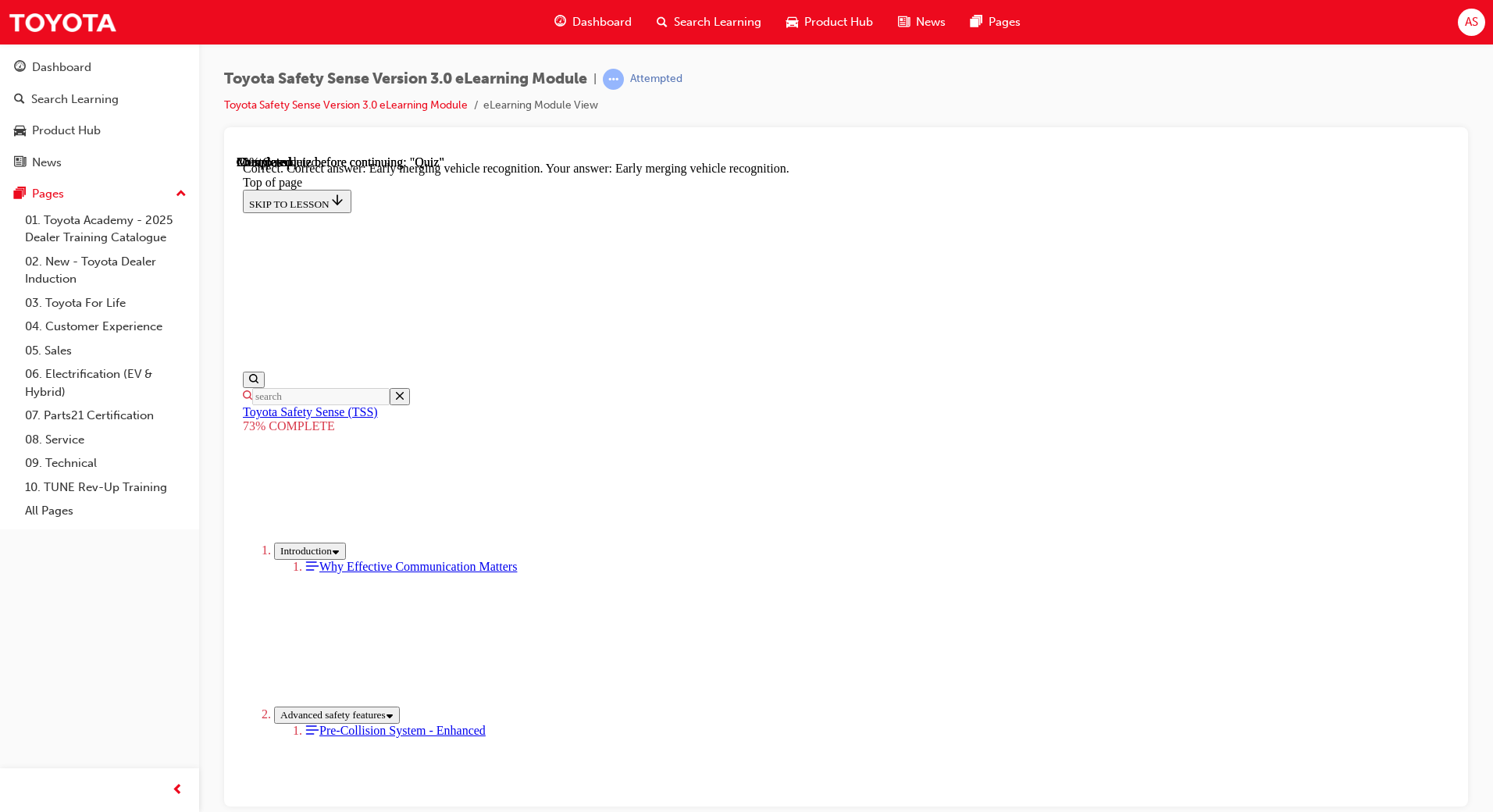 click on "NEXT" at bounding box center (263, 14699) 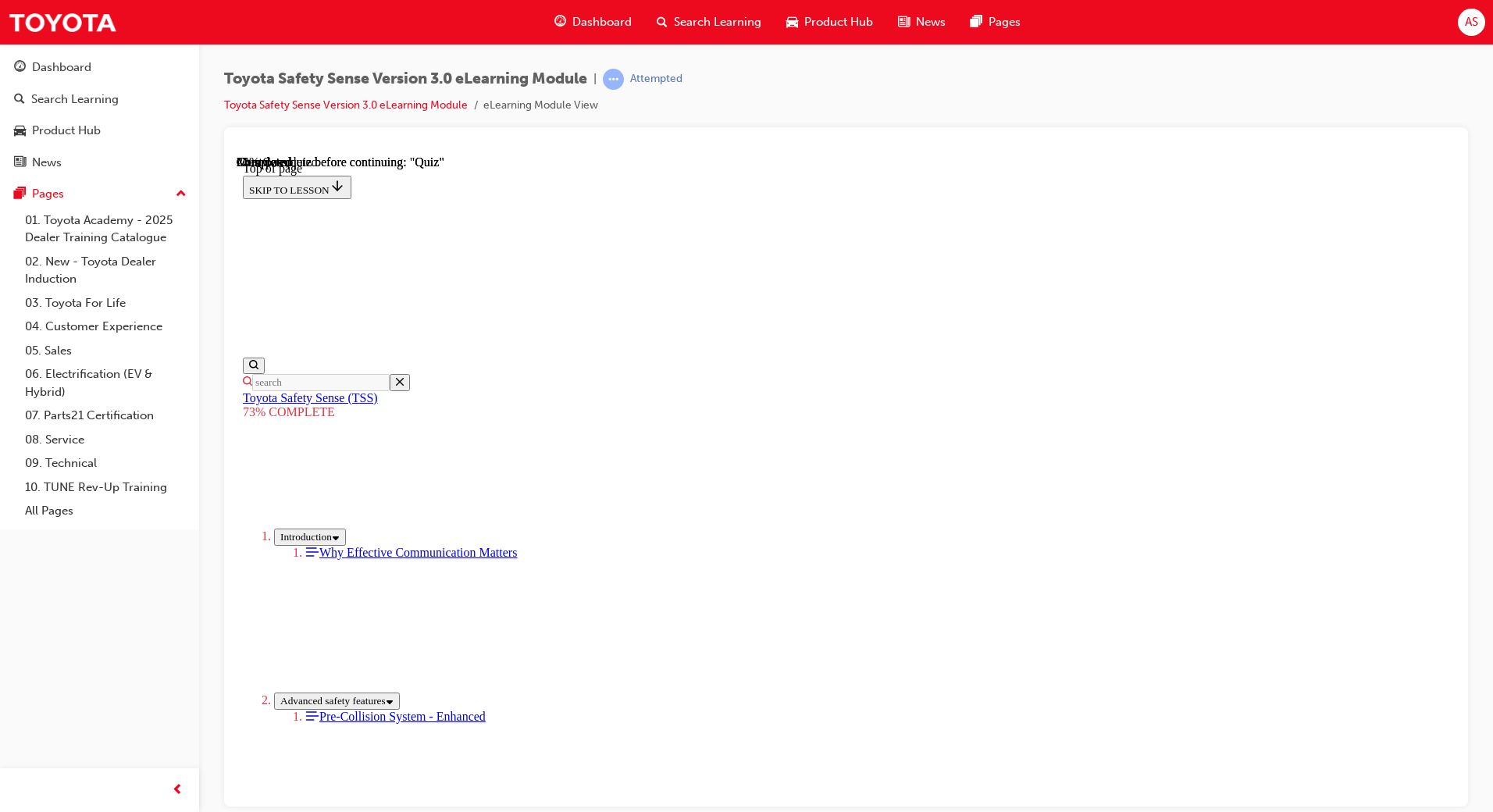 scroll, scrollTop: 135, scrollLeft: 0, axis: vertical 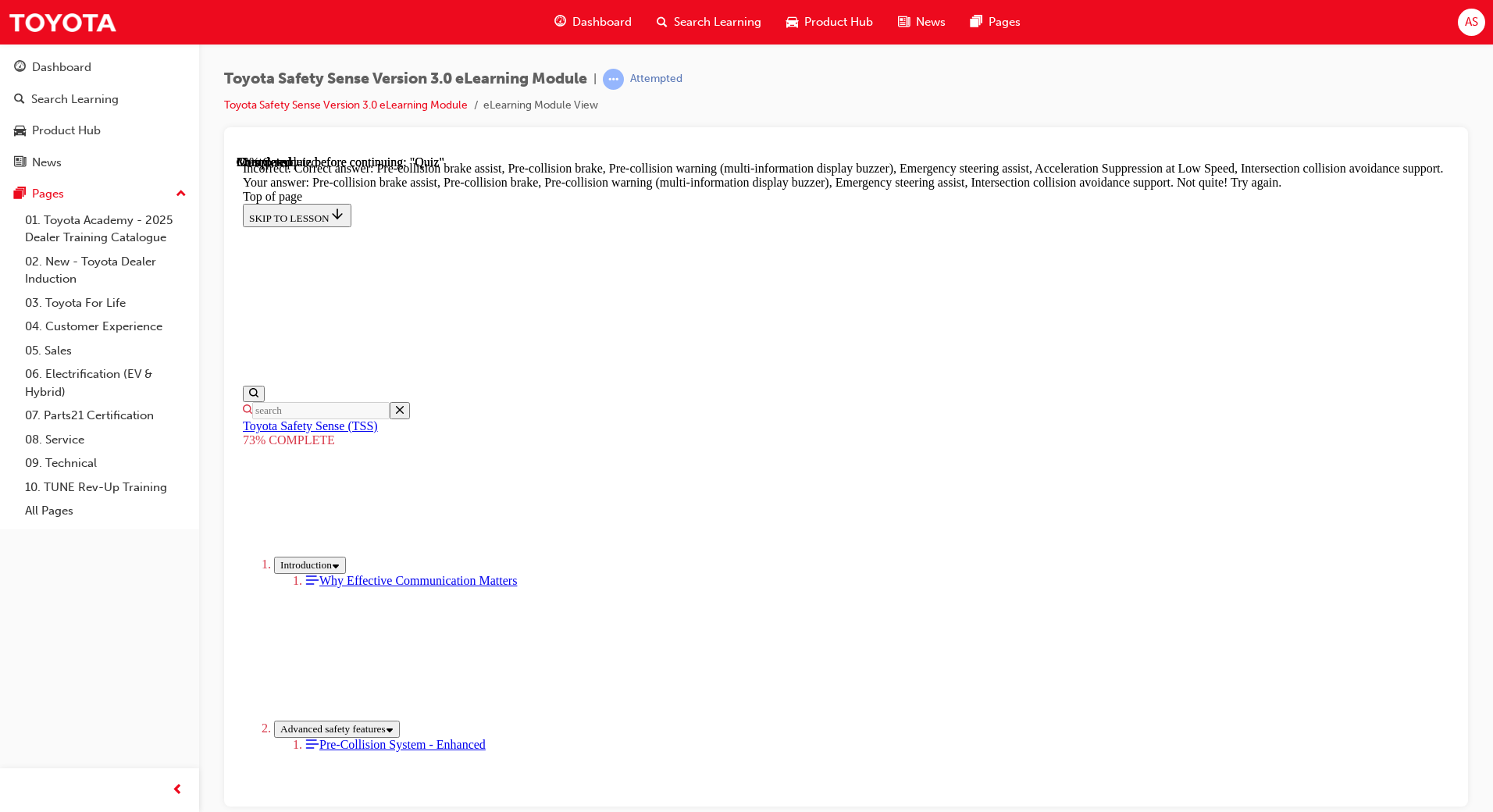 click on "NEXT" at bounding box center [263, 16868] 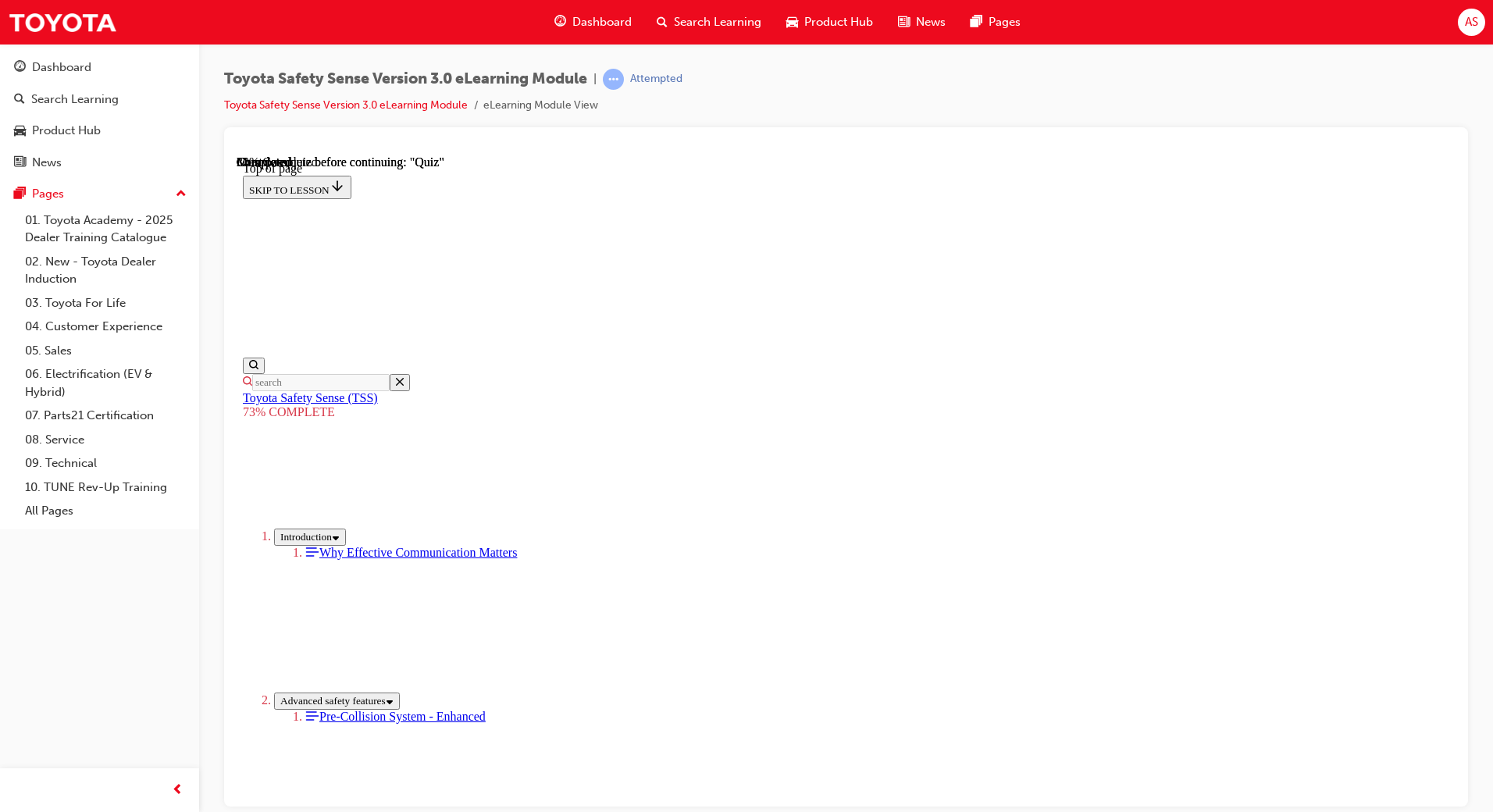 click on "unwanted acceleration" at bounding box center [846, 12493] 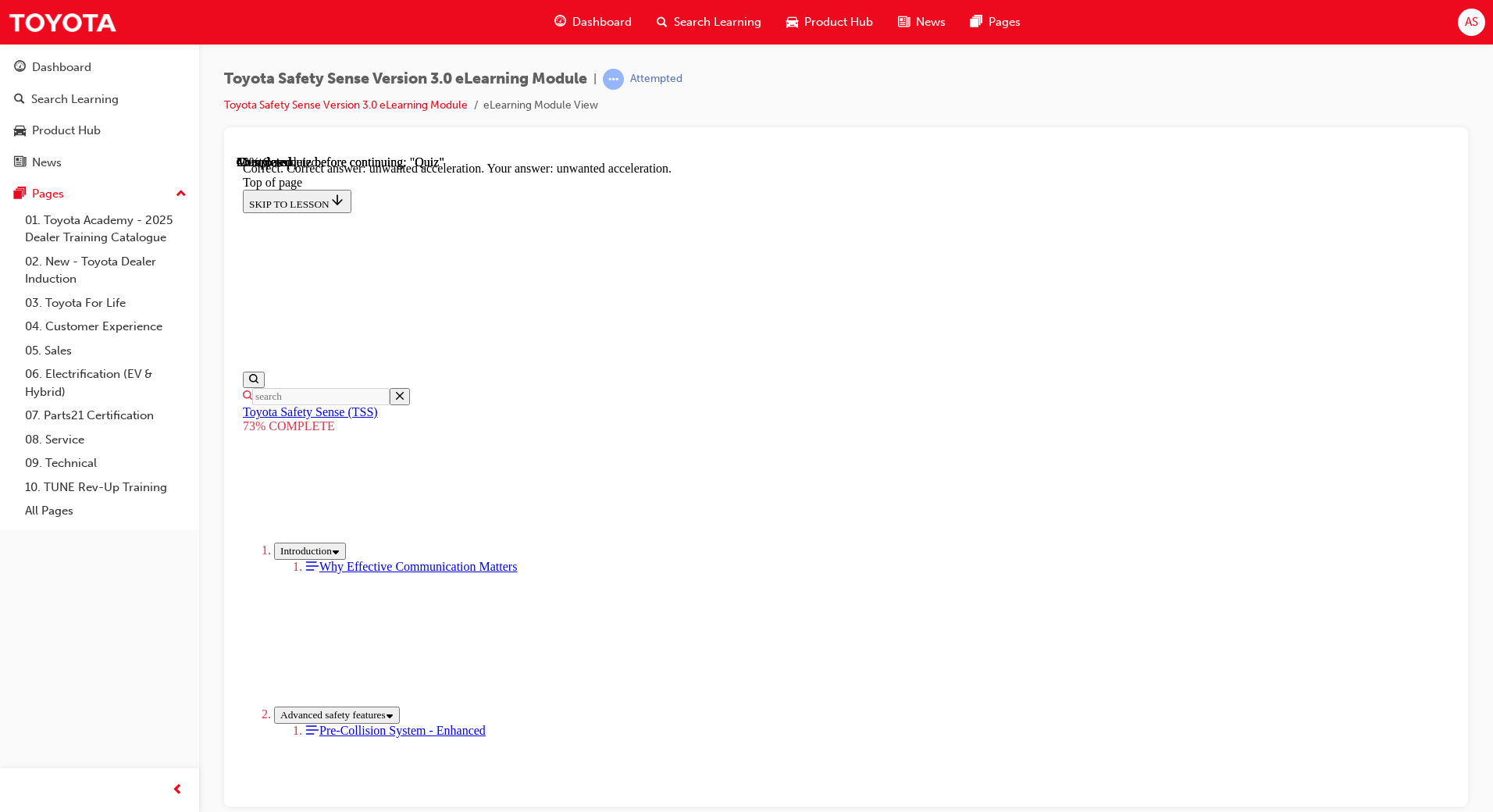 scroll, scrollTop: 301, scrollLeft: 0, axis: vertical 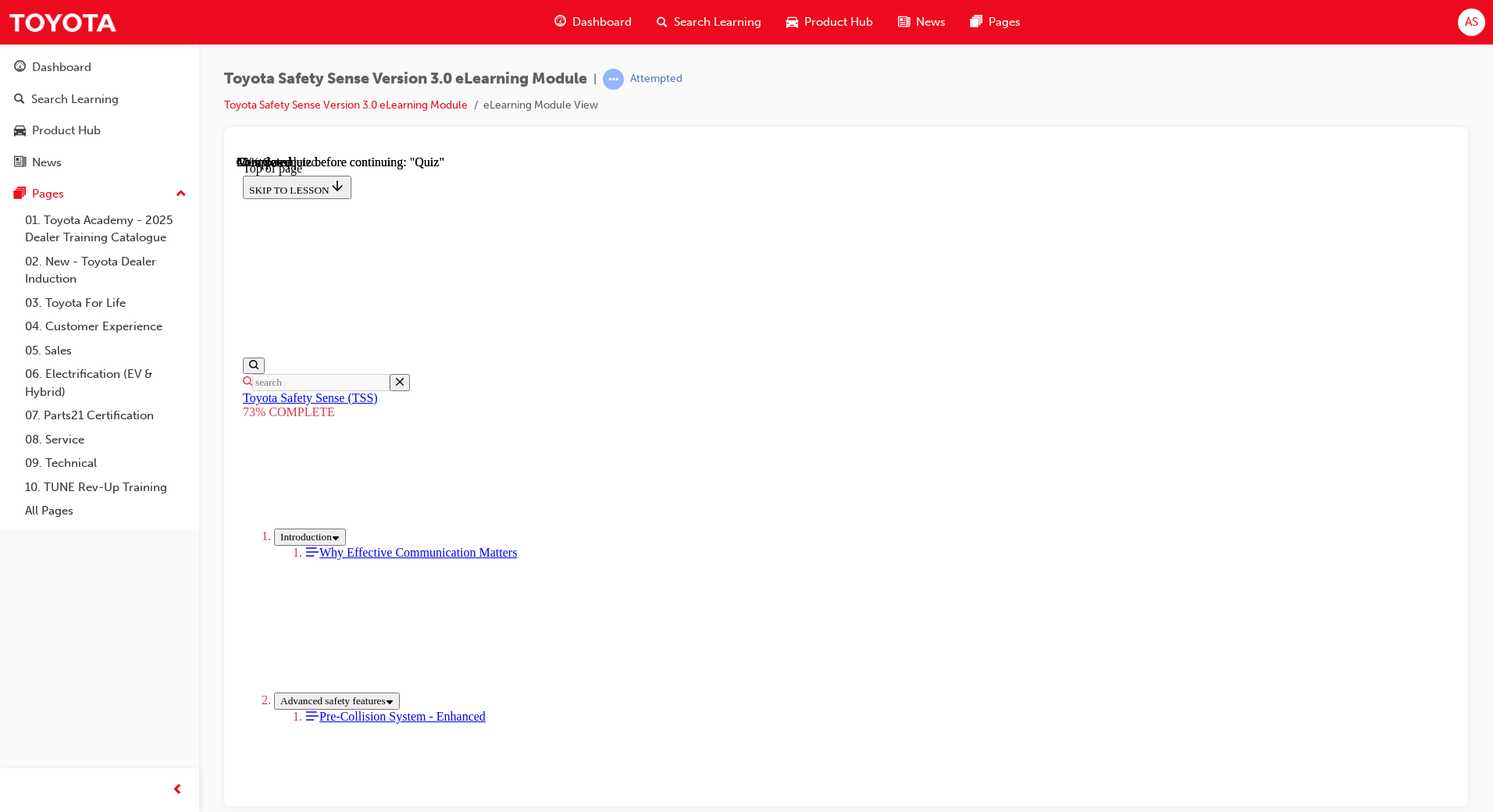 click at bounding box center [861, 14436] 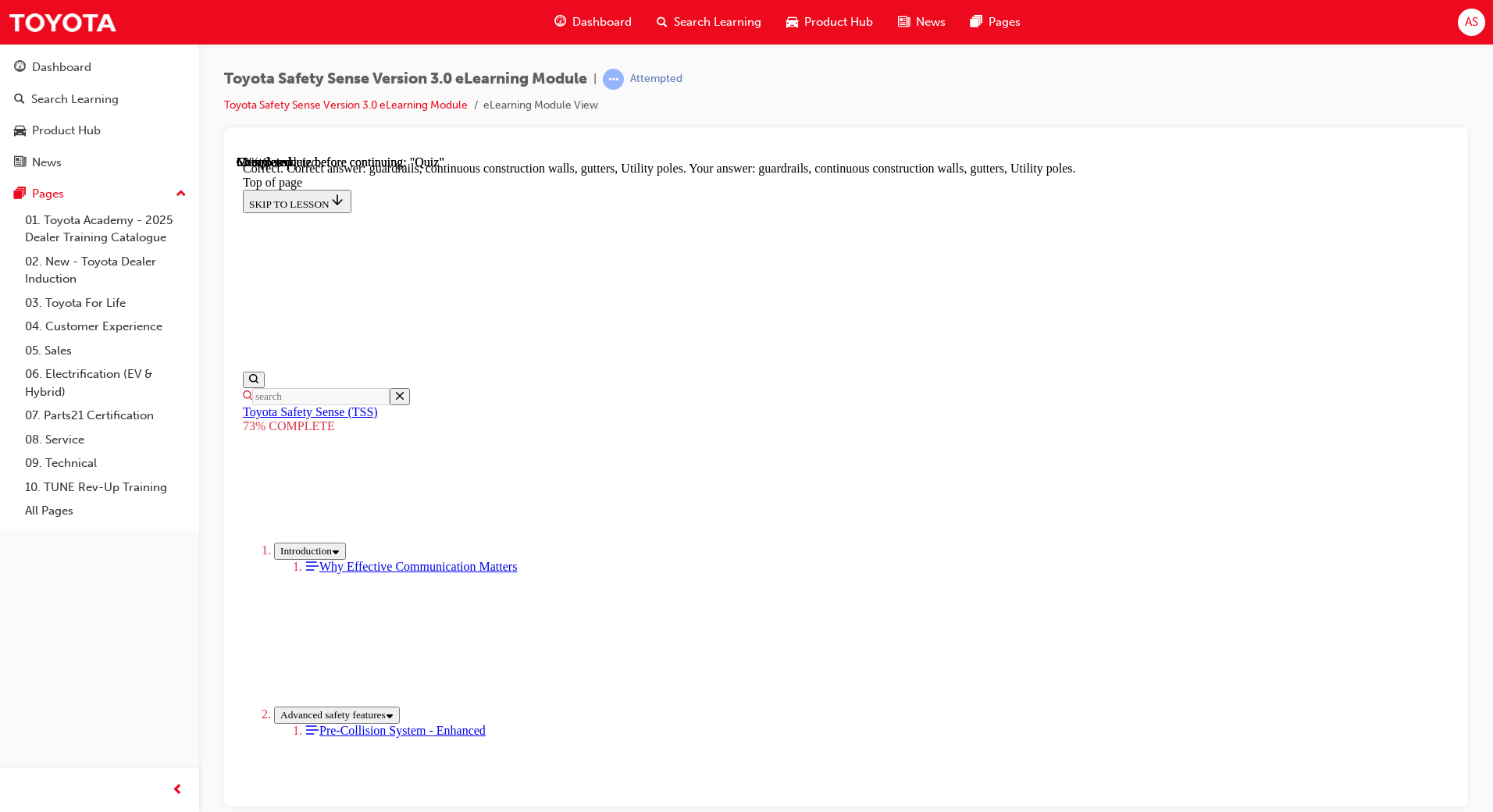 scroll, scrollTop: 181, scrollLeft: 0, axis: vertical 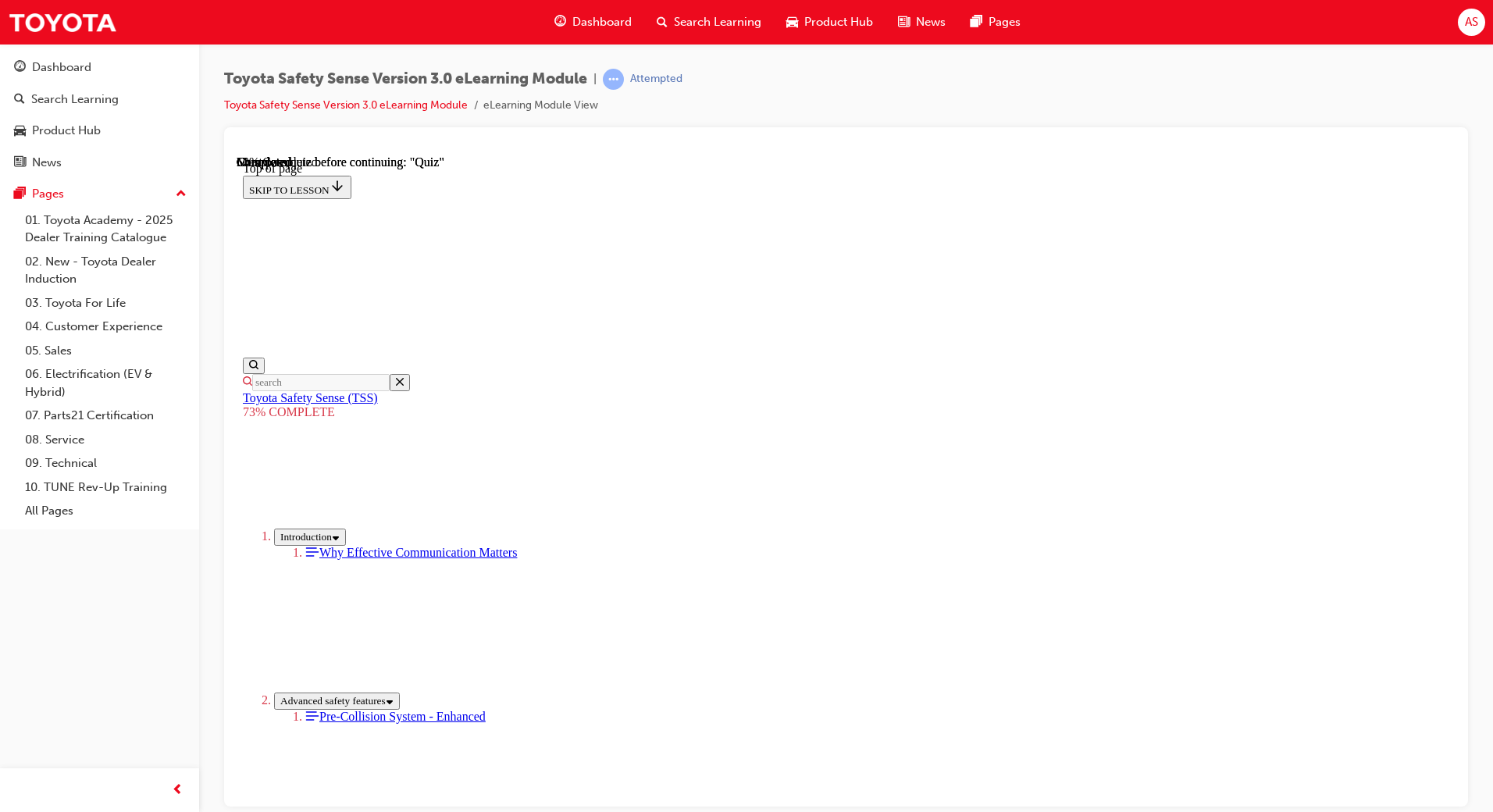 click on "driving lanes" at bounding box center (846, 12749) 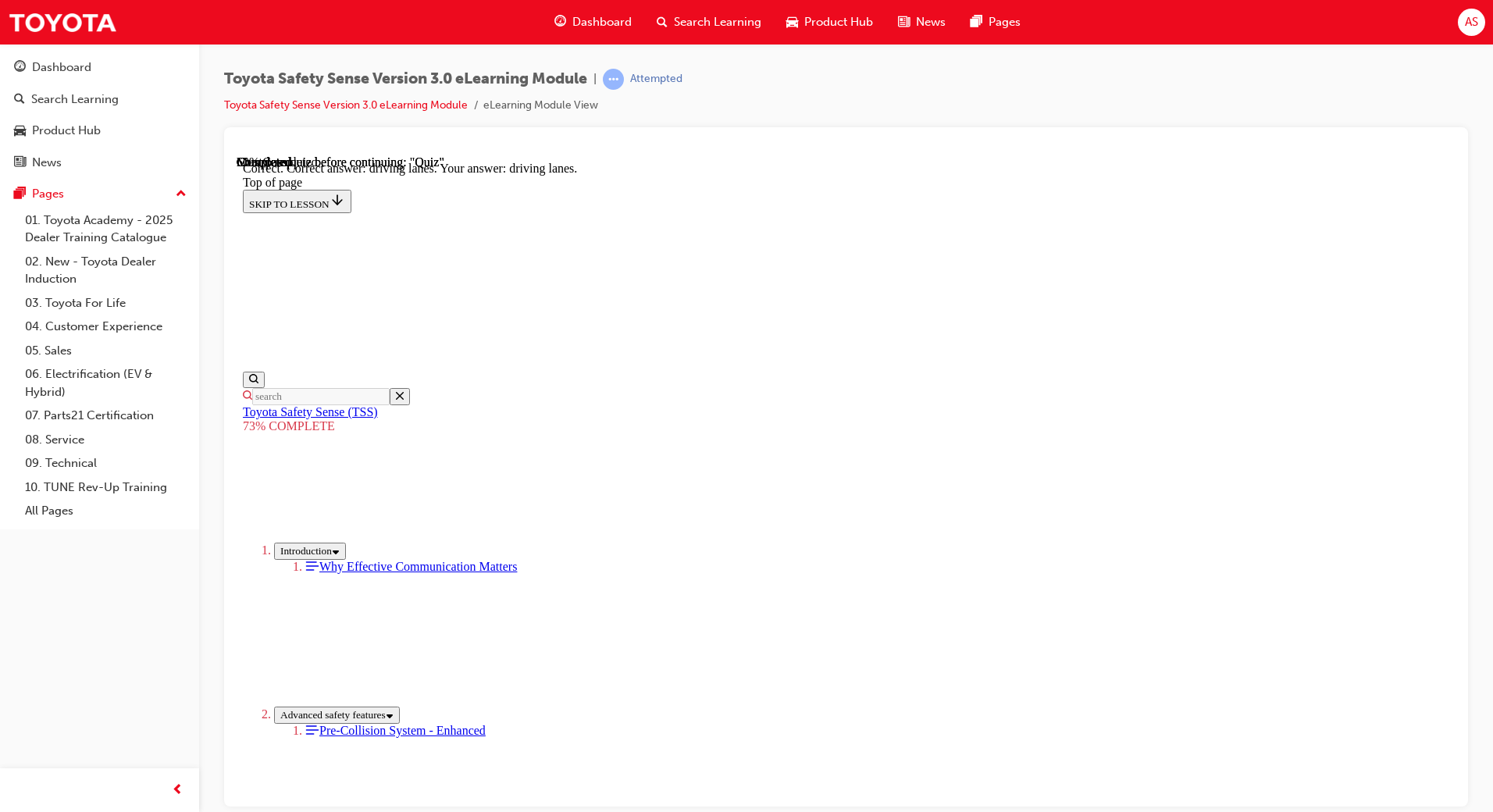 scroll, scrollTop: 275, scrollLeft: 0, axis: vertical 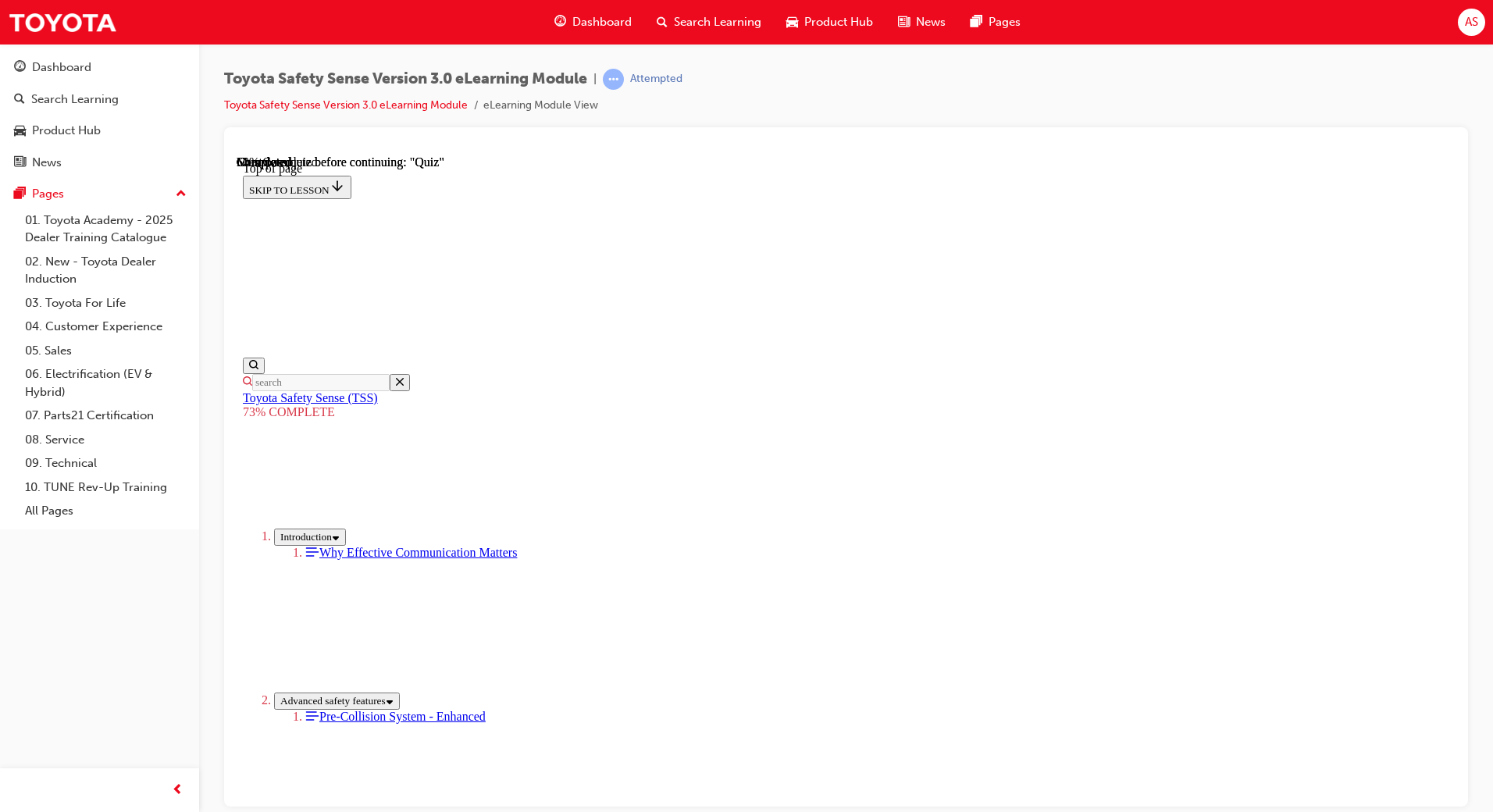 click at bounding box center (861, 11730) 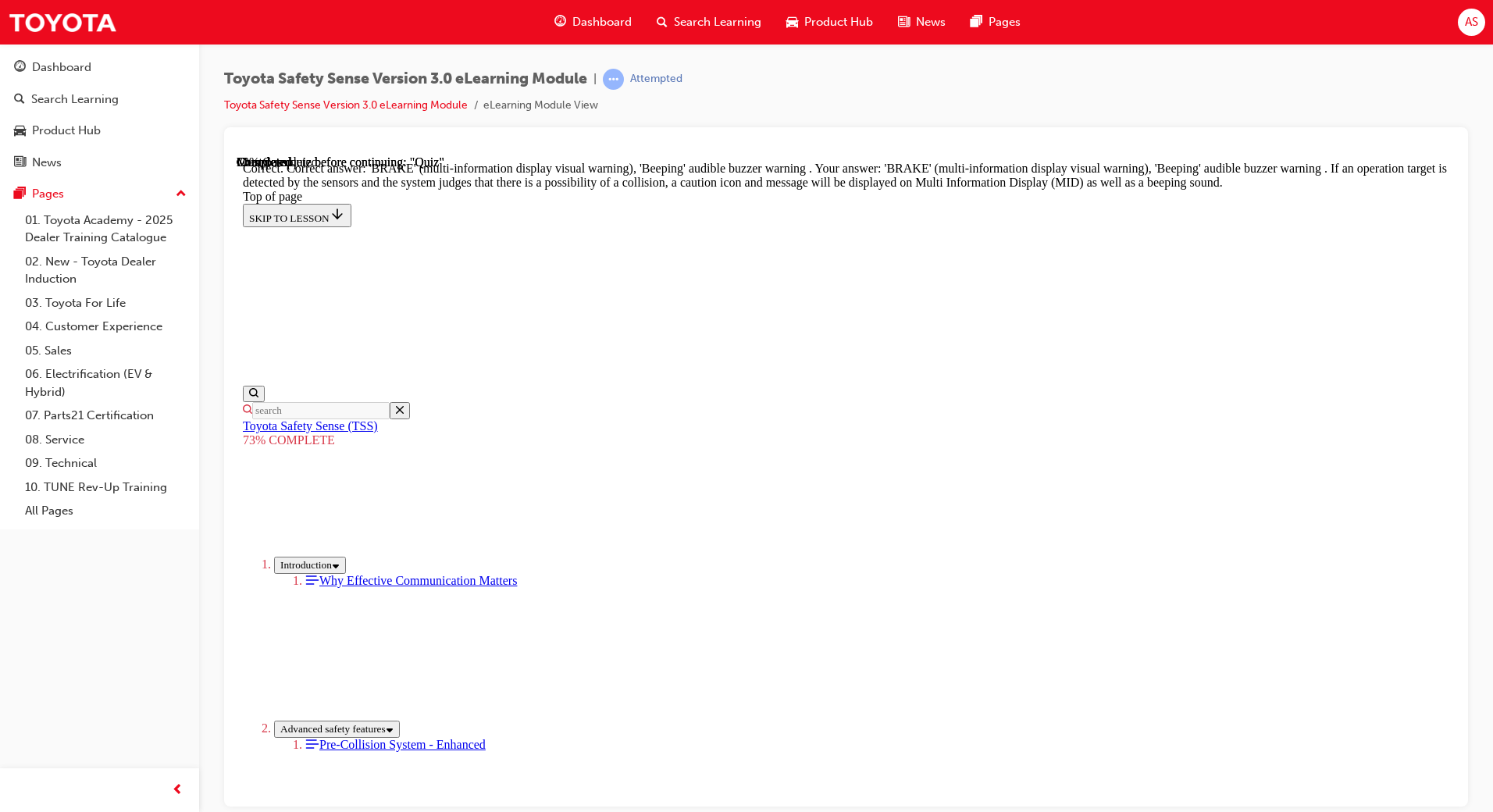 scroll, scrollTop: 458, scrollLeft: 0, axis: vertical 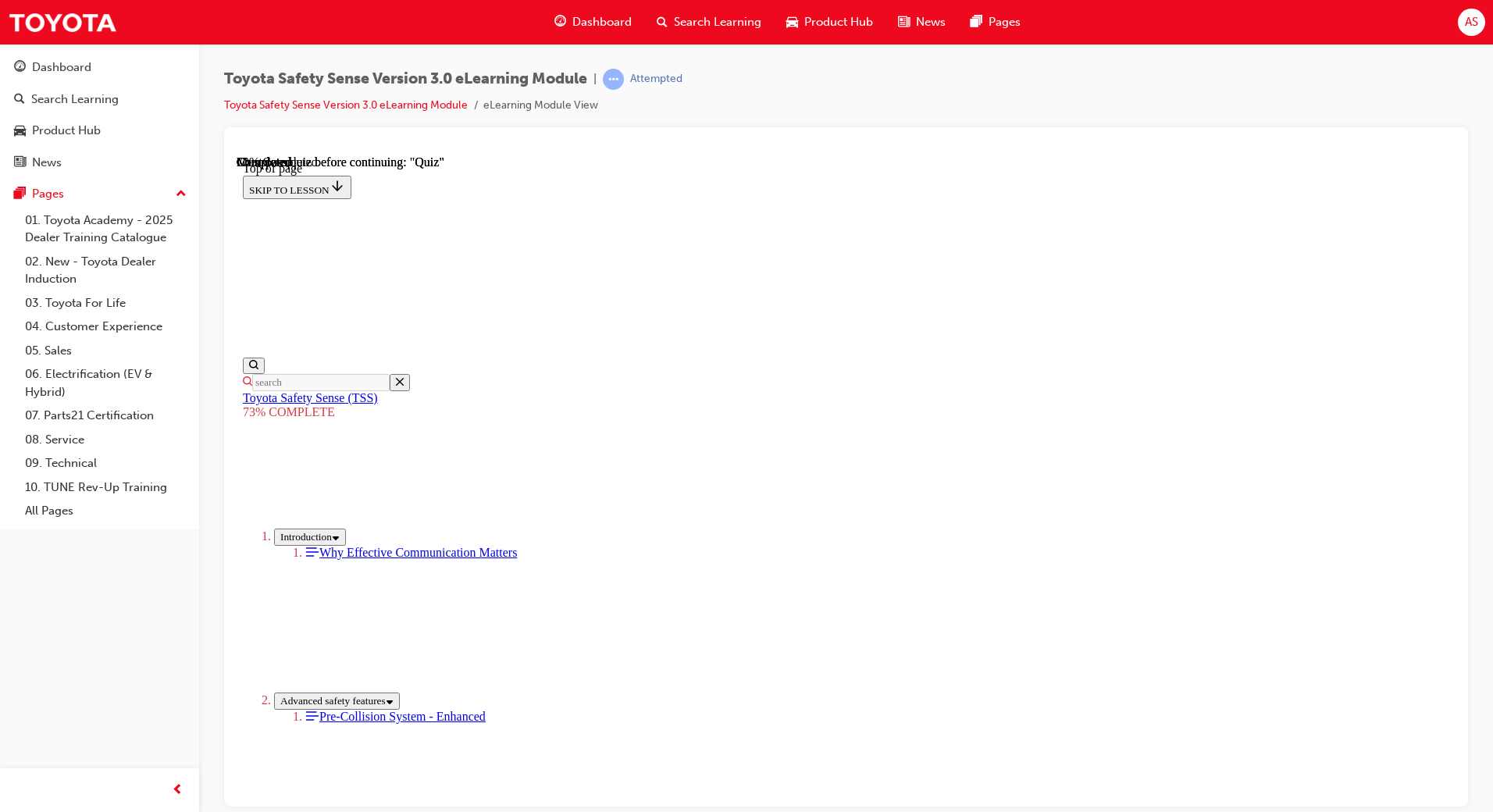 click at bounding box center (861, 8650) 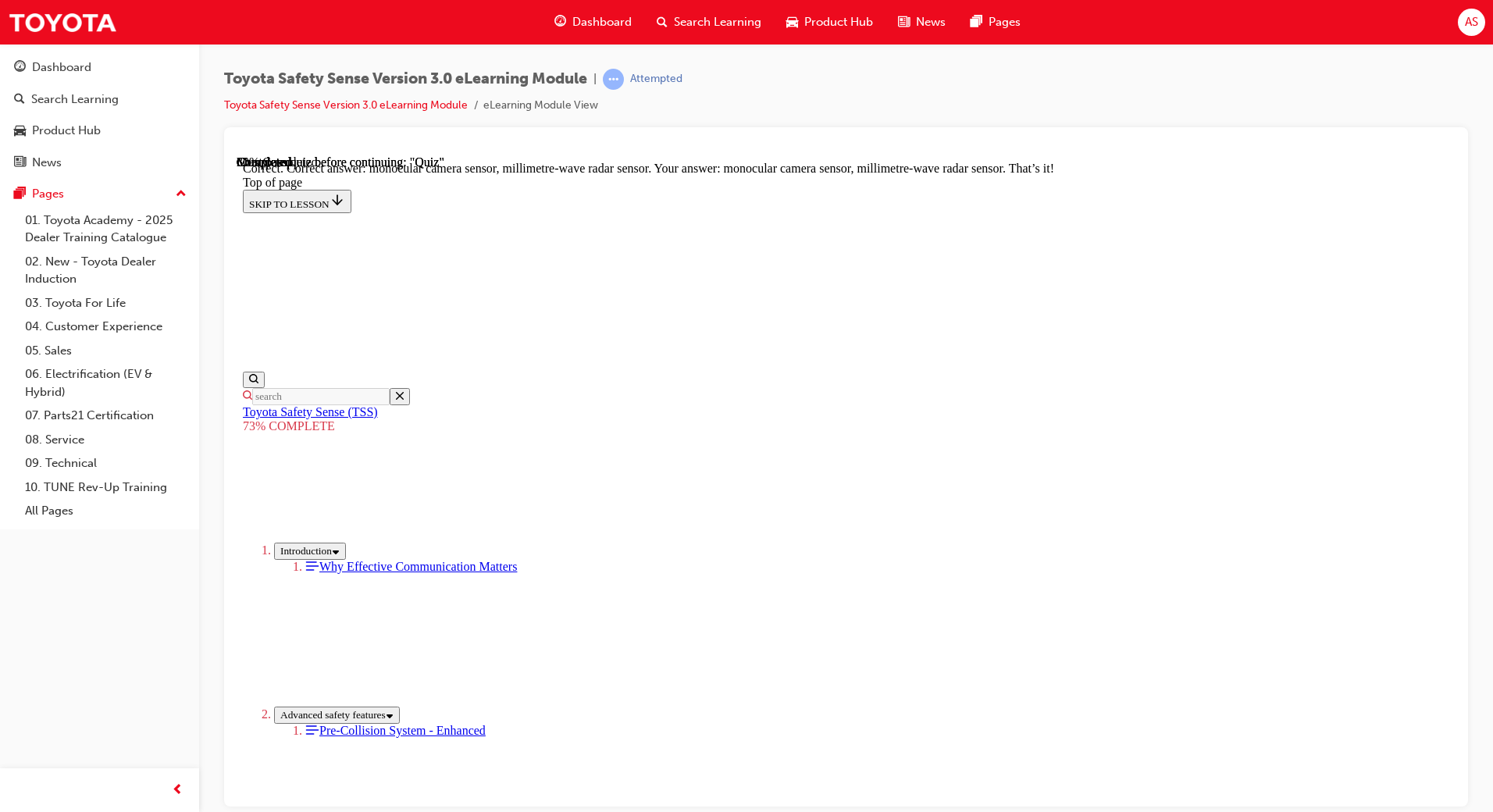 scroll, scrollTop: 441, scrollLeft: 0, axis: vertical 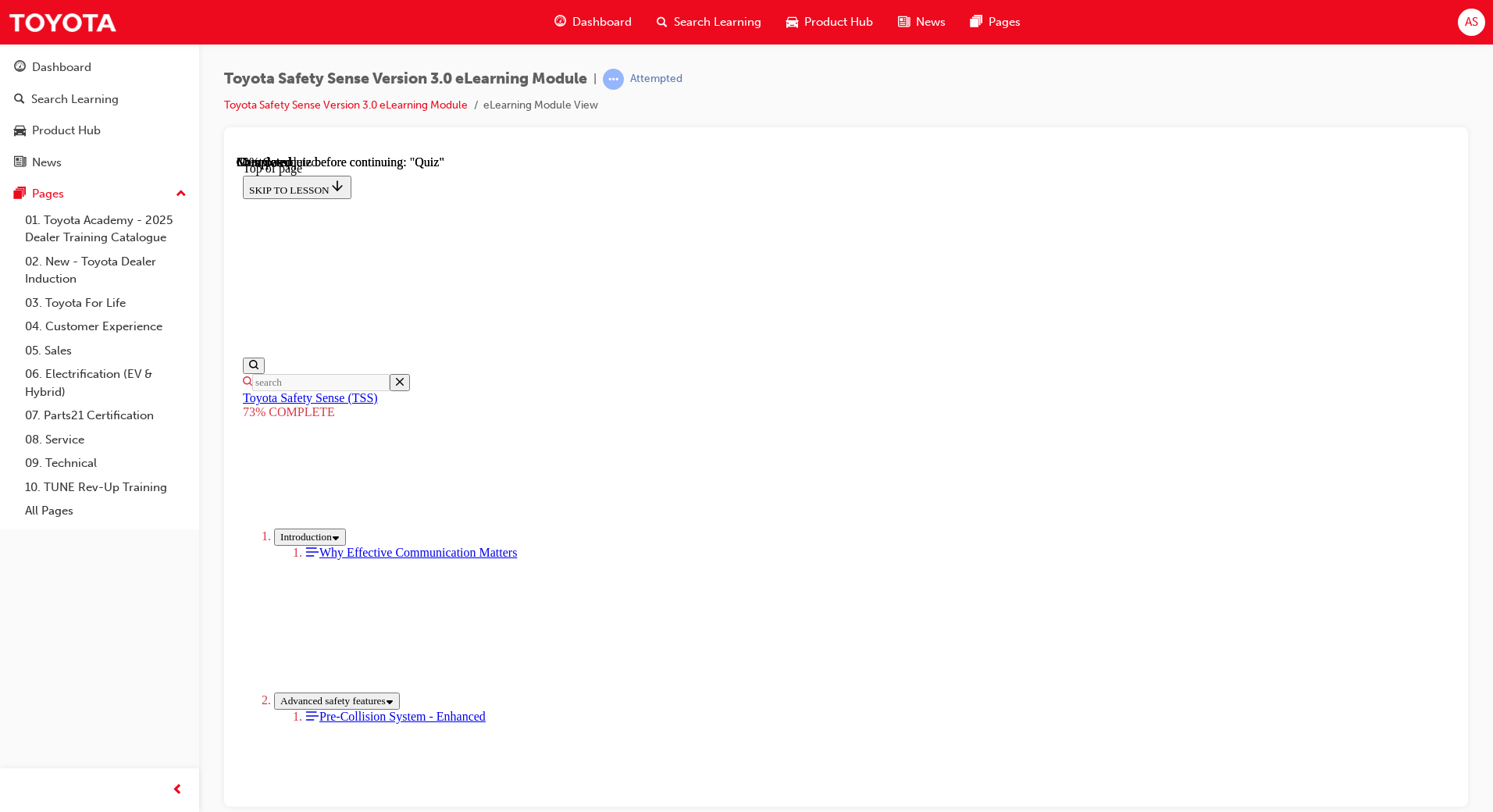 click at bounding box center [846, 9561] 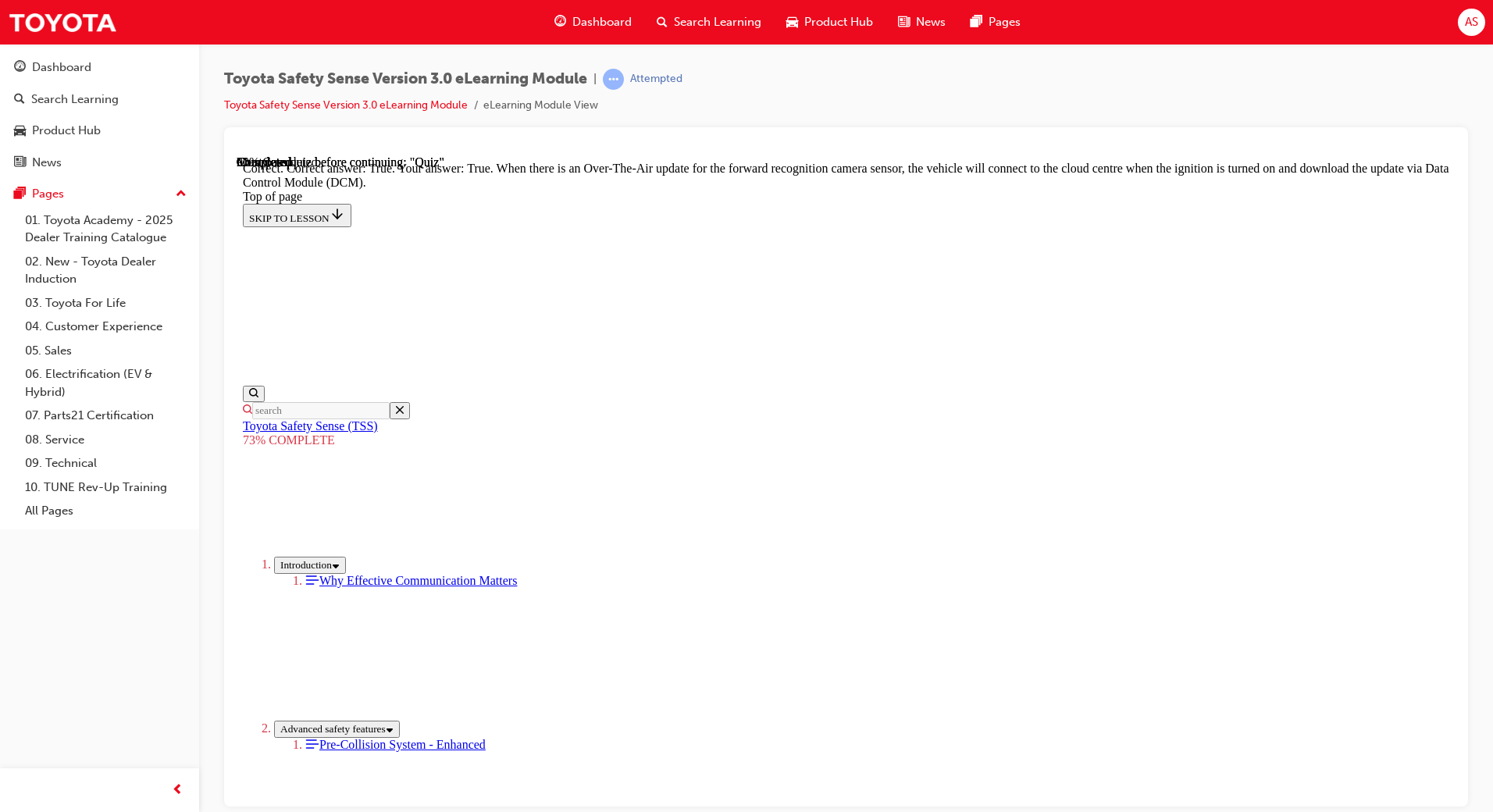 scroll, scrollTop: 211, scrollLeft: 0, axis: vertical 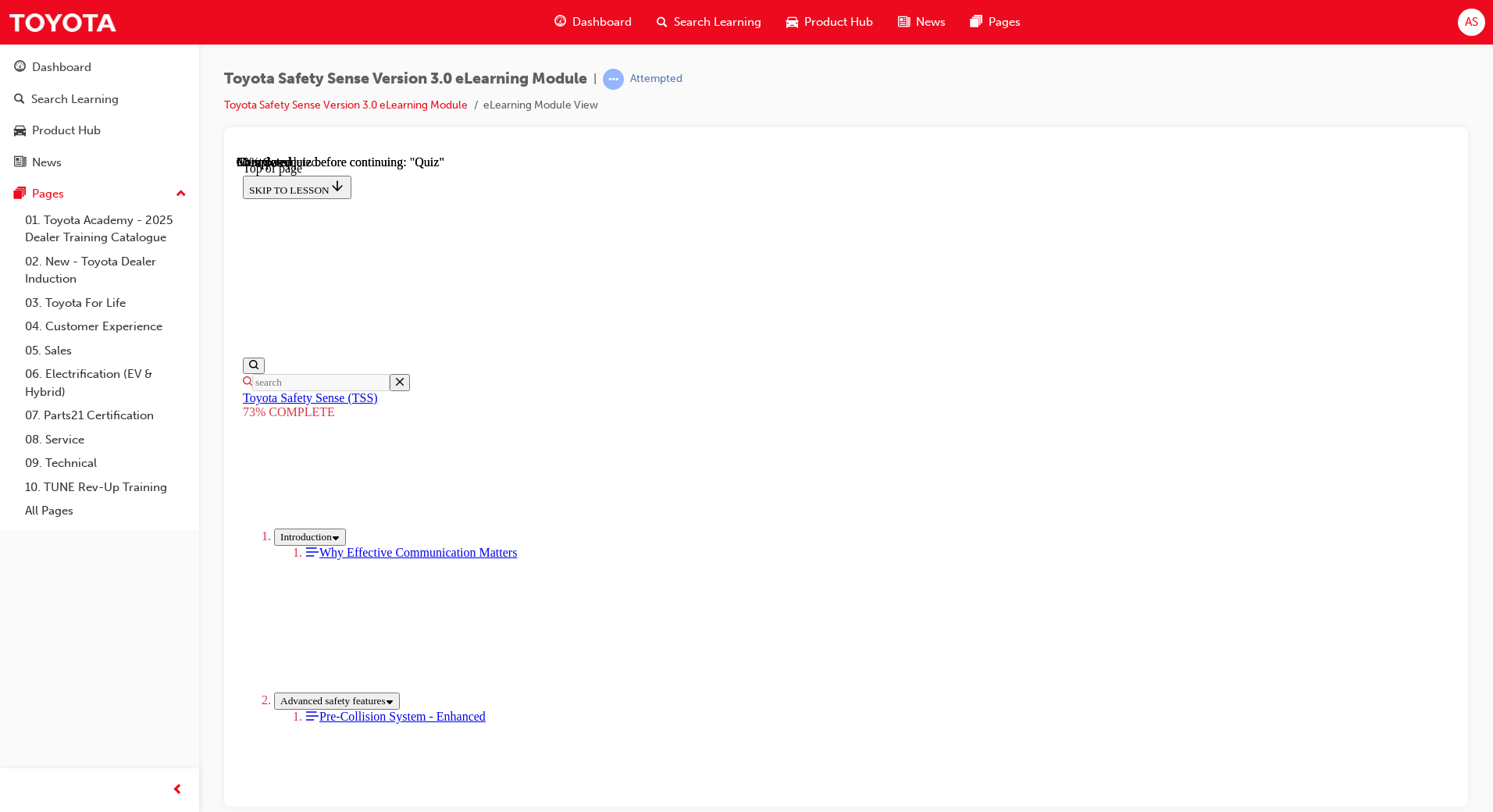 click at bounding box center [861, 7510] 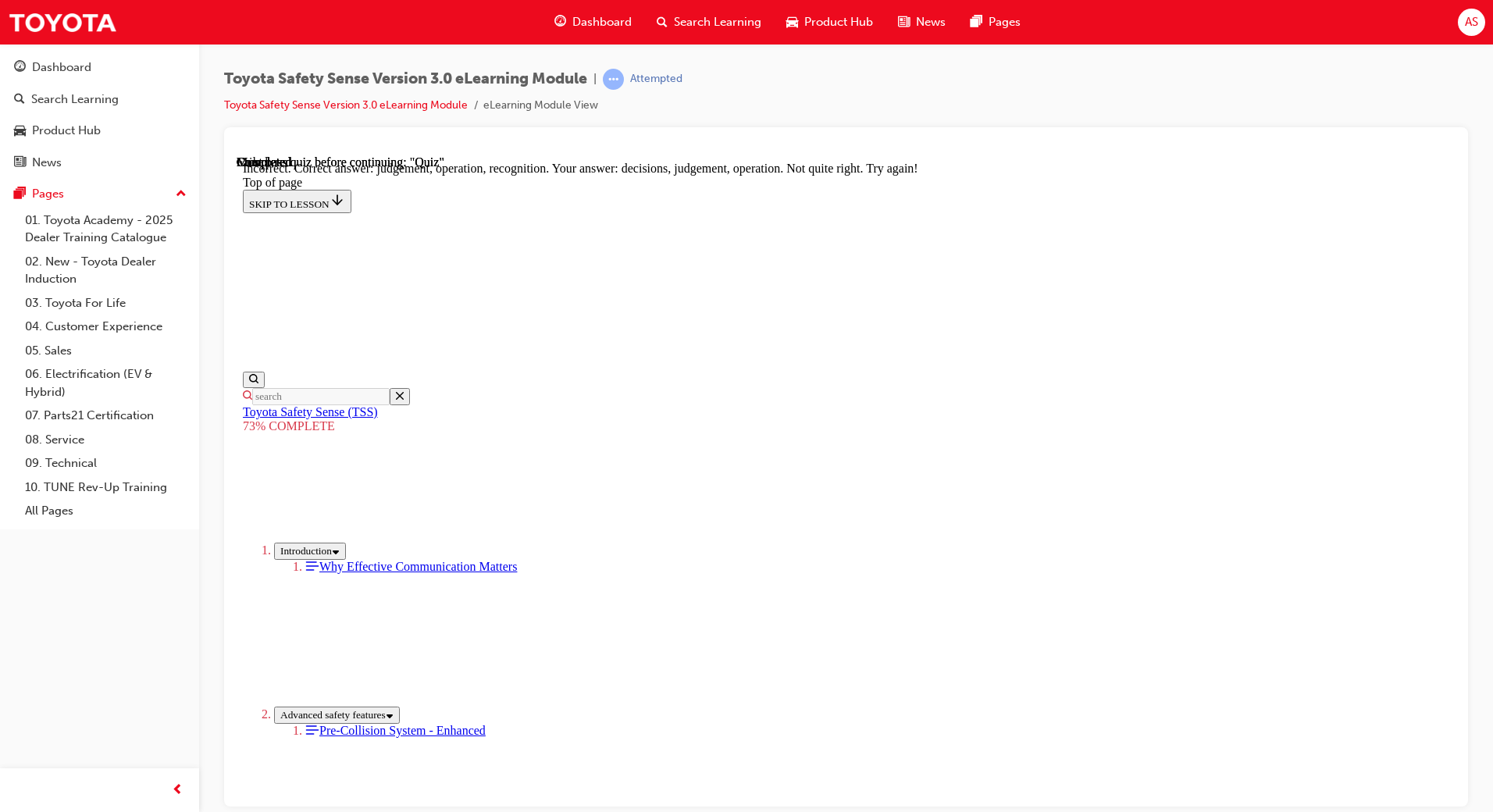 scroll, scrollTop: 244, scrollLeft: 0, axis: vertical 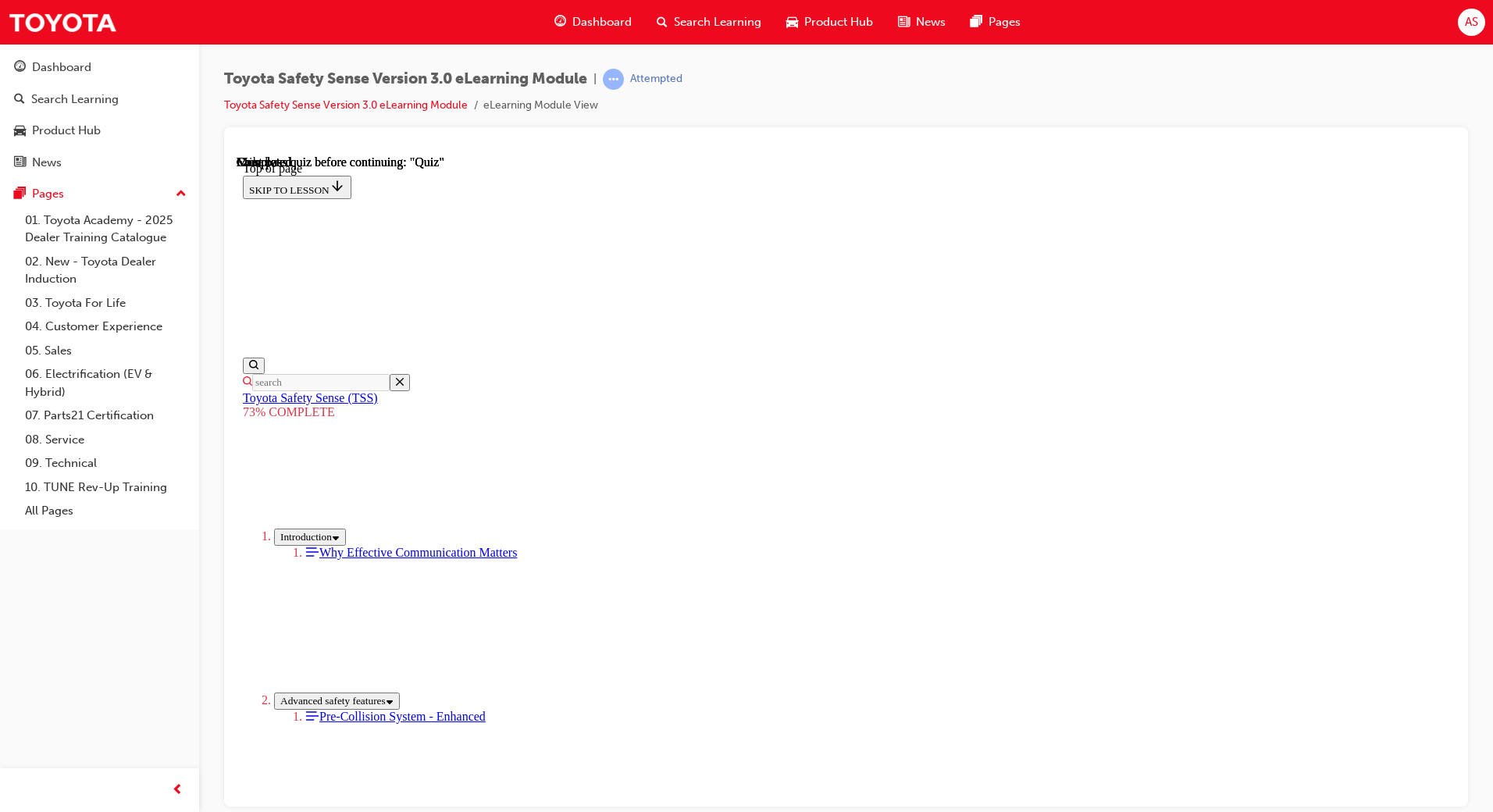 click on "TAKE AGAIN" at bounding box center (280, 7778) 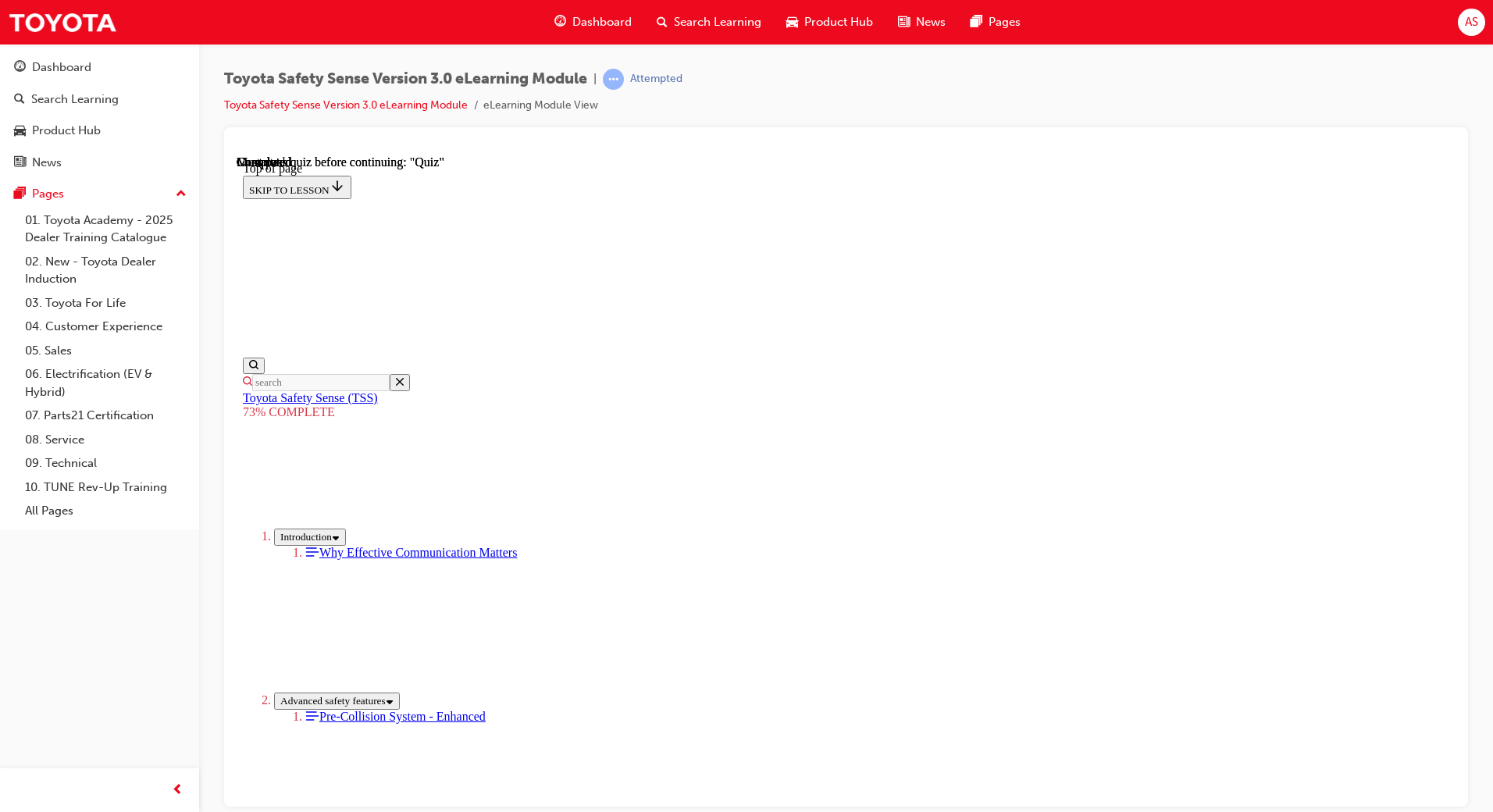 click on "TAKE AGAIN" at bounding box center [280, 1491] 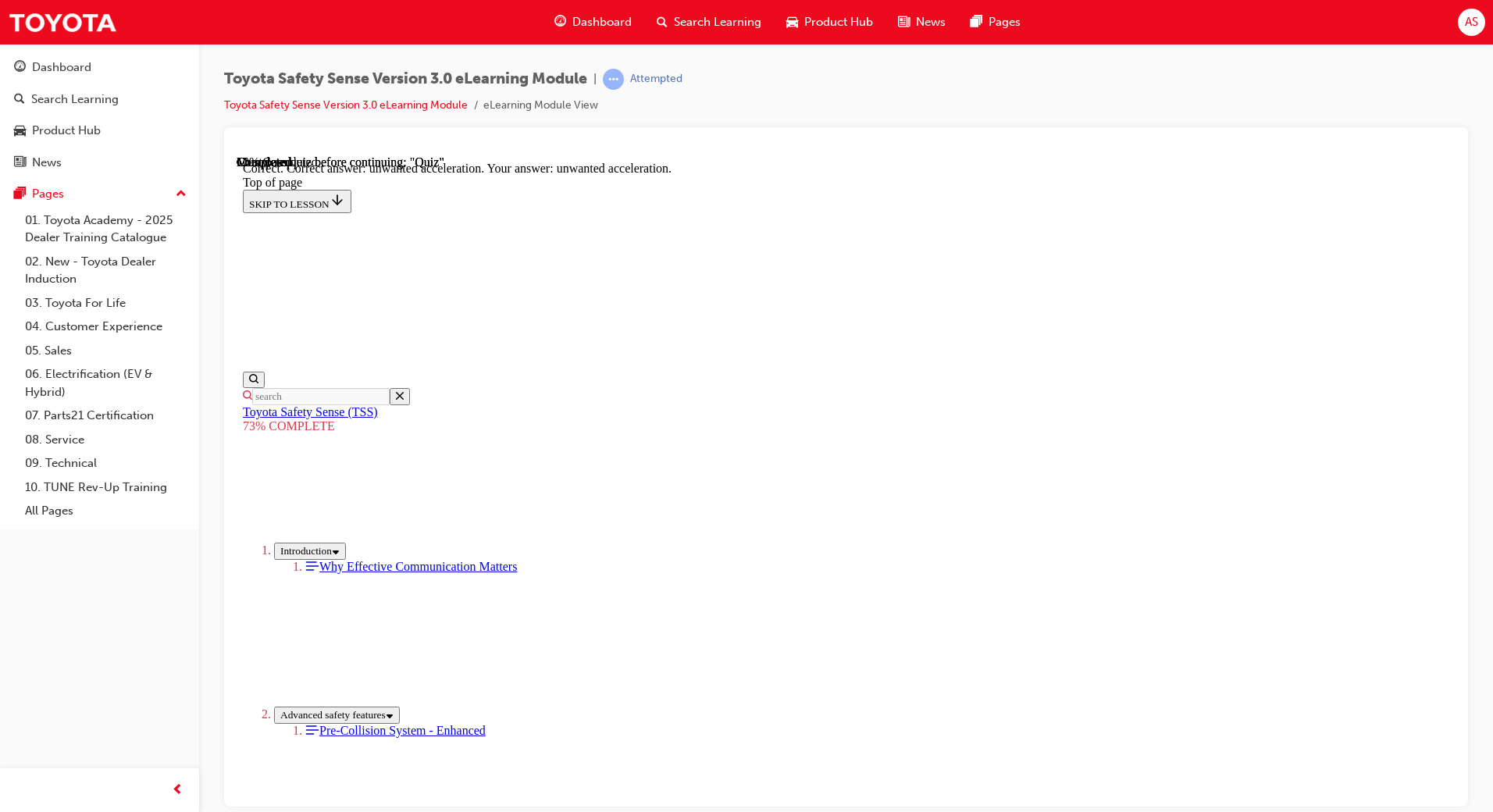 scroll, scrollTop: 301, scrollLeft: 0, axis: vertical 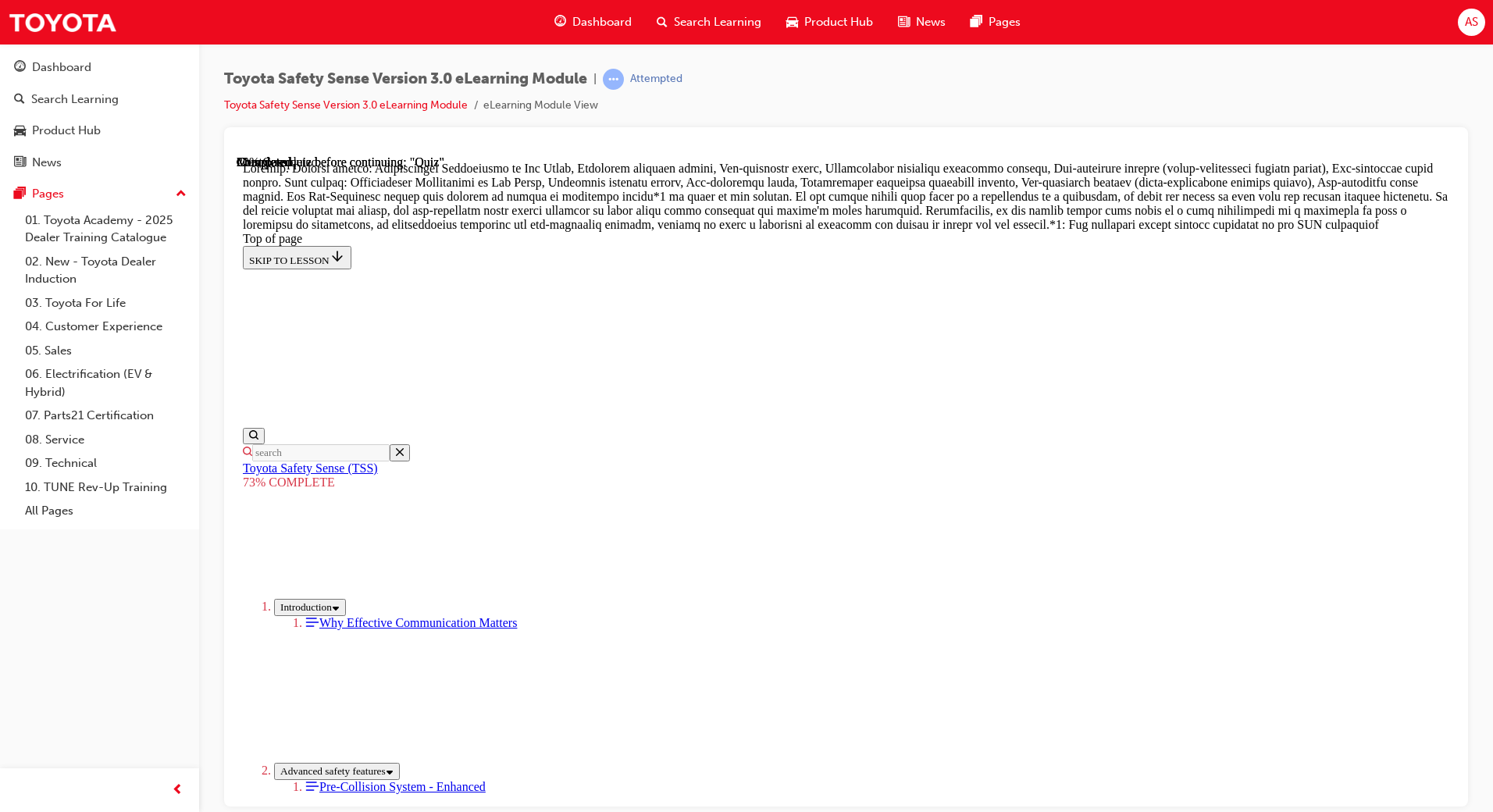 click on "NEXT" at bounding box center [263, 17001] 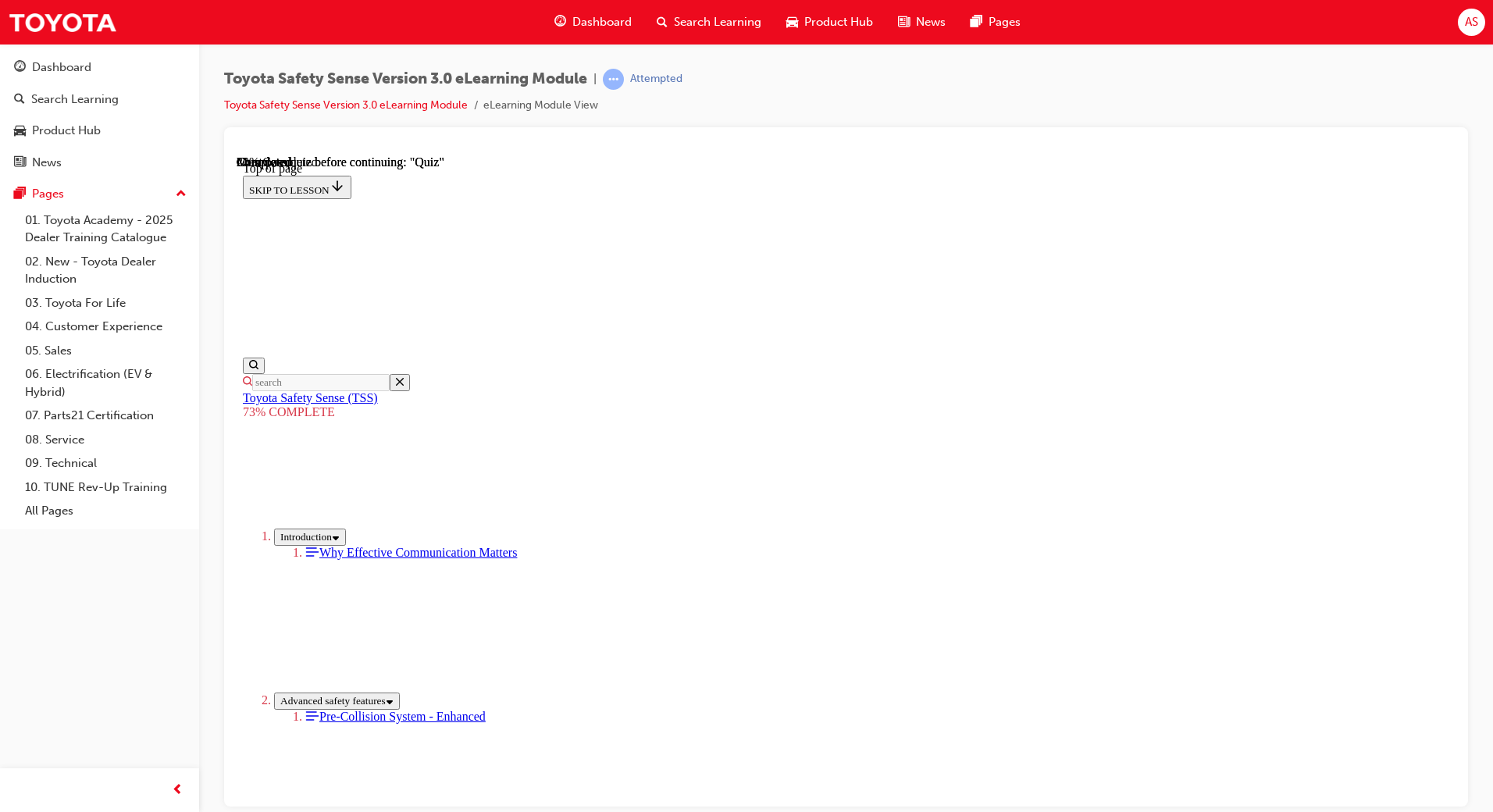 scroll, scrollTop: 49, scrollLeft: 0, axis: vertical 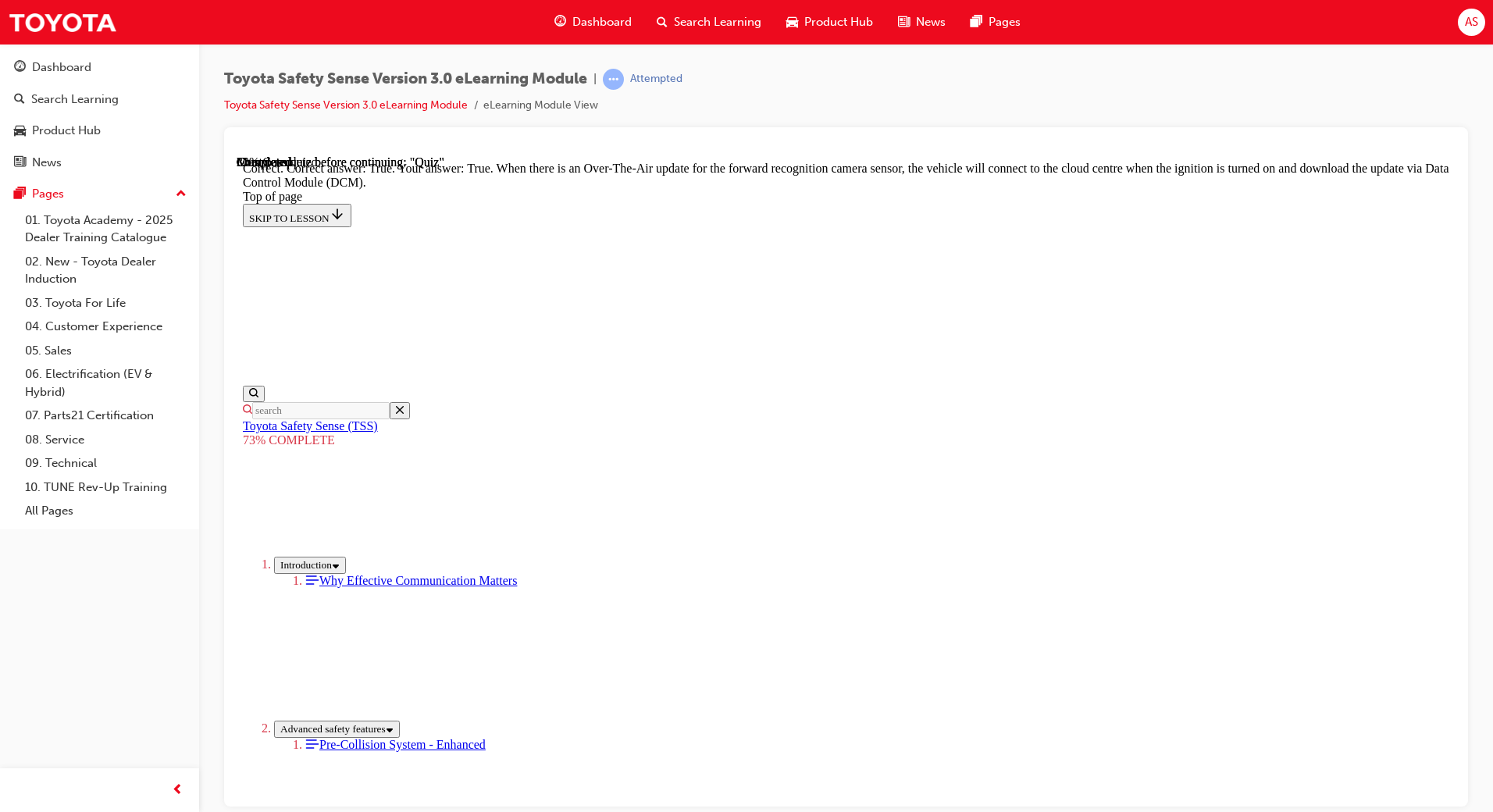 click on "NEXT" at bounding box center [263, 12686] 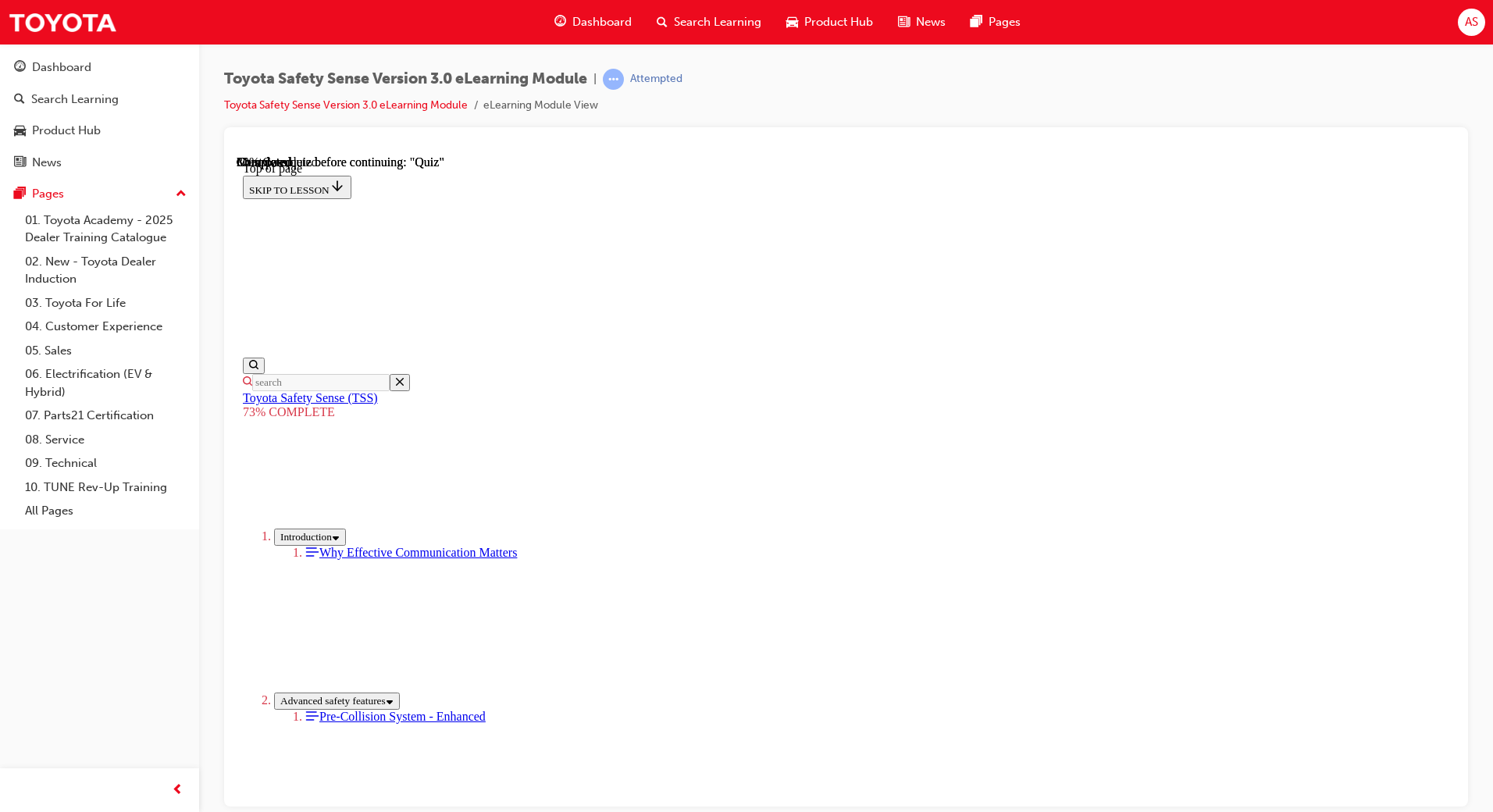 scroll, scrollTop: 291, scrollLeft: 0, axis: vertical 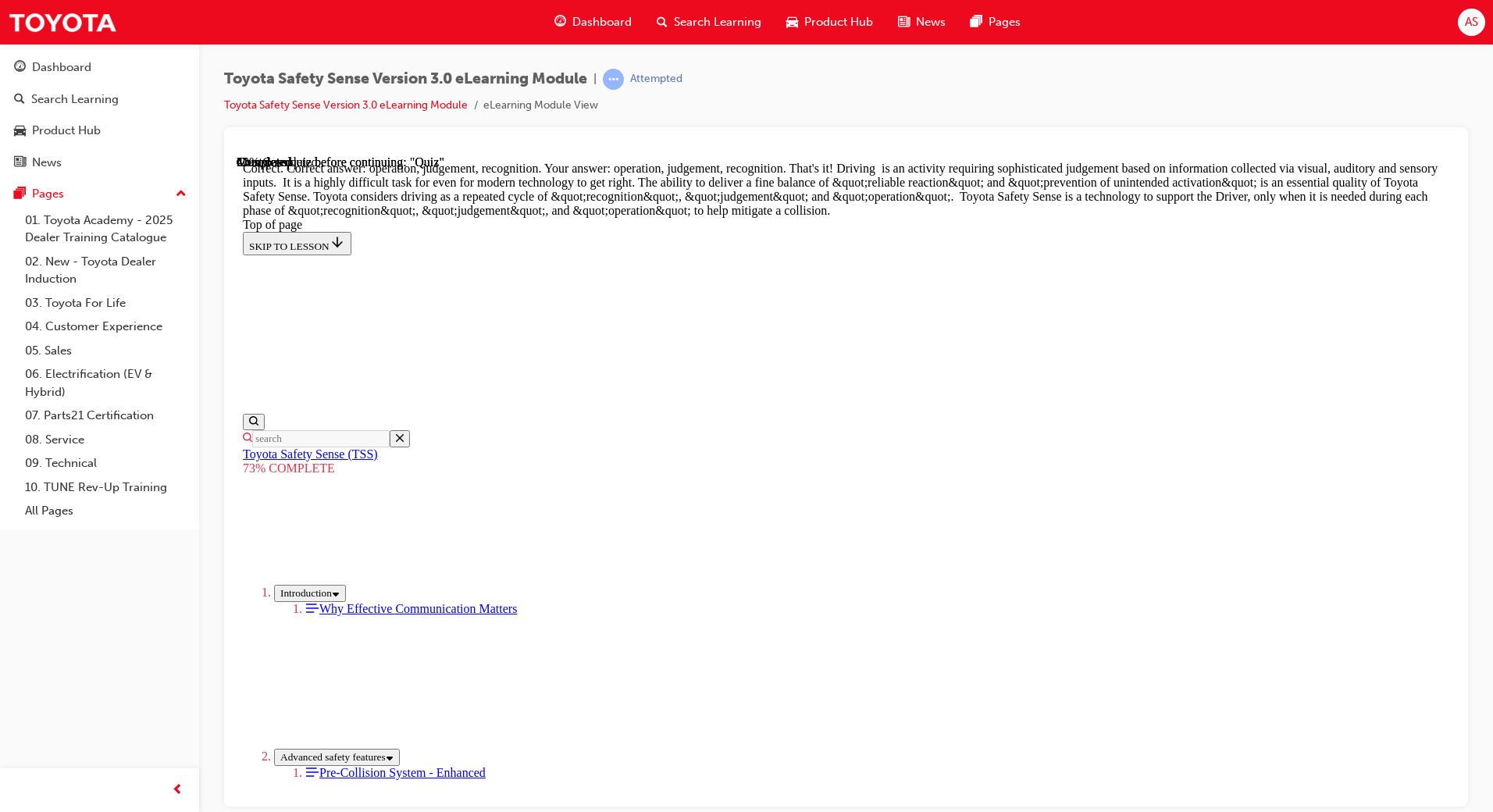click on "NEXT" at bounding box center (263, 11833) 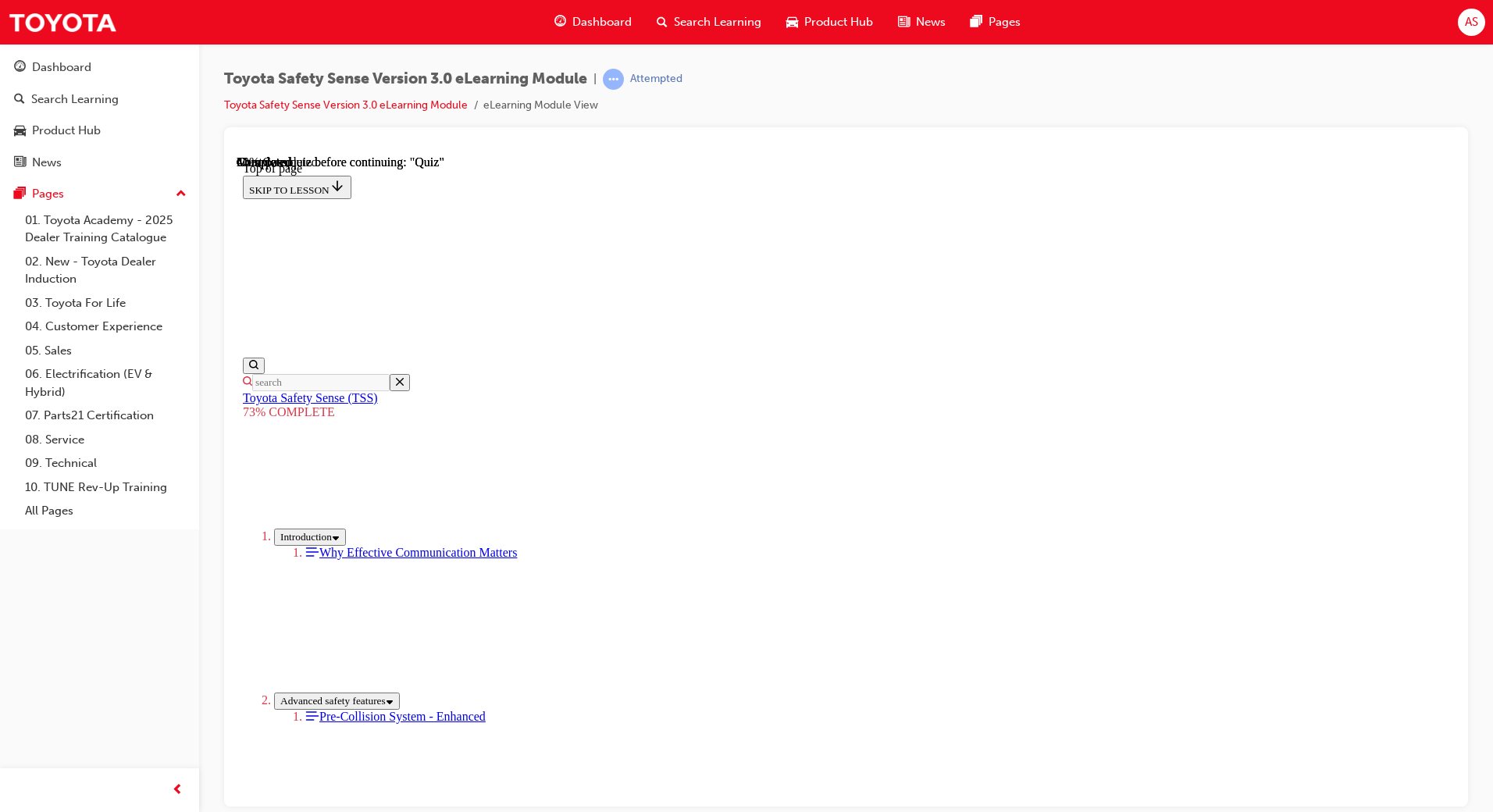 scroll, scrollTop: 213, scrollLeft: 0, axis: vertical 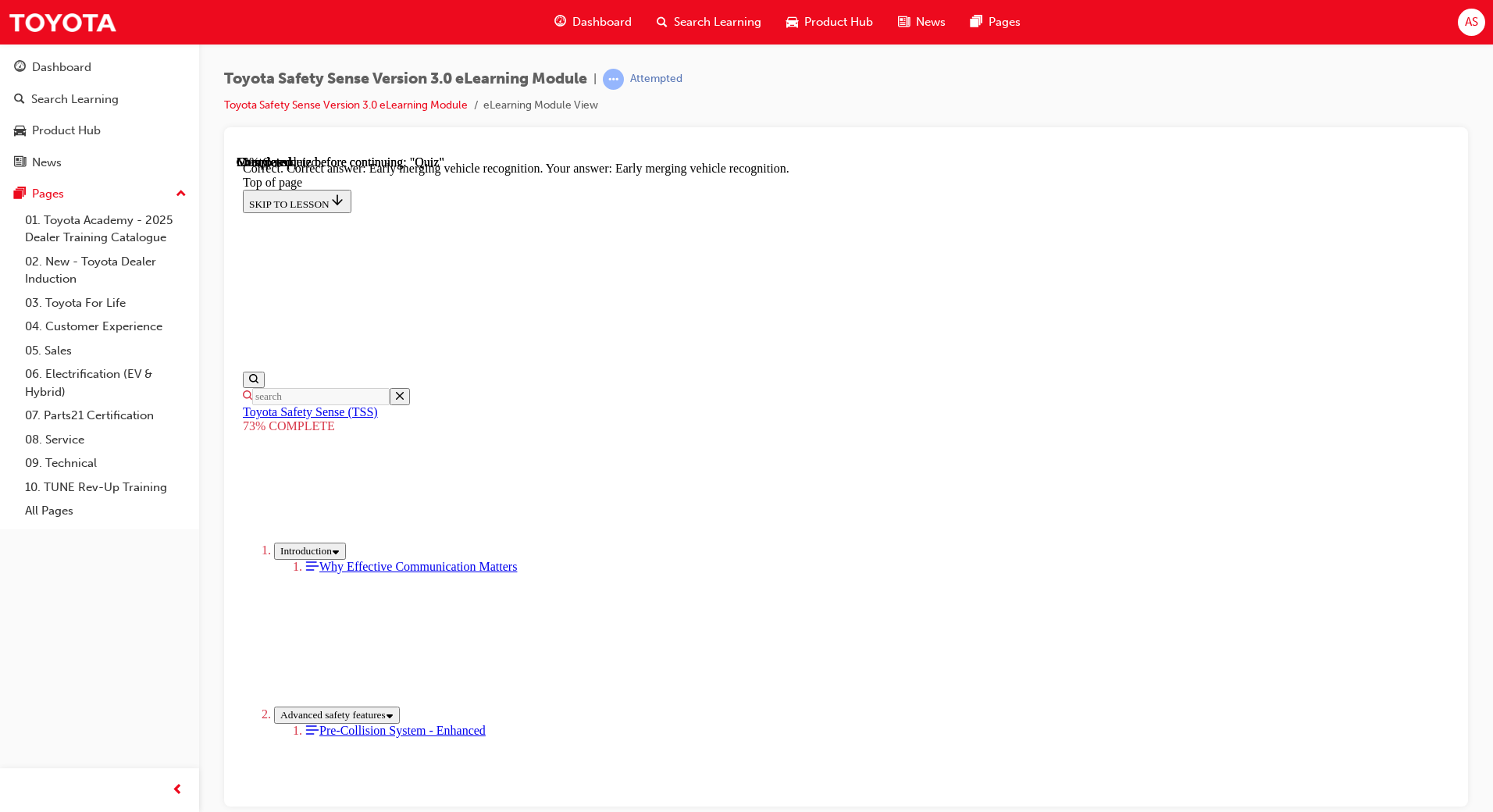 click on "NEXT" at bounding box center [263, 16051] 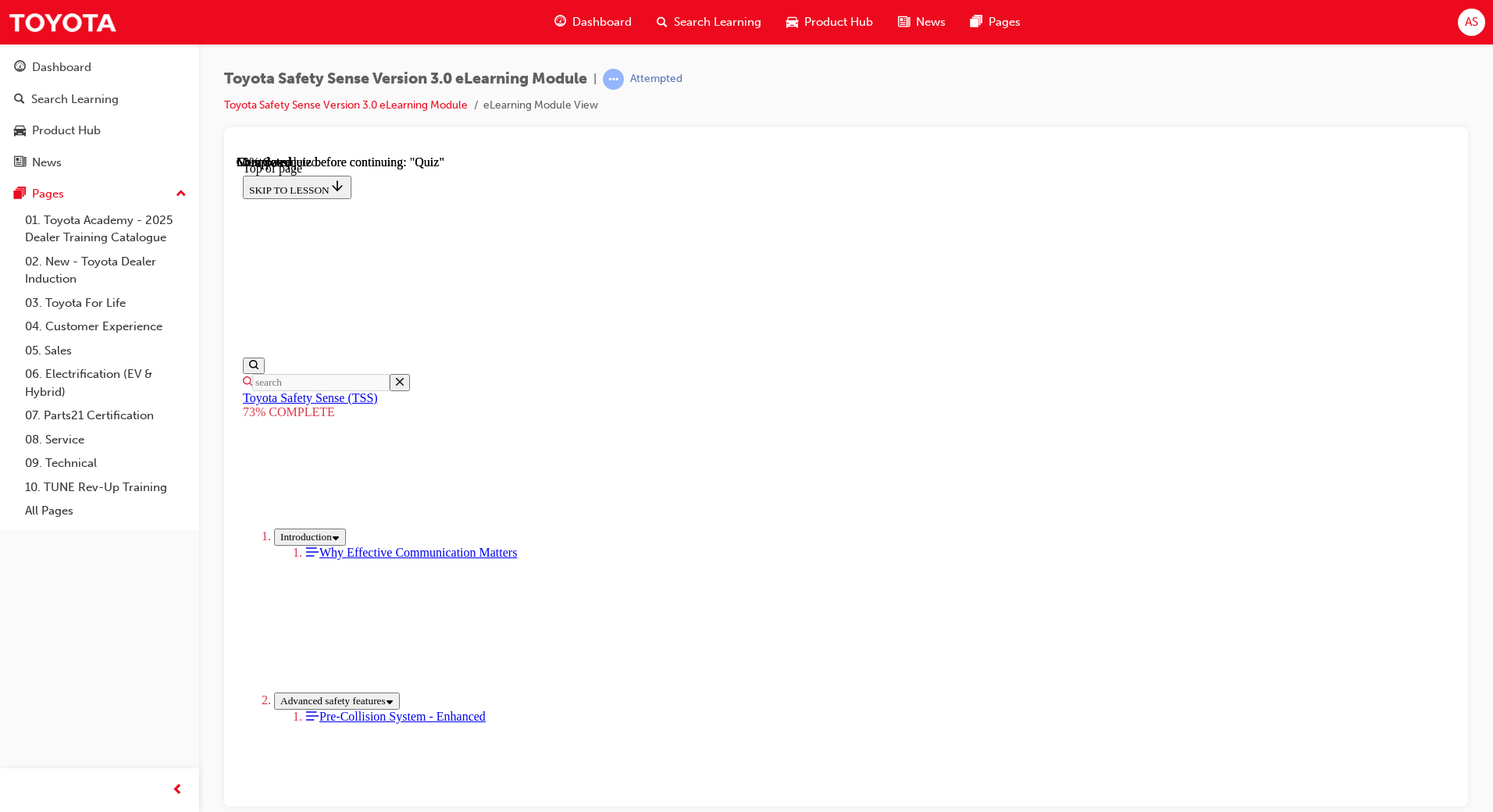 click at bounding box center [846, 13539] 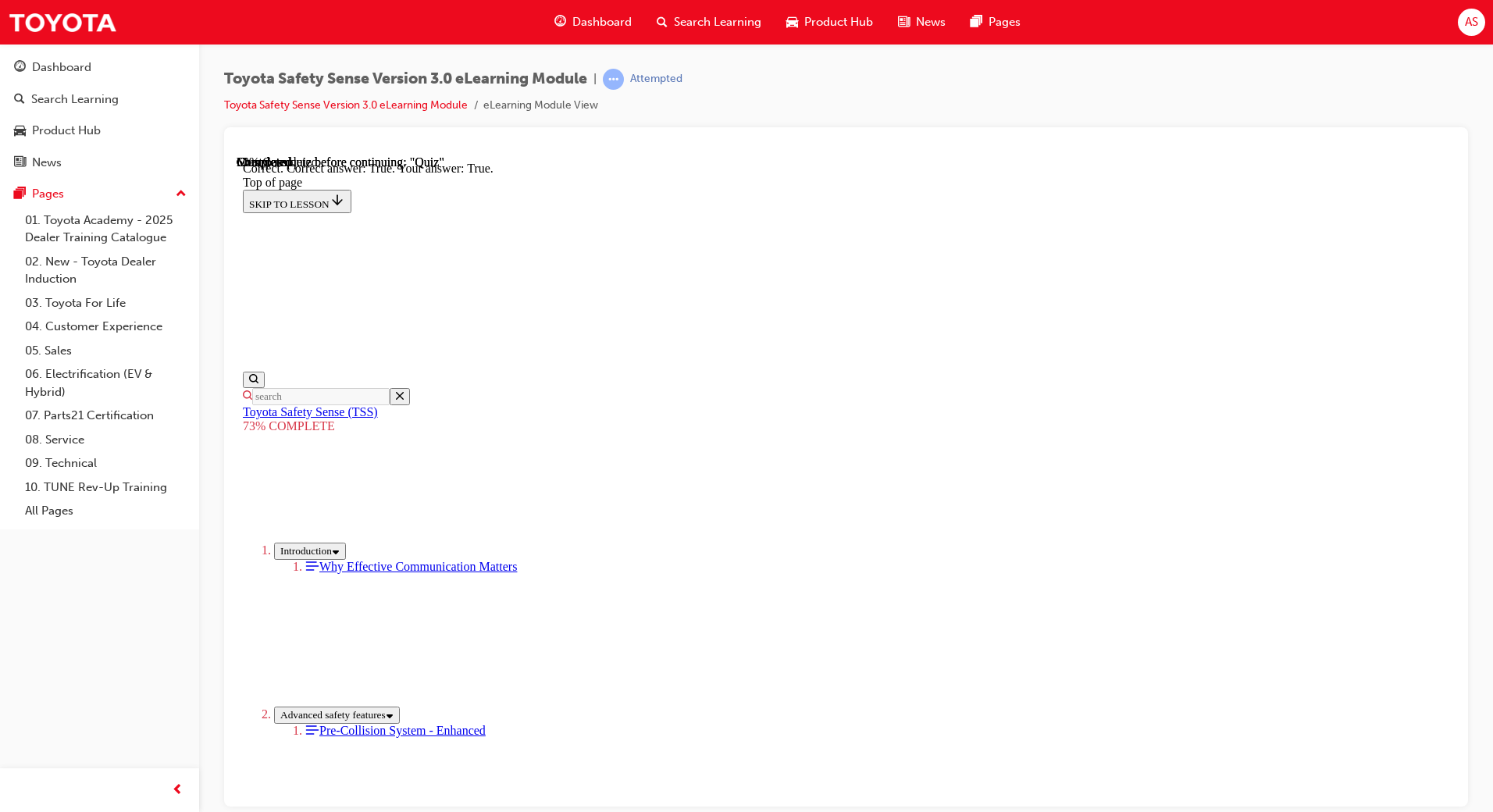 scroll, scrollTop: 123, scrollLeft: 0, axis: vertical 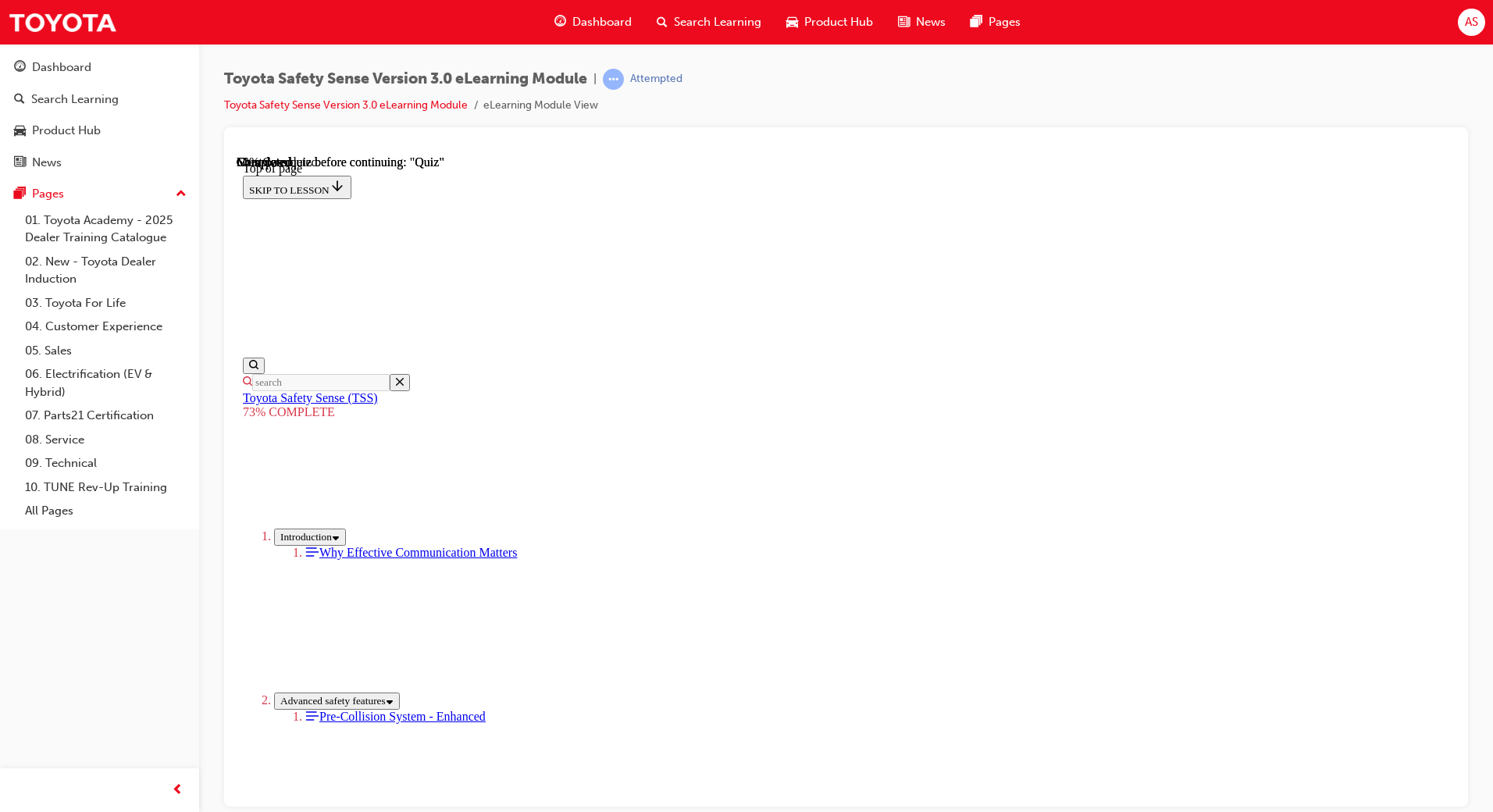 click at bounding box center [861, 7418] 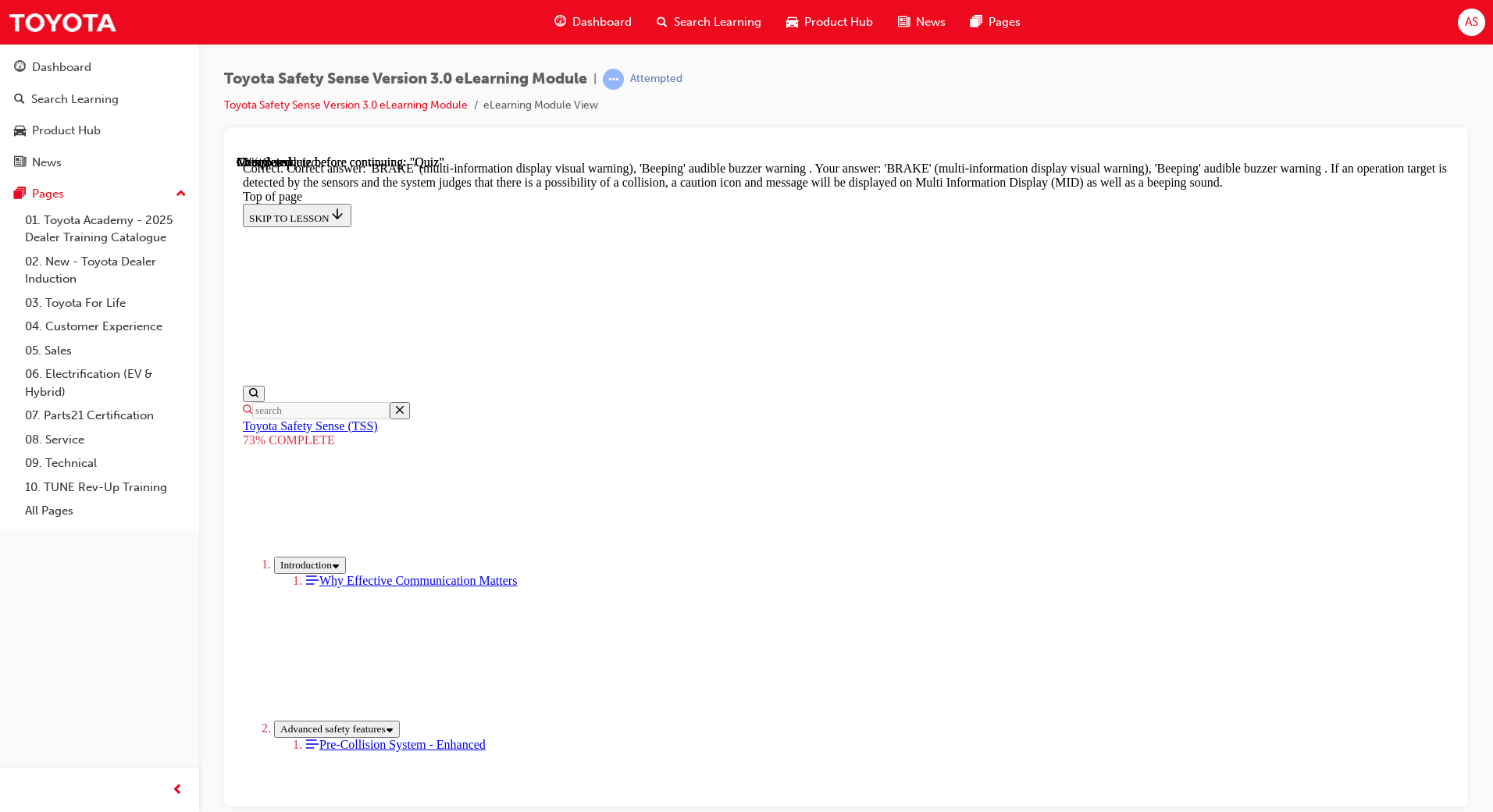 click on "NEXT" at bounding box center (263, 9836) 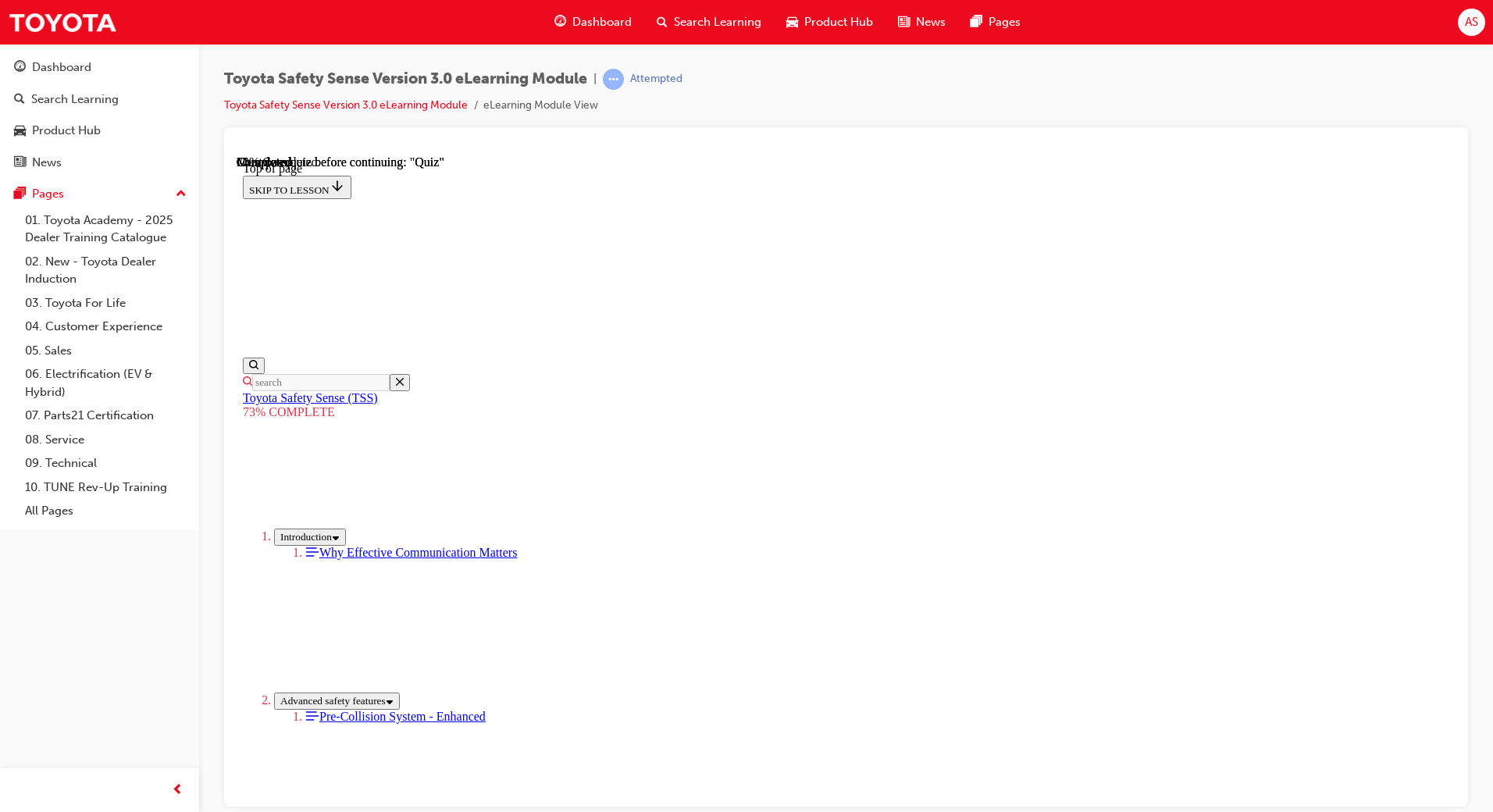 scroll, scrollTop: 213, scrollLeft: 0, axis: vertical 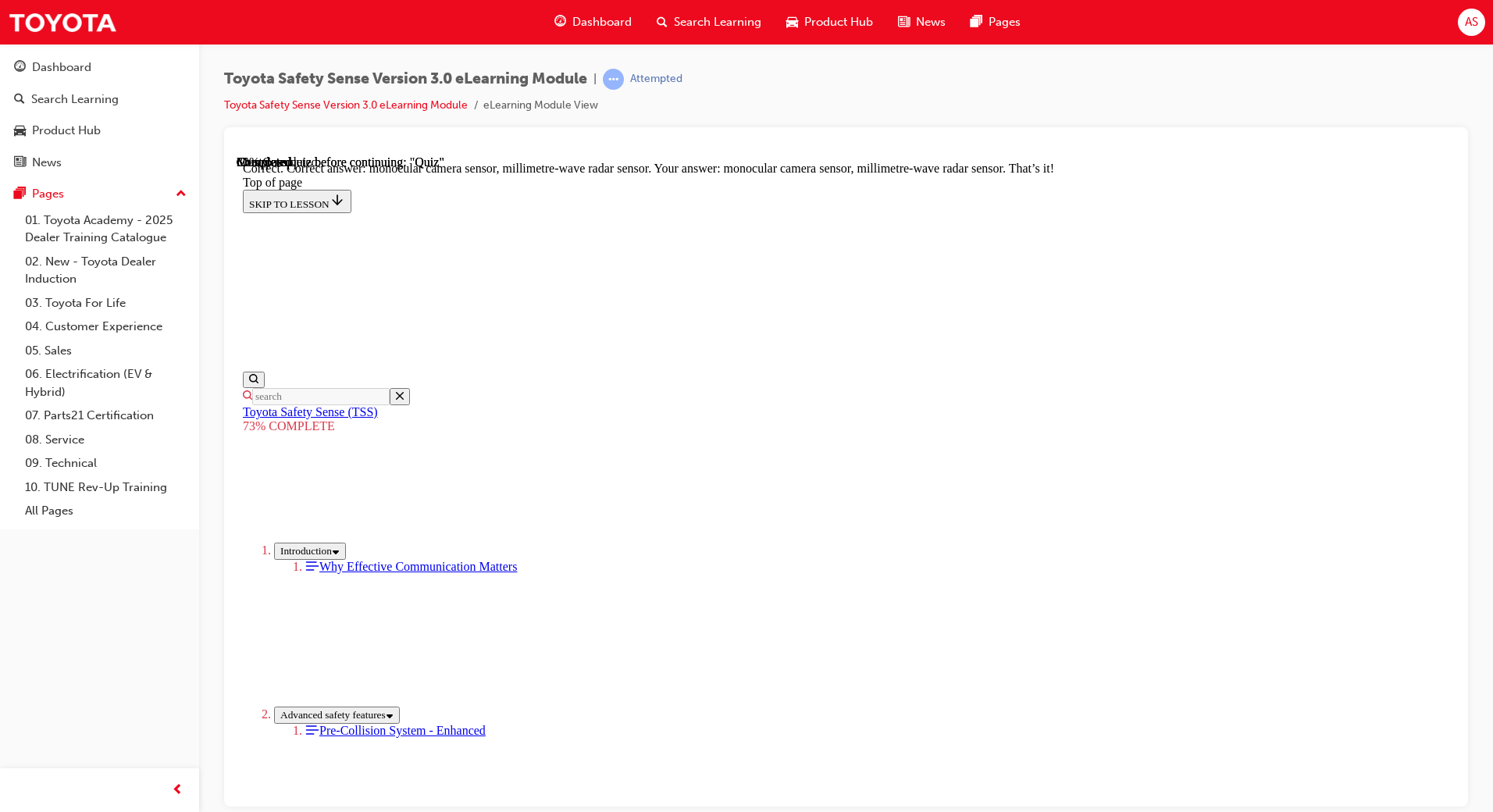 click on "NEXT" at bounding box center (263, 10143) 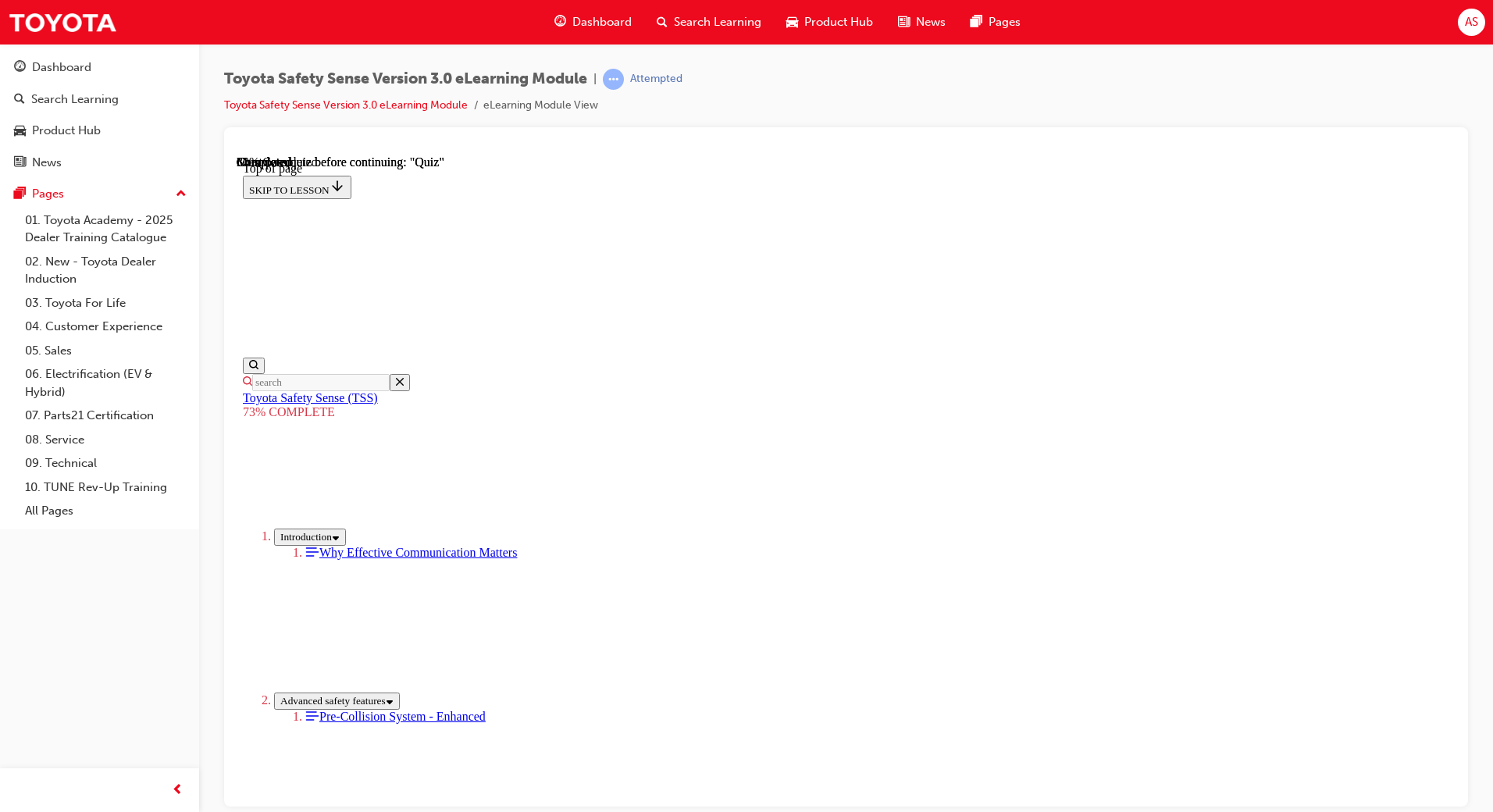scroll, scrollTop: 135, scrollLeft: 0, axis: vertical 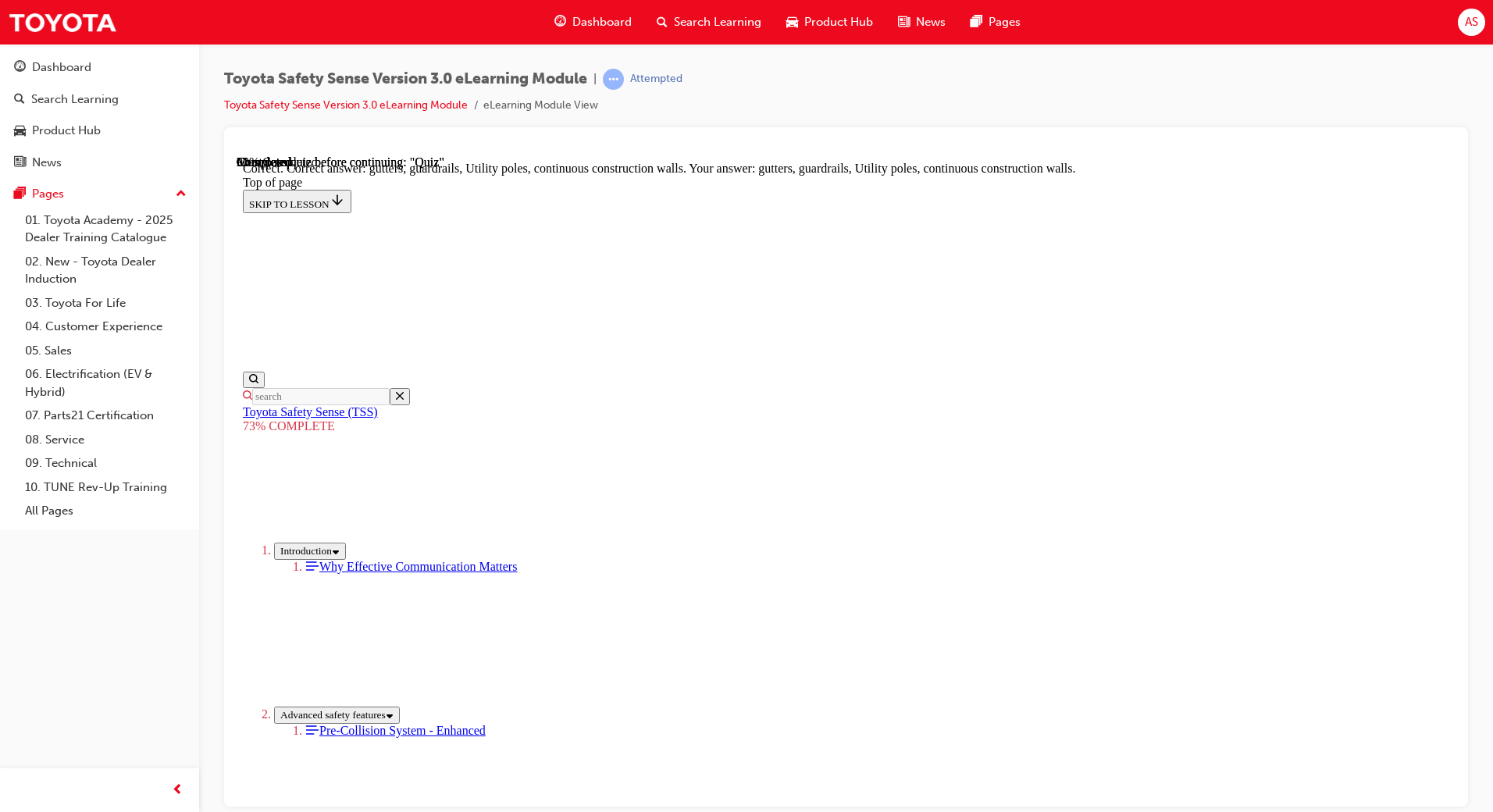 click on "NEXT" at bounding box center (263, 10988) 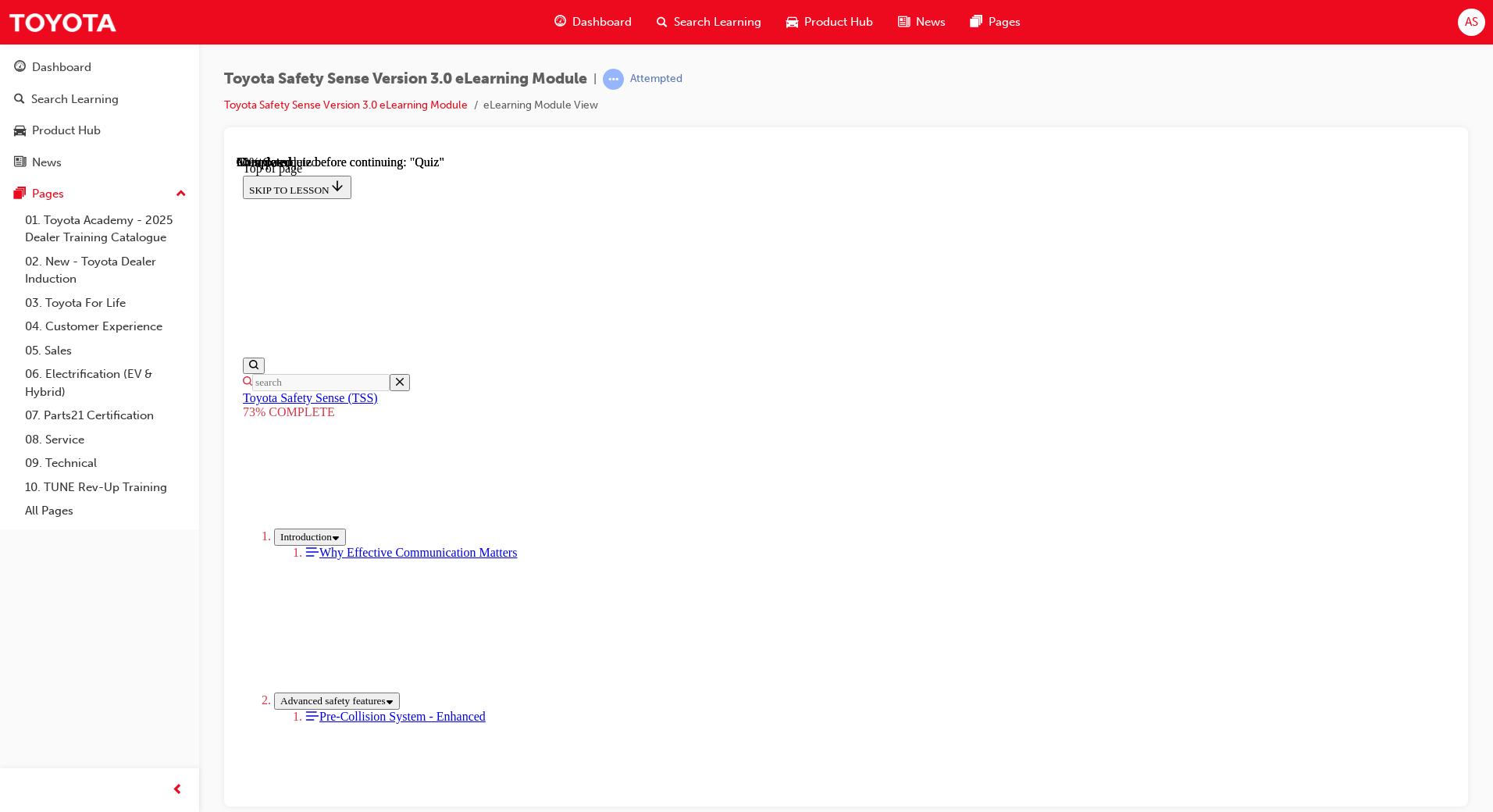 scroll, scrollTop: 135, scrollLeft: 0, axis: vertical 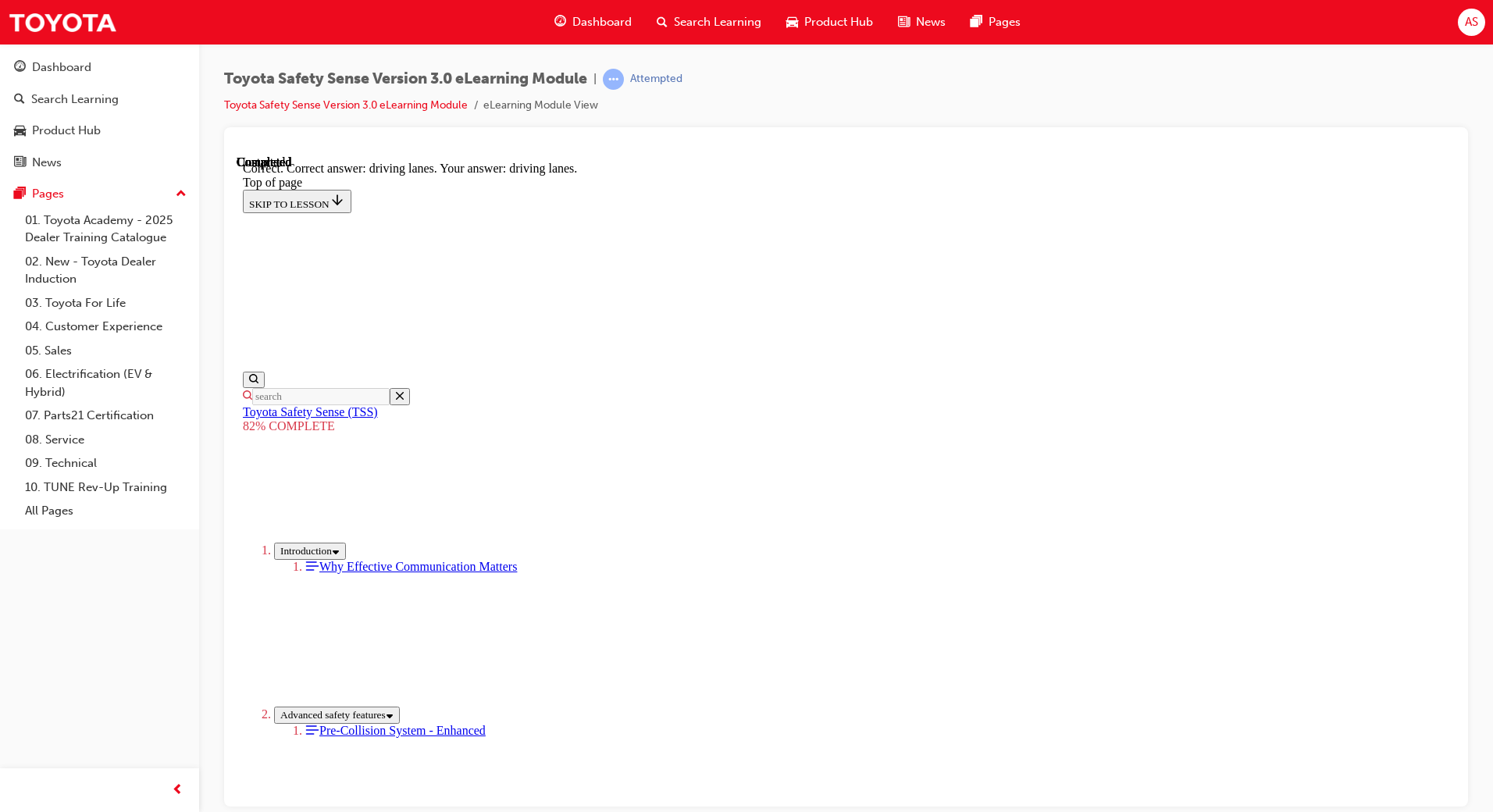 click on "NEXT" at bounding box center [263, 14979] 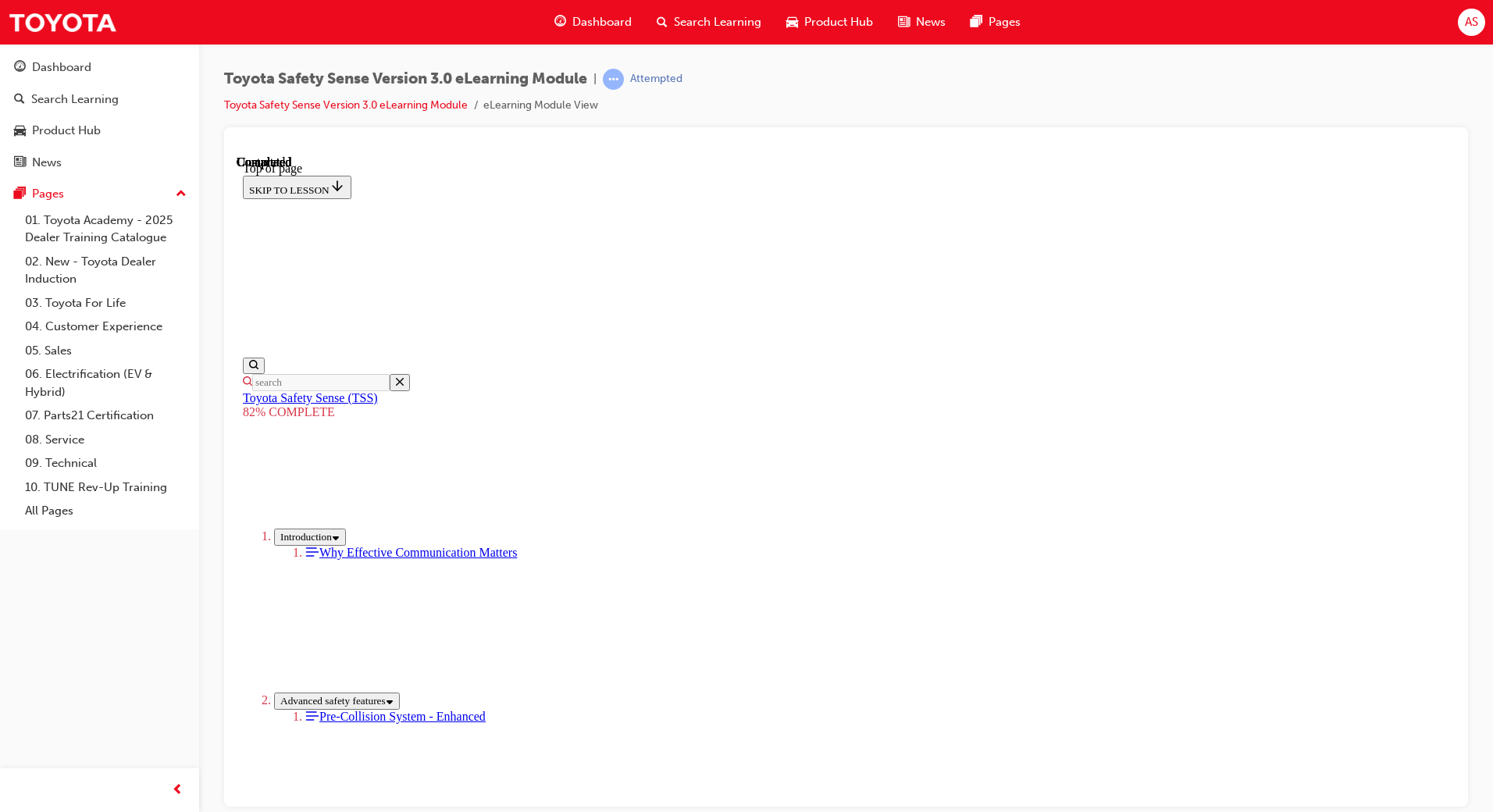 scroll, scrollTop: 146, scrollLeft: 0, axis: vertical 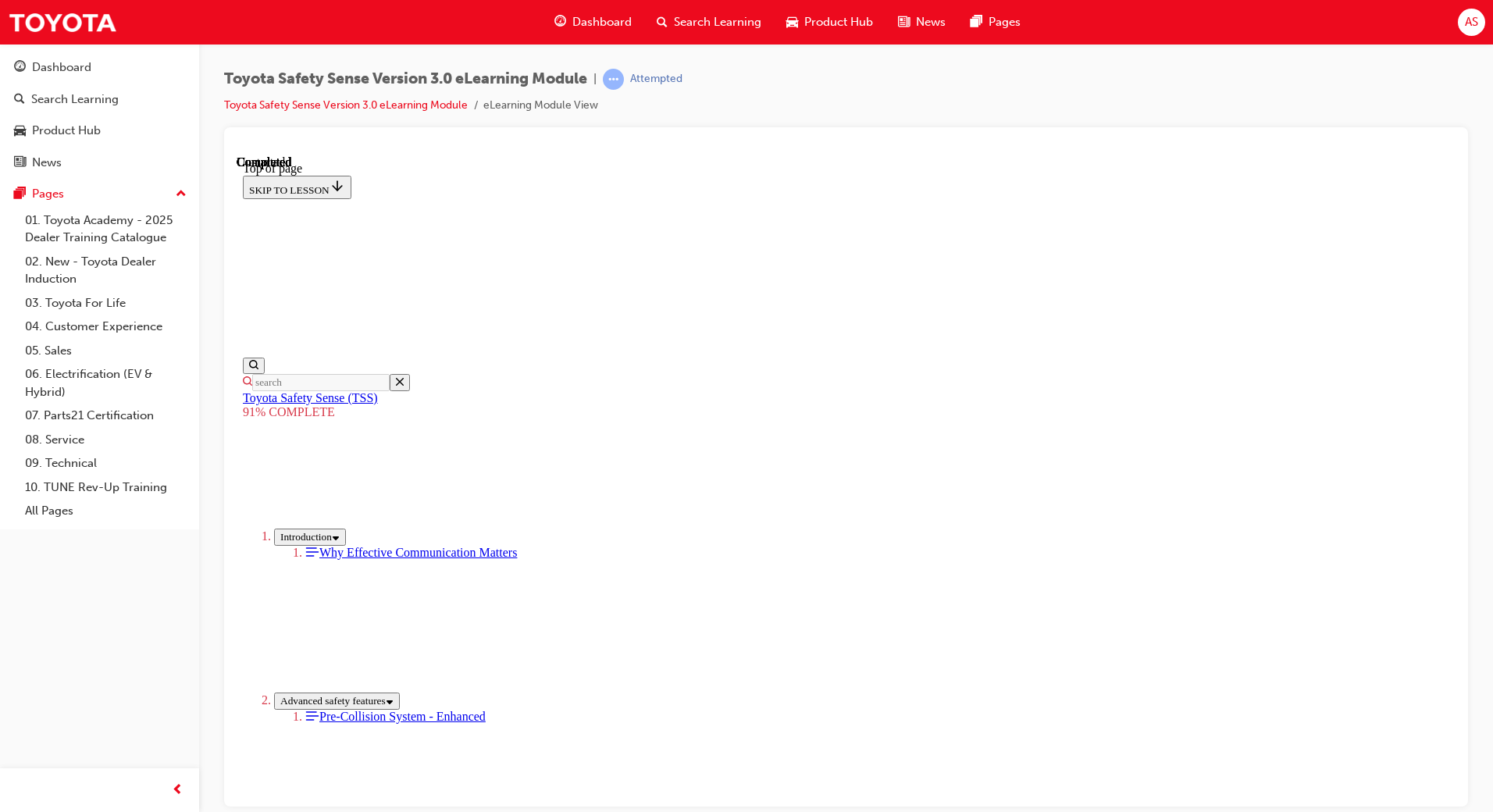 click on "Lesson 11 - Where to learn more." at bounding box center [326, 1937] 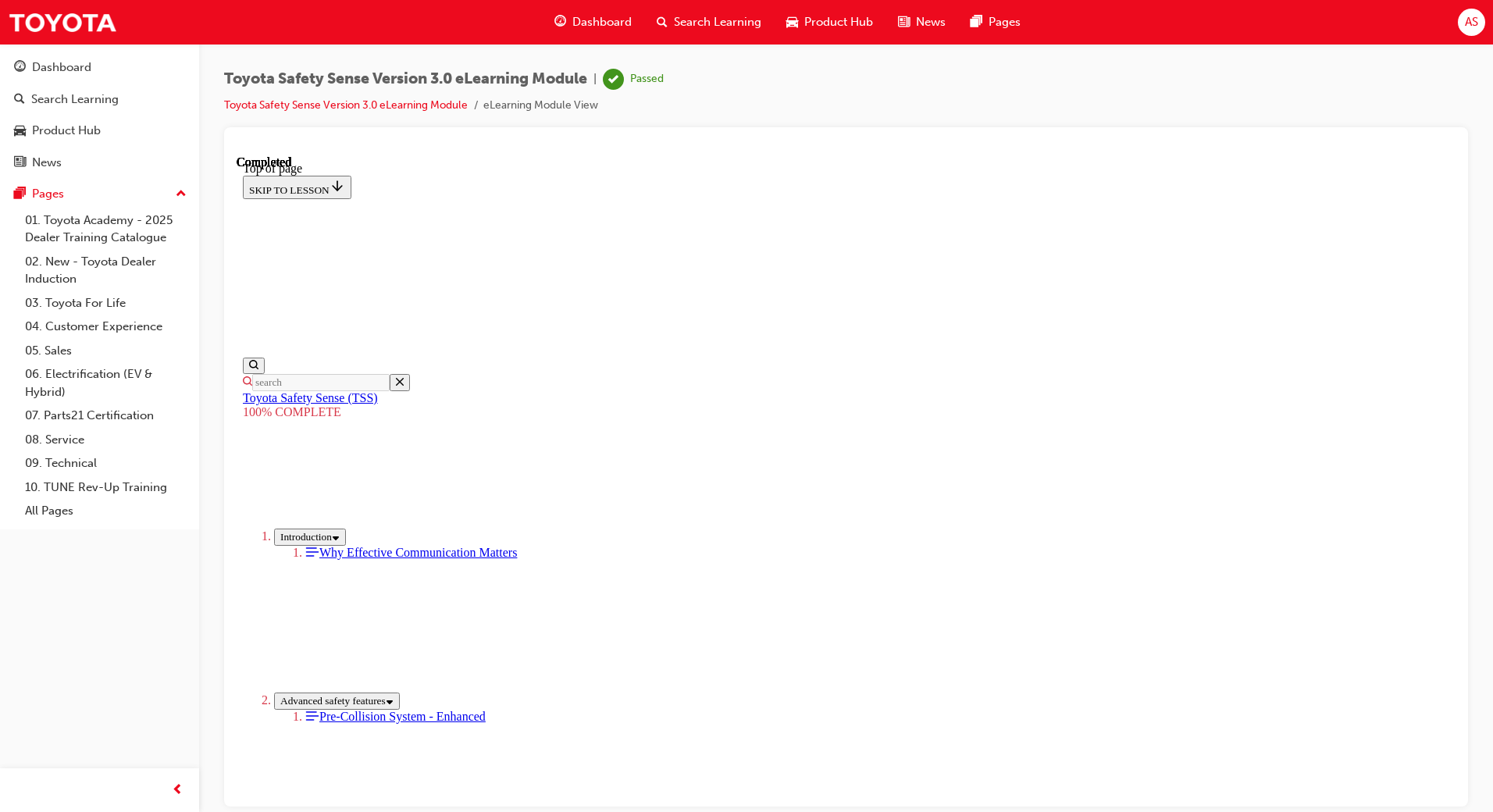 scroll, scrollTop: 0, scrollLeft: 0, axis: both 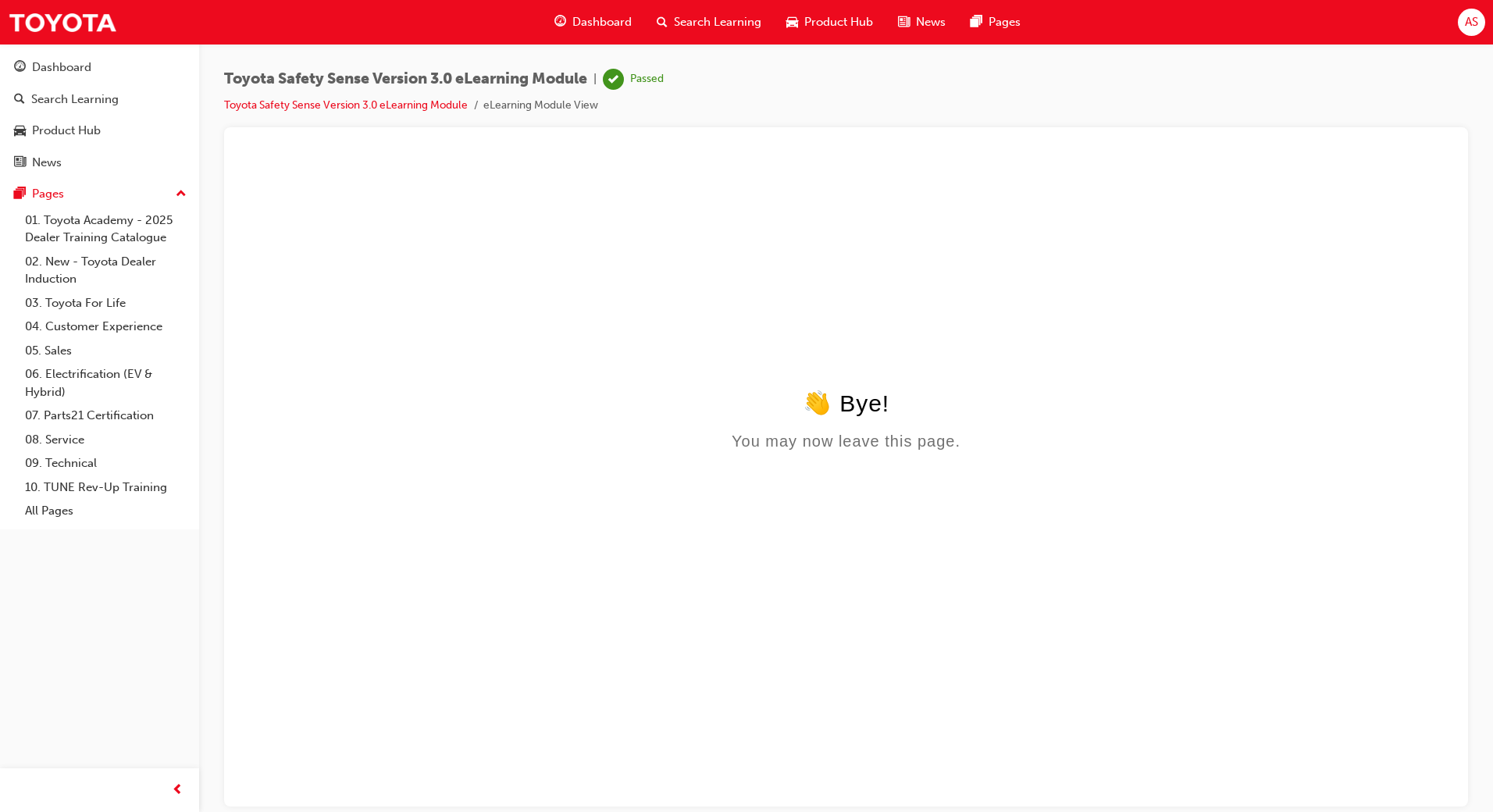 click on "Dashboard" at bounding box center (602, 22) 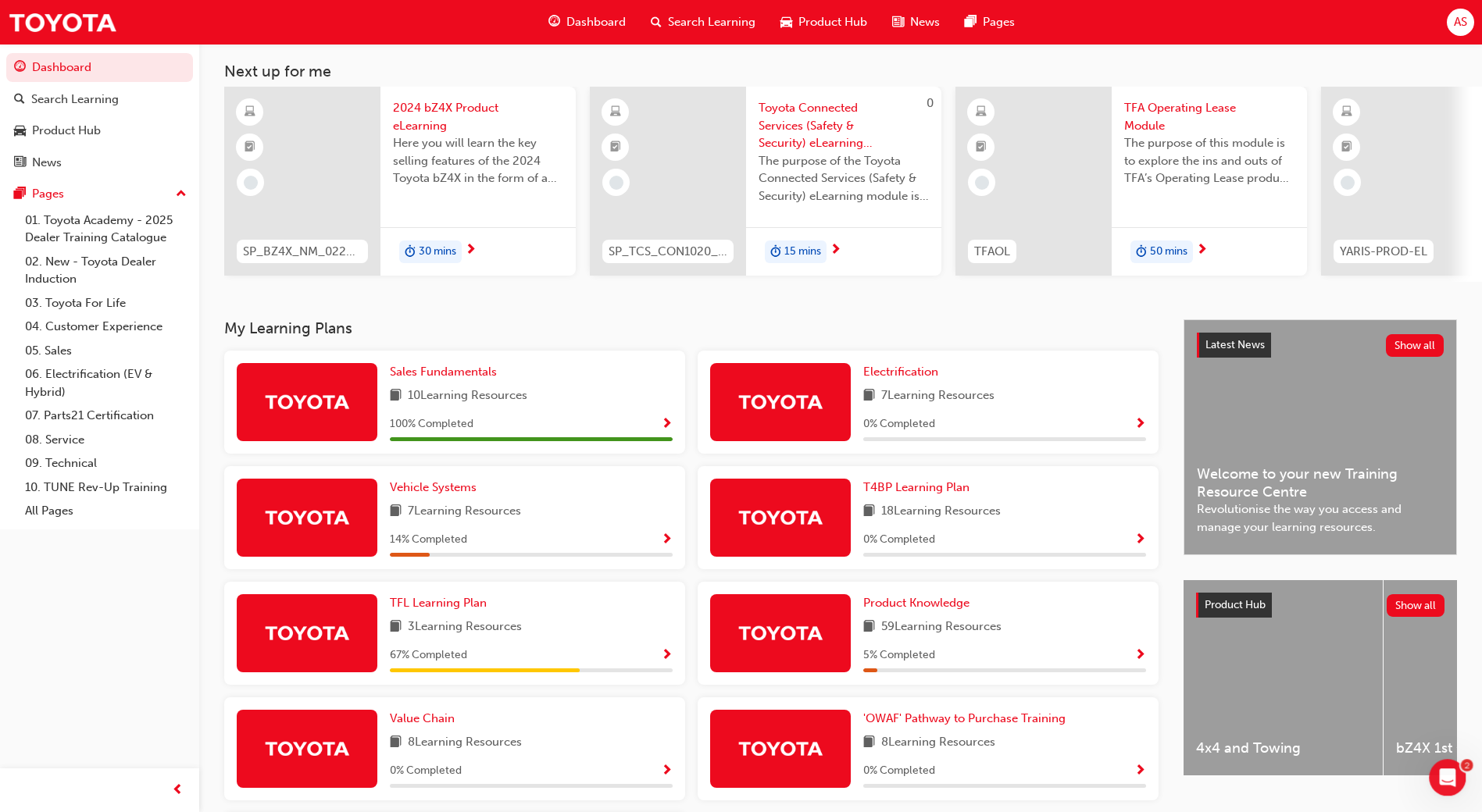 scroll, scrollTop: 234, scrollLeft: 0, axis: vertical 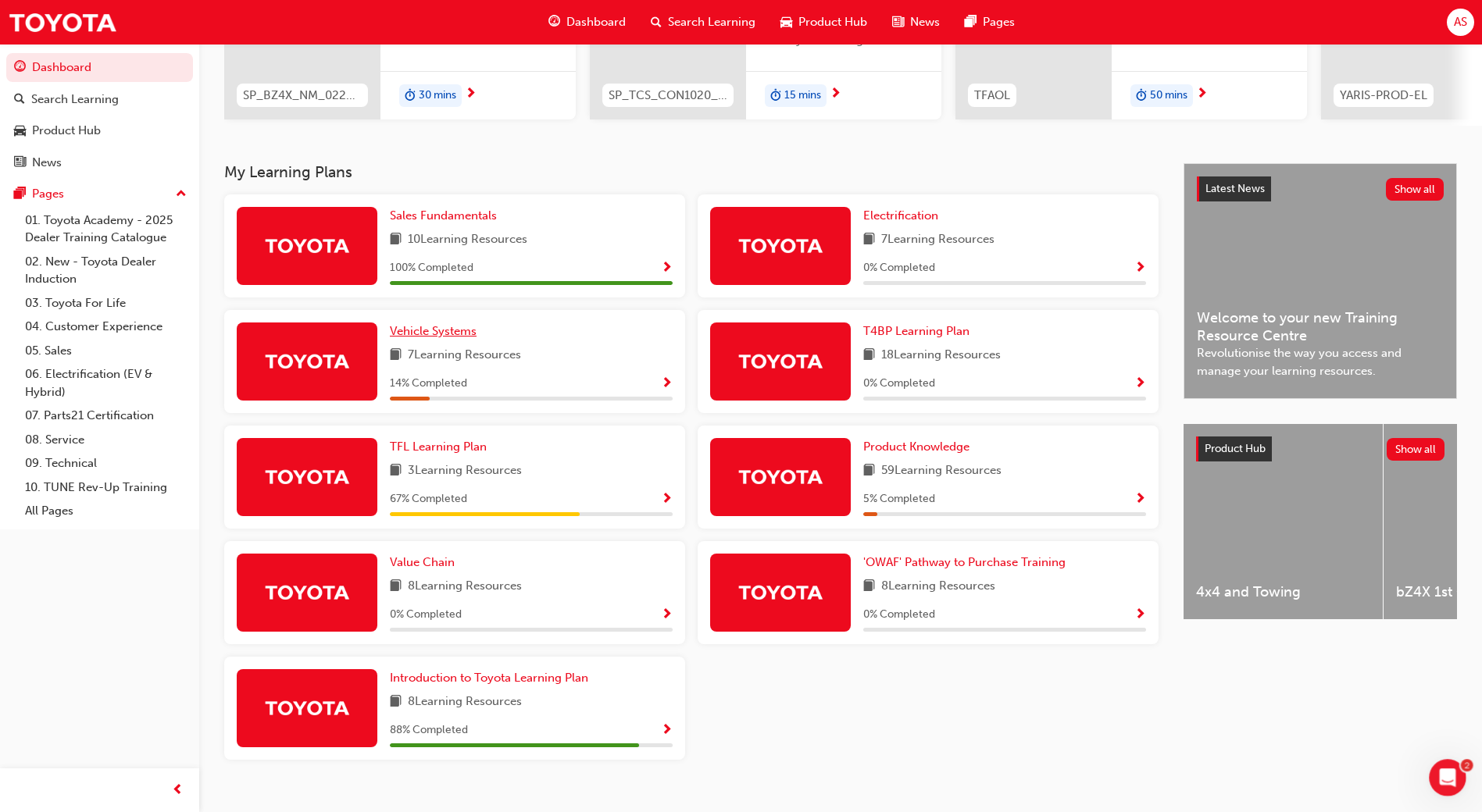 click on "Vehicle Systems" at bounding box center (433, 331) 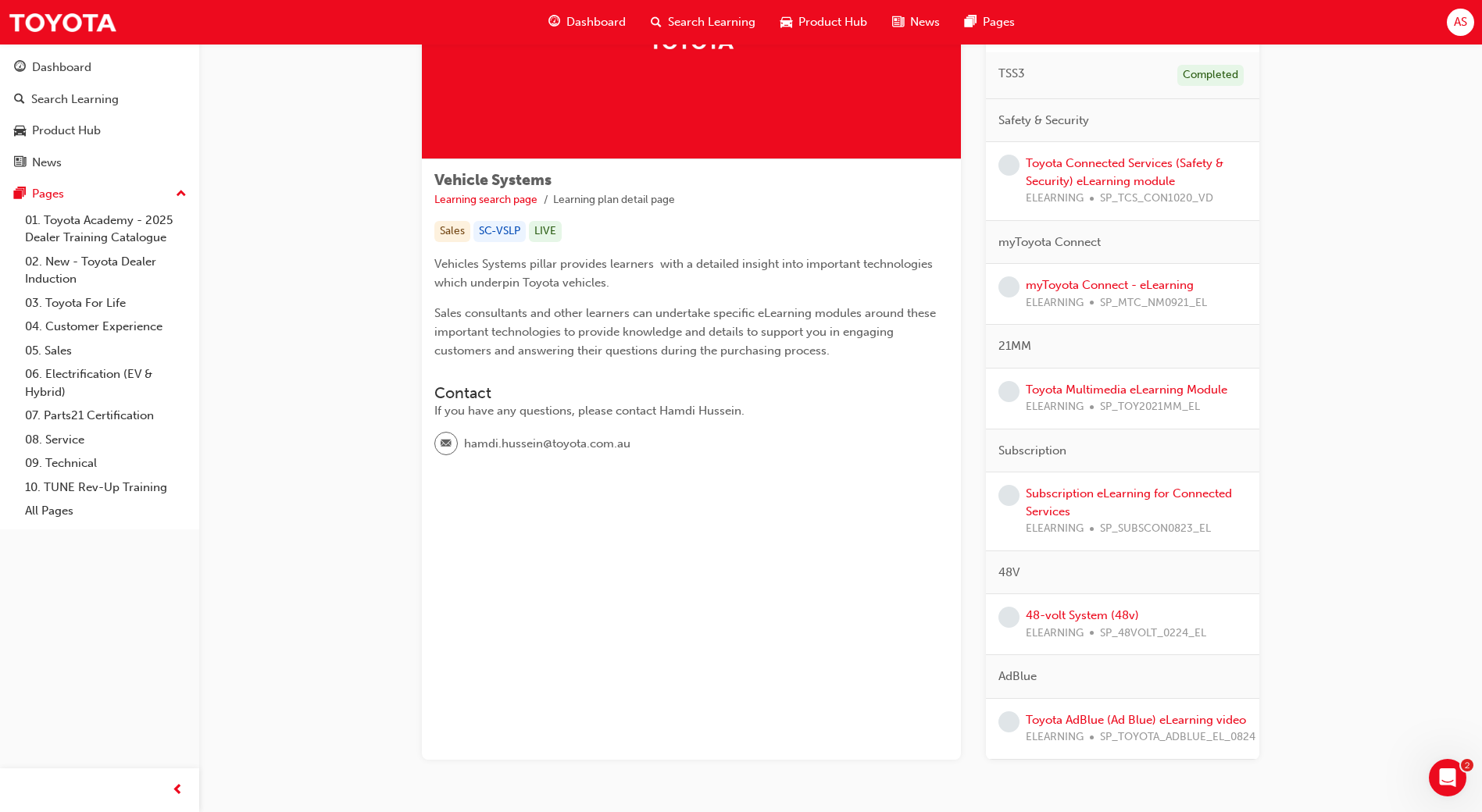 scroll, scrollTop: 218, scrollLeft: 0, axis: vertical 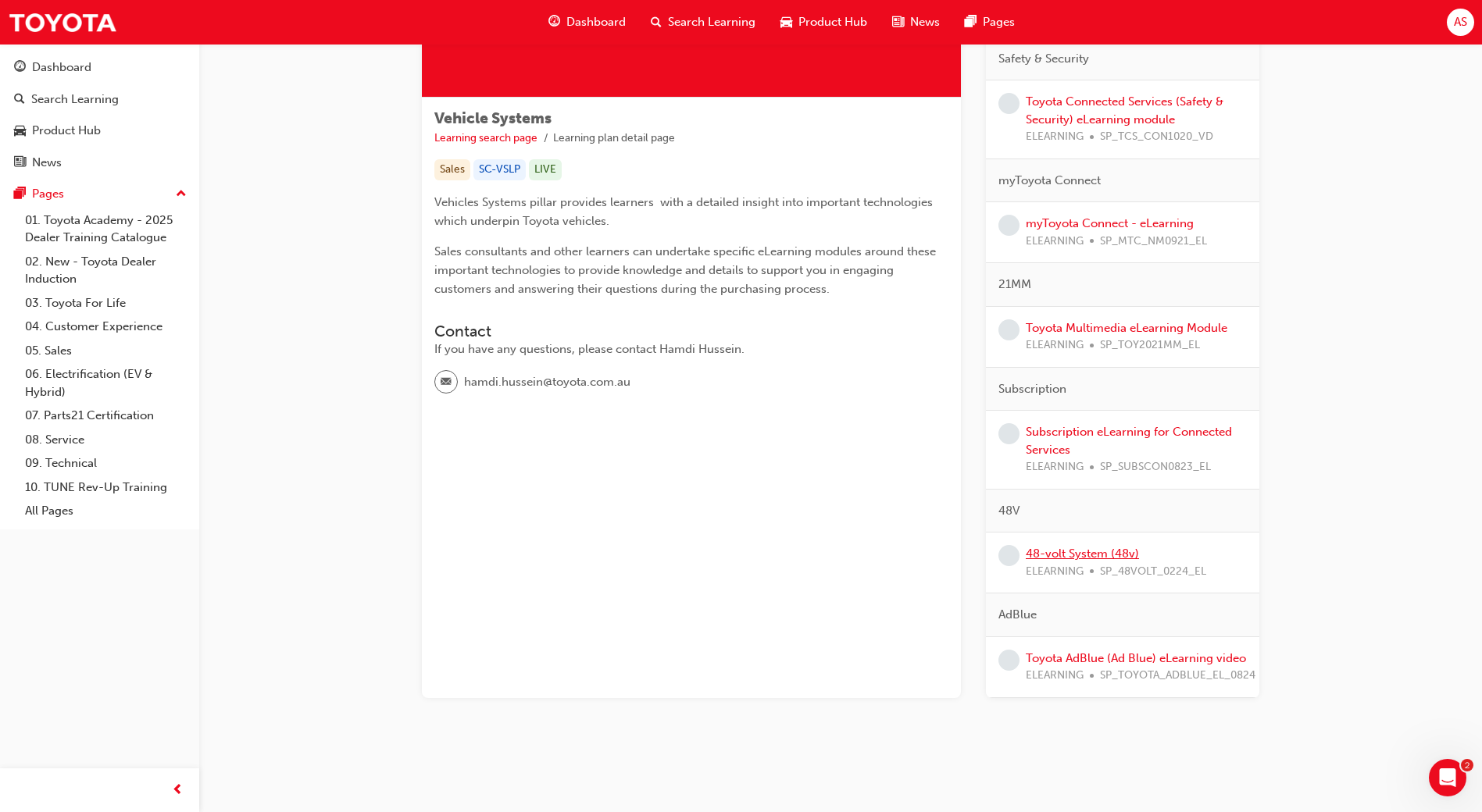 click on "48-volt System (48v)" at bounding box center (1082, 554) 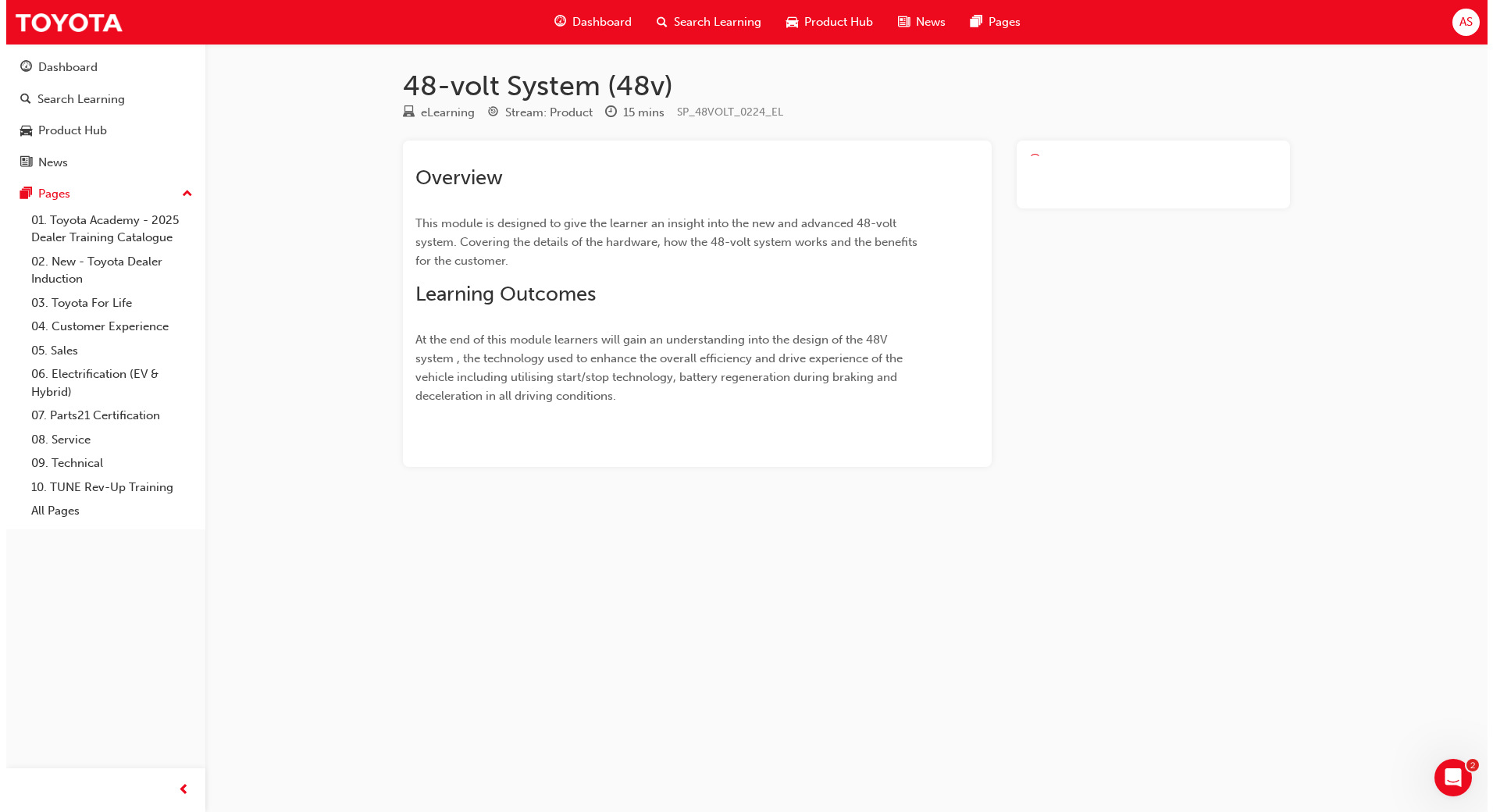 scroll, scrollTop: 0, scrollLeft: 0, axis: both 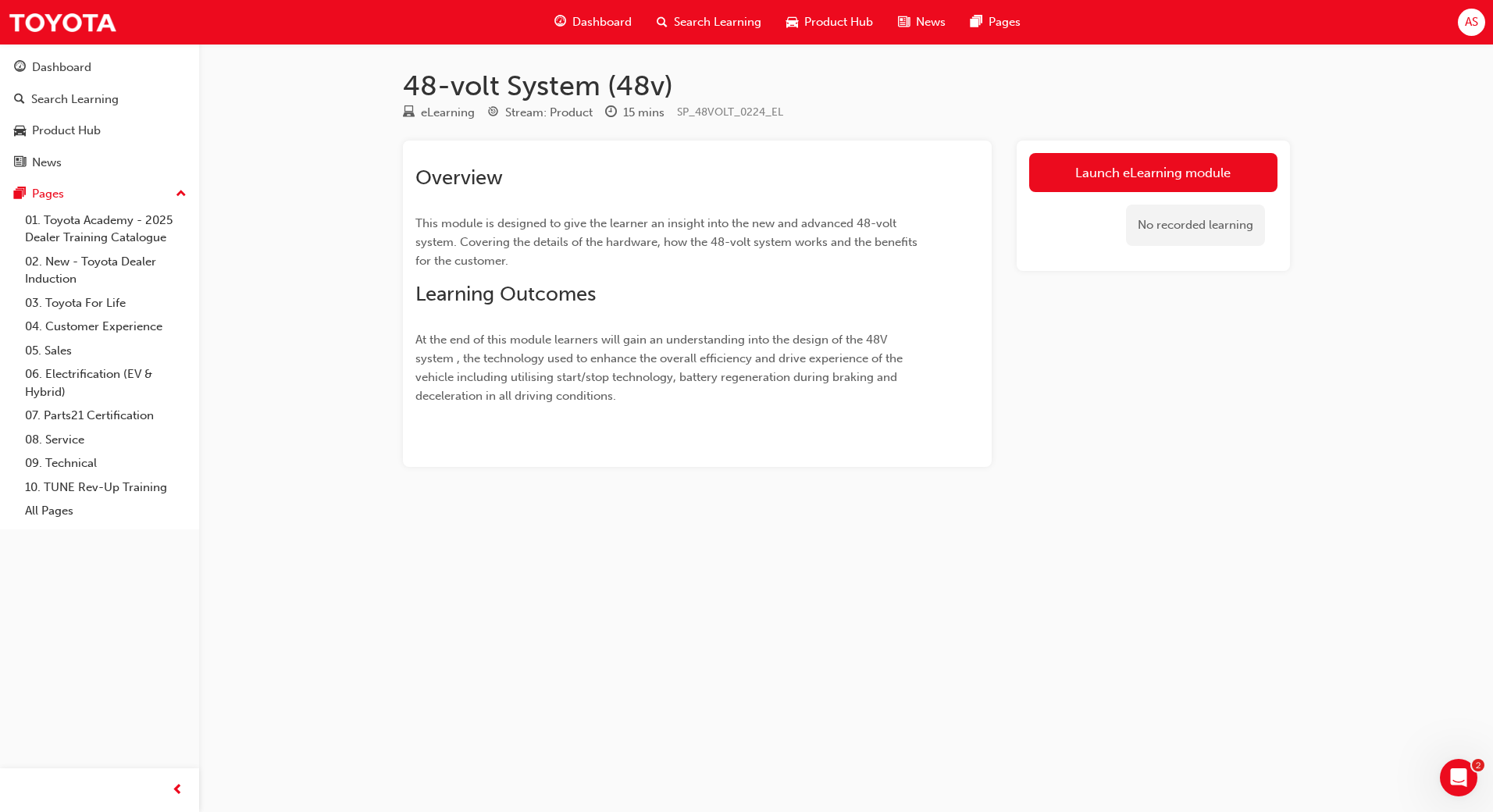 click on "Launch eLearning module No recorded learning" at bounding box center [1153, 205] 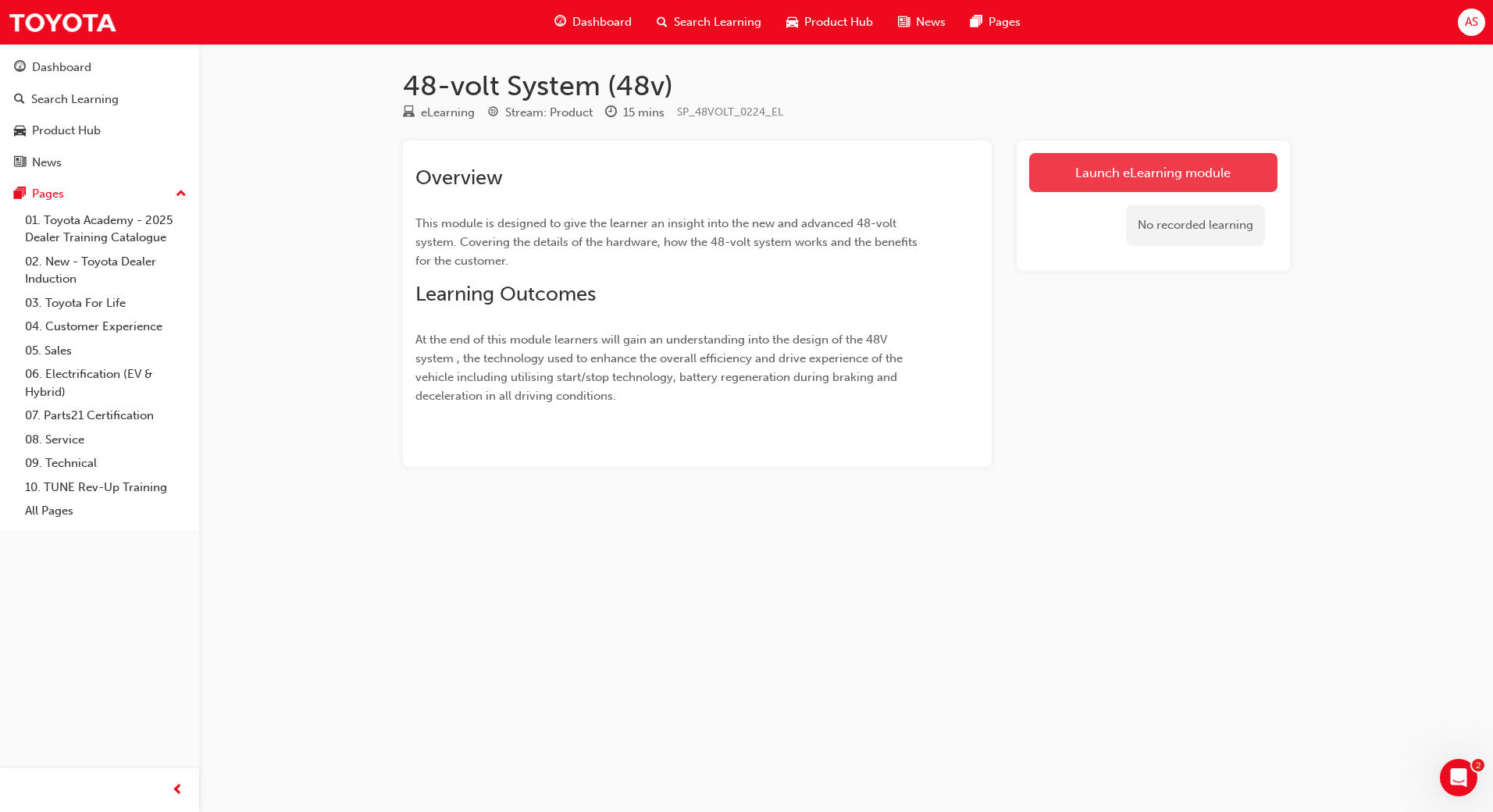 click on "Launch eLearning module" at bounding box center [1153, 173] 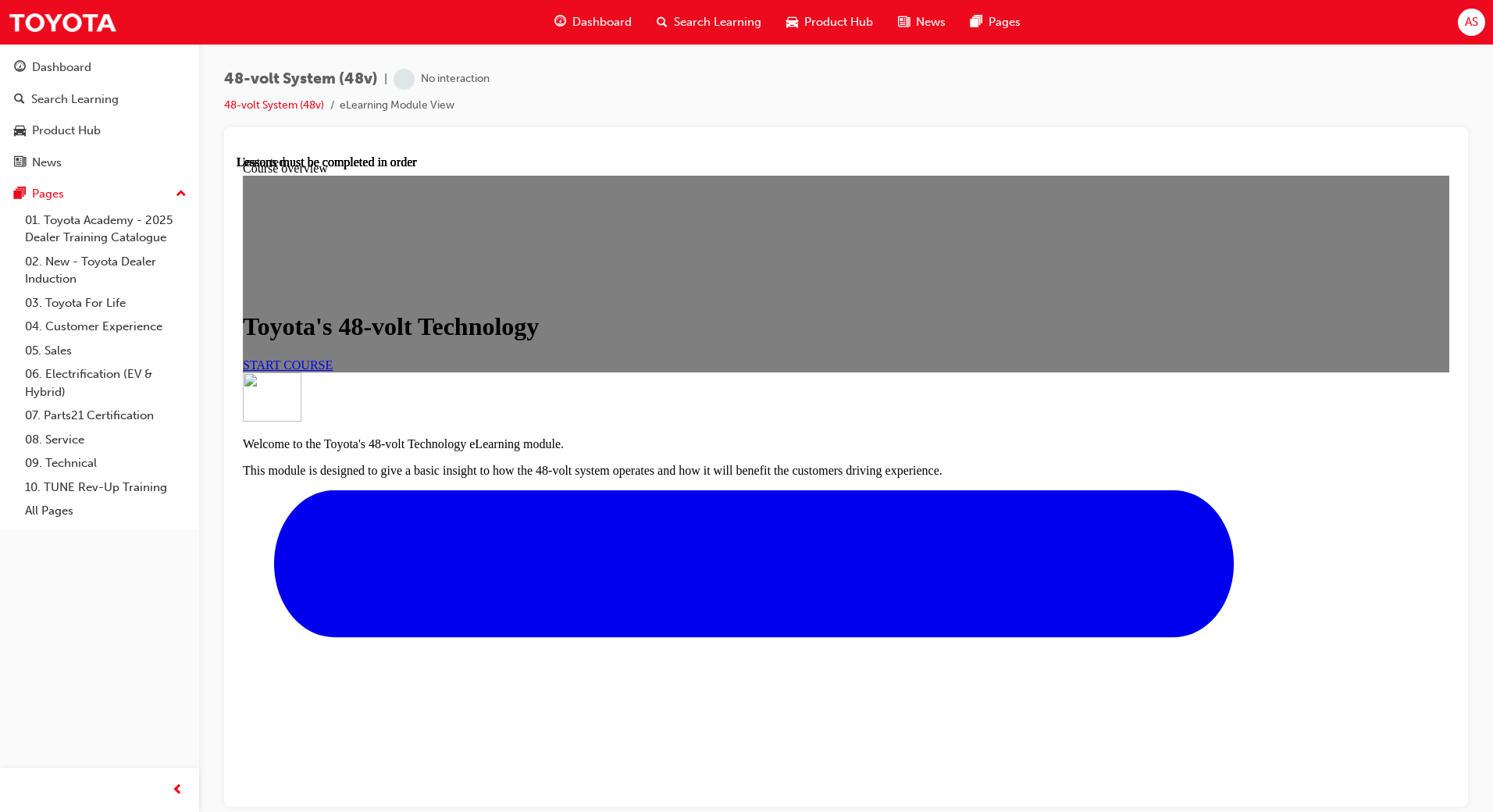 scroll, scrollTop: 0, scrollLeft: 0, axis: both 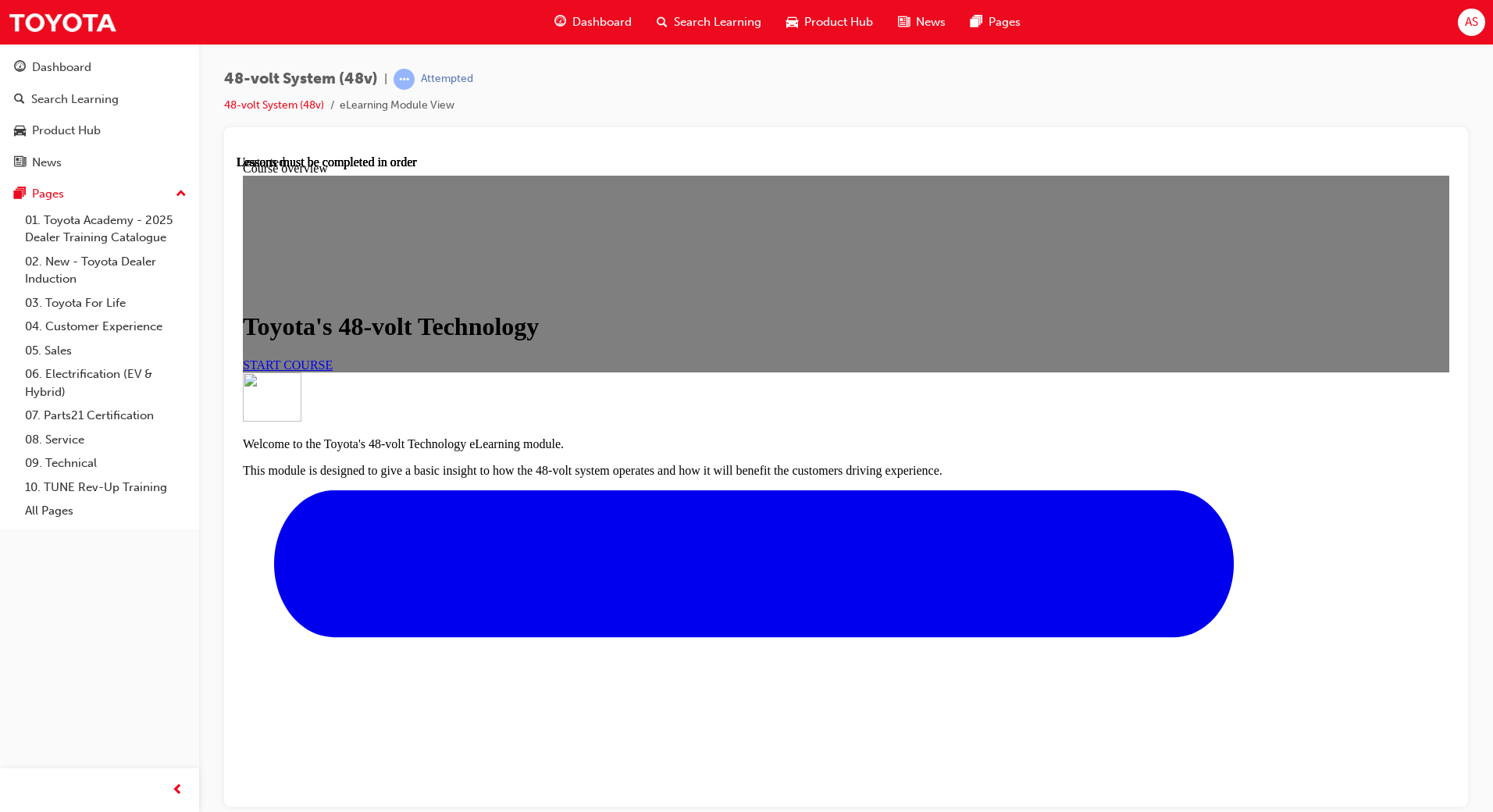 click 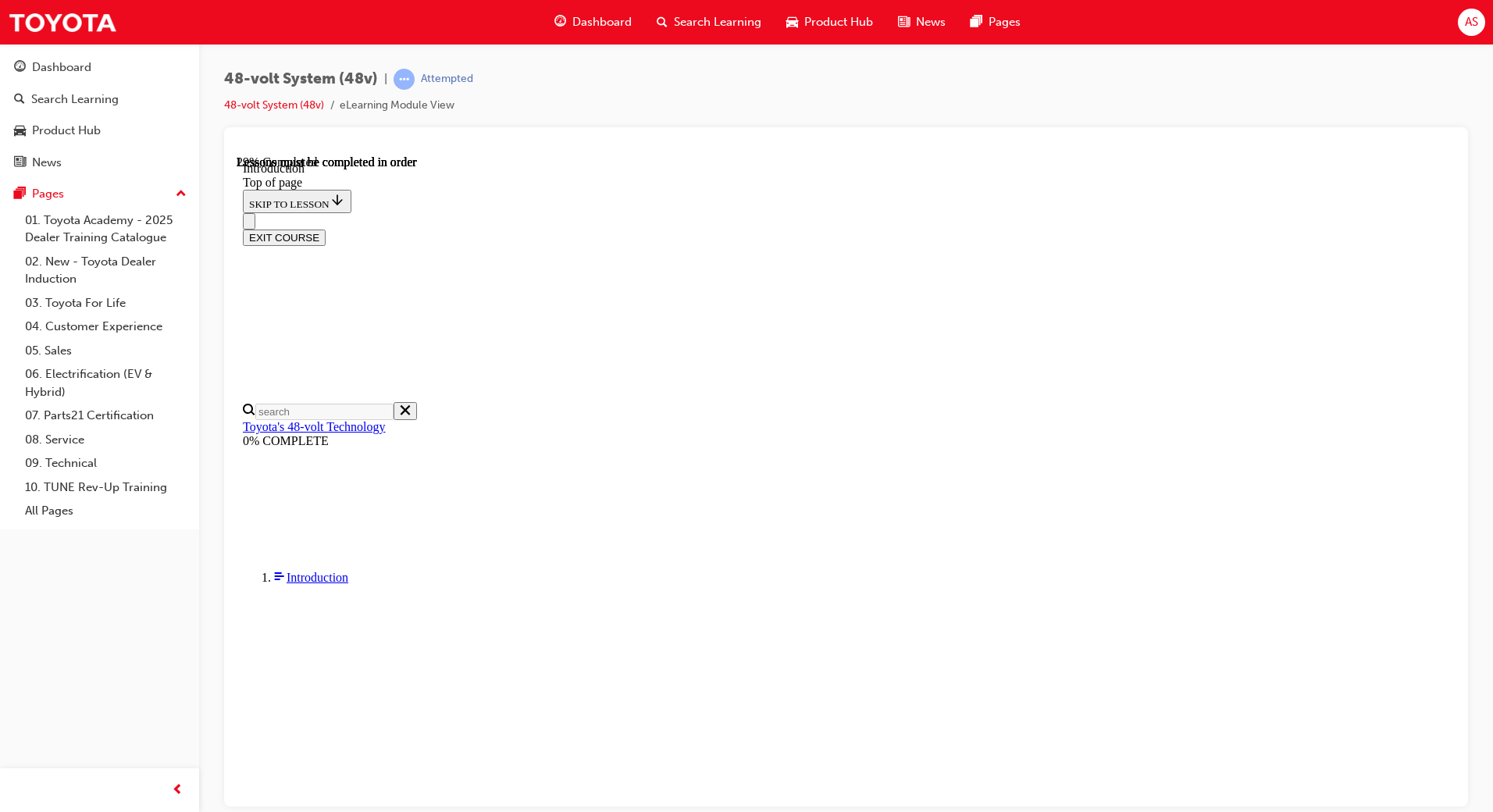 scroll, scrollTop: 211, scrollLeft: 0, axis: vertical 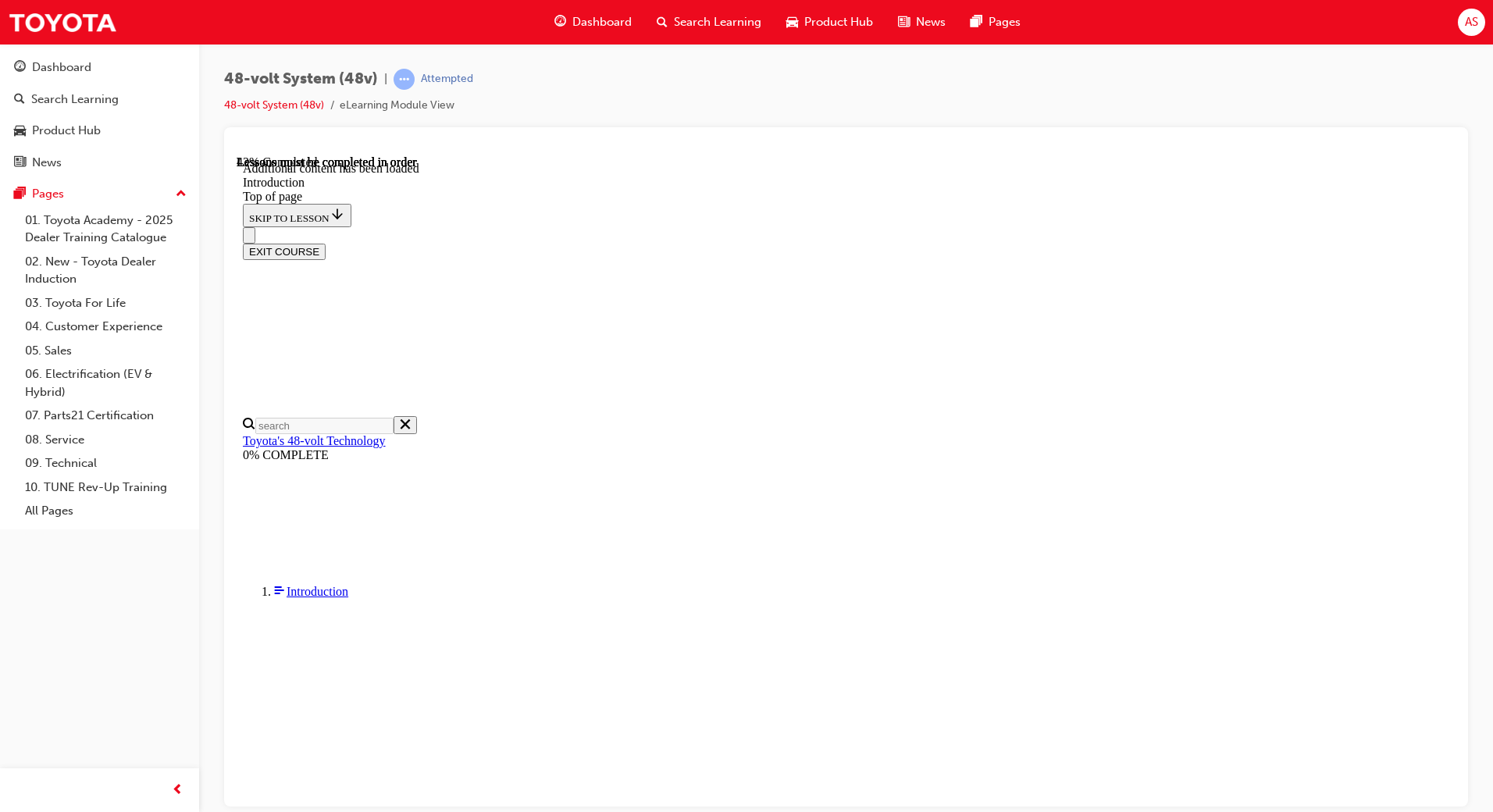 click on "What is 48-volt Technology? +" at bounding box center [309, 8368] 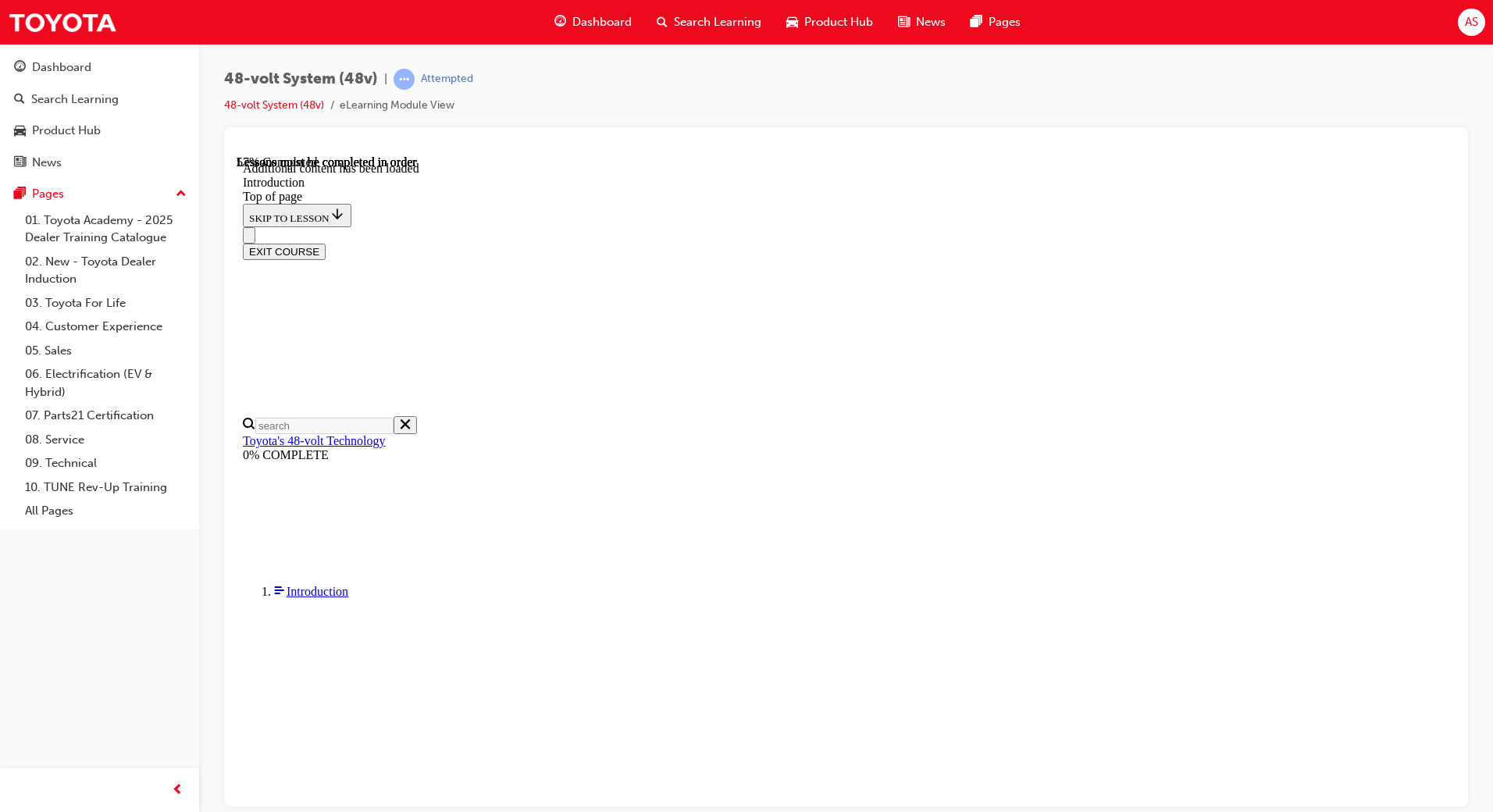 scroll, scrollTop: 1105, scrollLeft: 0, axis: vertical 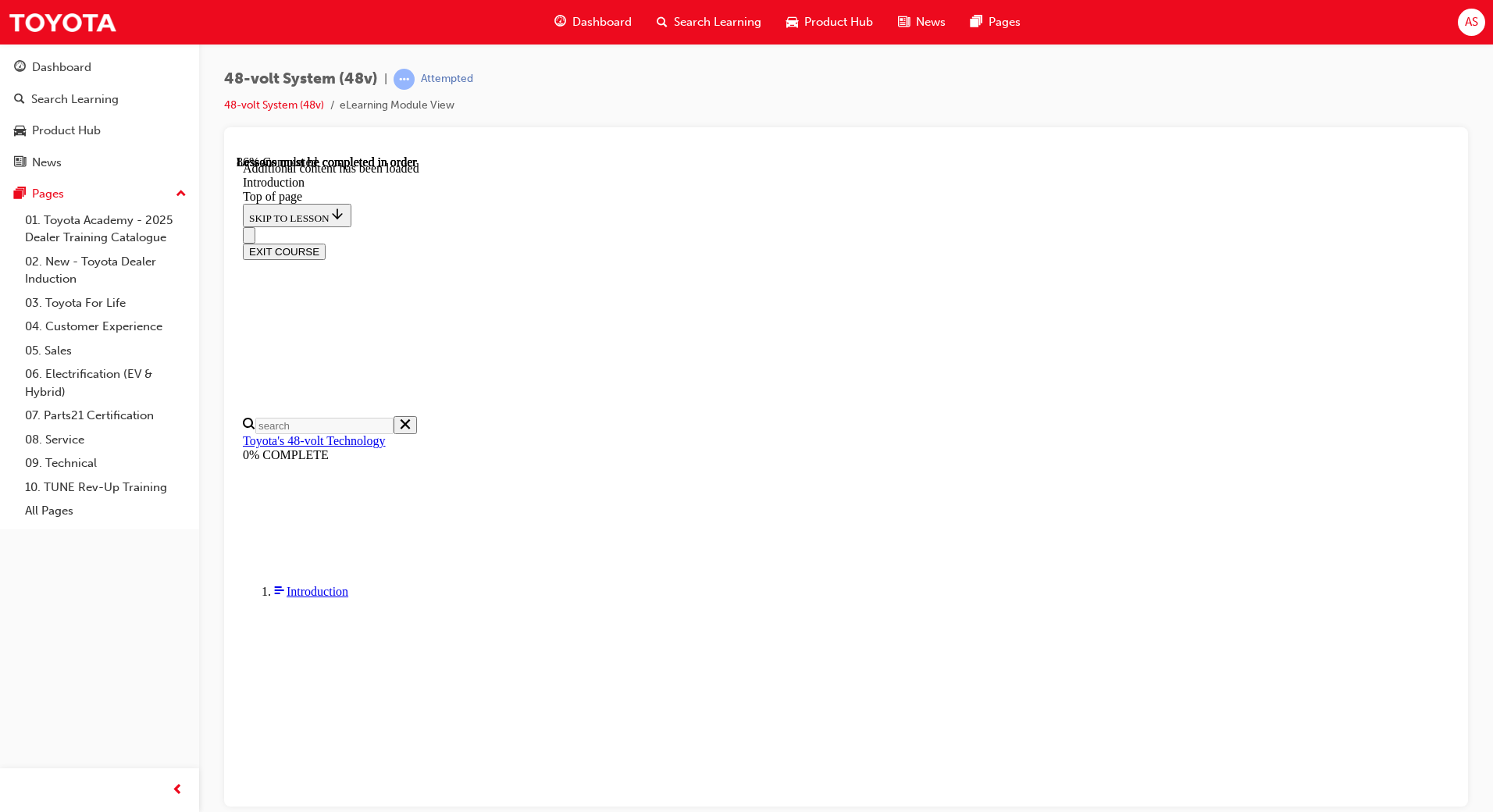 click on "CONTINUE" at bounding box center [276, 9000] 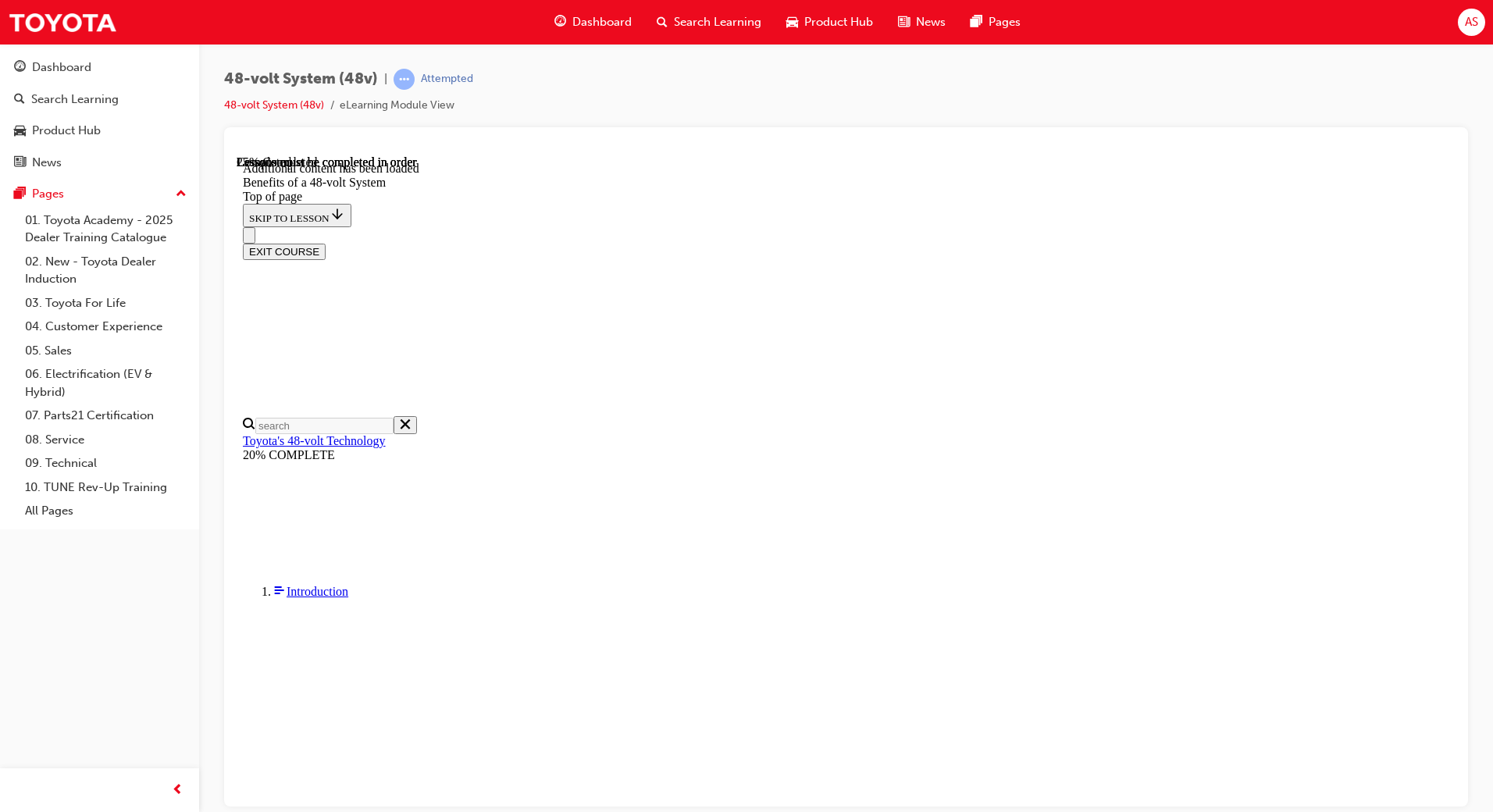 scroll, scrollTop: 211, scrollLeft: 0, axis: vertical 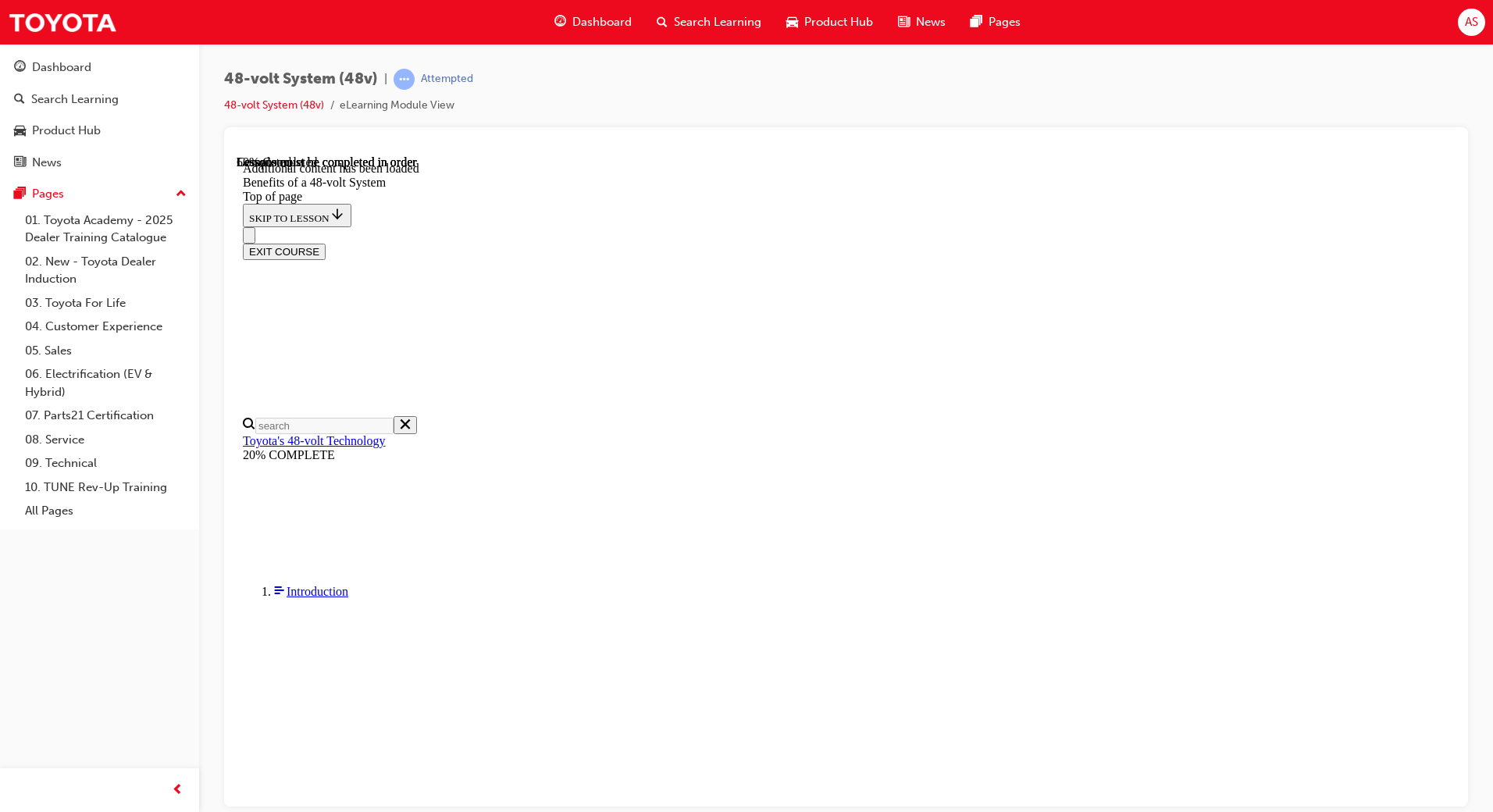 click on "Reduced emissions. –" at bounding box center [290, 8343] 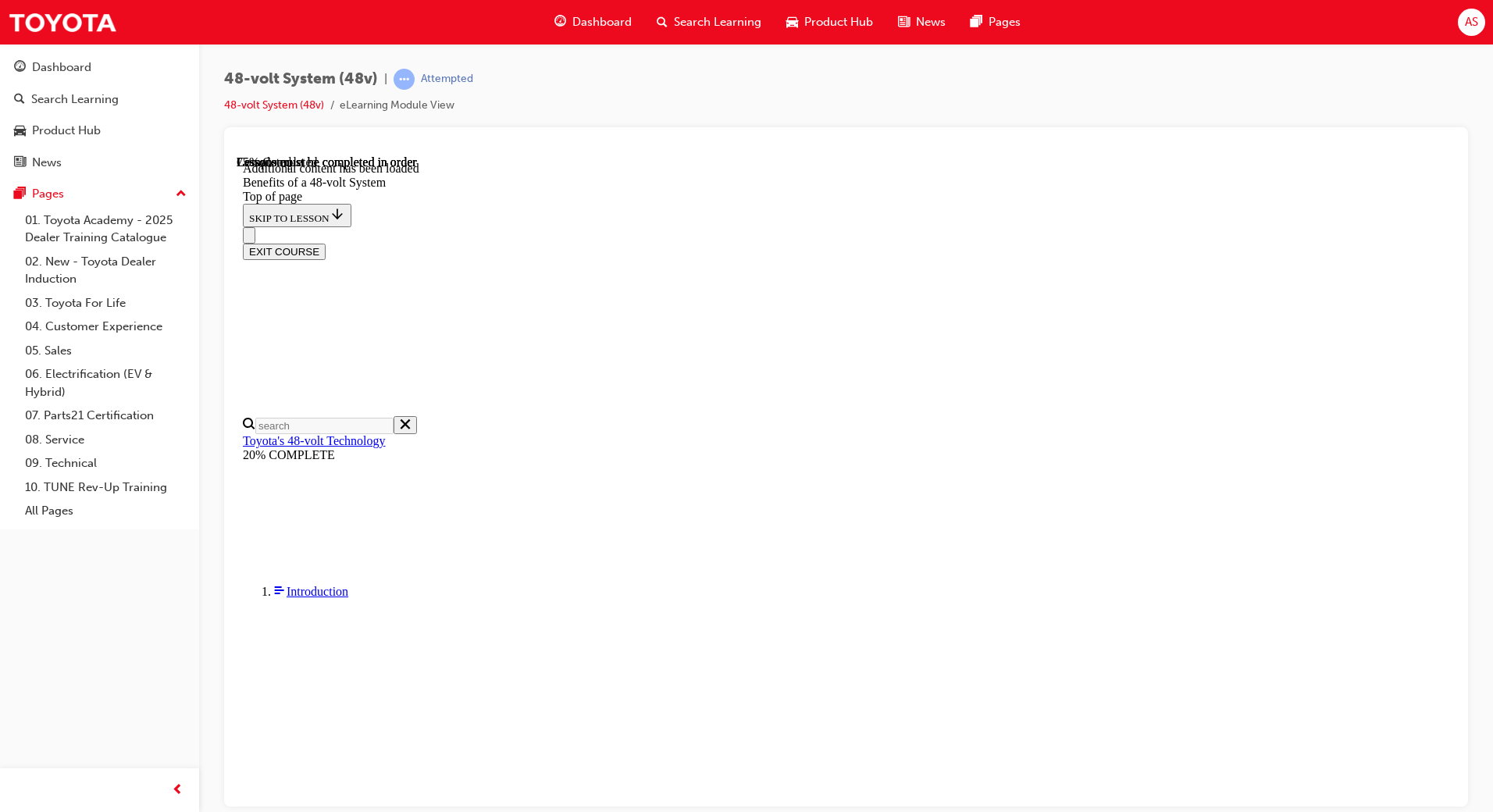 scroll, scrollTop: 999, scrollLeft: 0, axis: vertical 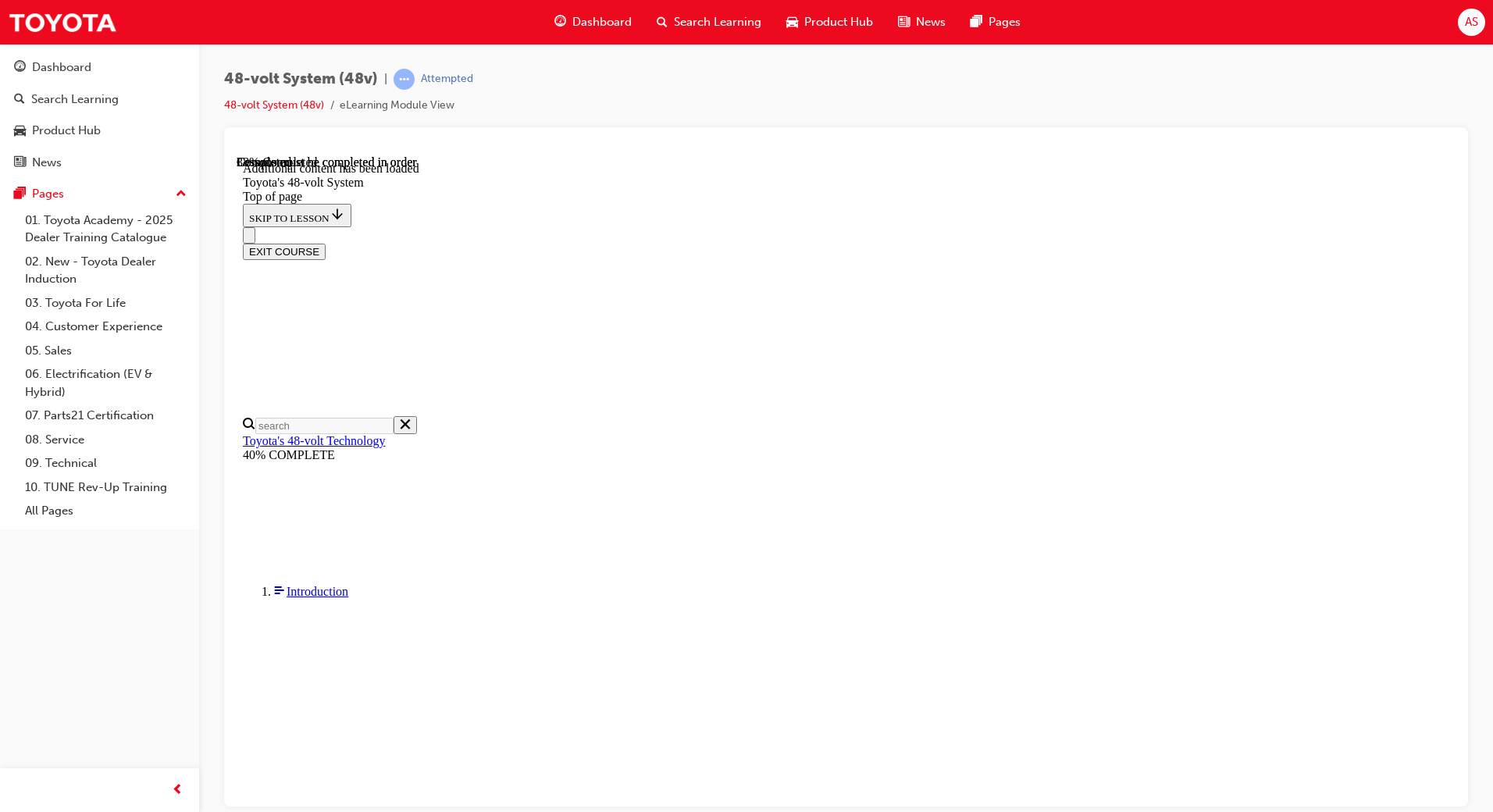 click on "CONTINUE" at bounding box center (276, 8559) 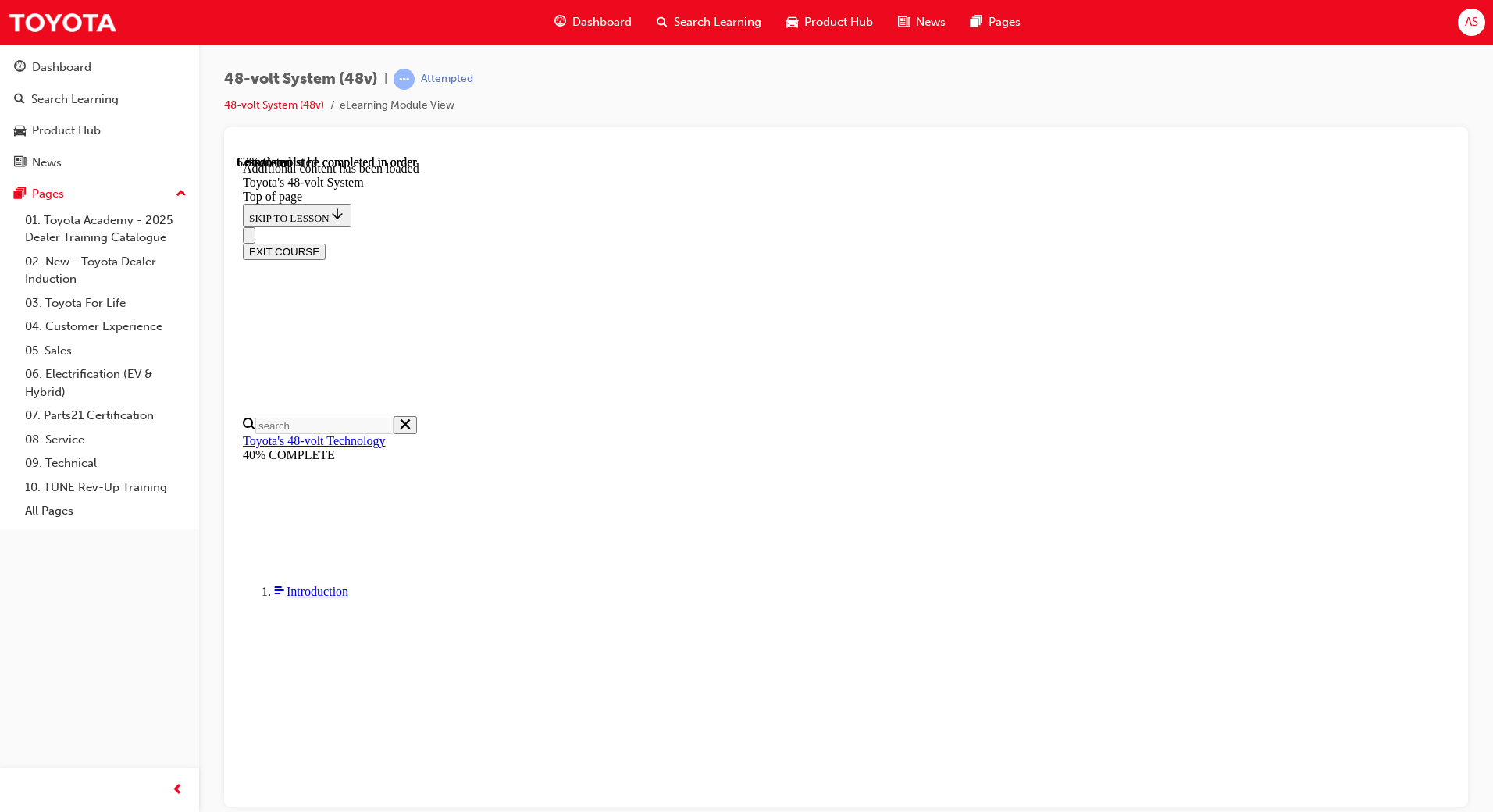 scroll, scrollTop: 1160, scrollLeft: 0, axis: vertical 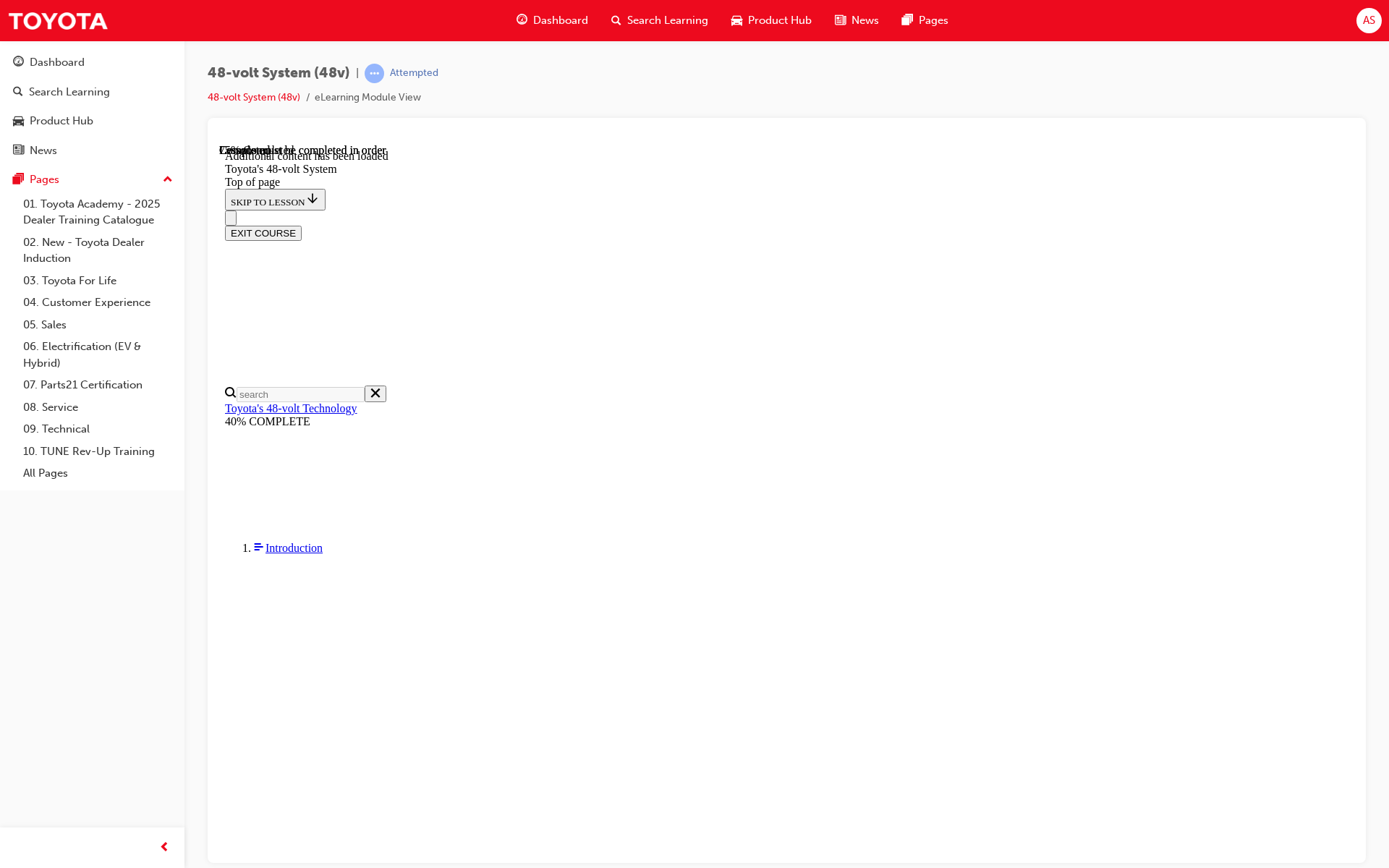 click at bounding box center (345, 8507) 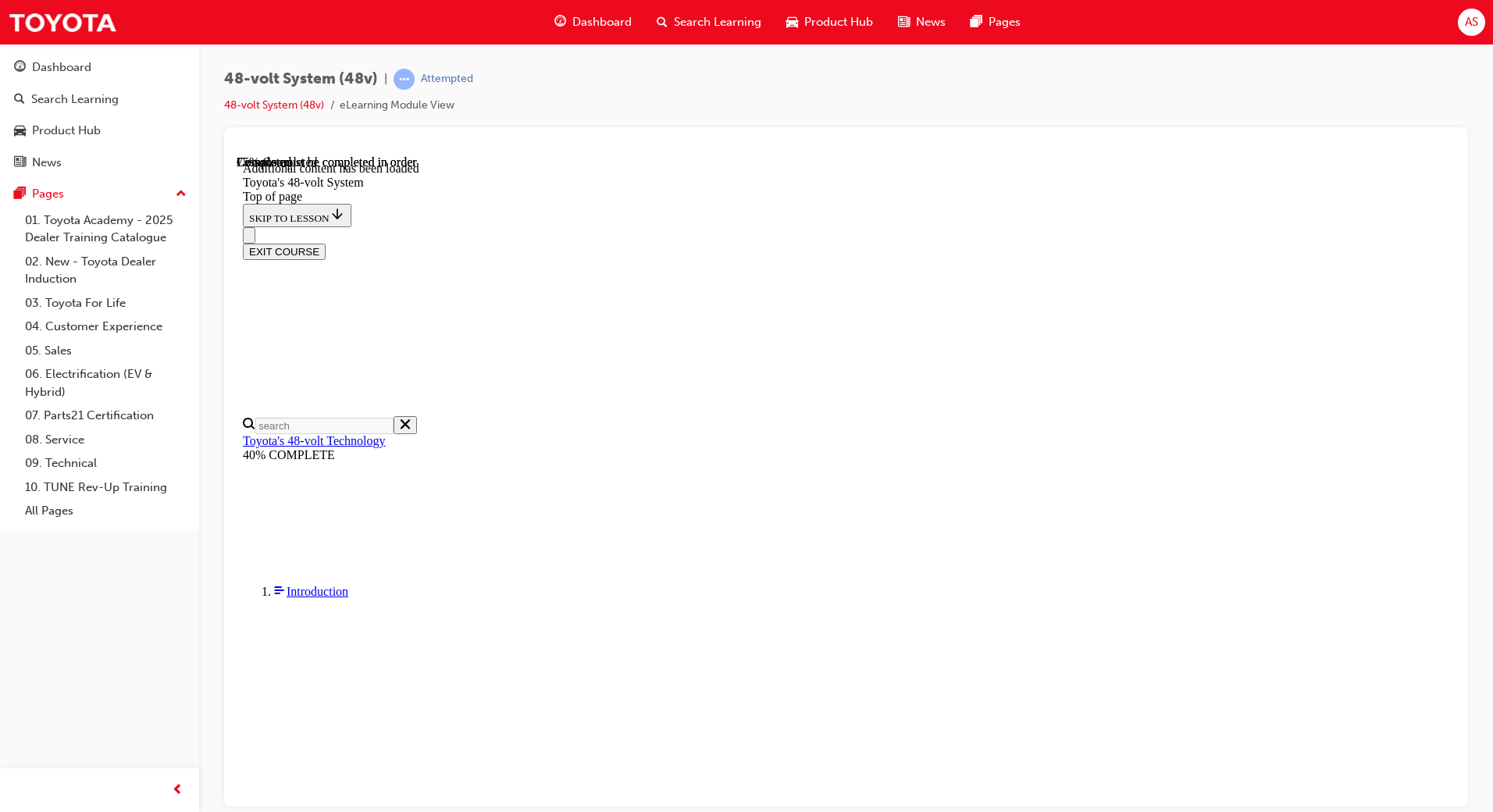 scroll, scrollTop: 1466, scrollLeft: 0, axis: vertical 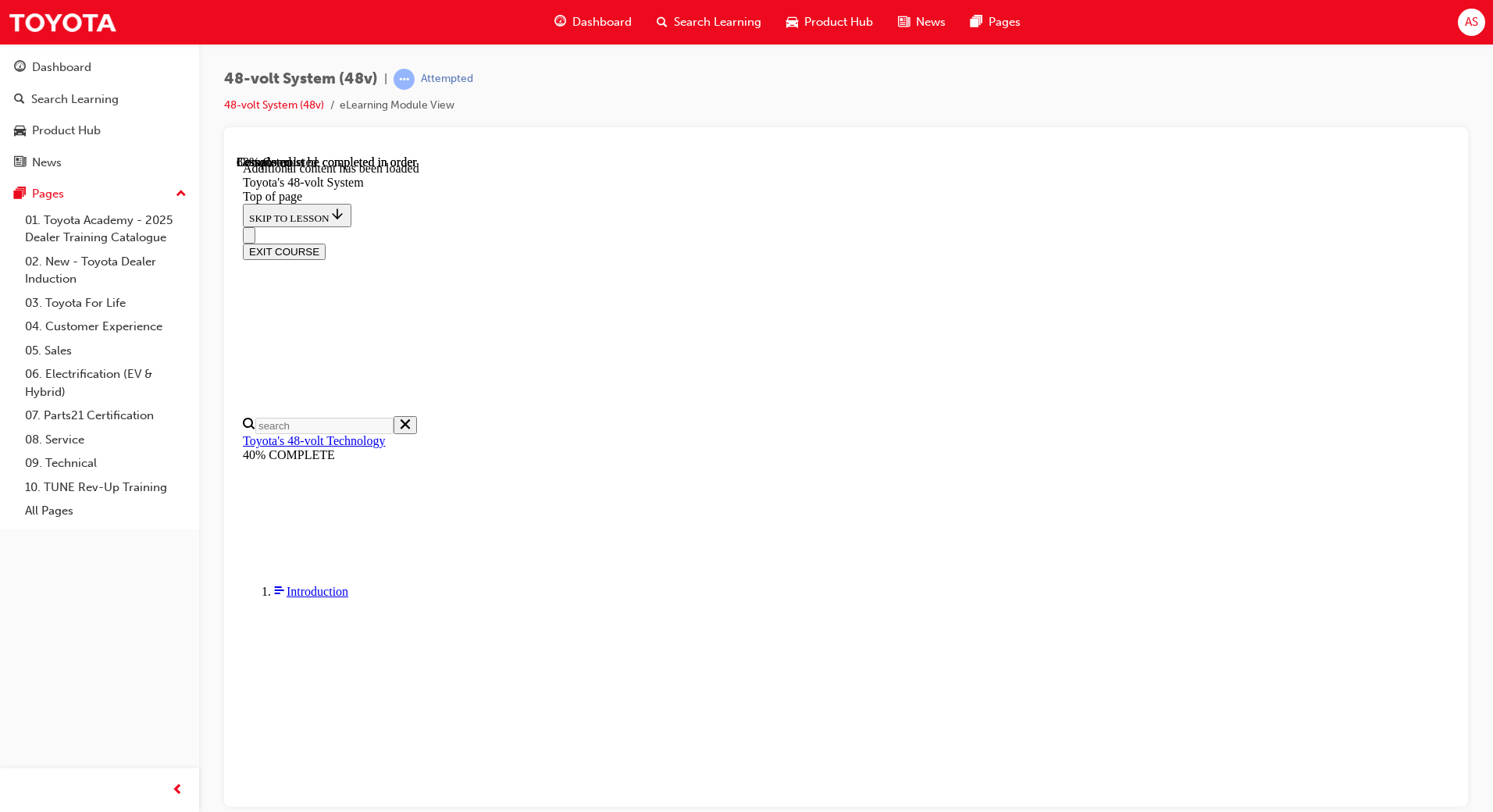 click on "CONTINUE" at bounding box center (276, 8969) 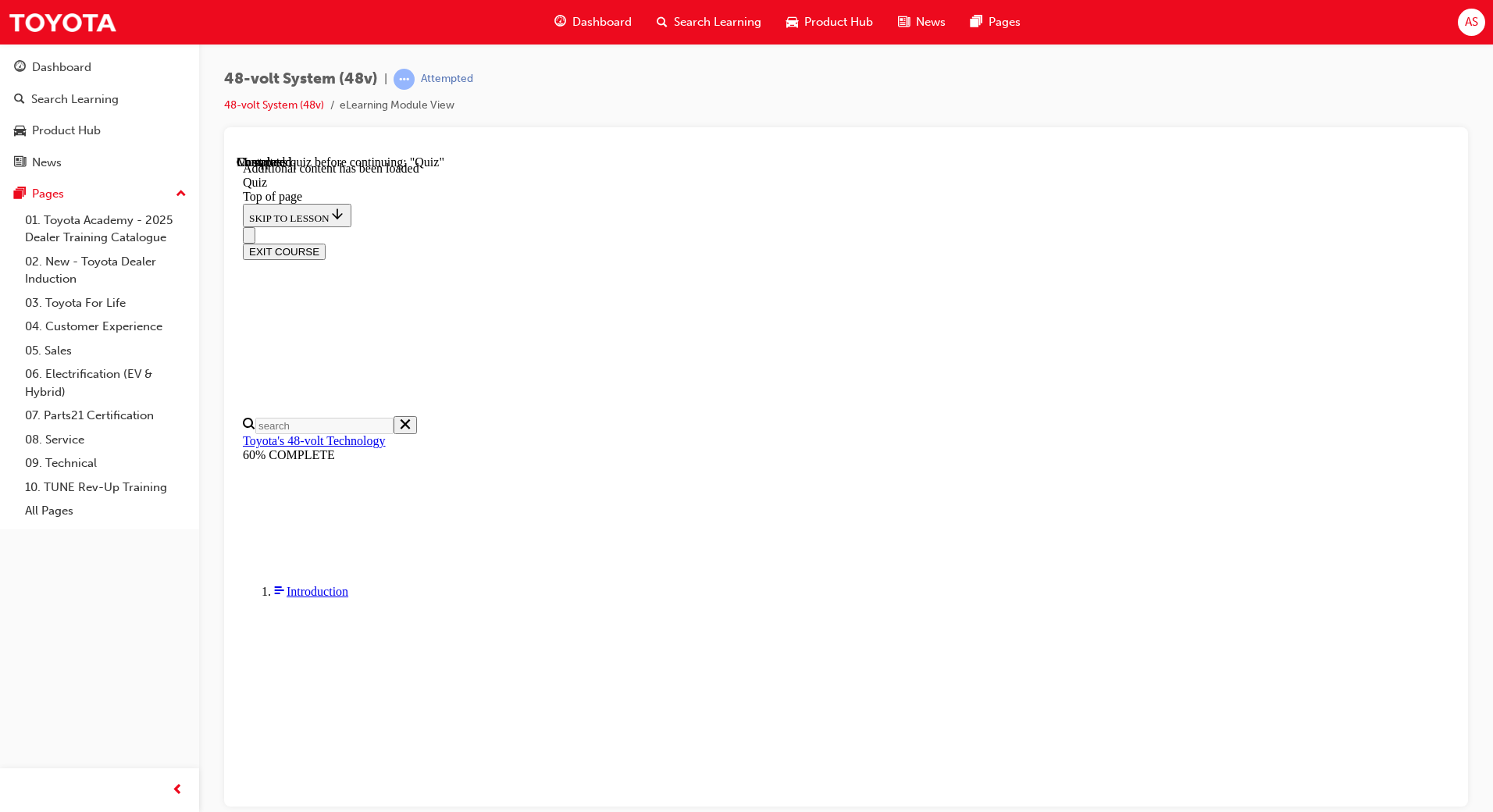 scroll, scrollTop: 54, scrollLeft: 0, axis: vertical 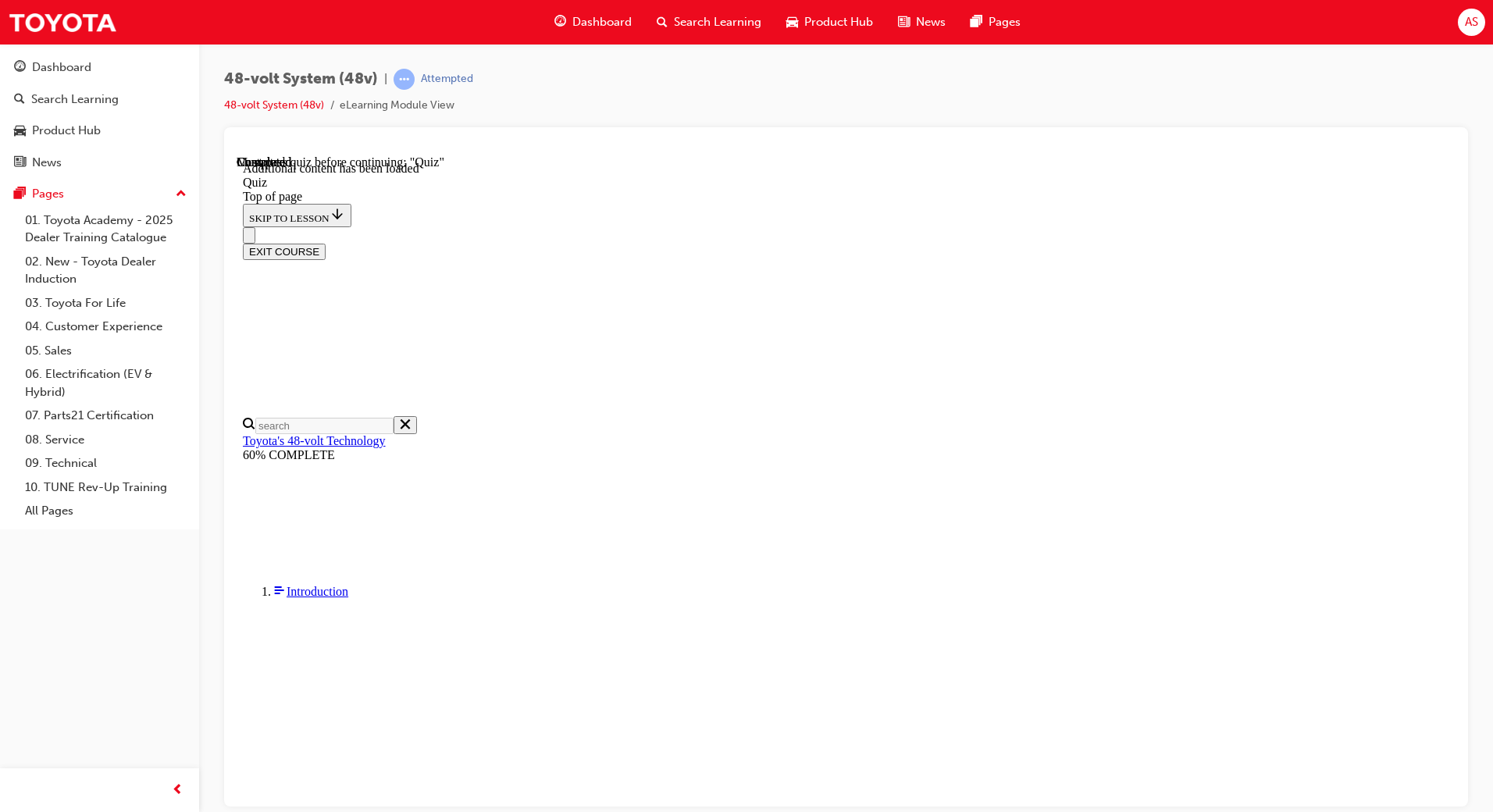 click on "Lesson 4 of 5 Quiz START QUIZ" at bounding box center [846, 7870] 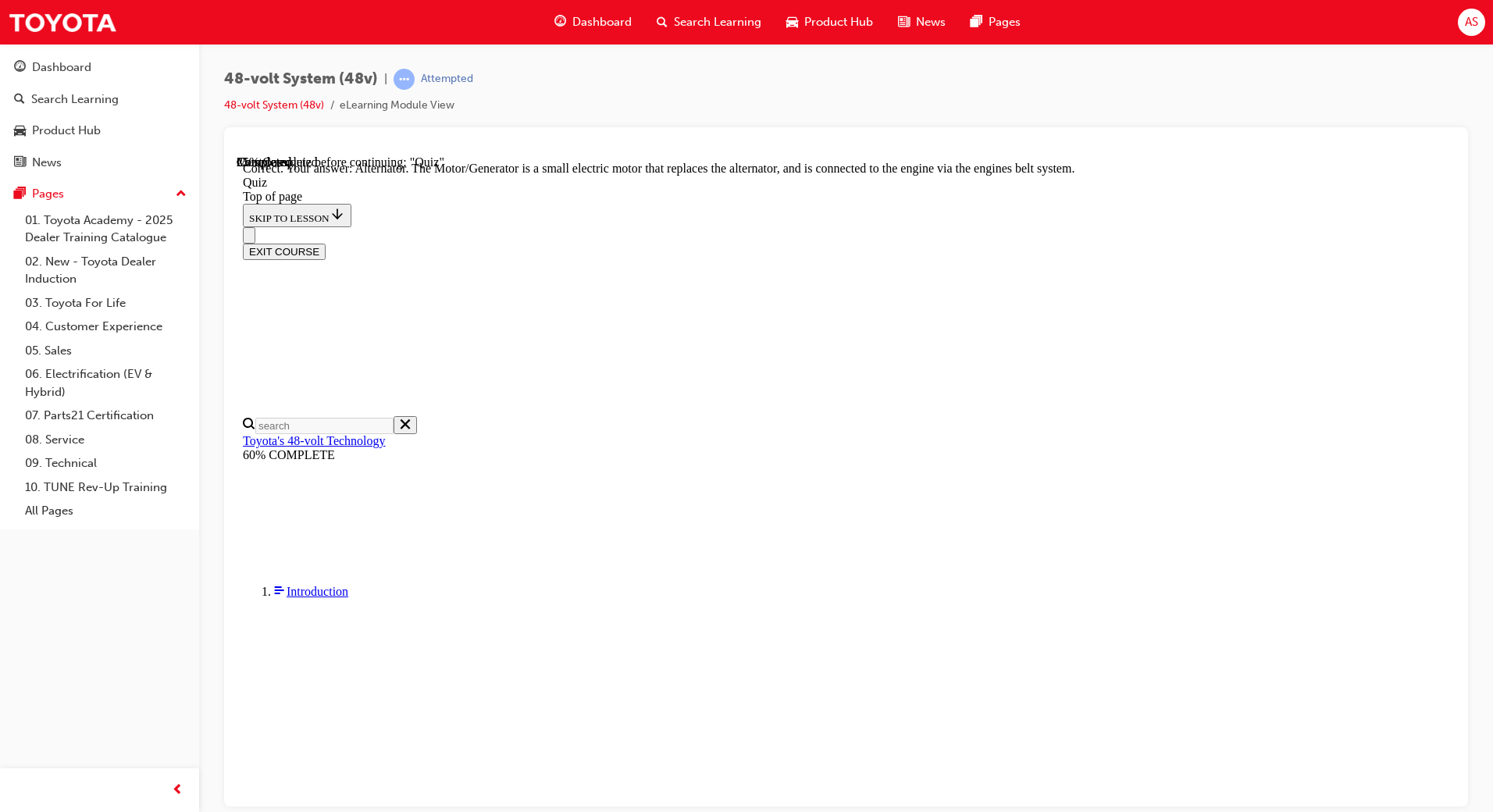 click on "NEXT" at bounding box center [263, 16760] 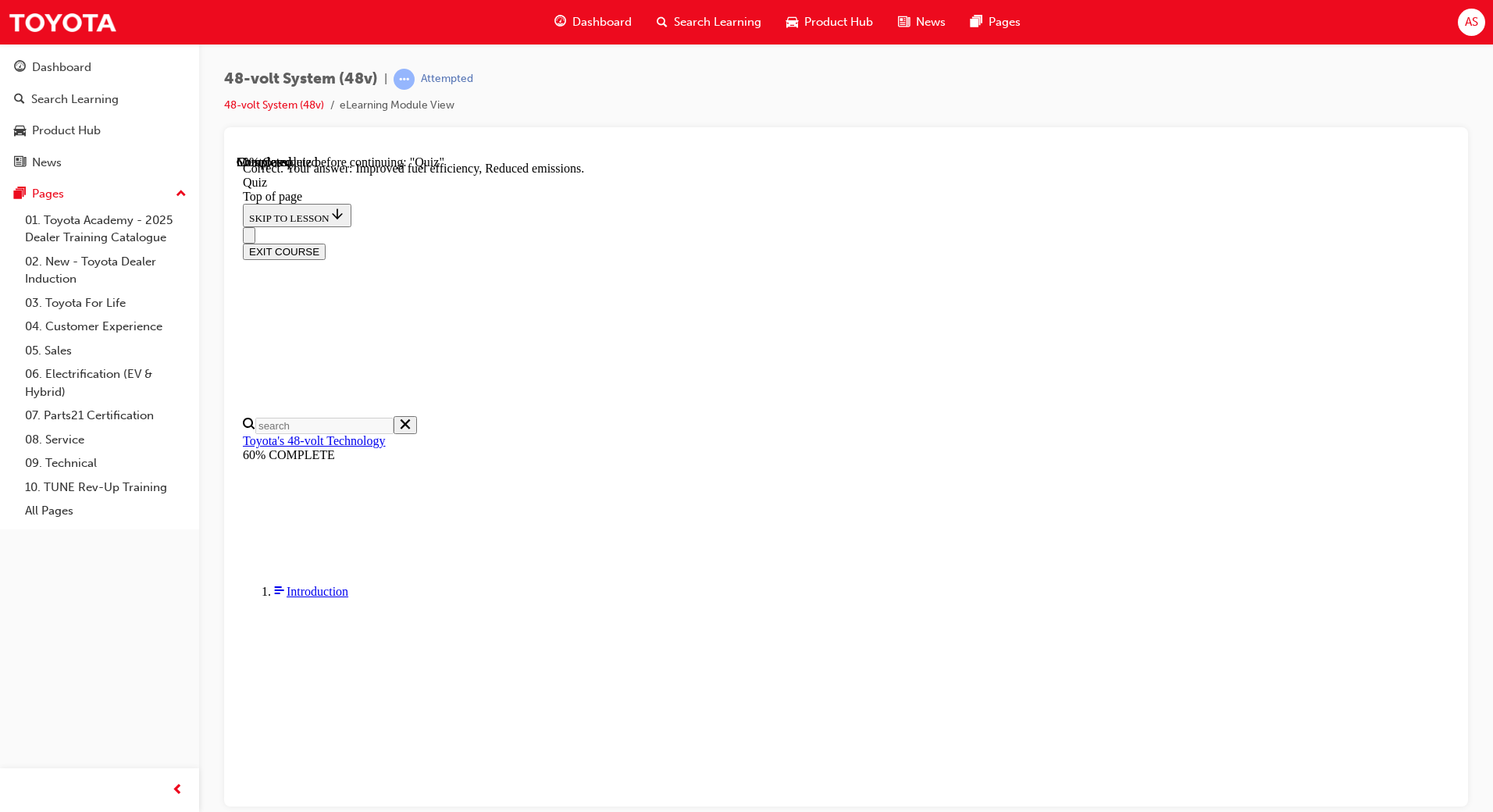 click on "NEXT" at bounding box center (263, 20509) 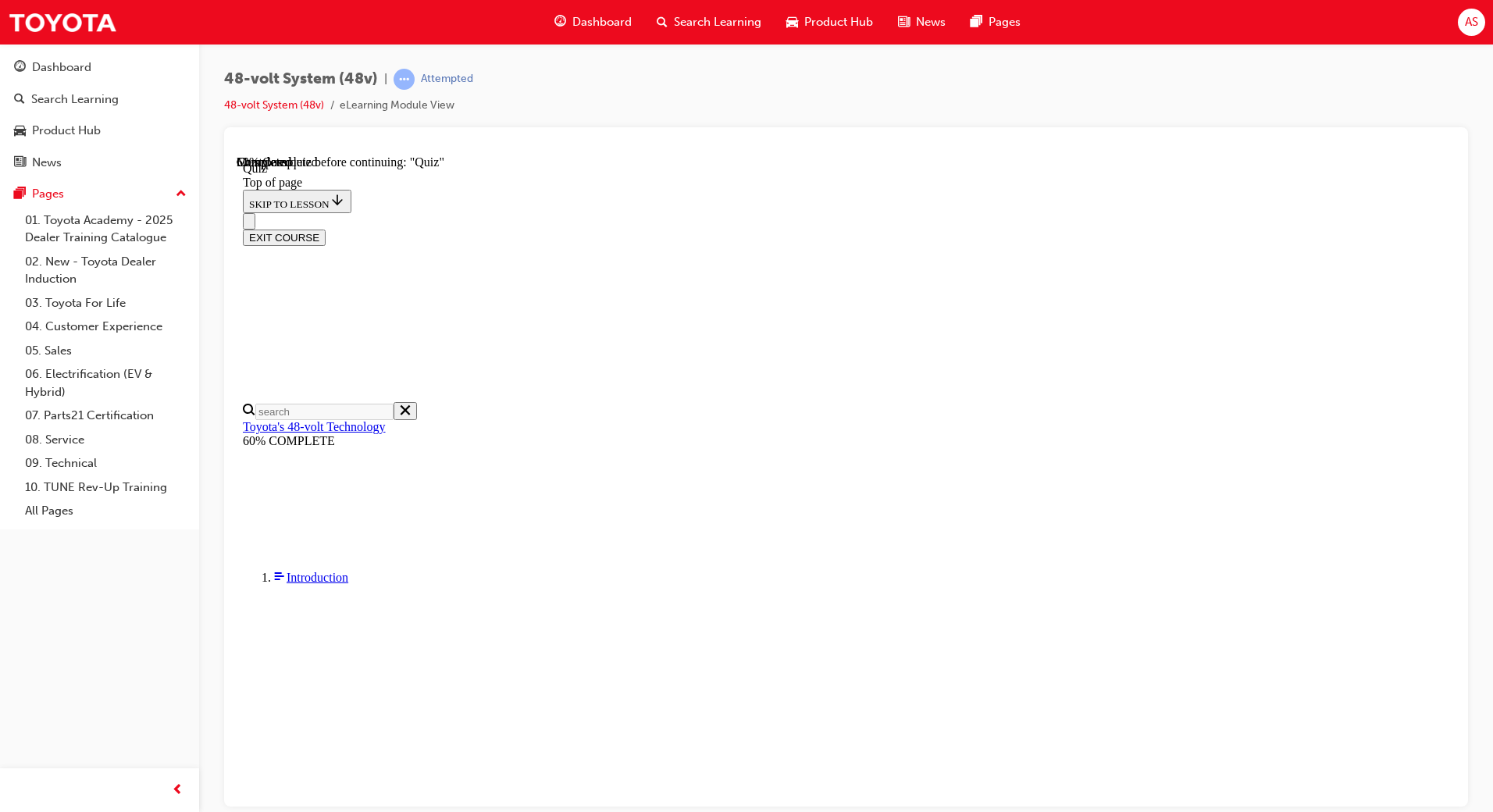 click at bounding box center (846, 12820) 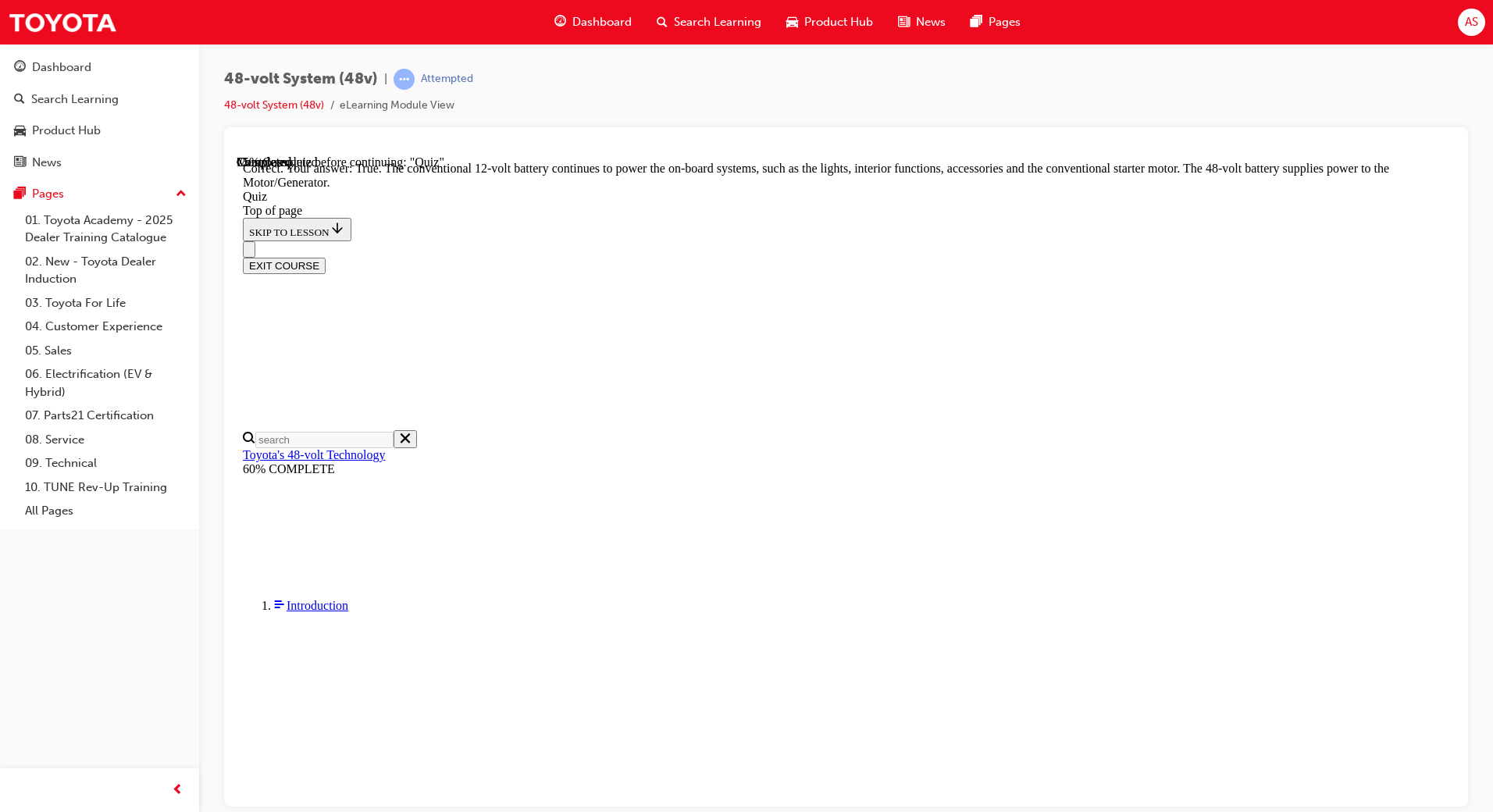 click on "NEXT" at bounding box center (263, 16236) 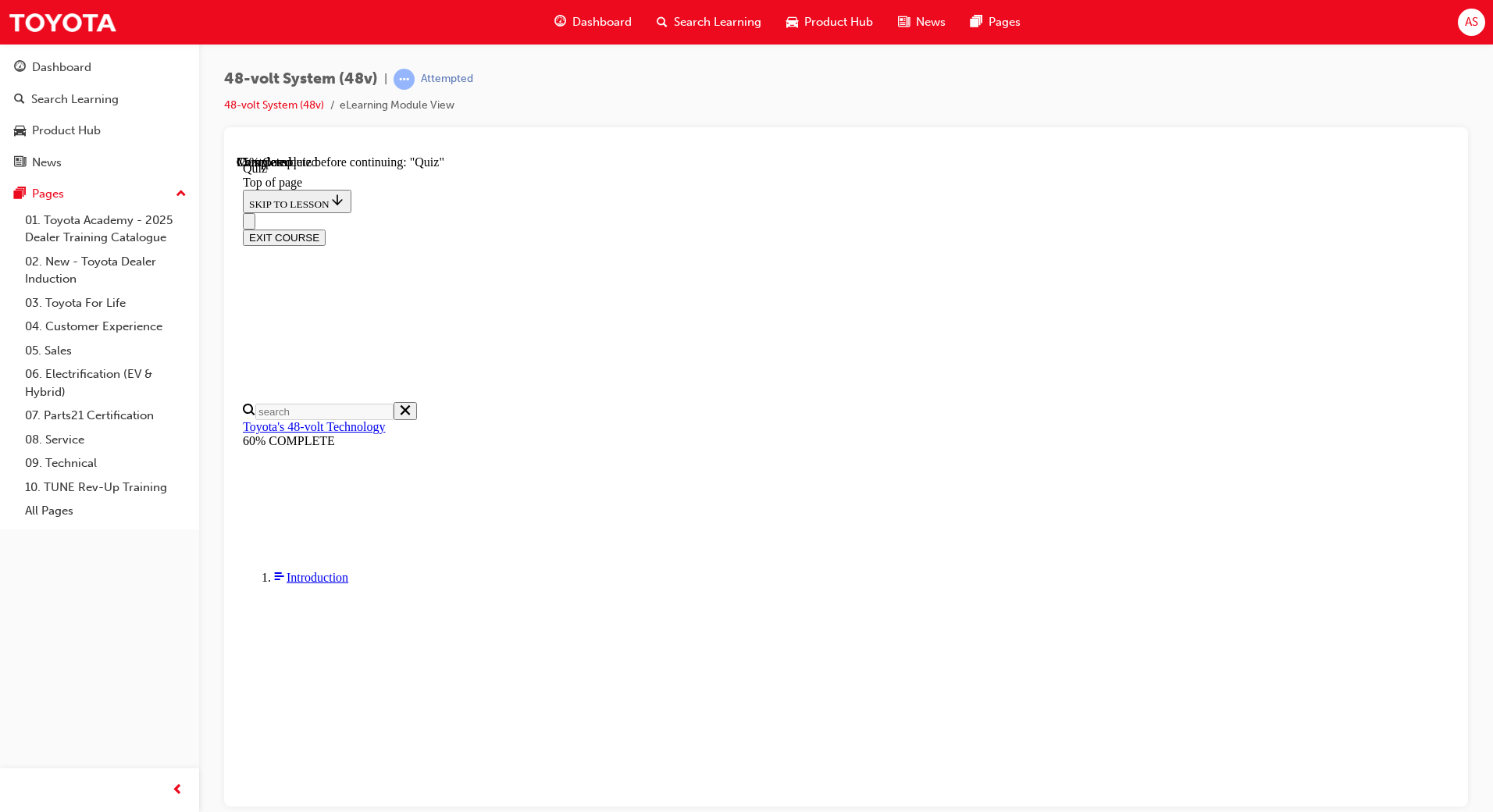 click on "DC-DC converter" at bounding box center [861, 13396] 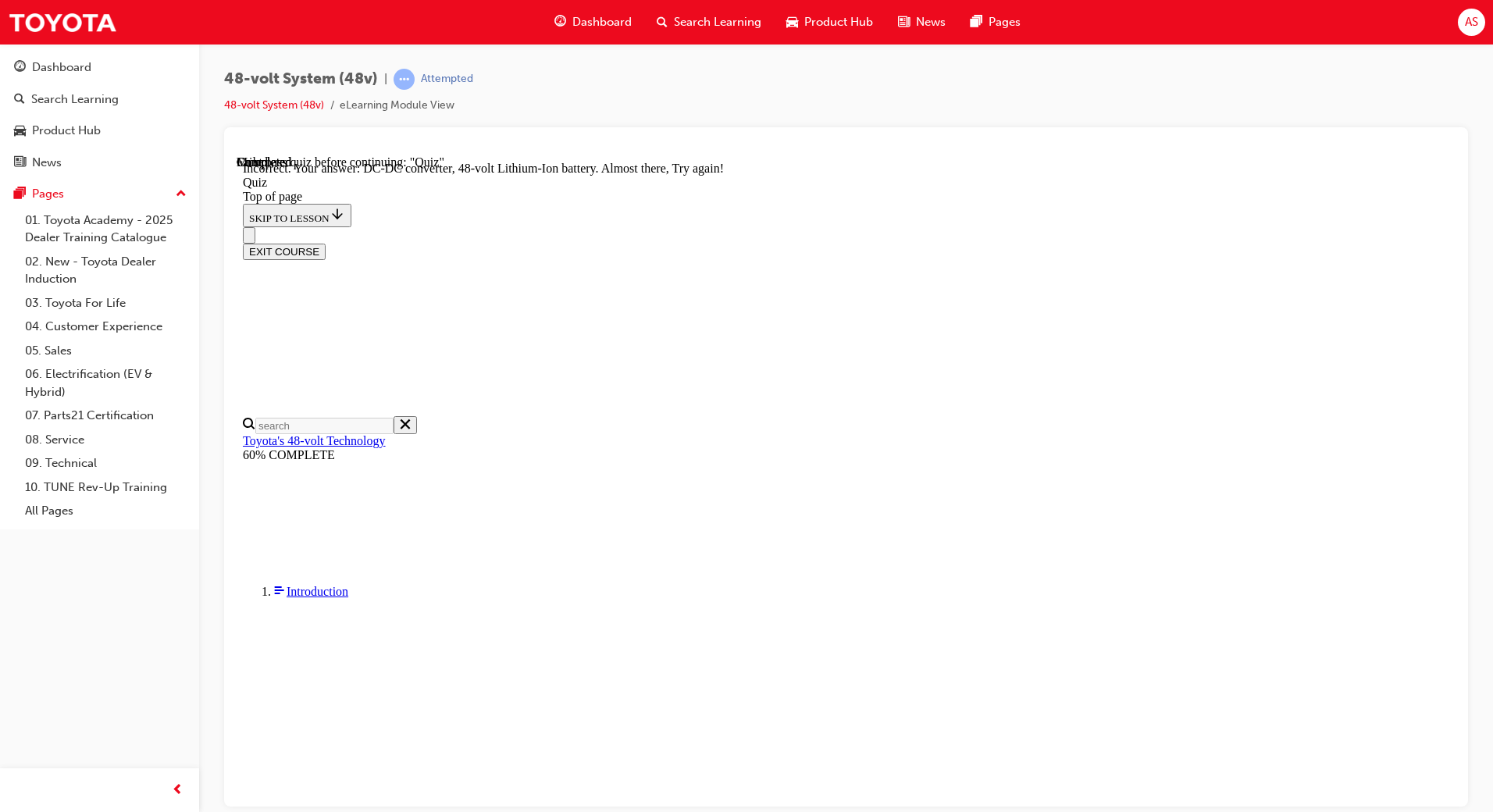 scroll, scrollTop: 300, scrollLeft: 0, axis: vertical 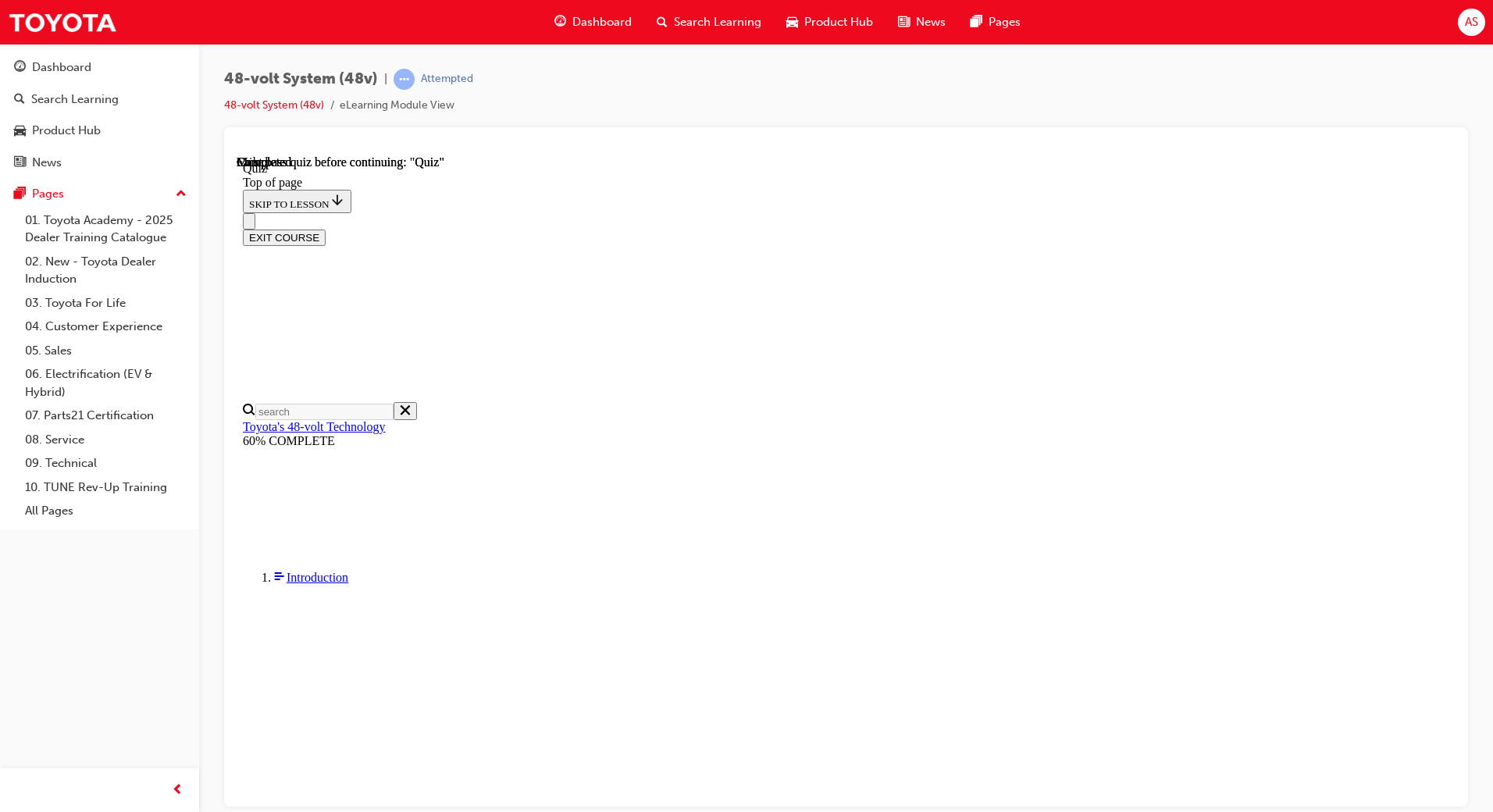 click at bounding box center (312, 13208) 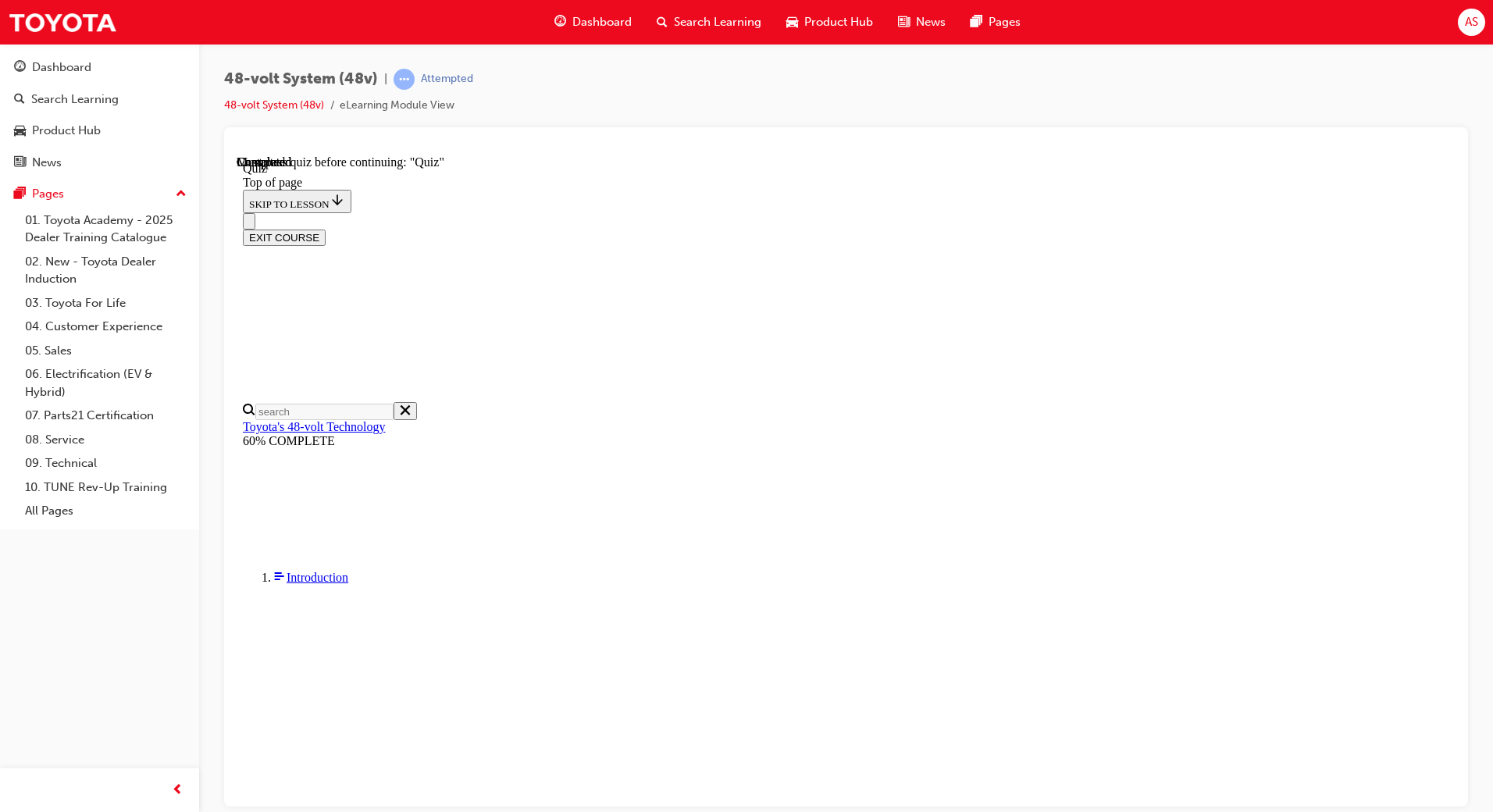 click on "TAKE AGAIN" at bounding box center [280, 7889] 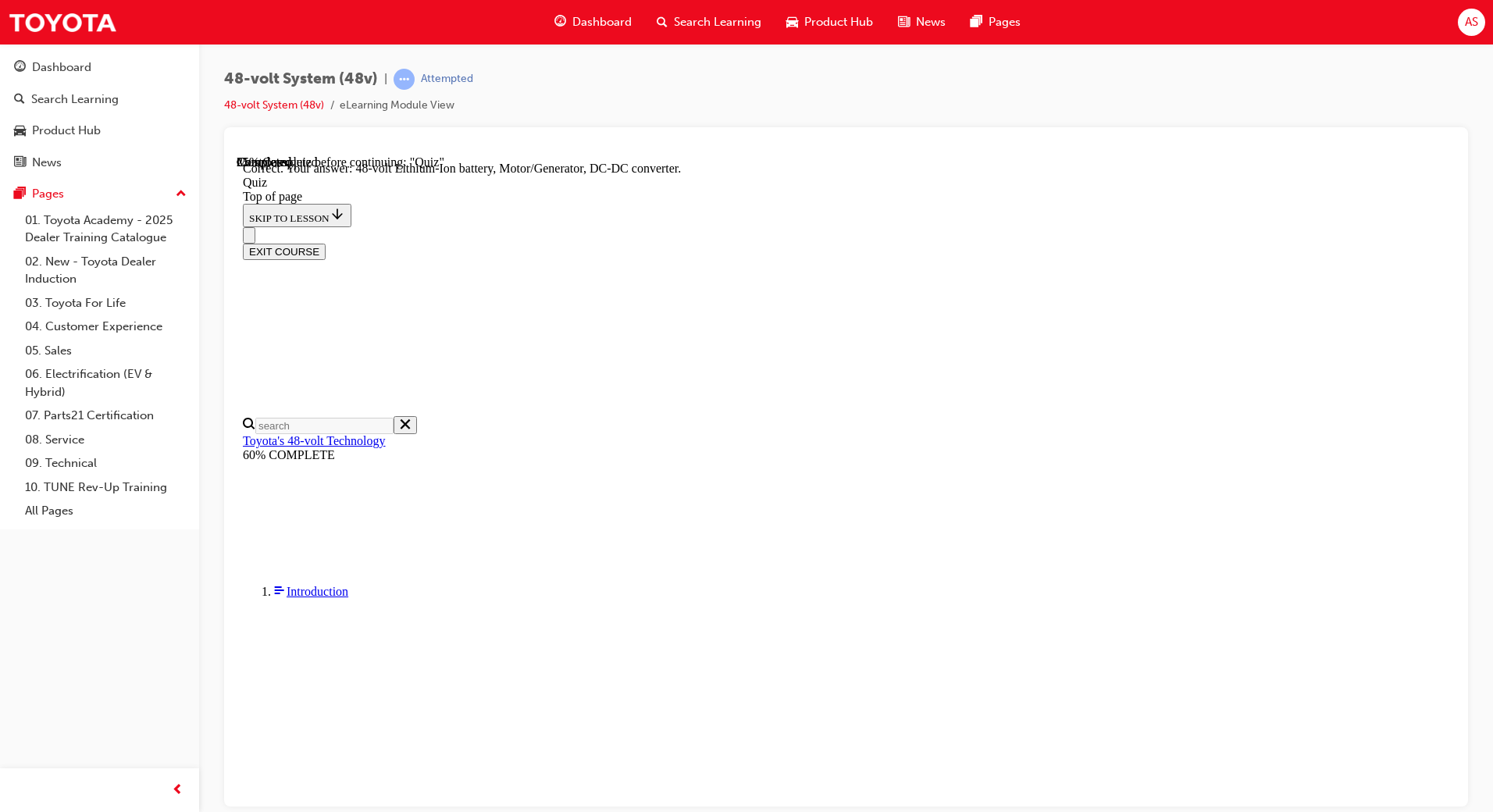 click on "NEXT" at bounding box center [263, 12648] 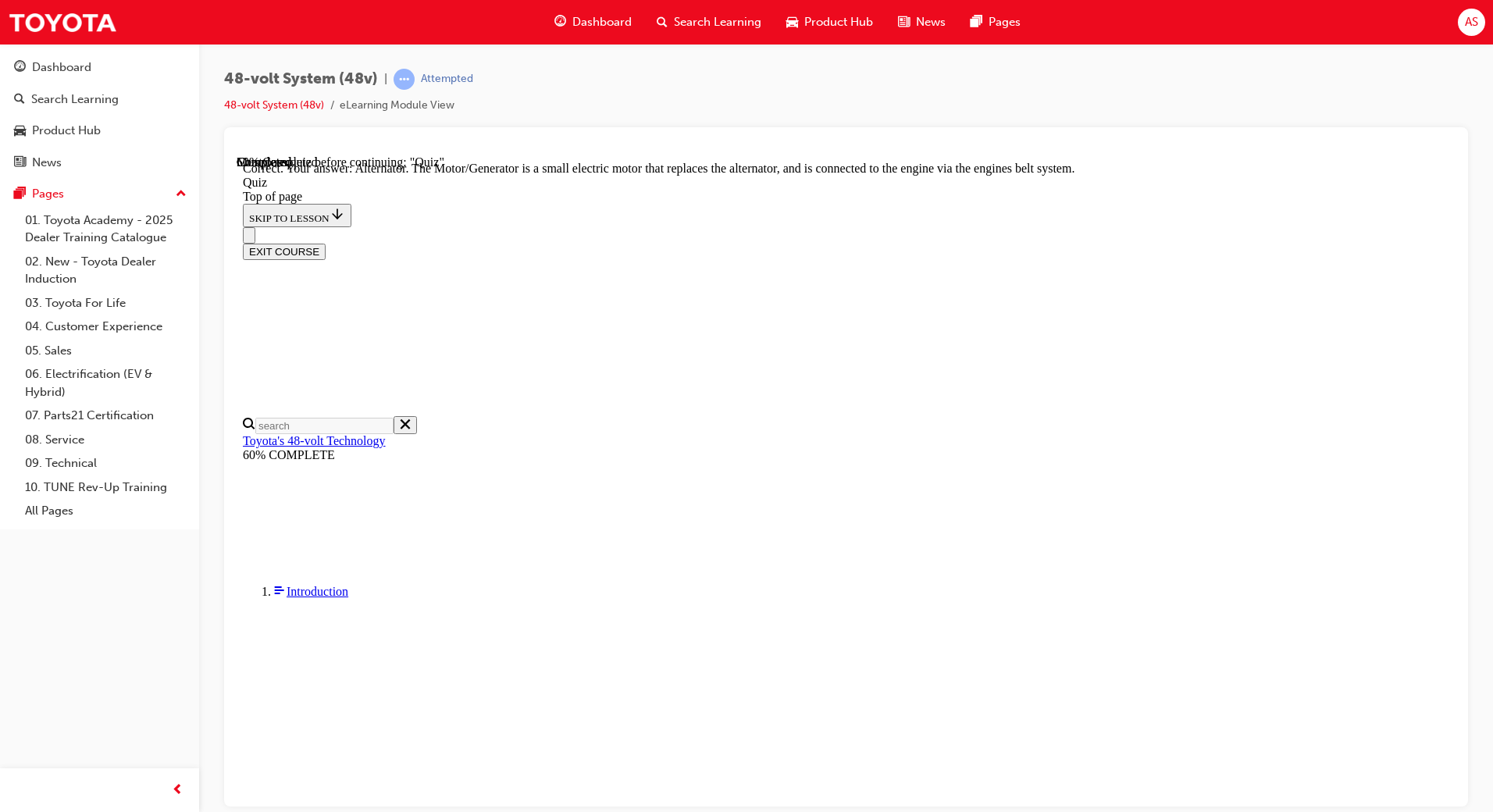 click on "NEXT" at bounding box center [263, 21422] 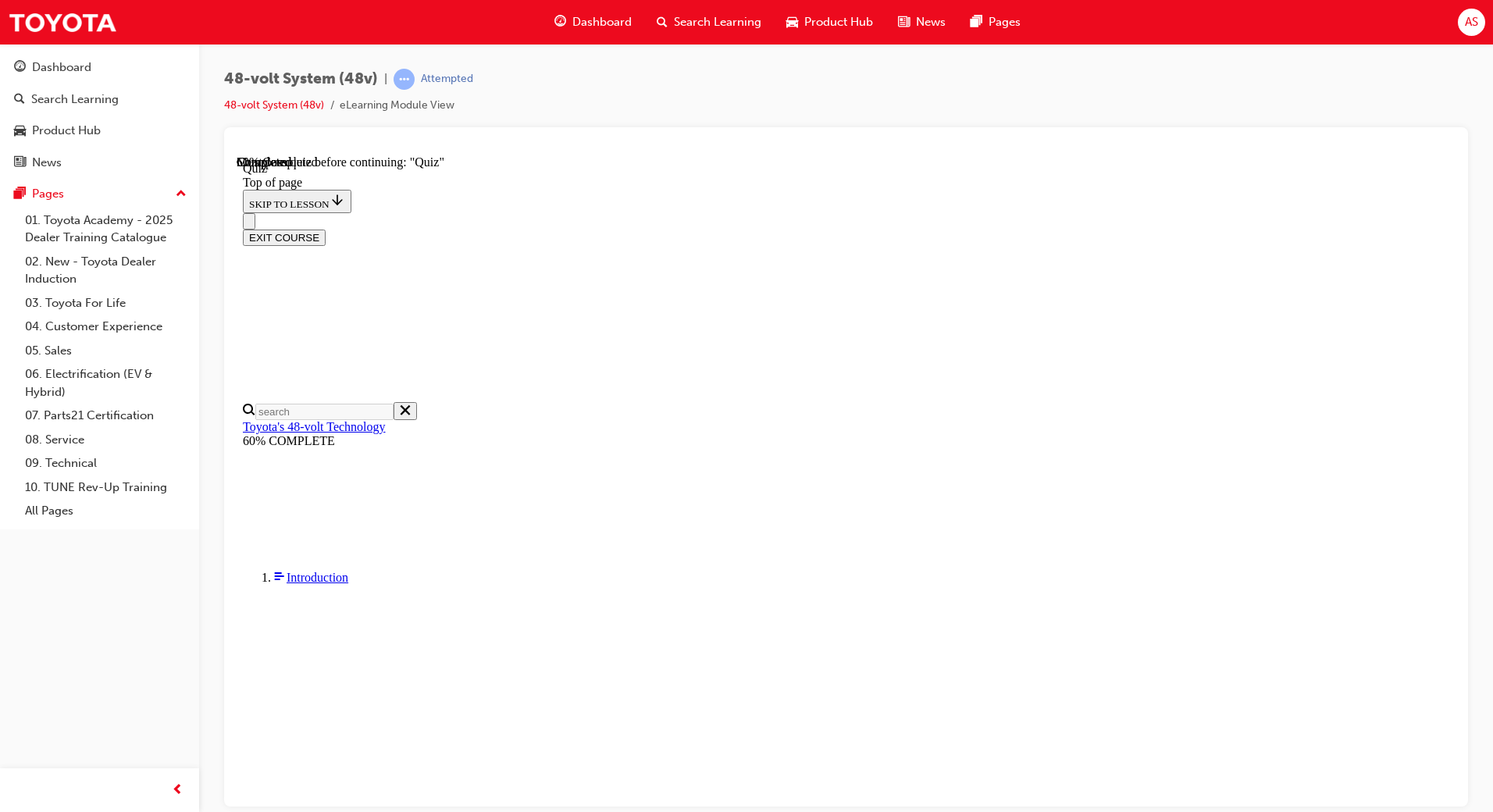 click at bounding box center [846, 17844] 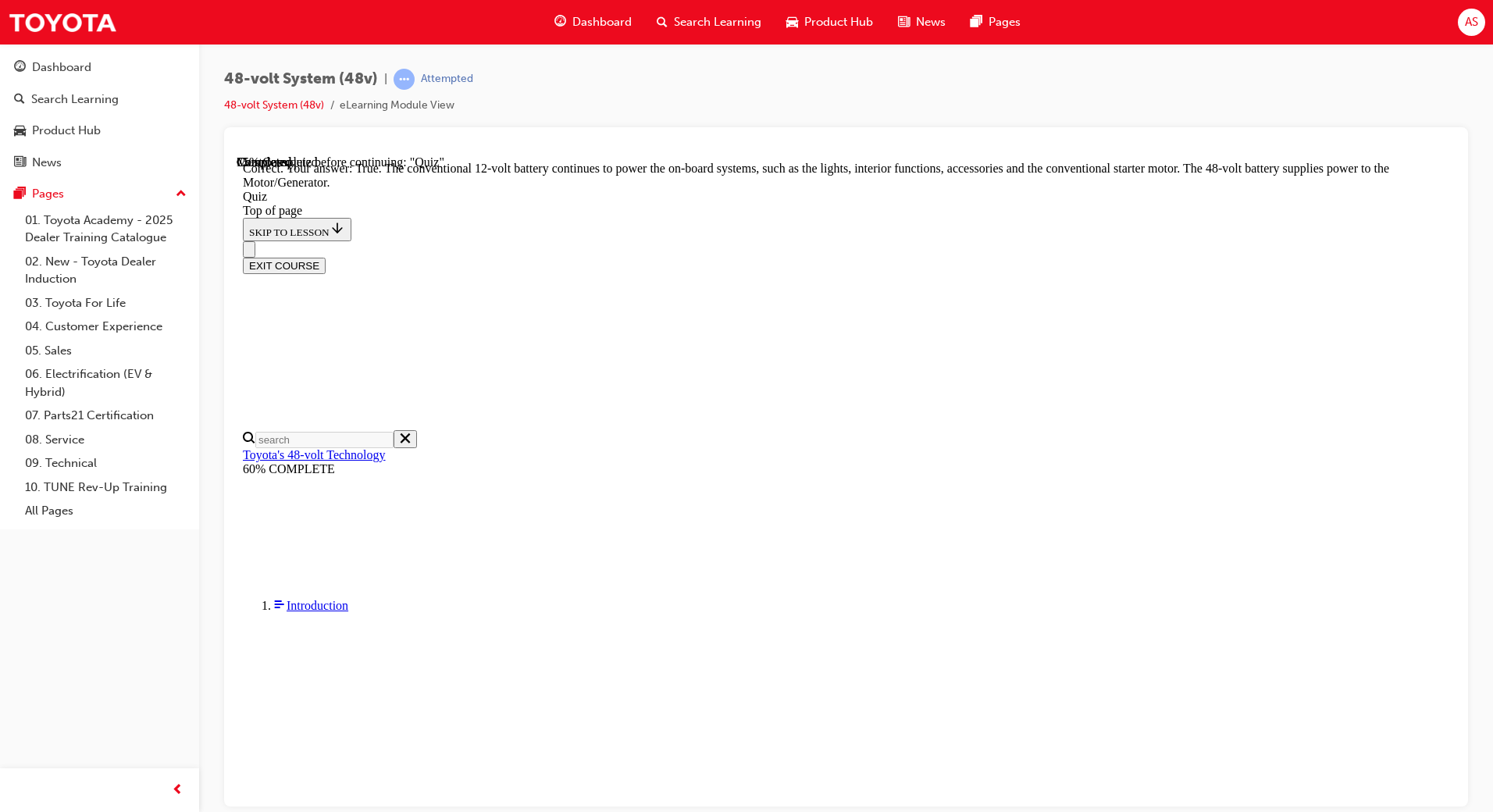 scroll, scrollTop: 132, scrollLeft: 0, axis: vertical 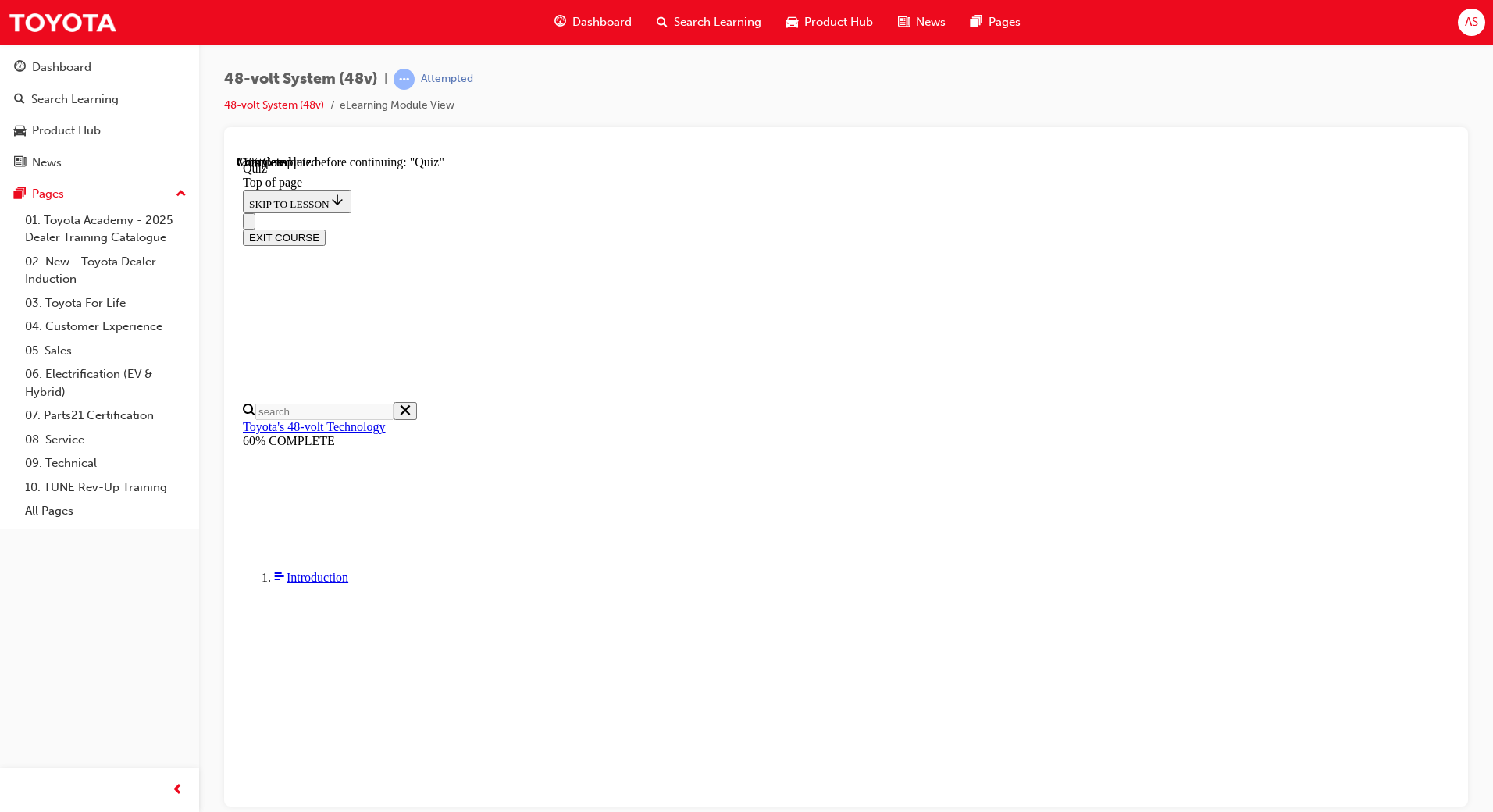 click on "Reduced emissions" at bounding box center [325, 15220] 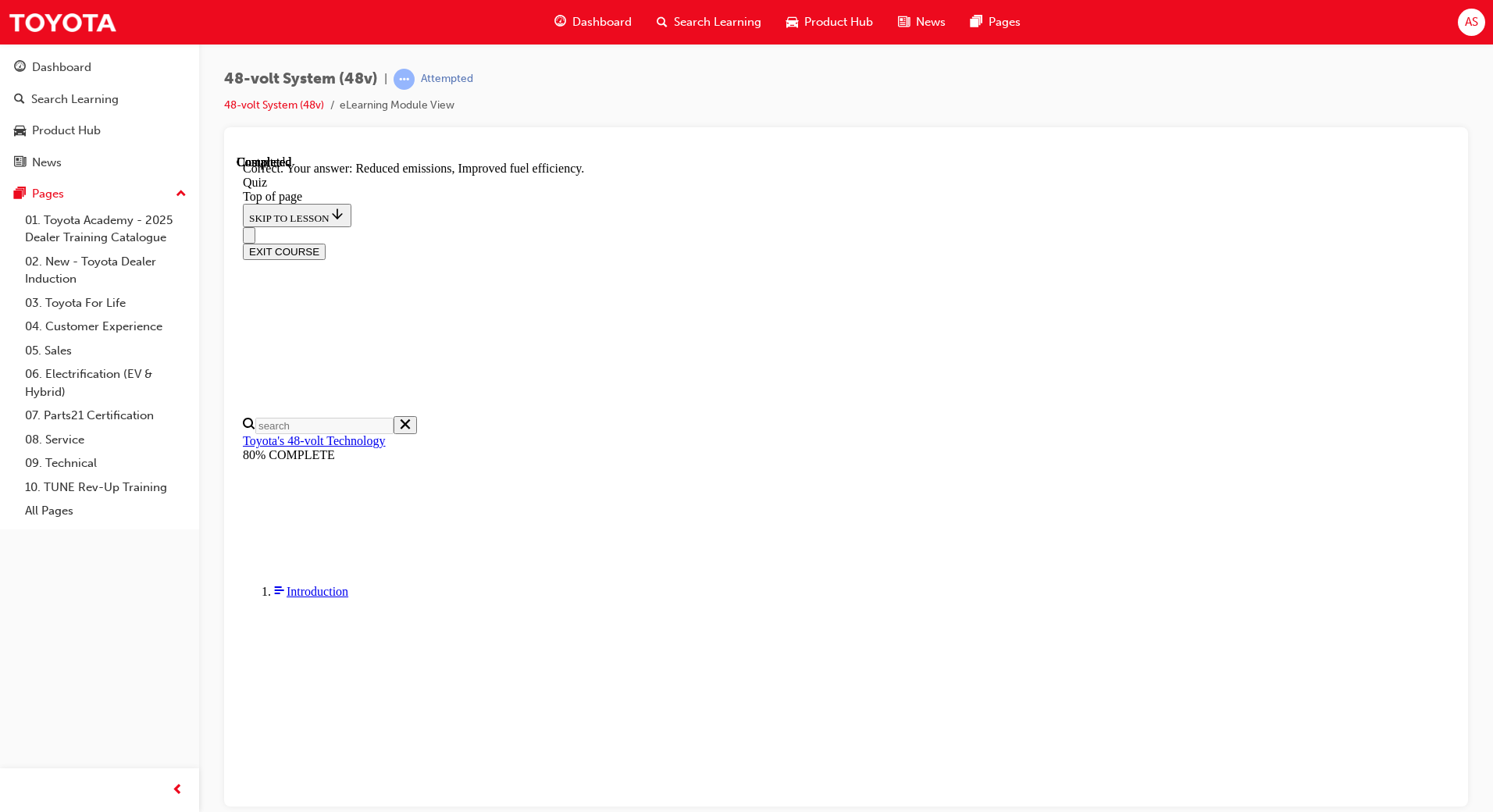 click on "NEXT" at bounding box center (263, 16194) 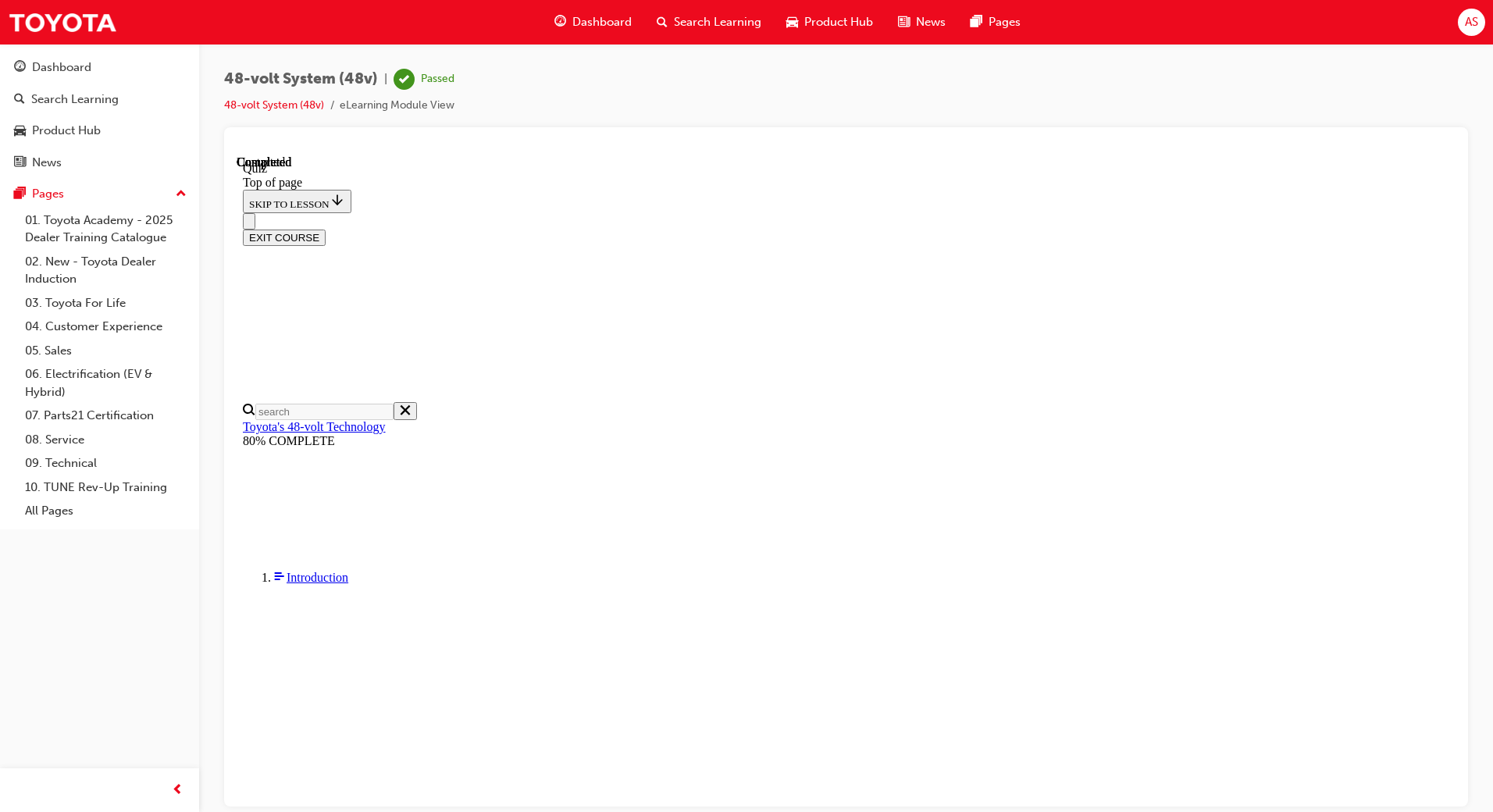 scroll, scrollTop: 205, scrollLeft: 0, axis: vertical 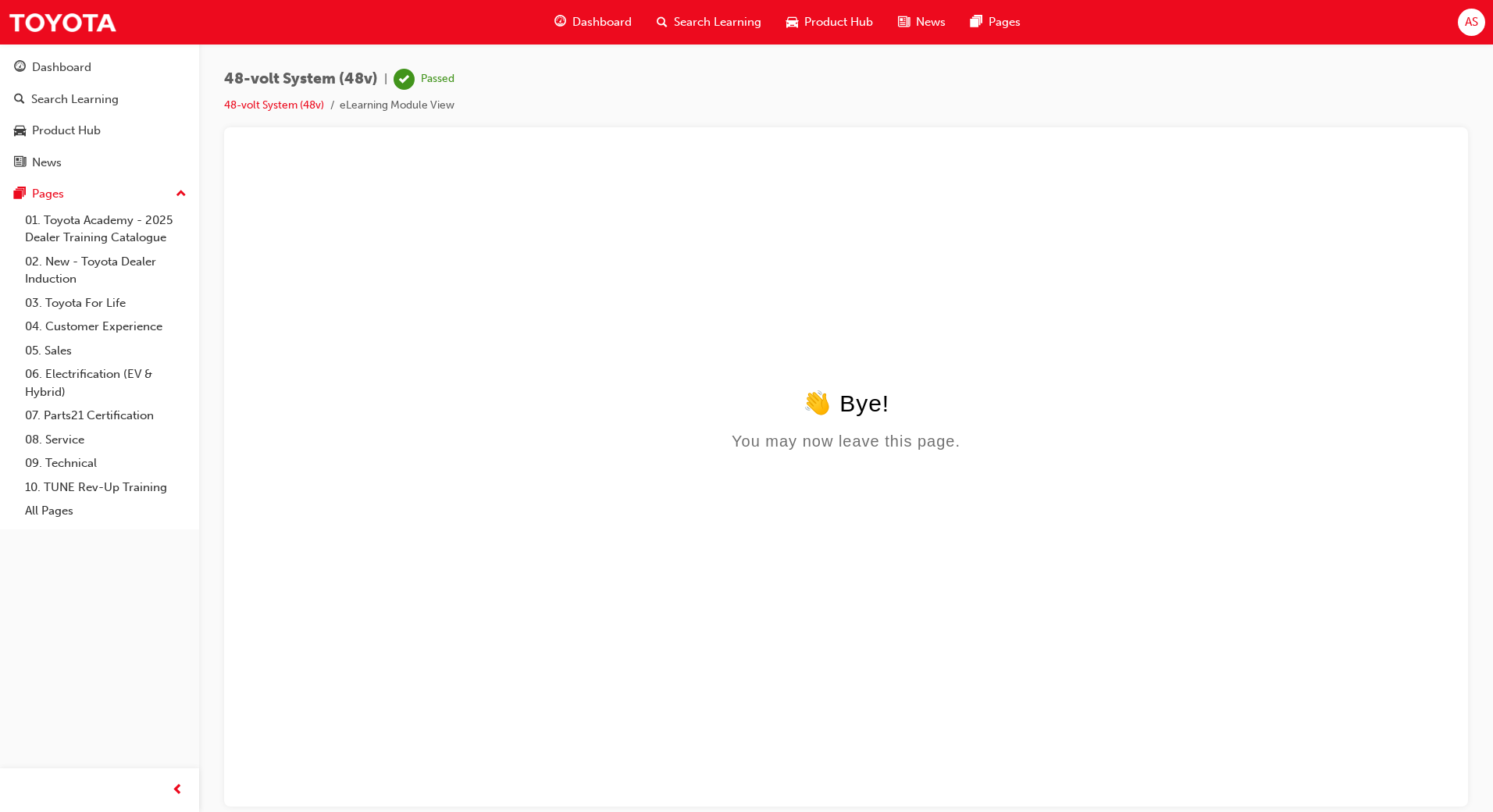 click on "Dashboard" at bounding box center (602, 22) 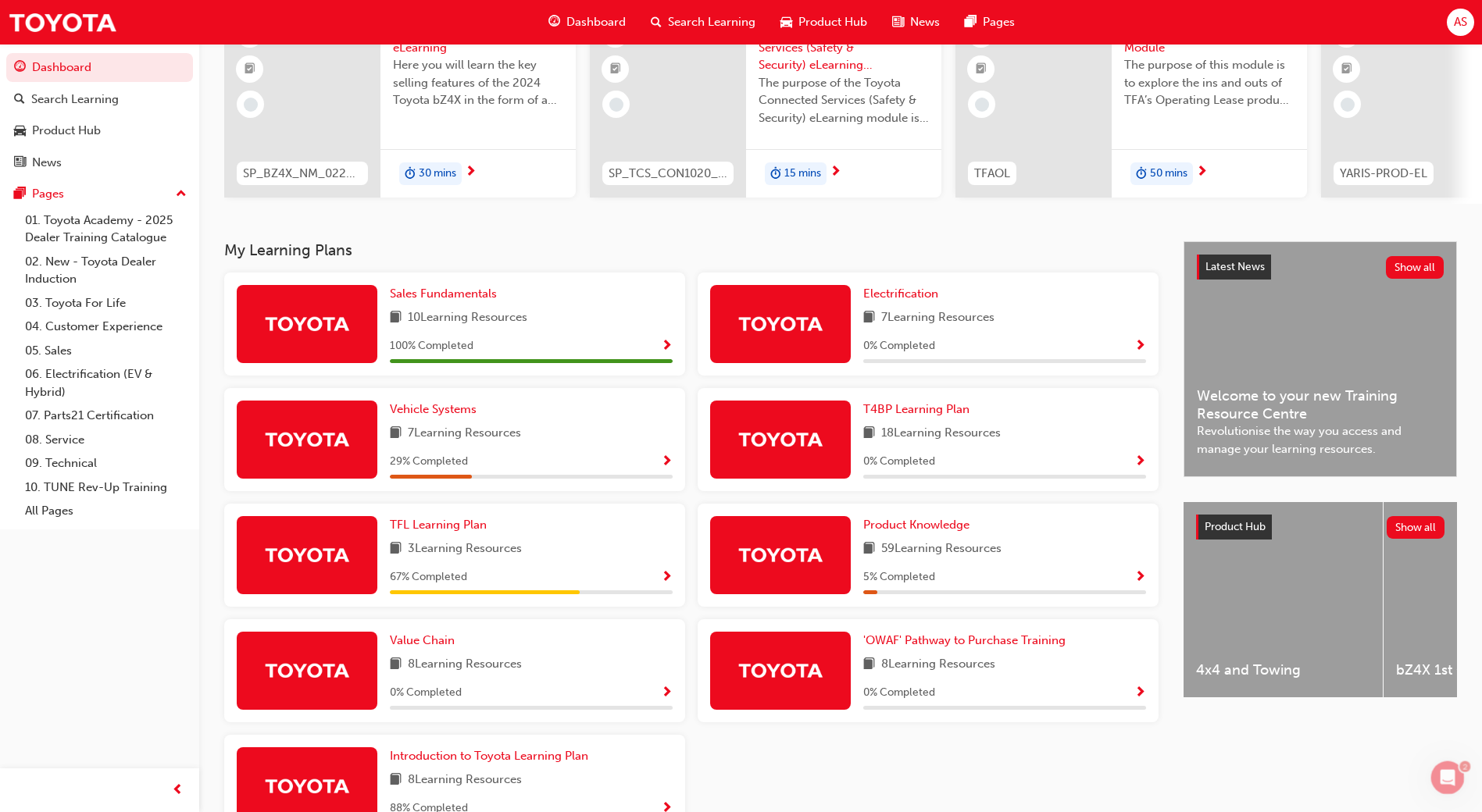 scroll, scrollTop: 234, scrollLeft: 0, axis: vertical 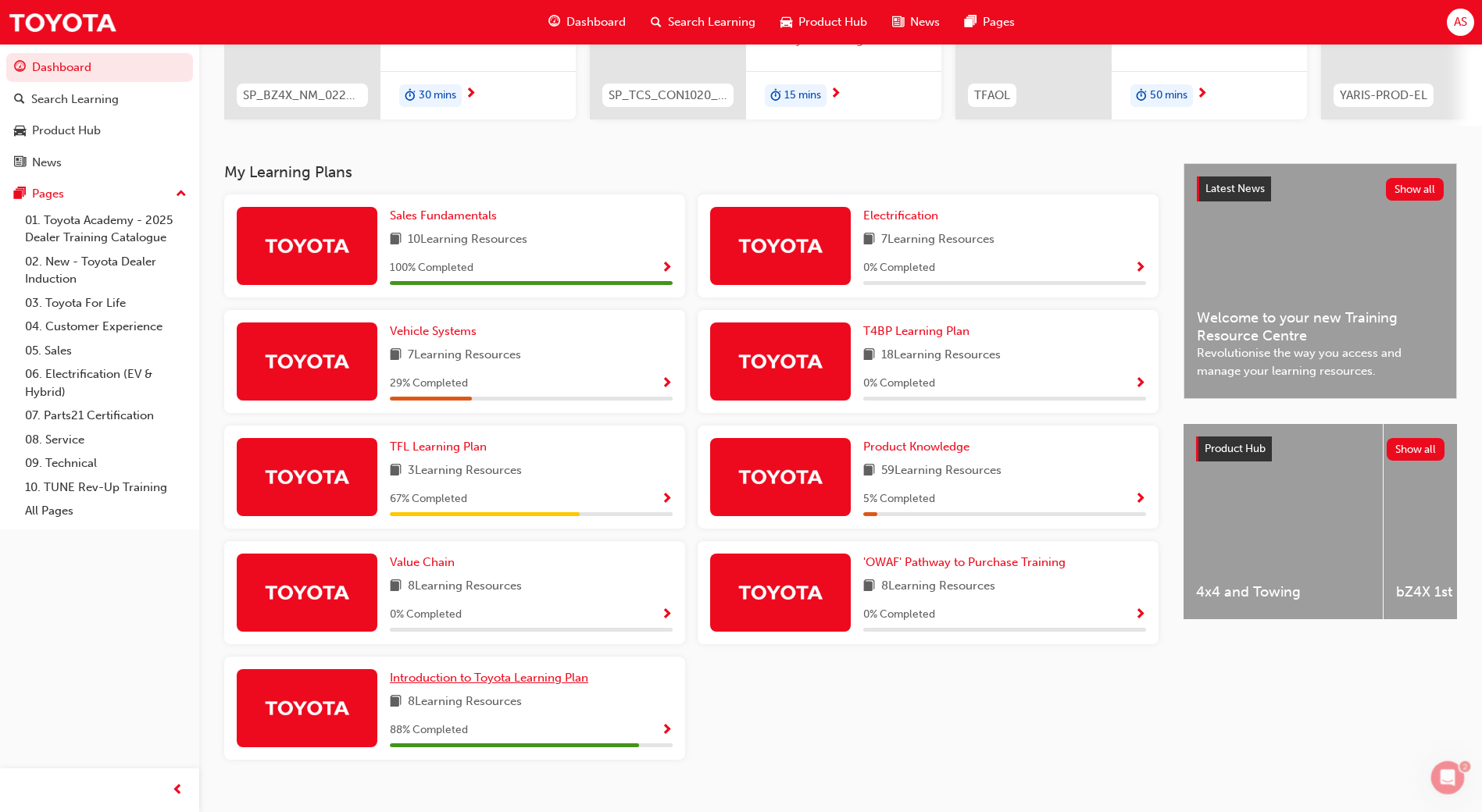 click on "Introduction to Toyota Learning Plan" at bounding box center (489, 678) 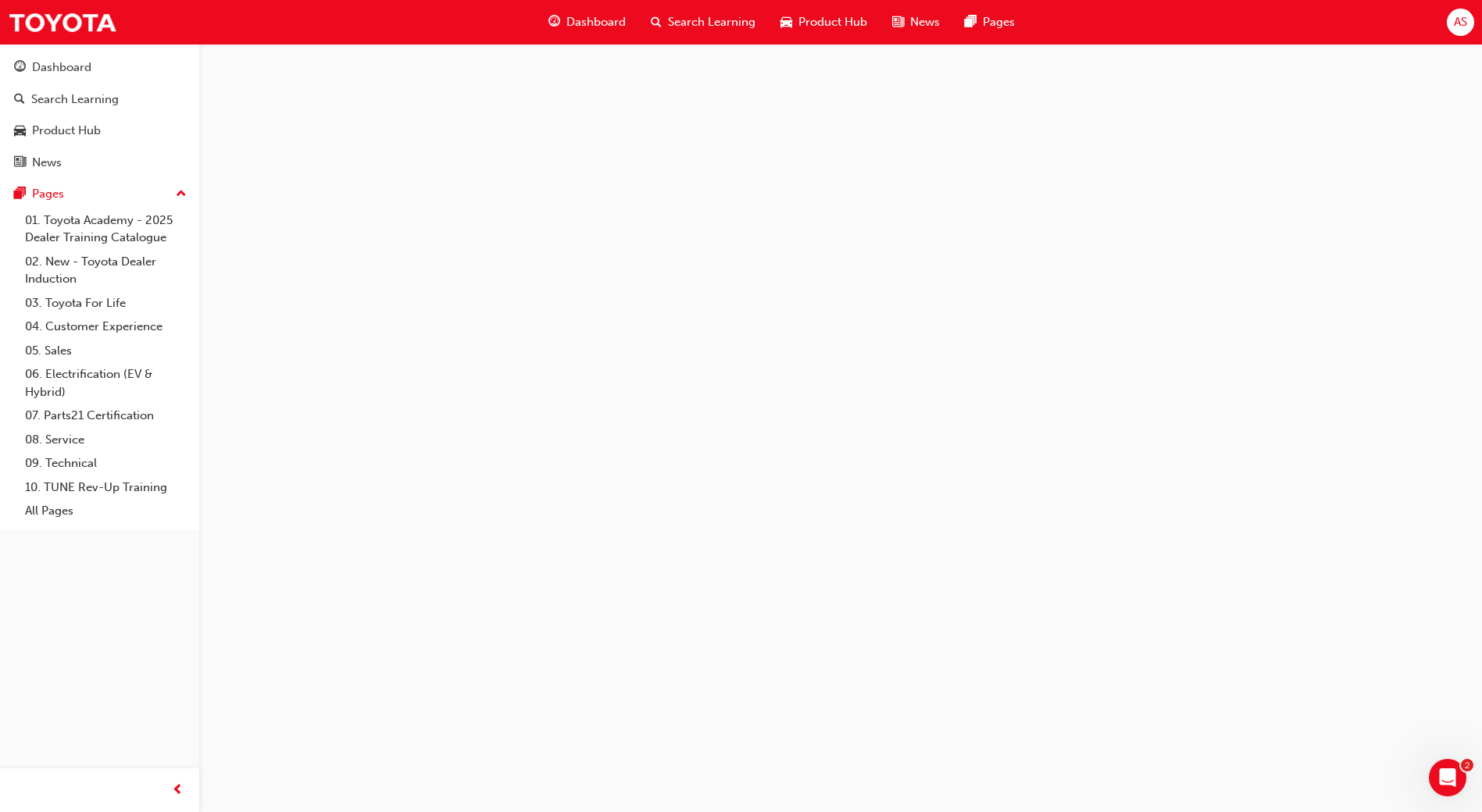 scroll, scrollTop: 0, scrollLeft: 0, axis: both 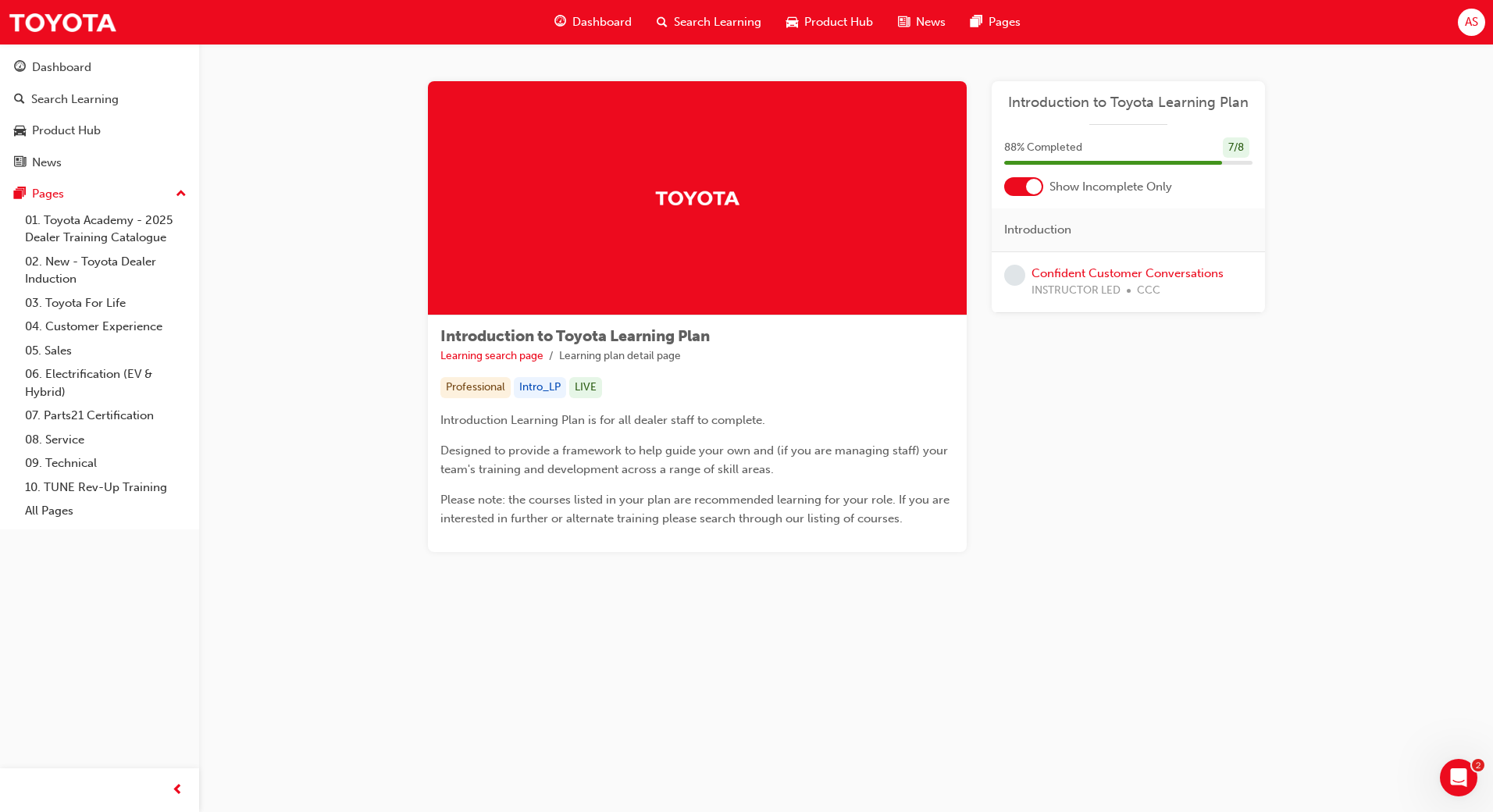 click on "Dashboard" at bounding box center (593, 22) 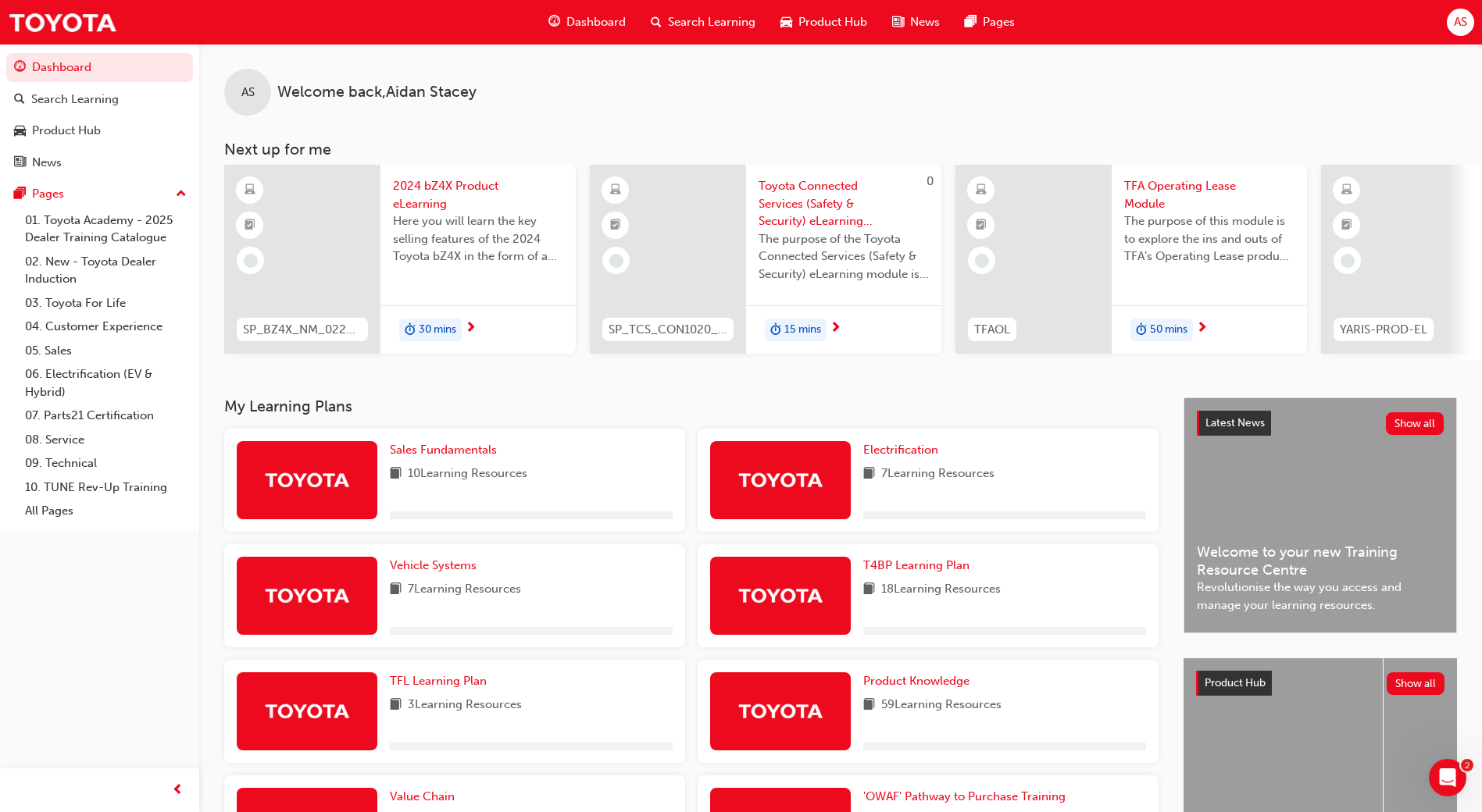 click on "Dashboard" at bounding box center (596, 22) 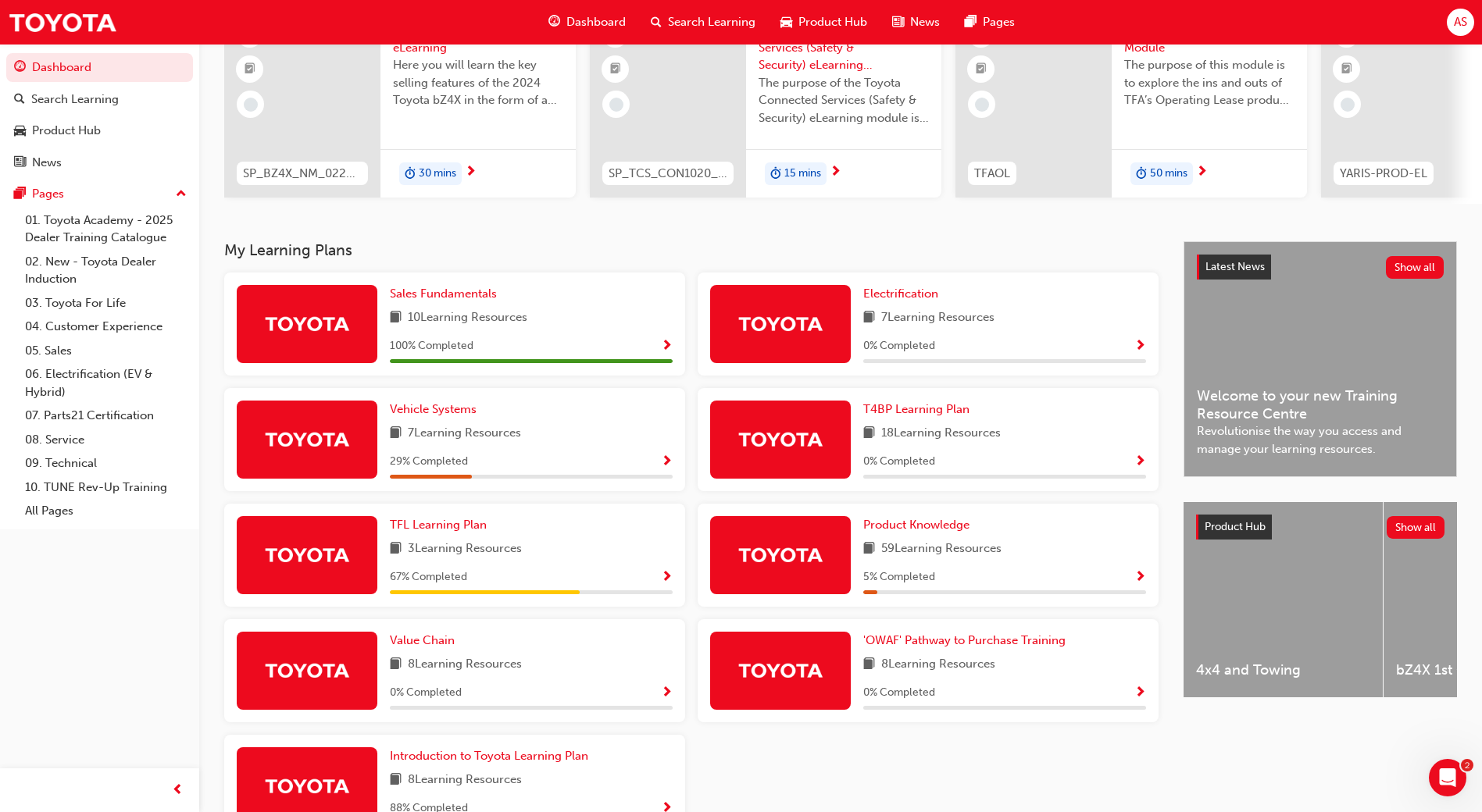 scroll, scrollTop: 265, scrollLeft: 0, axis: vertical 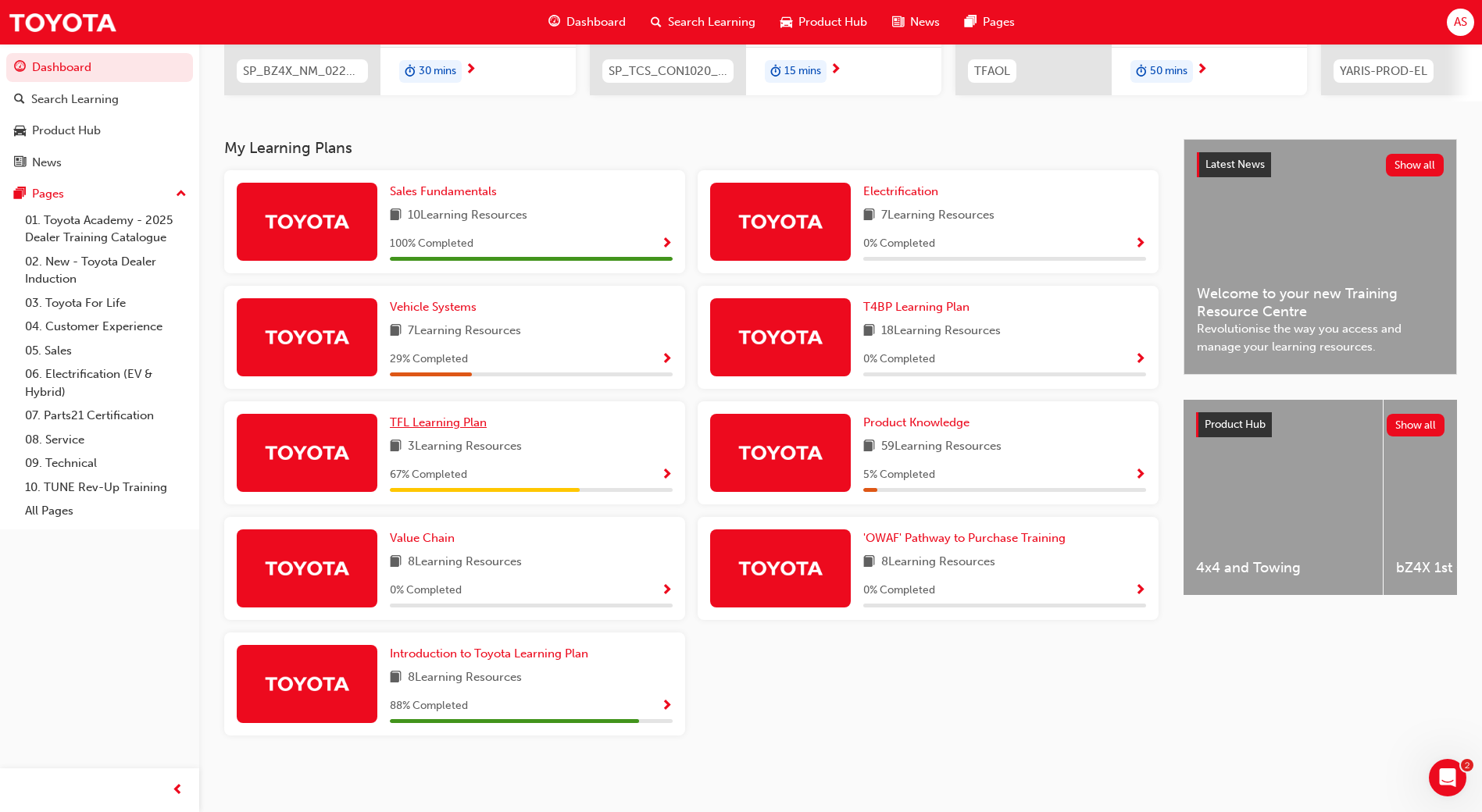 click on "TFL Learning Plan" at bounding box center [441, 422] 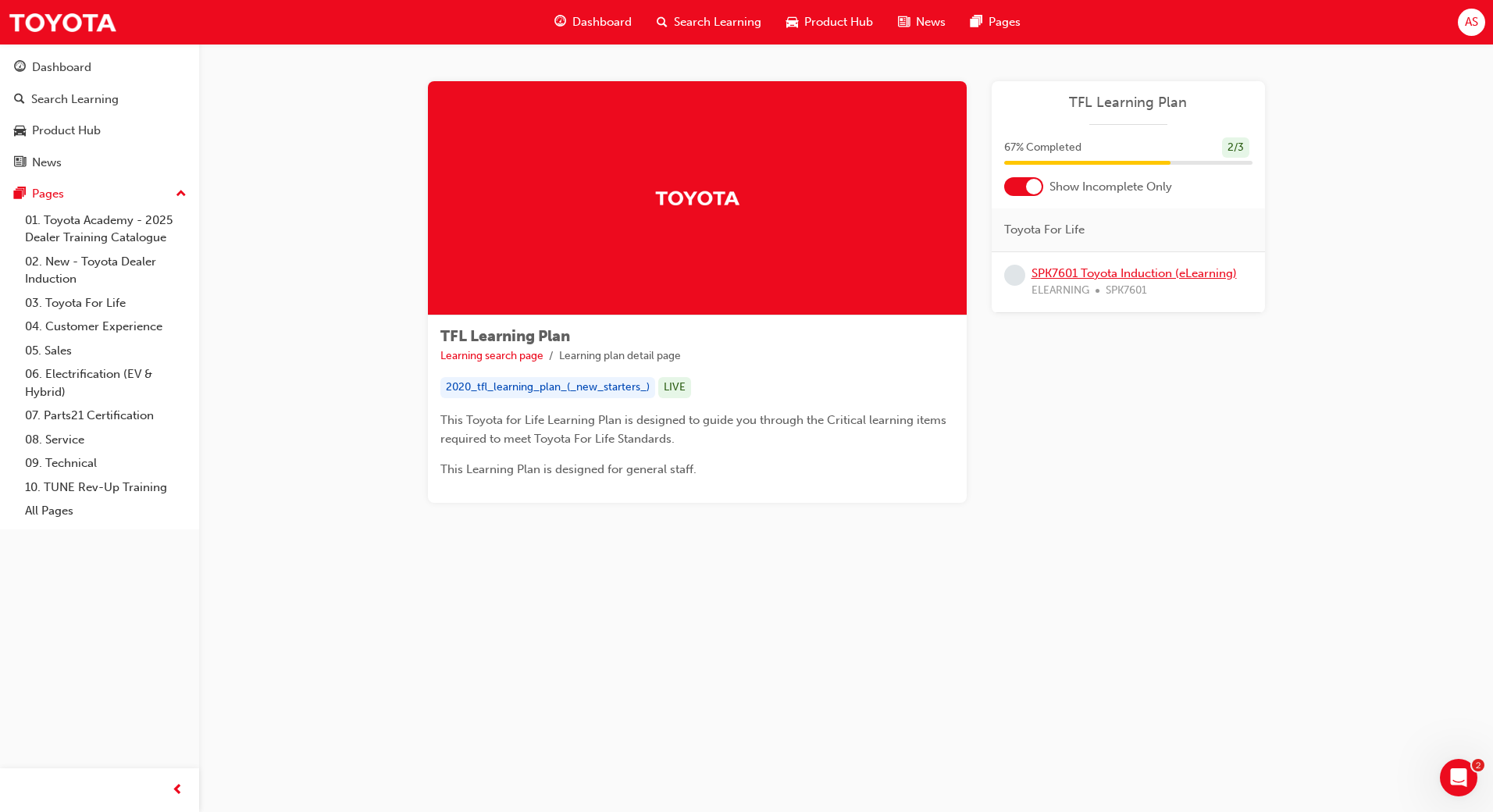 click on "SPK7601 Toyota  Induction (eLearning)" at bounding box center [1134, 273] 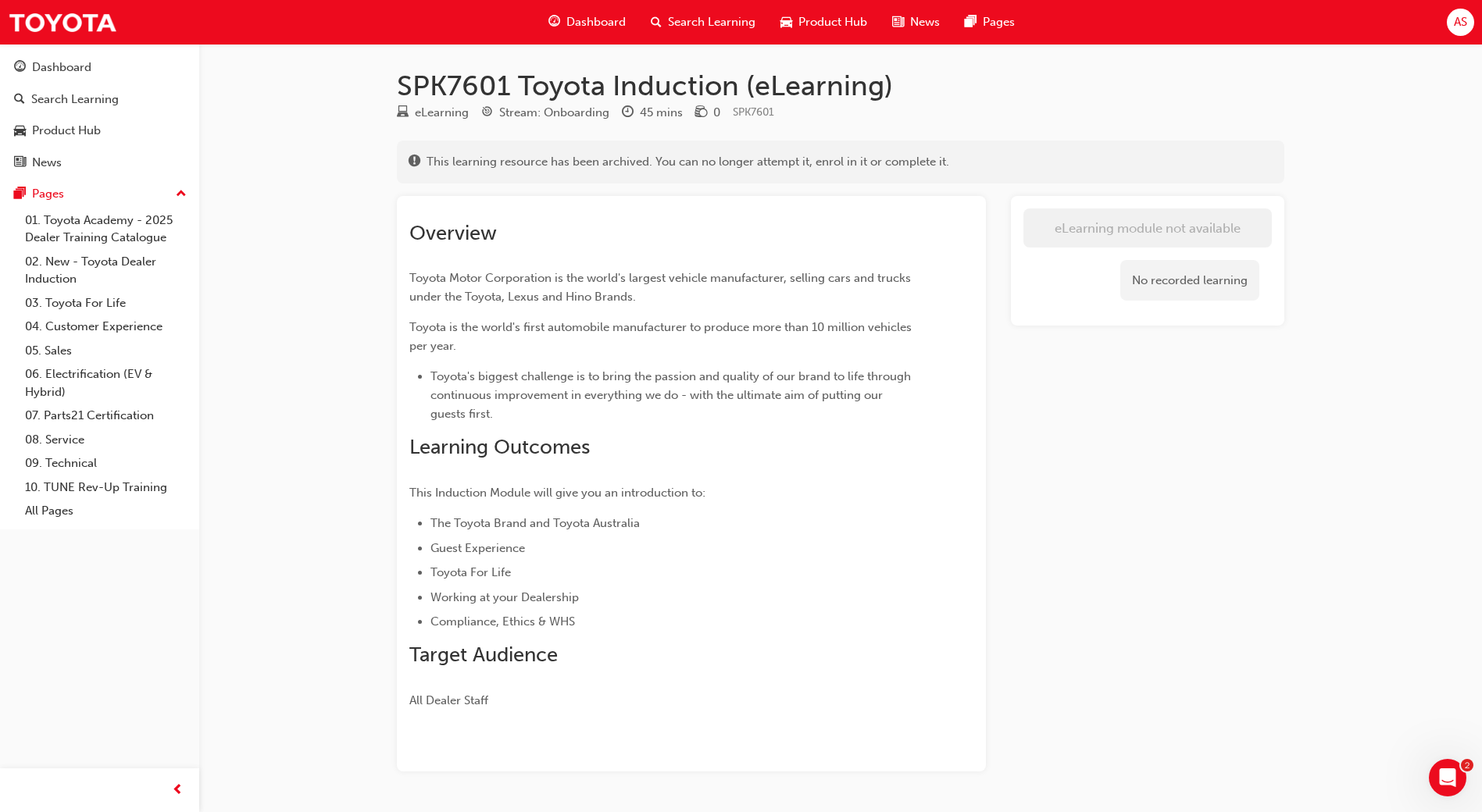 click on "Dashboard" at bounding box center [596, 22] 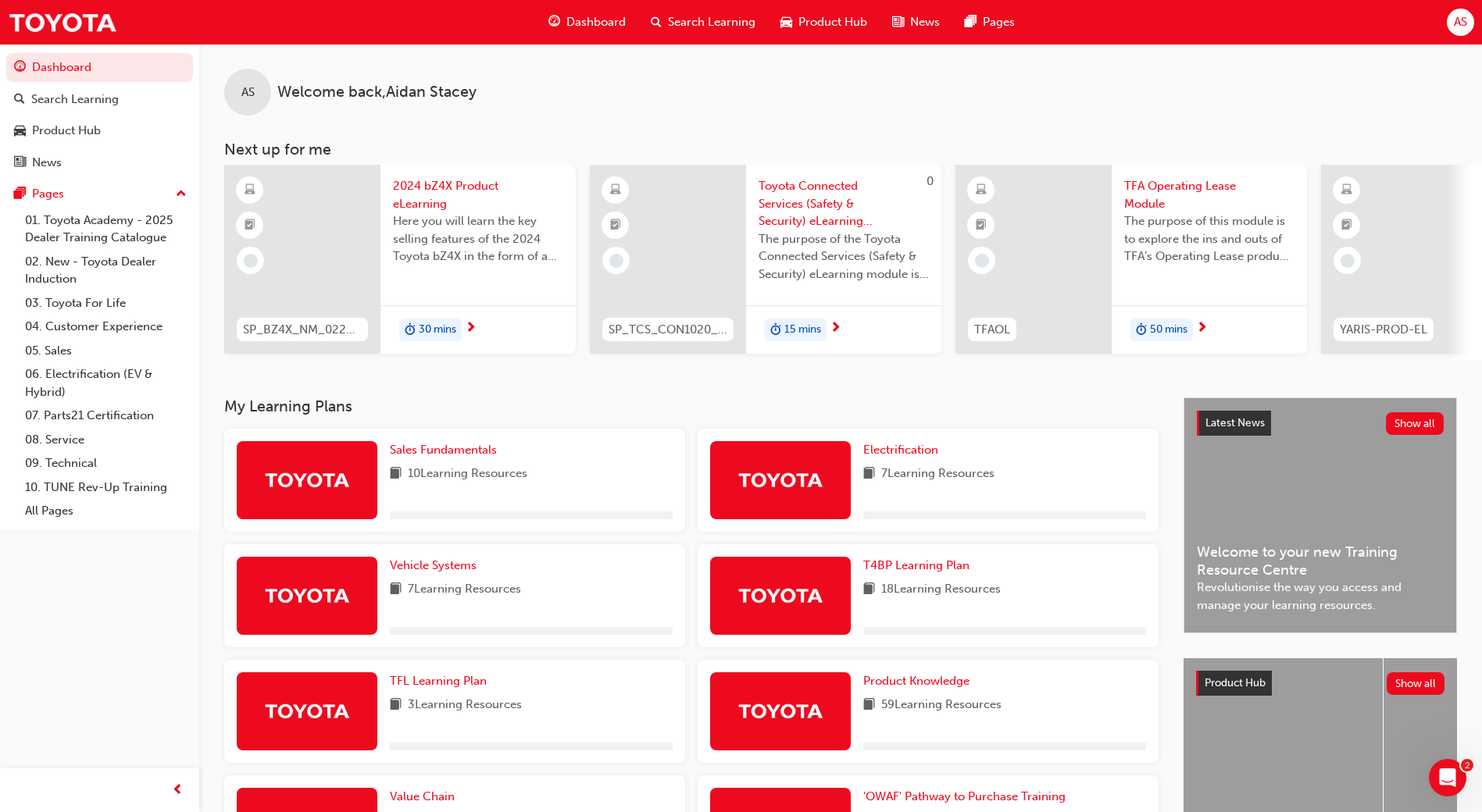 scroll, scrollTop: 234, scrollLeft: 0, axis: vertical 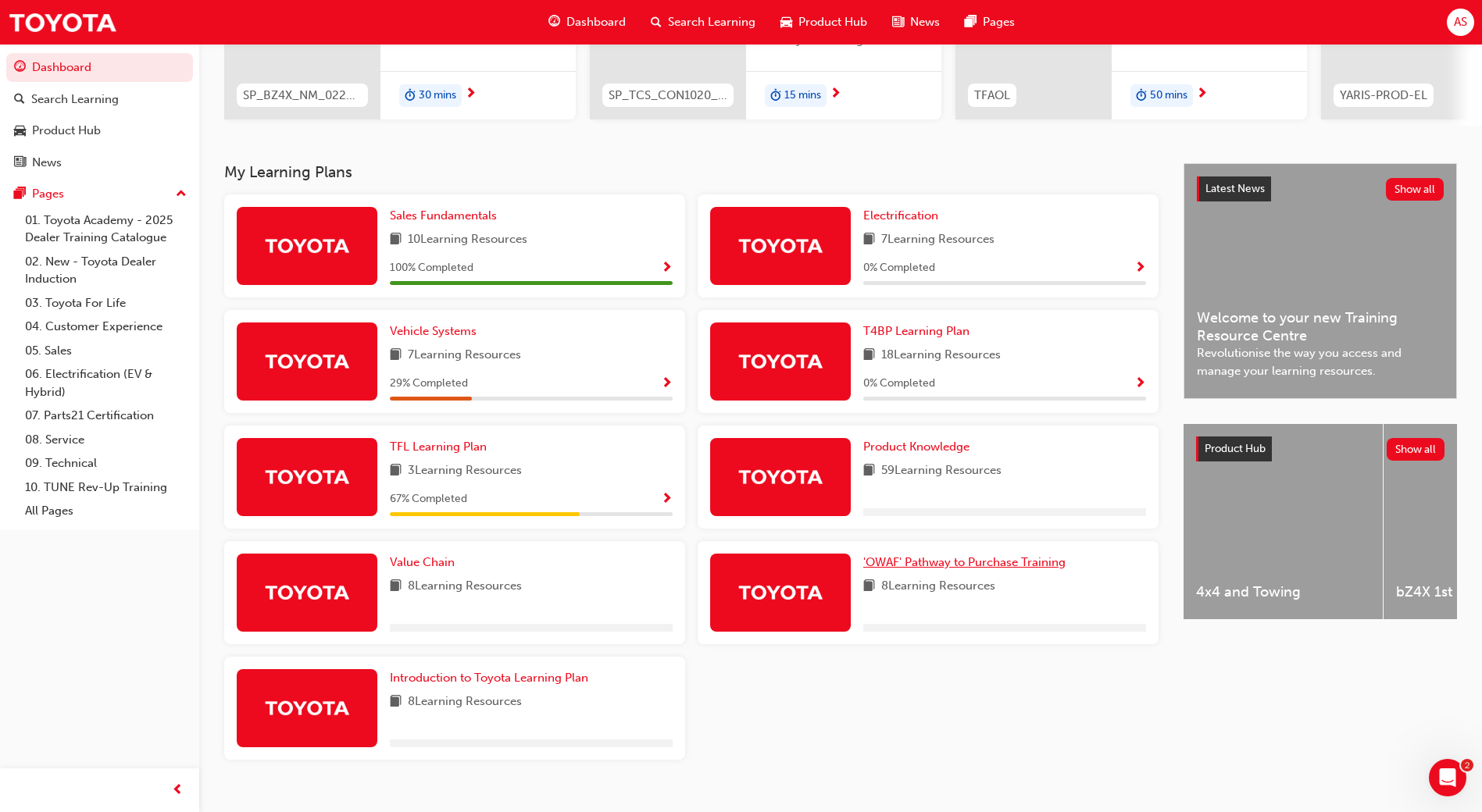 click on "'OWAF' Pathway to Purchase Training" at bounding box center (964, 562) 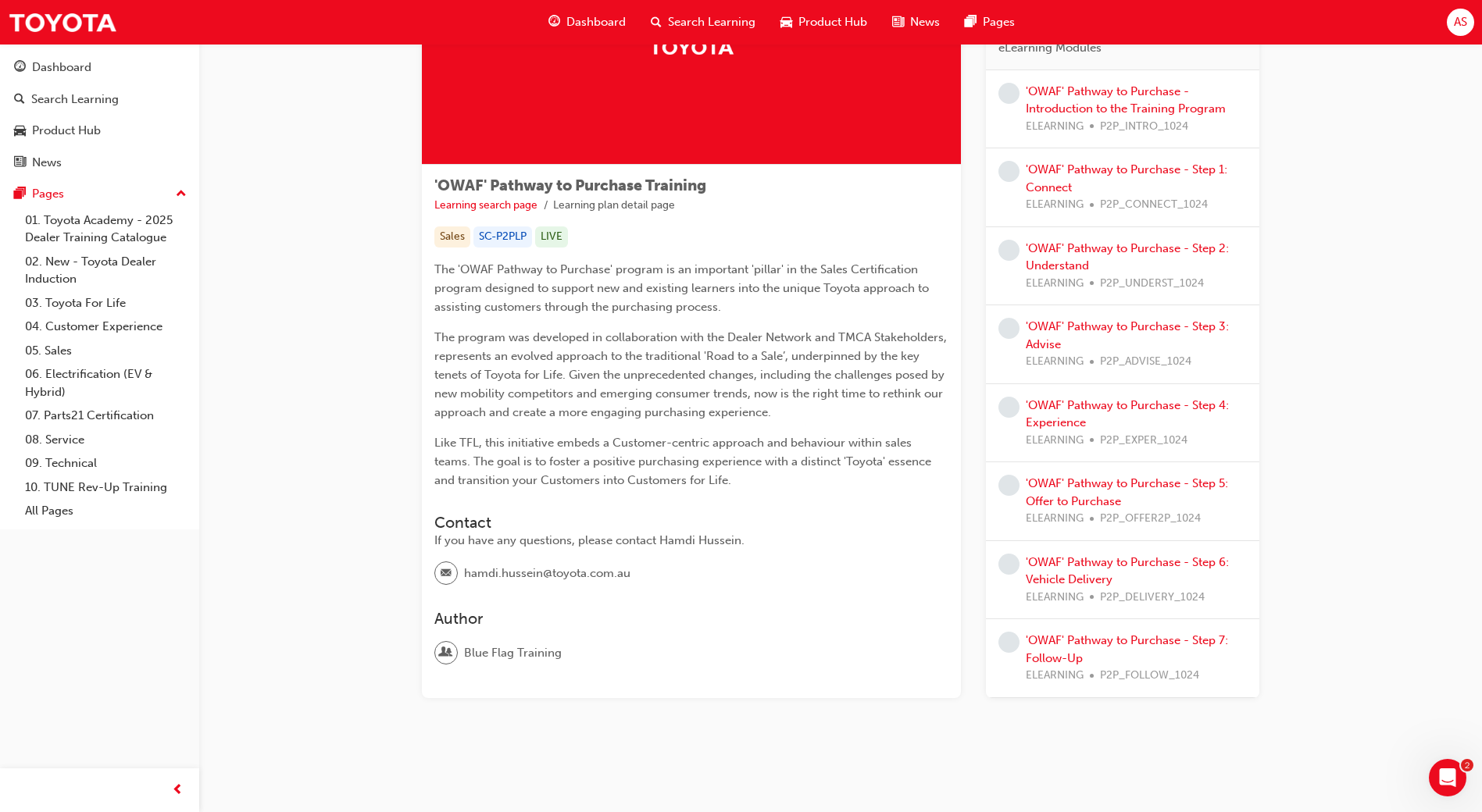 scroll, scrollTop: 0, scrollLeft: 0, axis: both 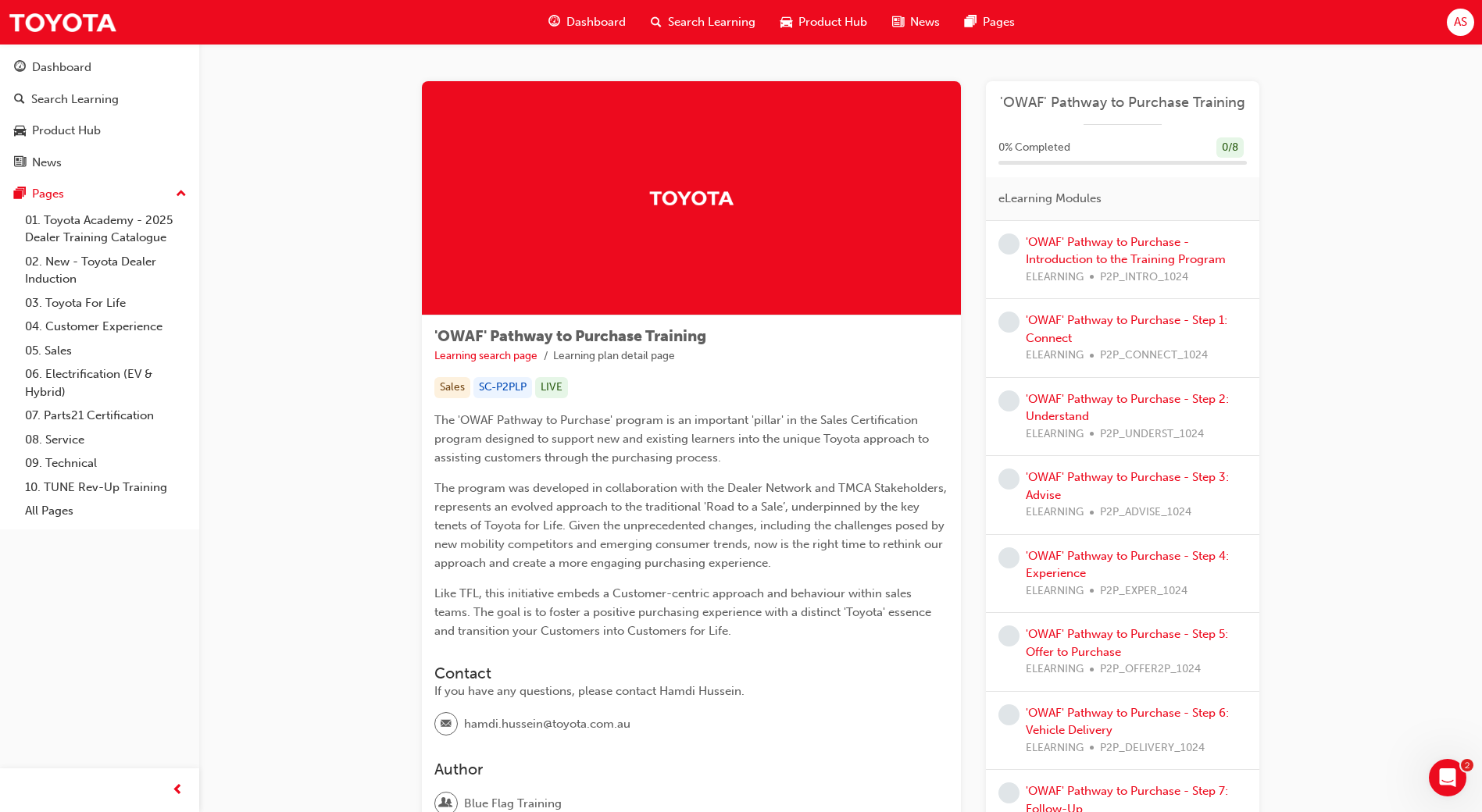 click on "Dashboard" at bounding box center [596, 22] 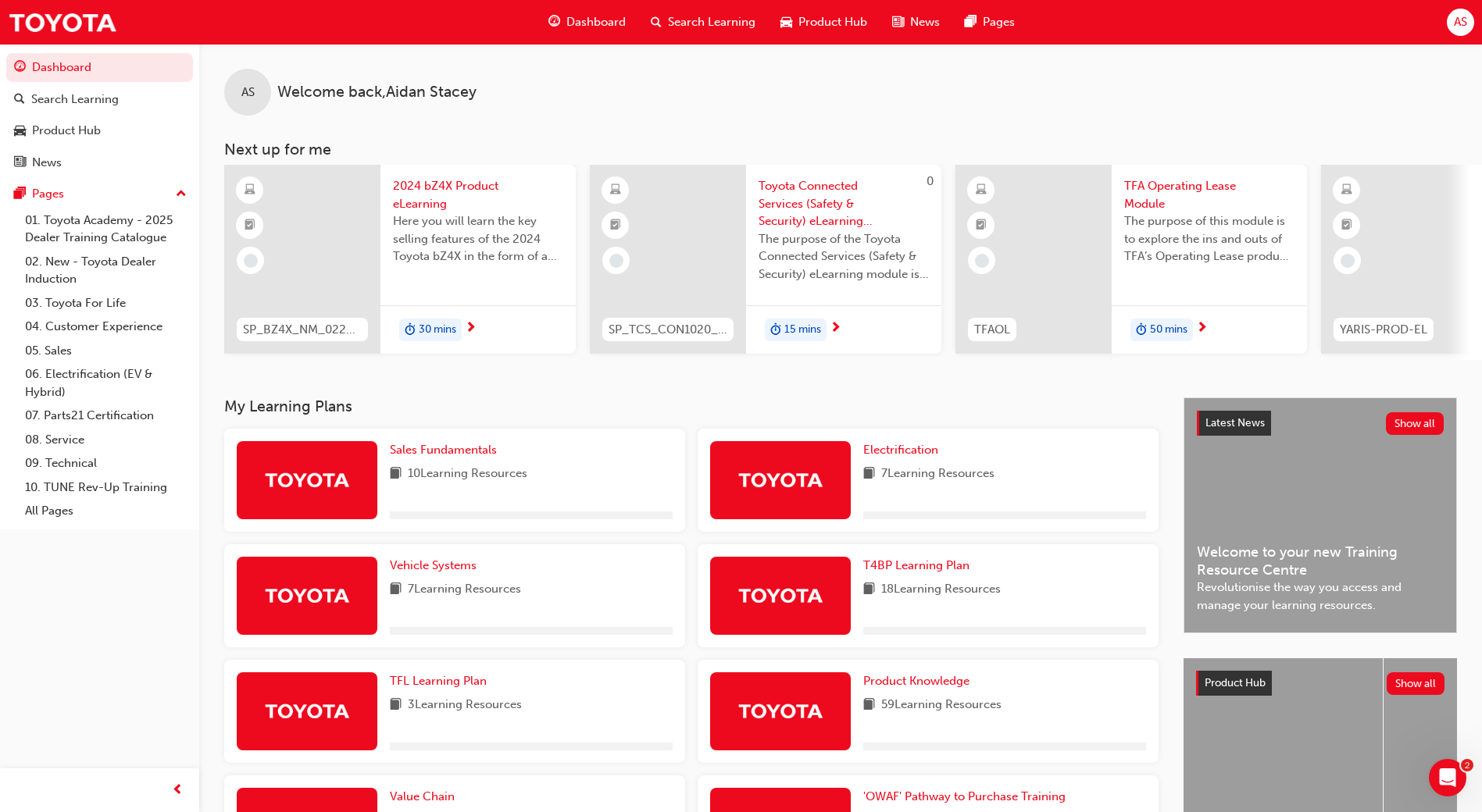scroll, scrollTop: 265, scrollLeft: 0, axis: vertical 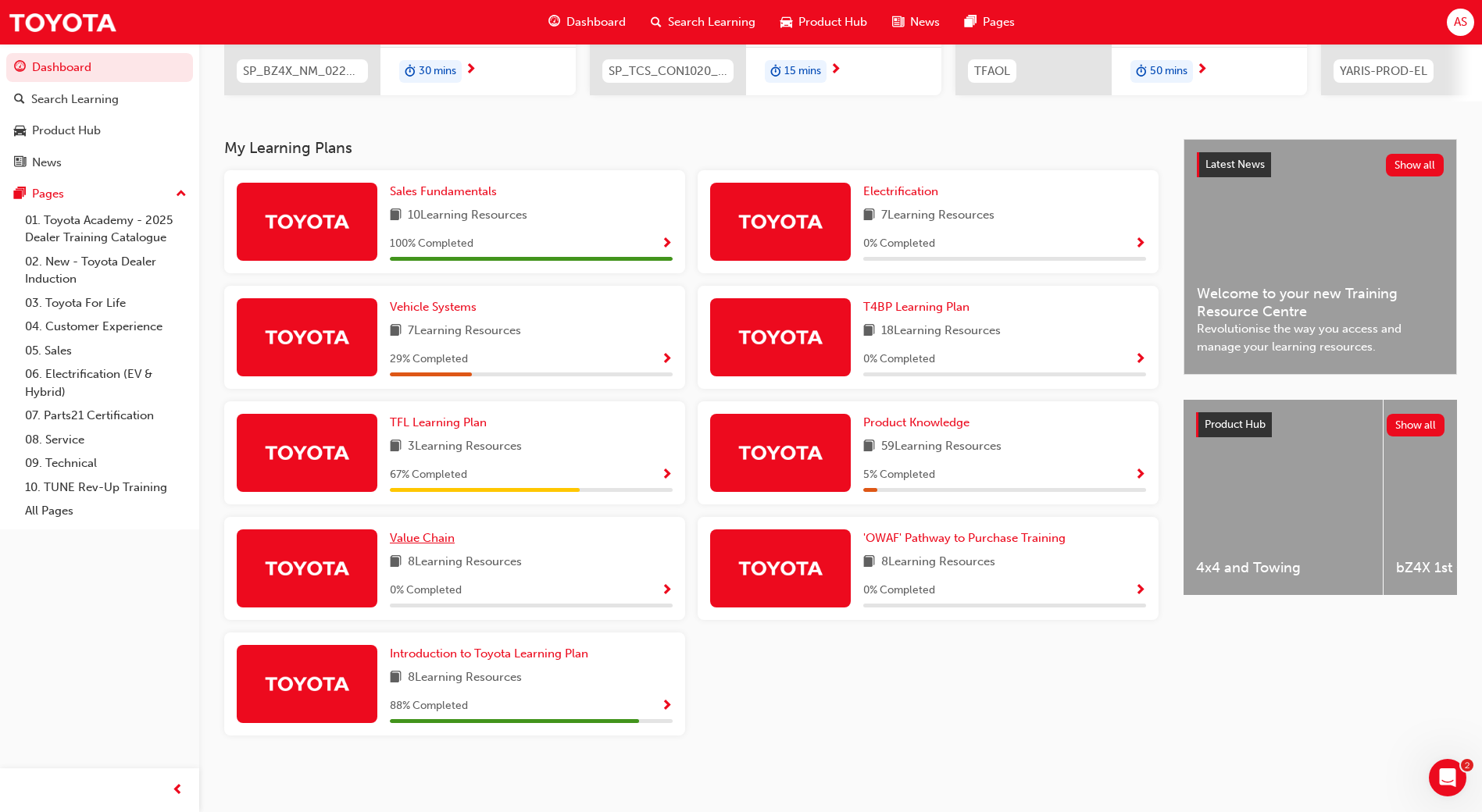 click on "Value Chain" at bounding box center (422, 538) 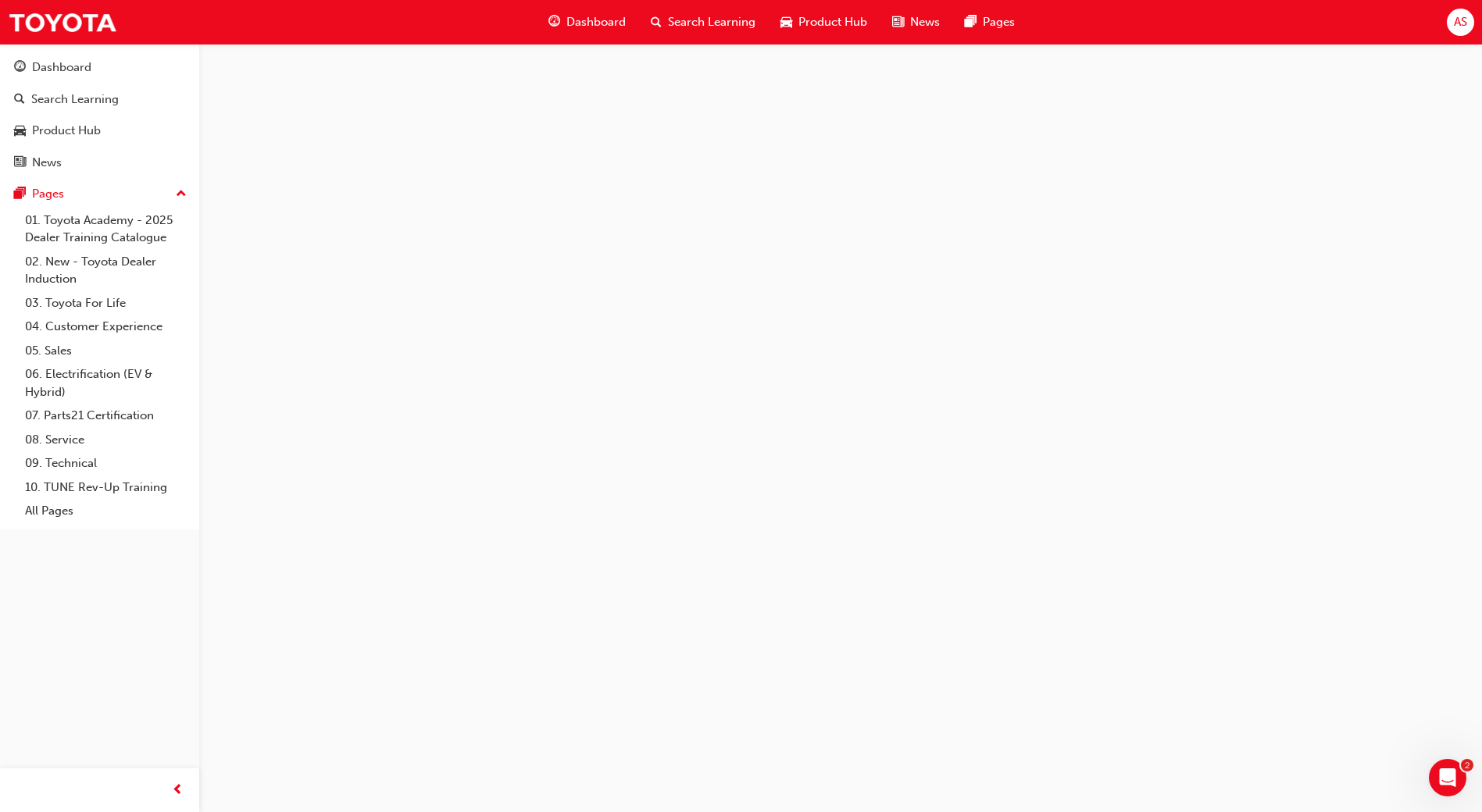 scroll, scrollTop: 0, scrollLeft: 0, axis: both 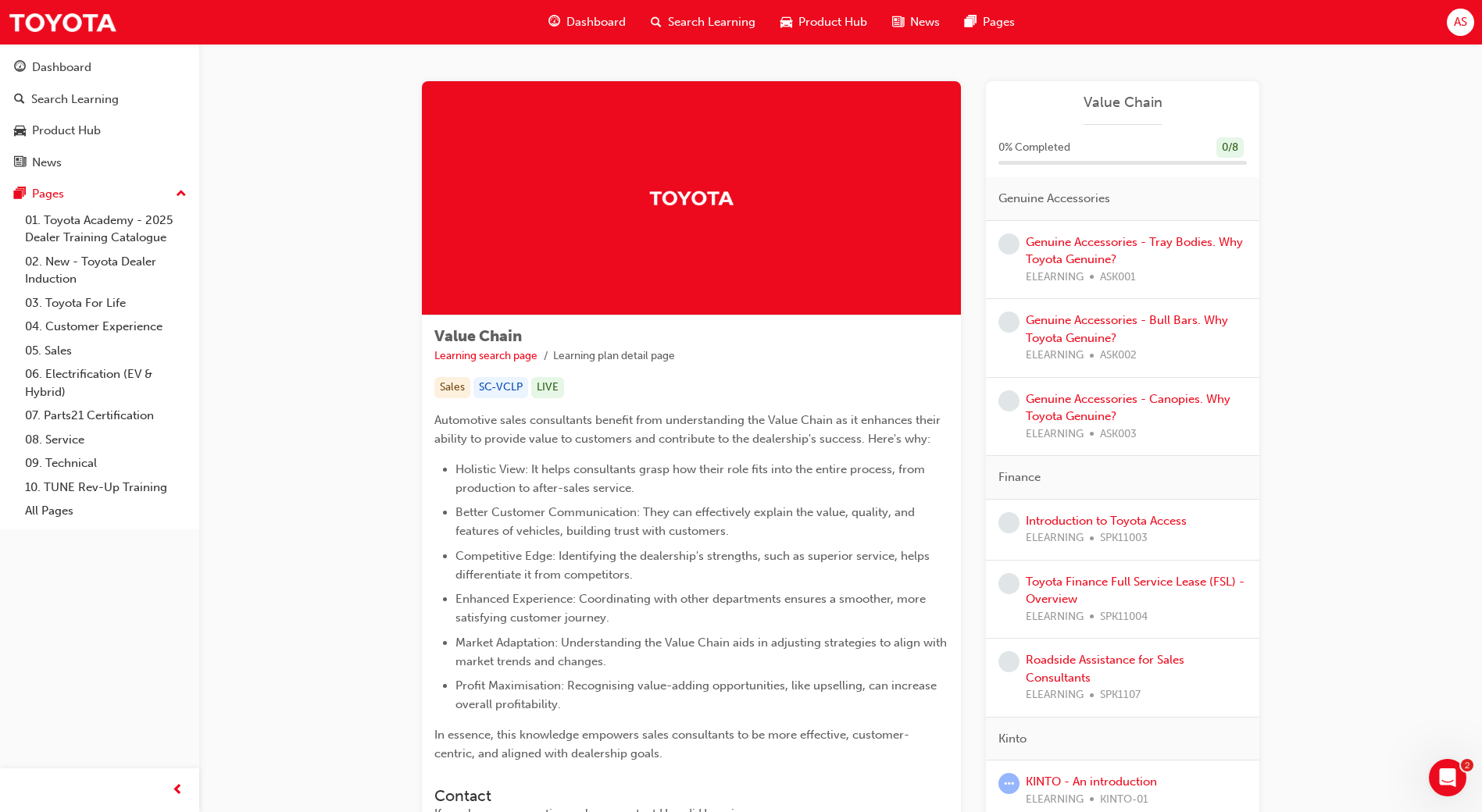 click on "Dashboard" at bounding box center (596, 22) 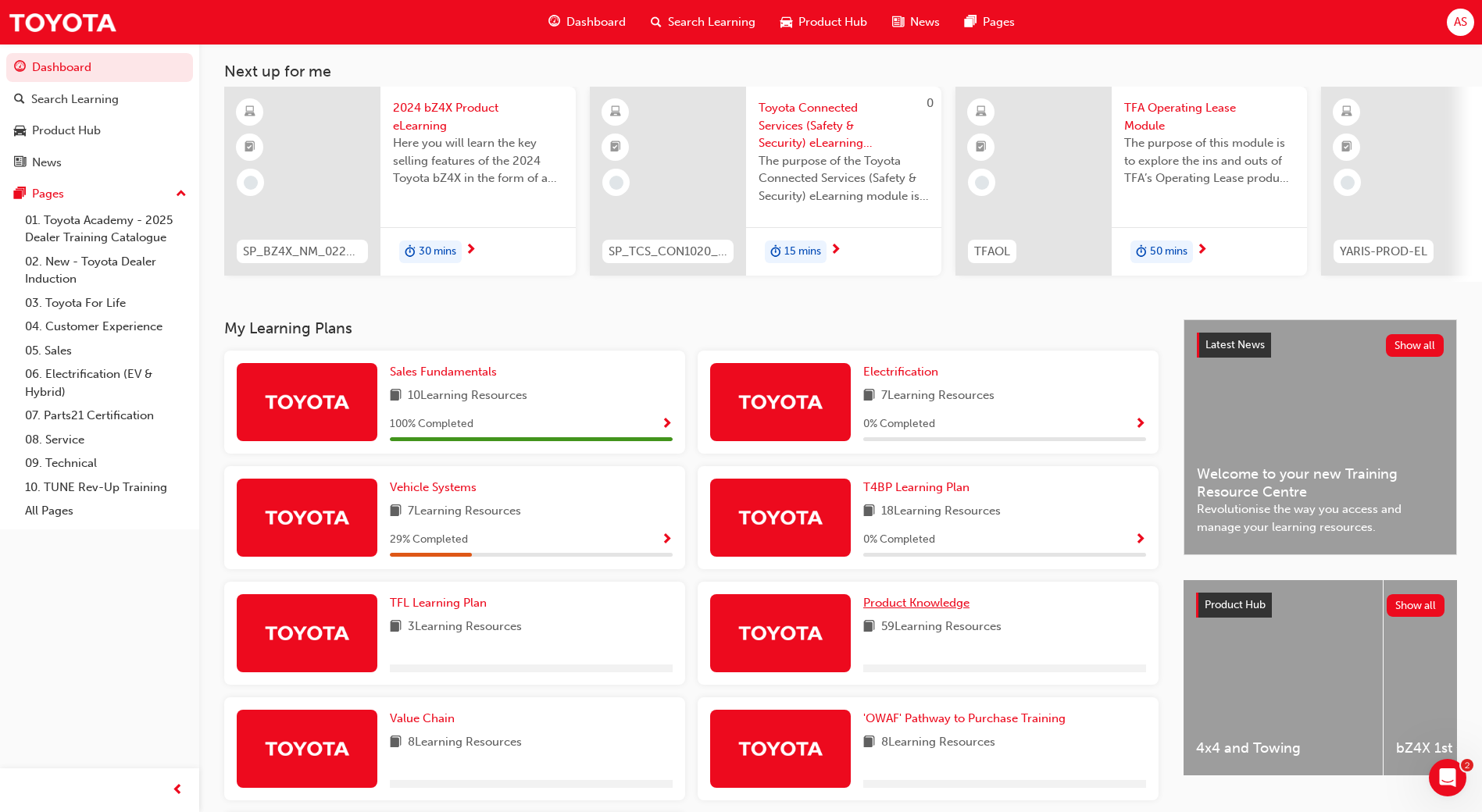 scroll, scrollTop: 156, scrollLeft: 0, axis: vertical 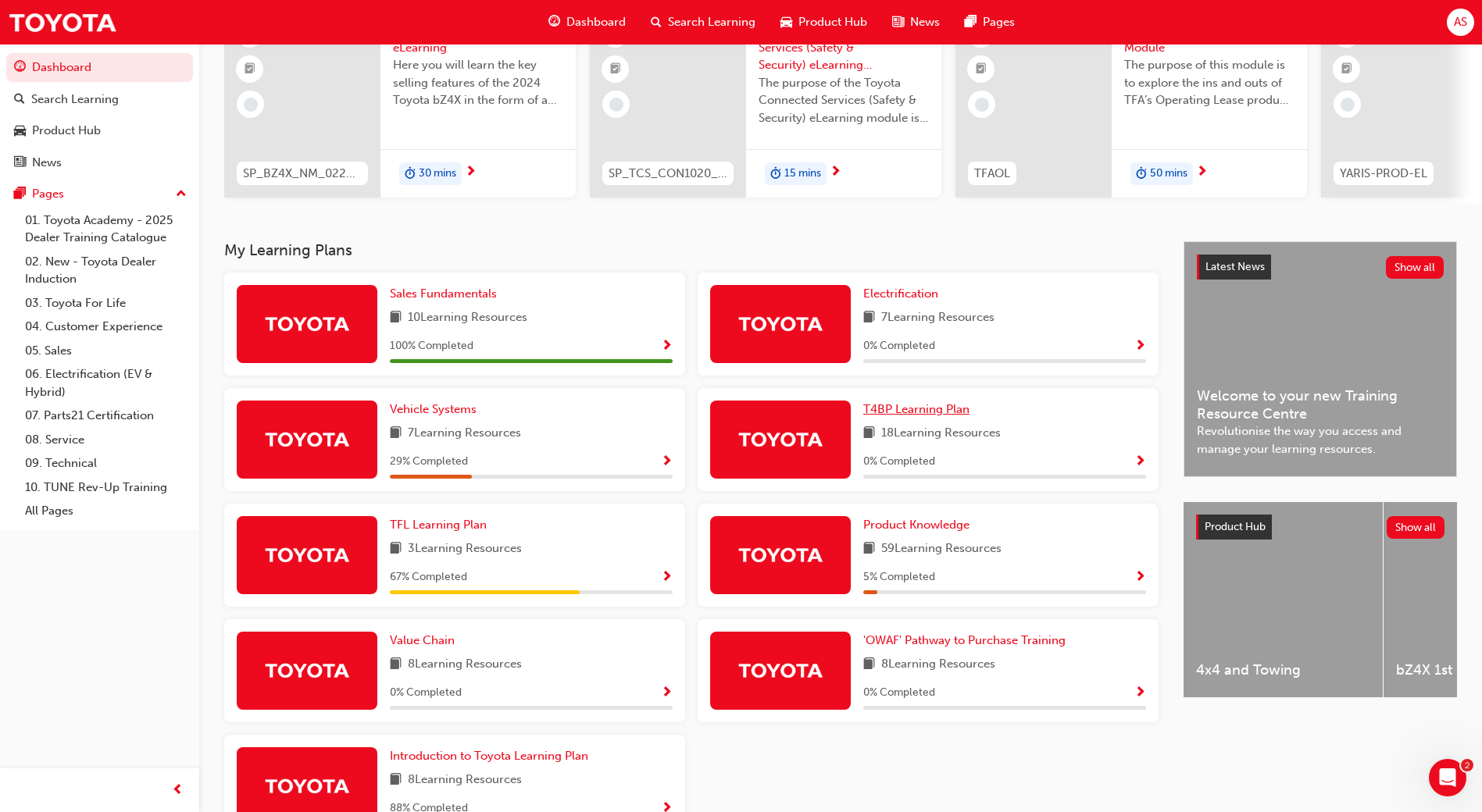 click on "T4BP Learning Plan" at bounding box center [916, 409] 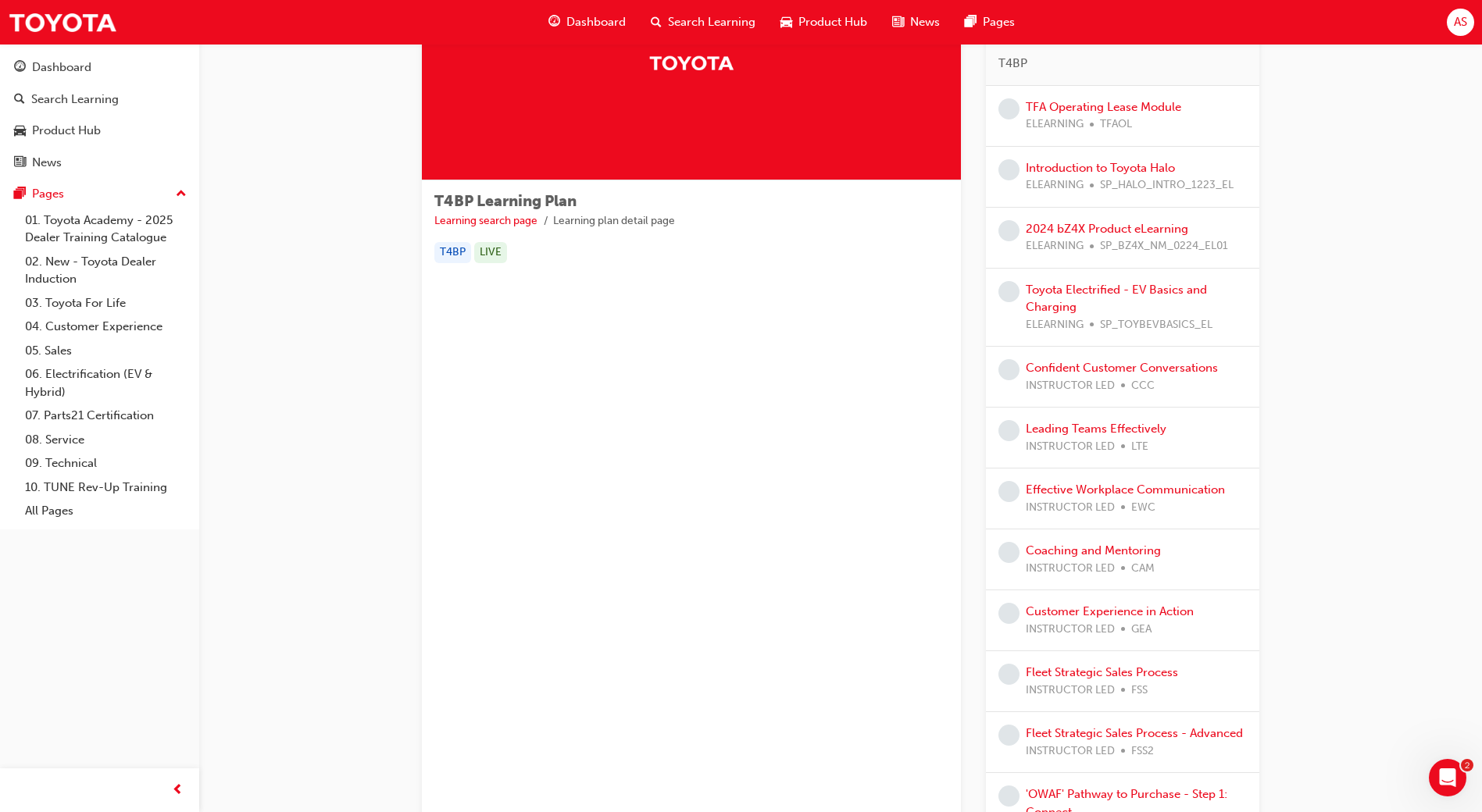 scroll, scrollTop: 0, scrollLeft: 0, axis: both 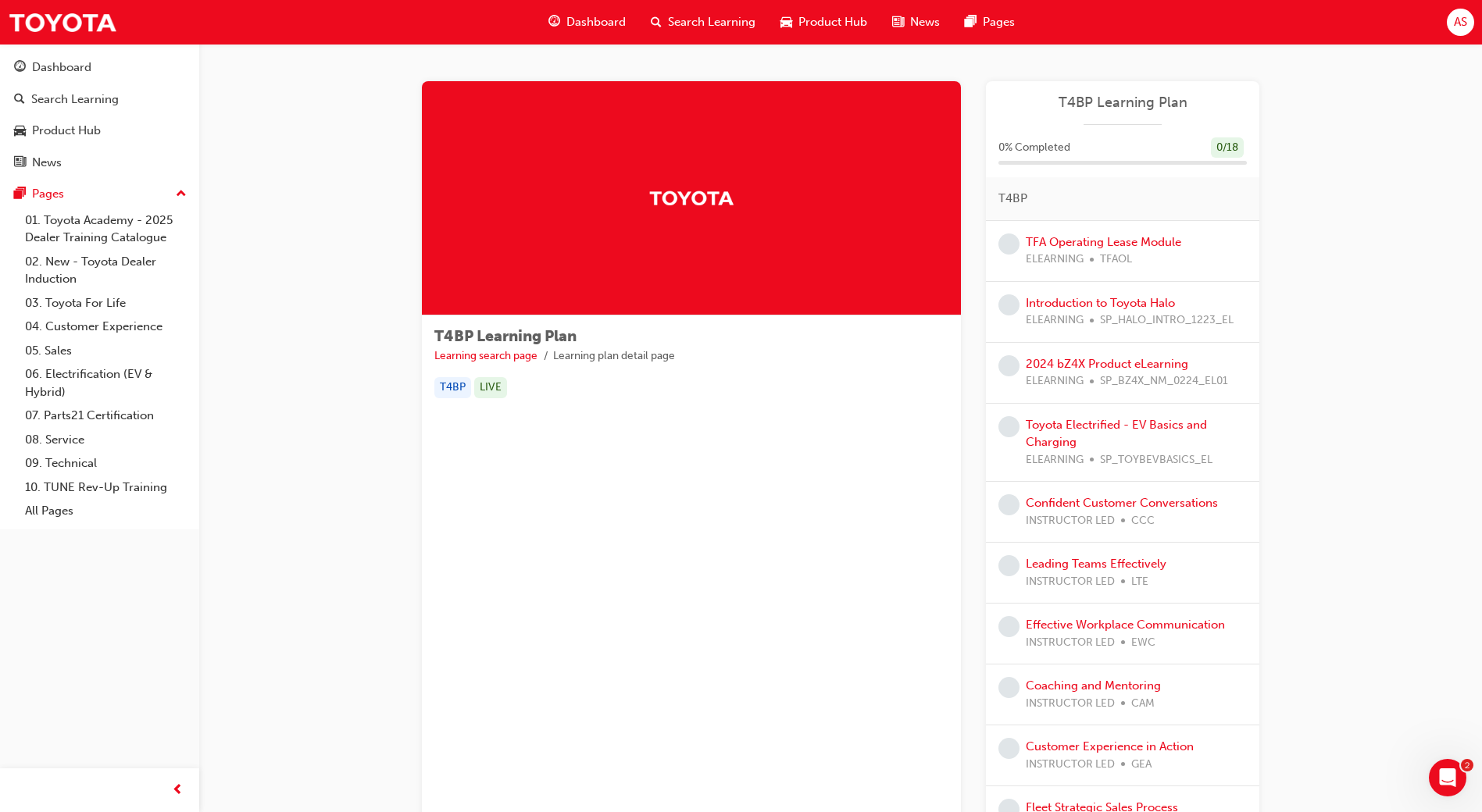 click on "Dashboard" at bounding box center [587, 22] 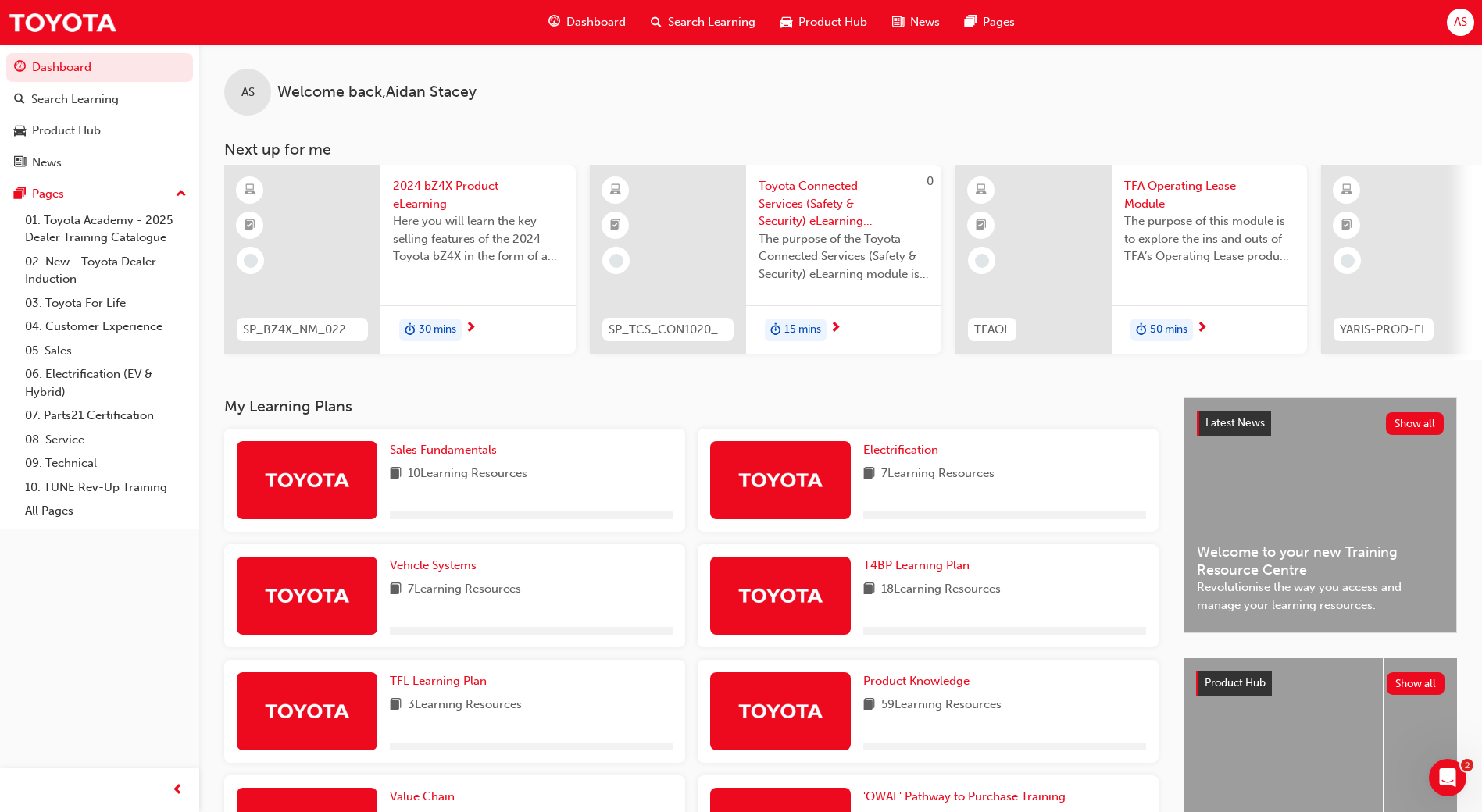 scroll, scrollTop: 156, scrollLeft: 0, axis: vertical 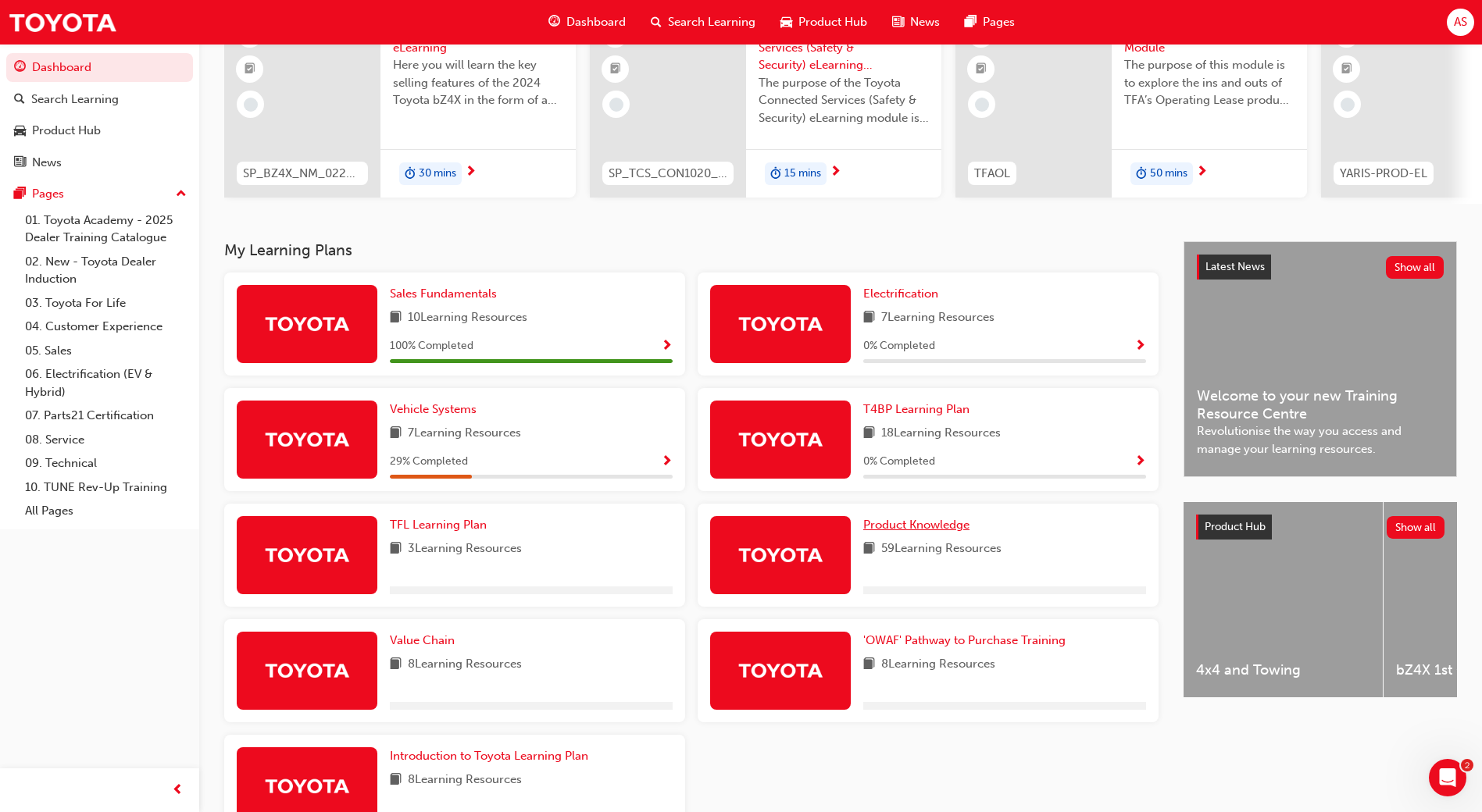 click on "Product Knowledge" at bounding box center [916, 525] 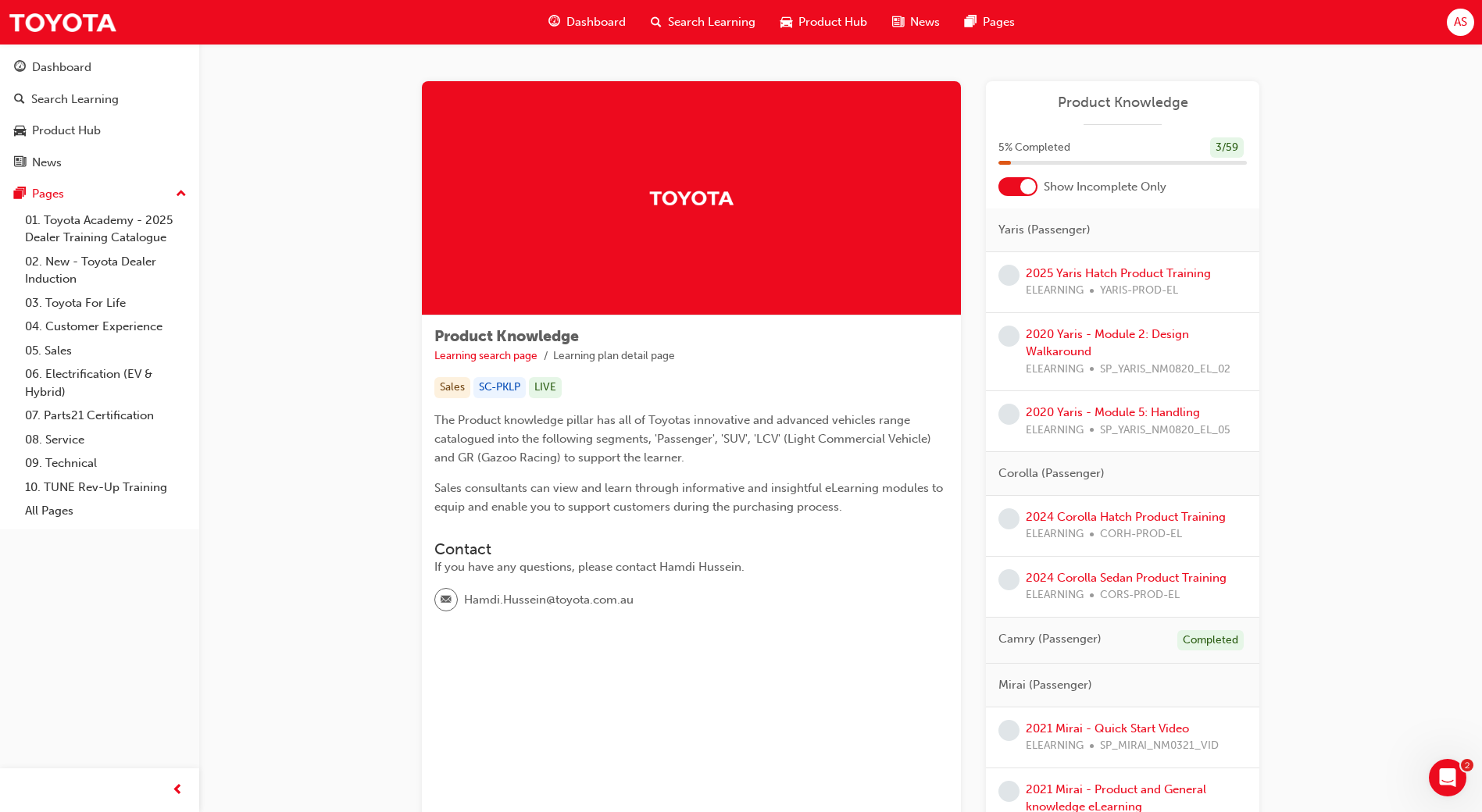 scroll, scrollTop: 156, scrollLeft: 0, axis: vertical 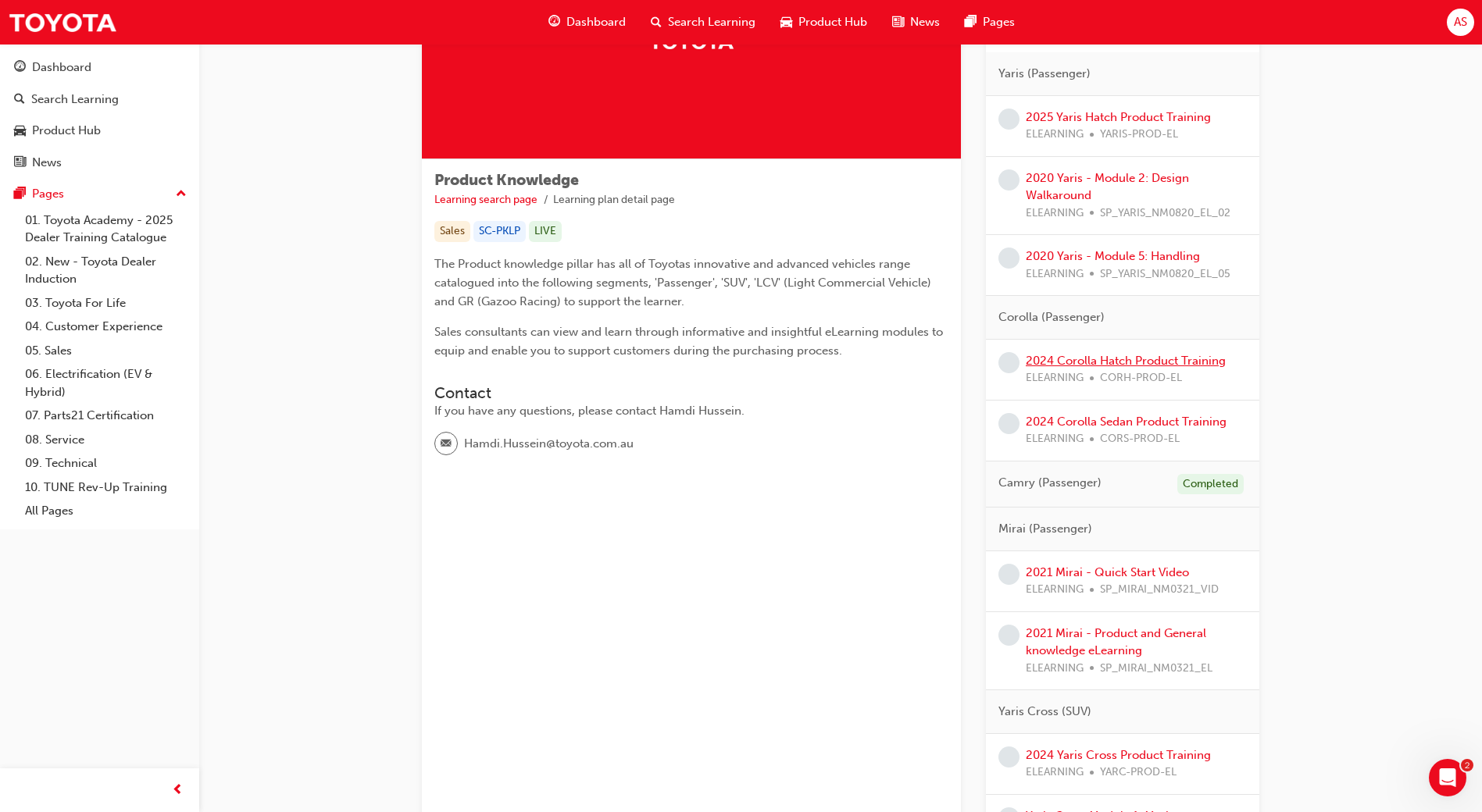 click on "2024 Corolla Hatch Product Training" at bounding box center (1126, 361) 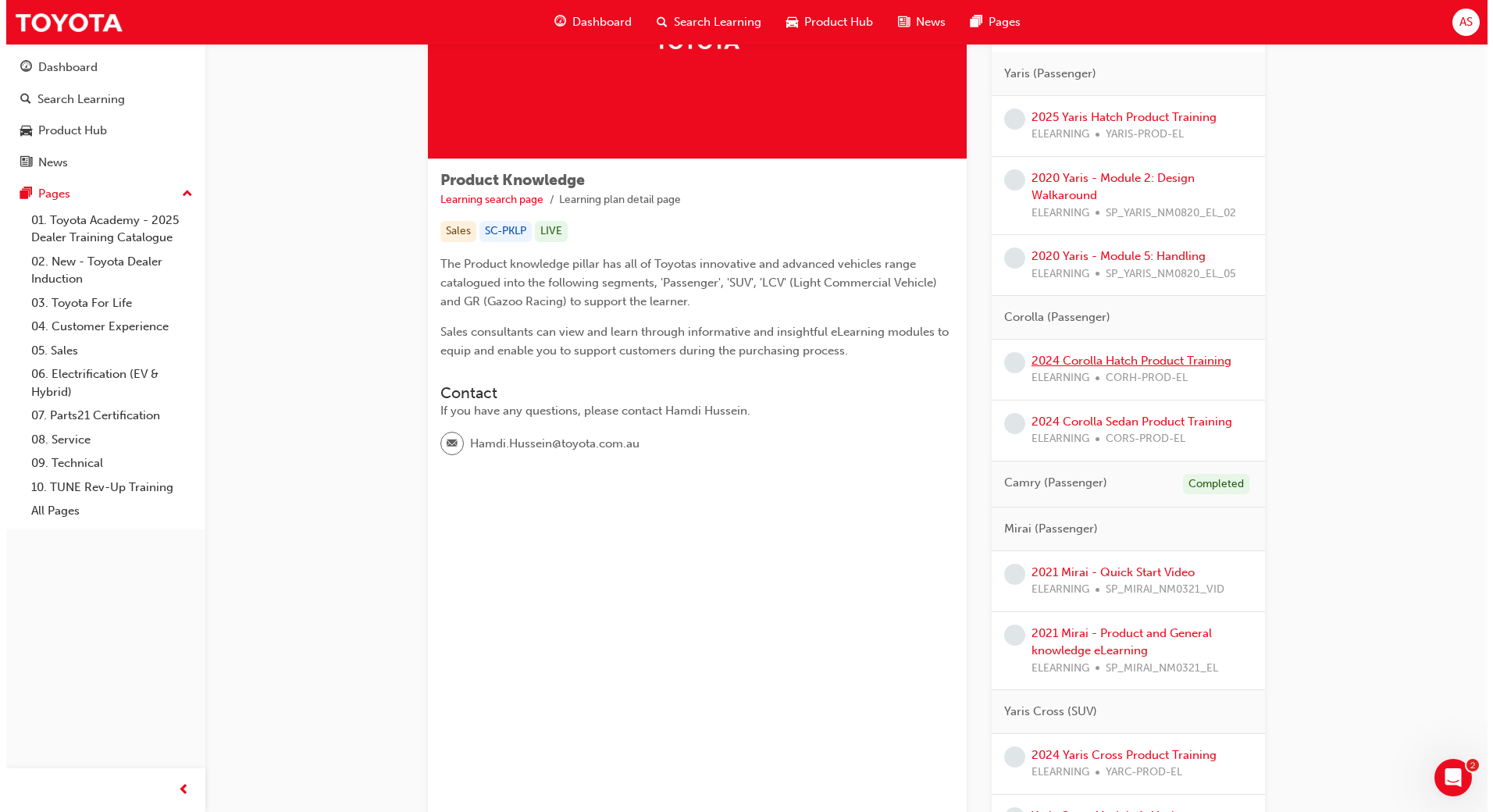 scroll, scrollTop: 0, scrollLeft: 0, axis: both 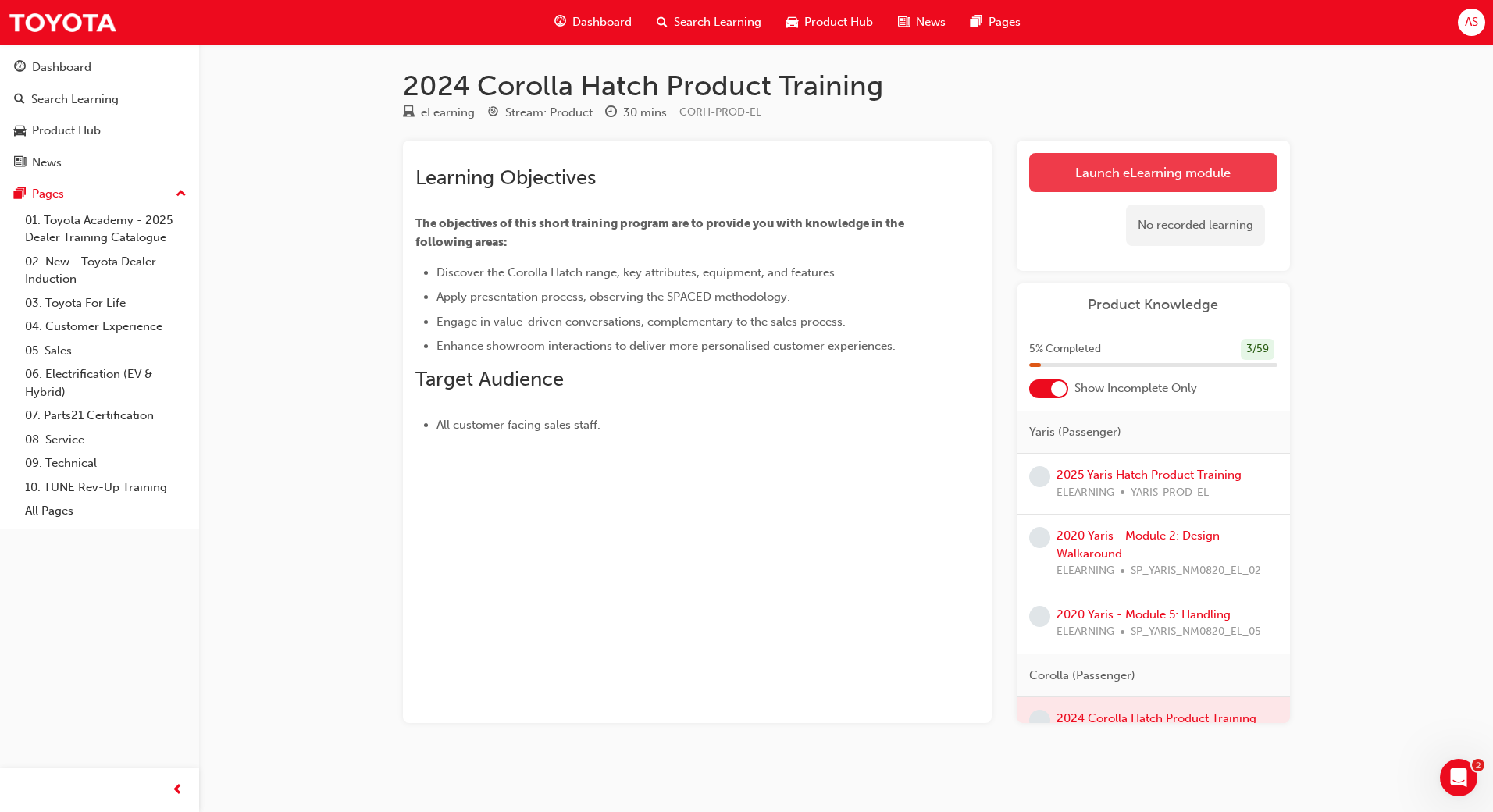 click on "Launch eLearning module" at bounding box center (1153, 173) 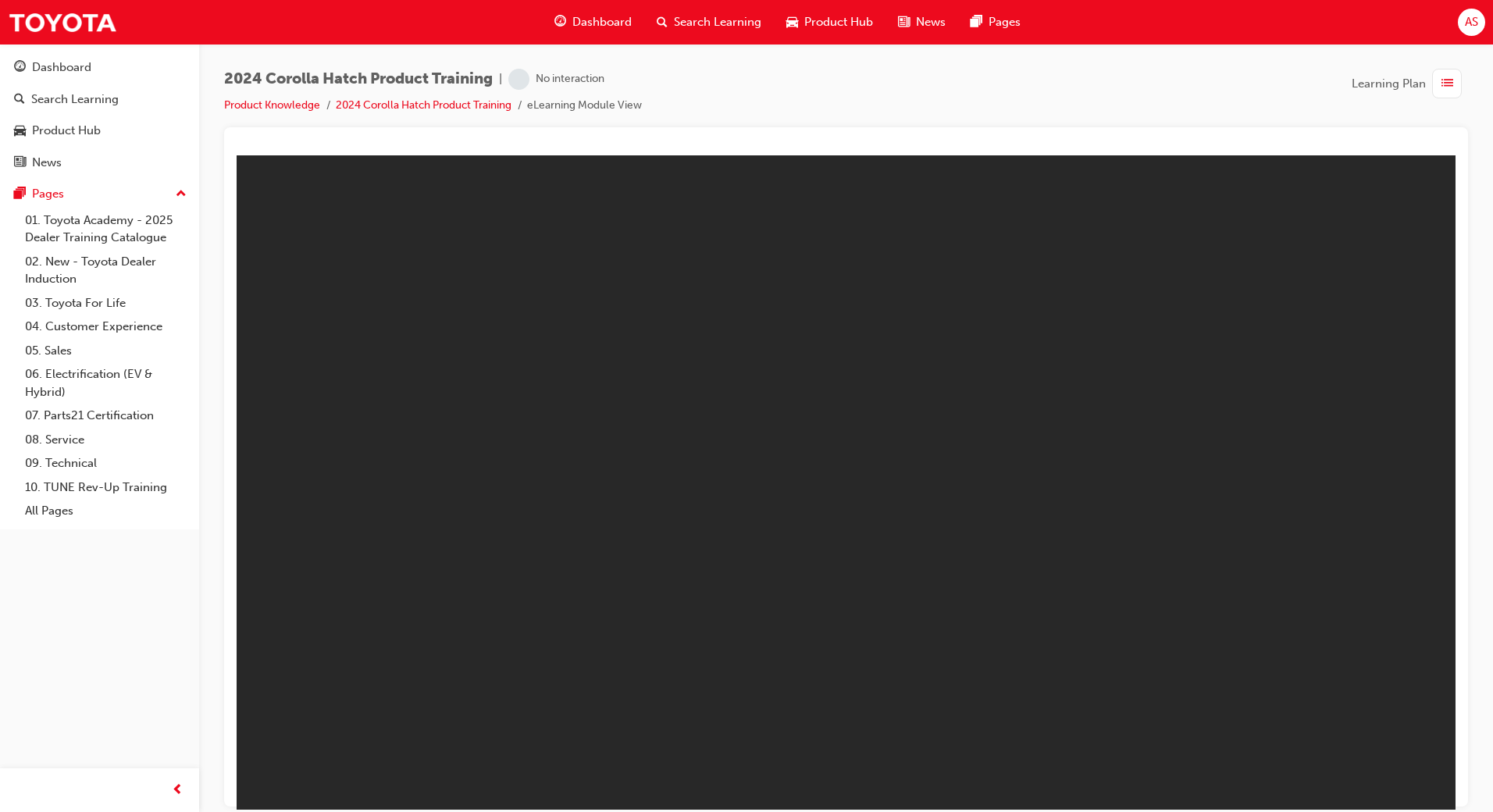 scroll, scrollTop: 0, scrollLeft: 0, axis: both 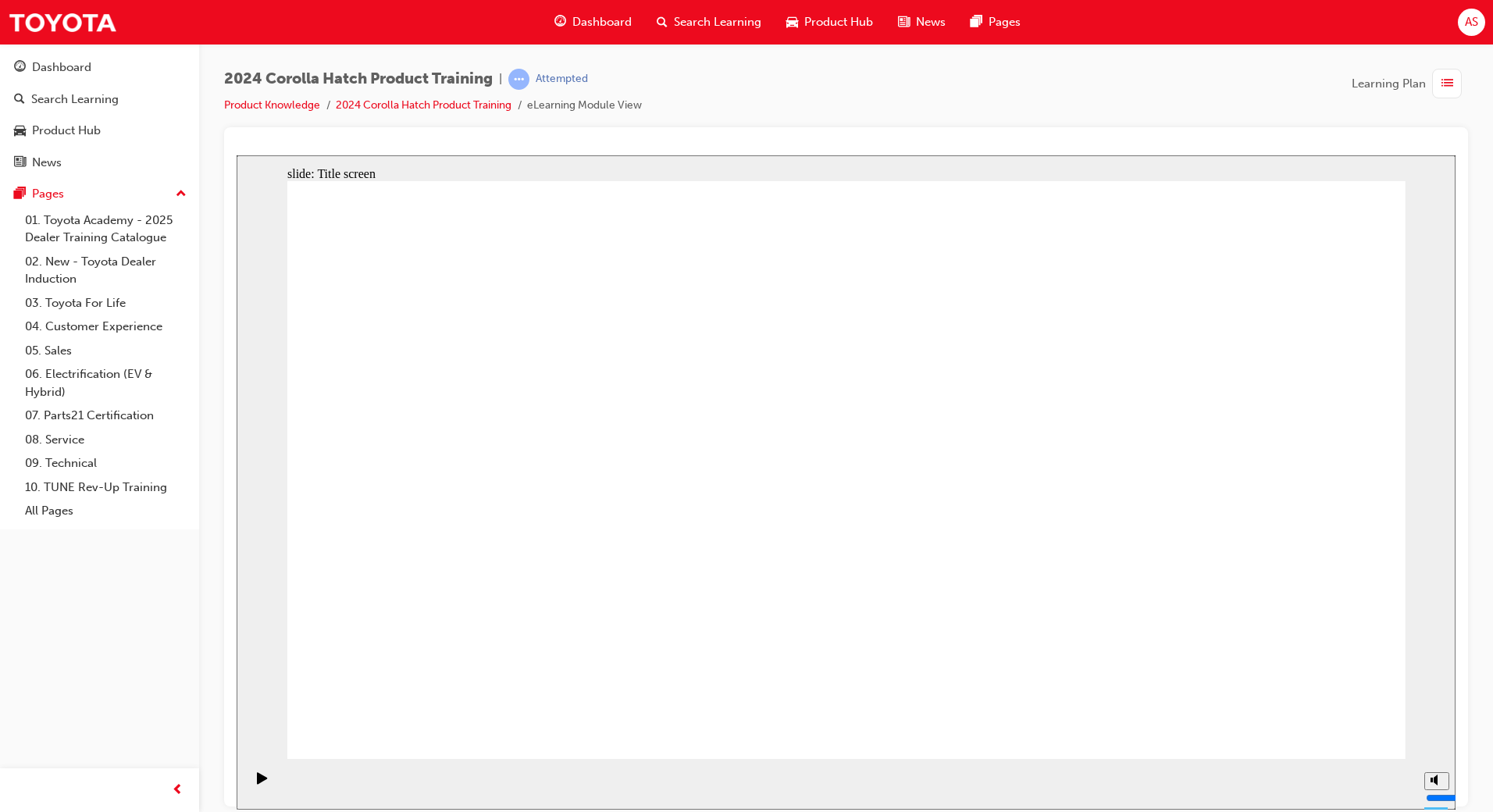drag, startPoint x: 779, startPoint y: 696, endPoint x: 815, endPoint y: 703, distance: 36.67424 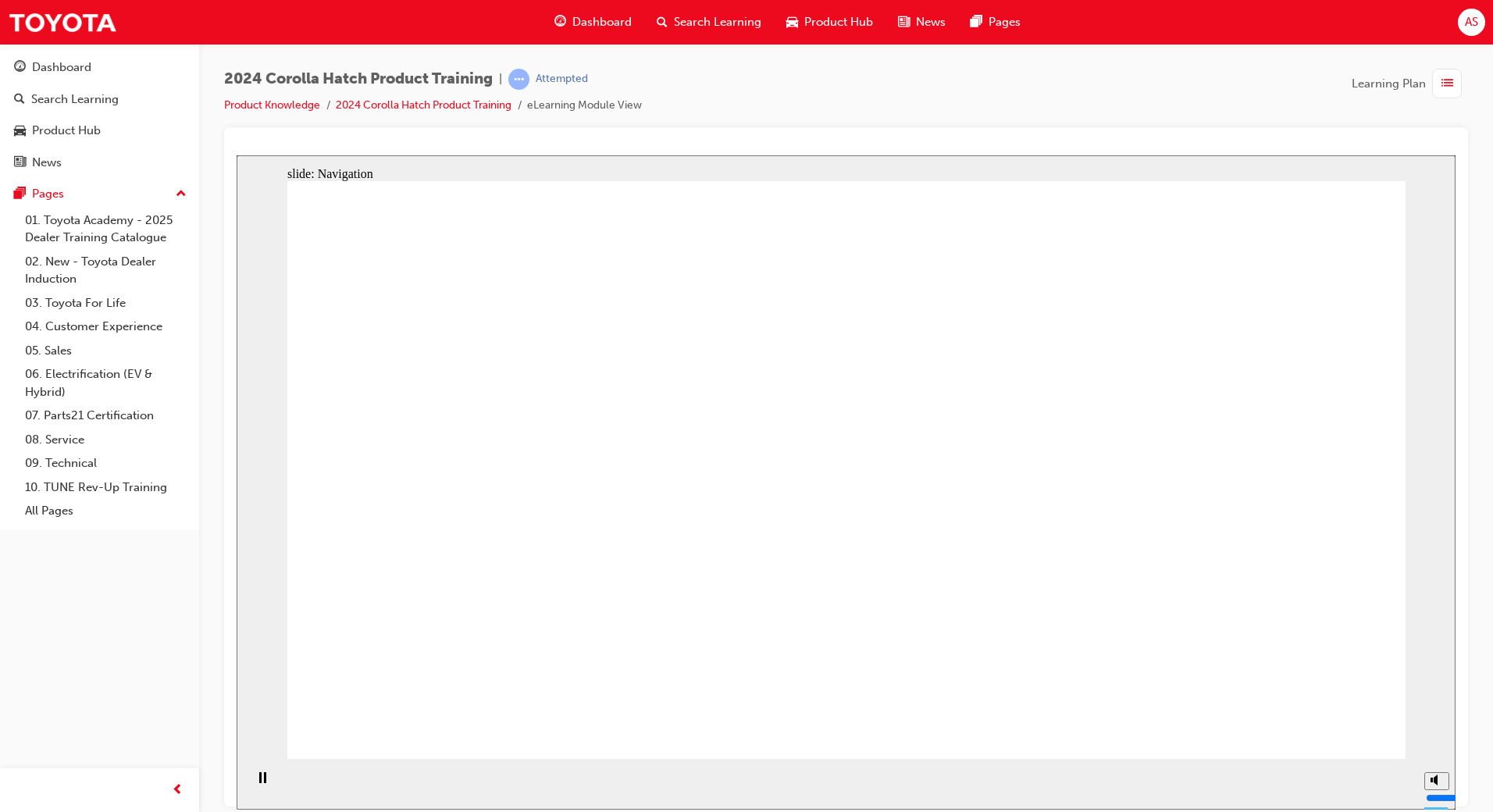 click 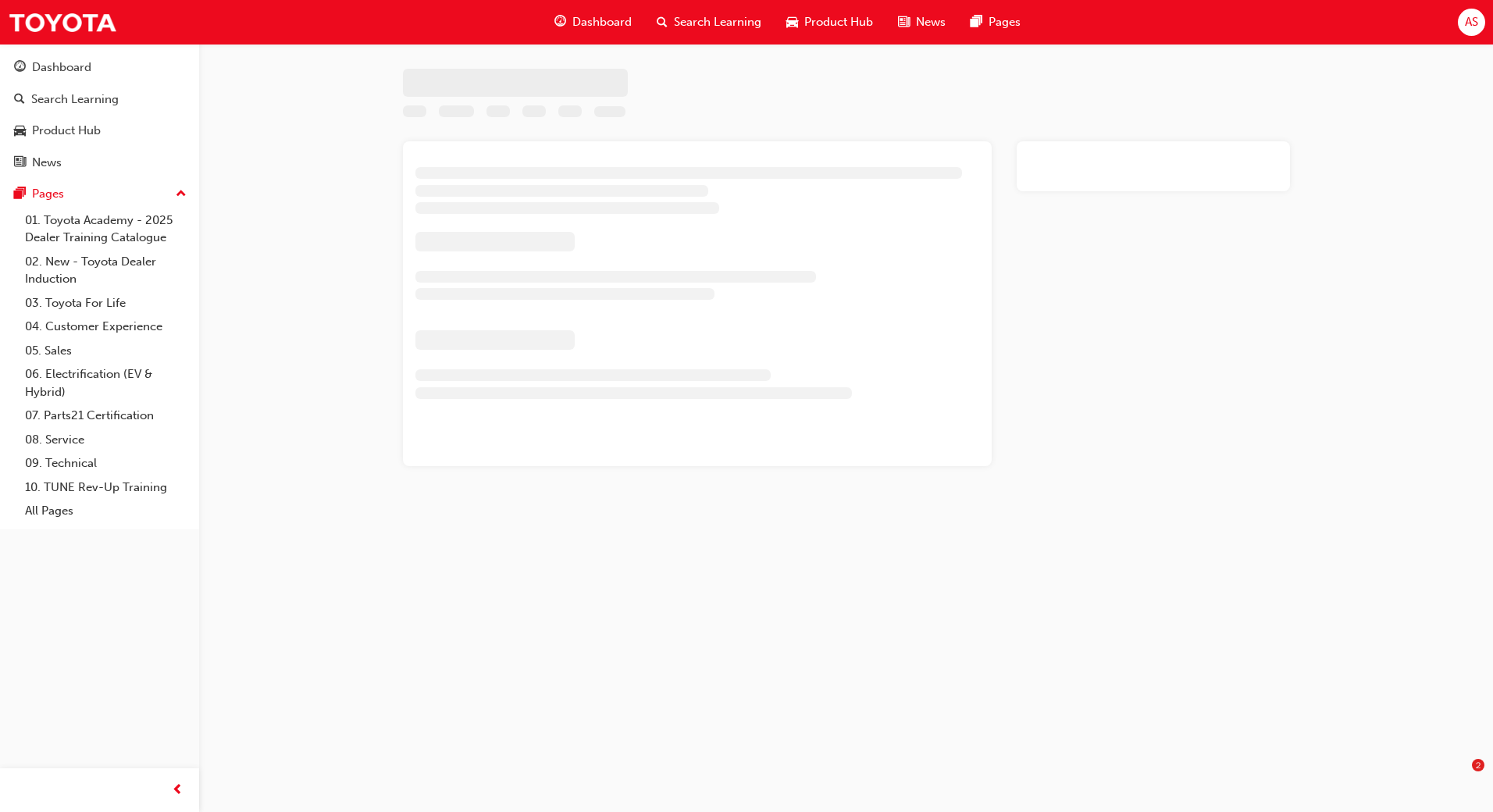 scroll, scrollTop: 0, scrollLeft: 0, axis: both 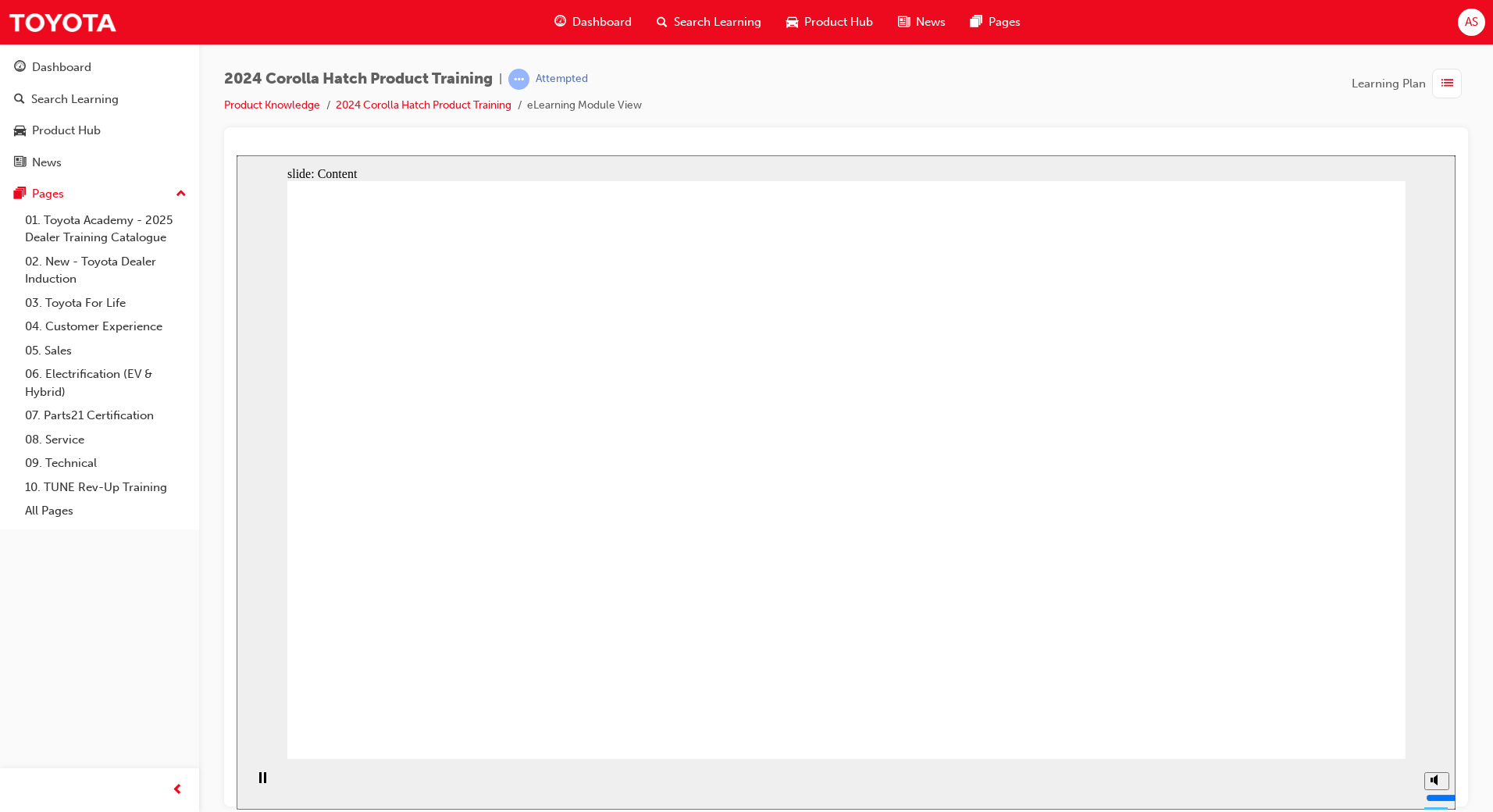 click 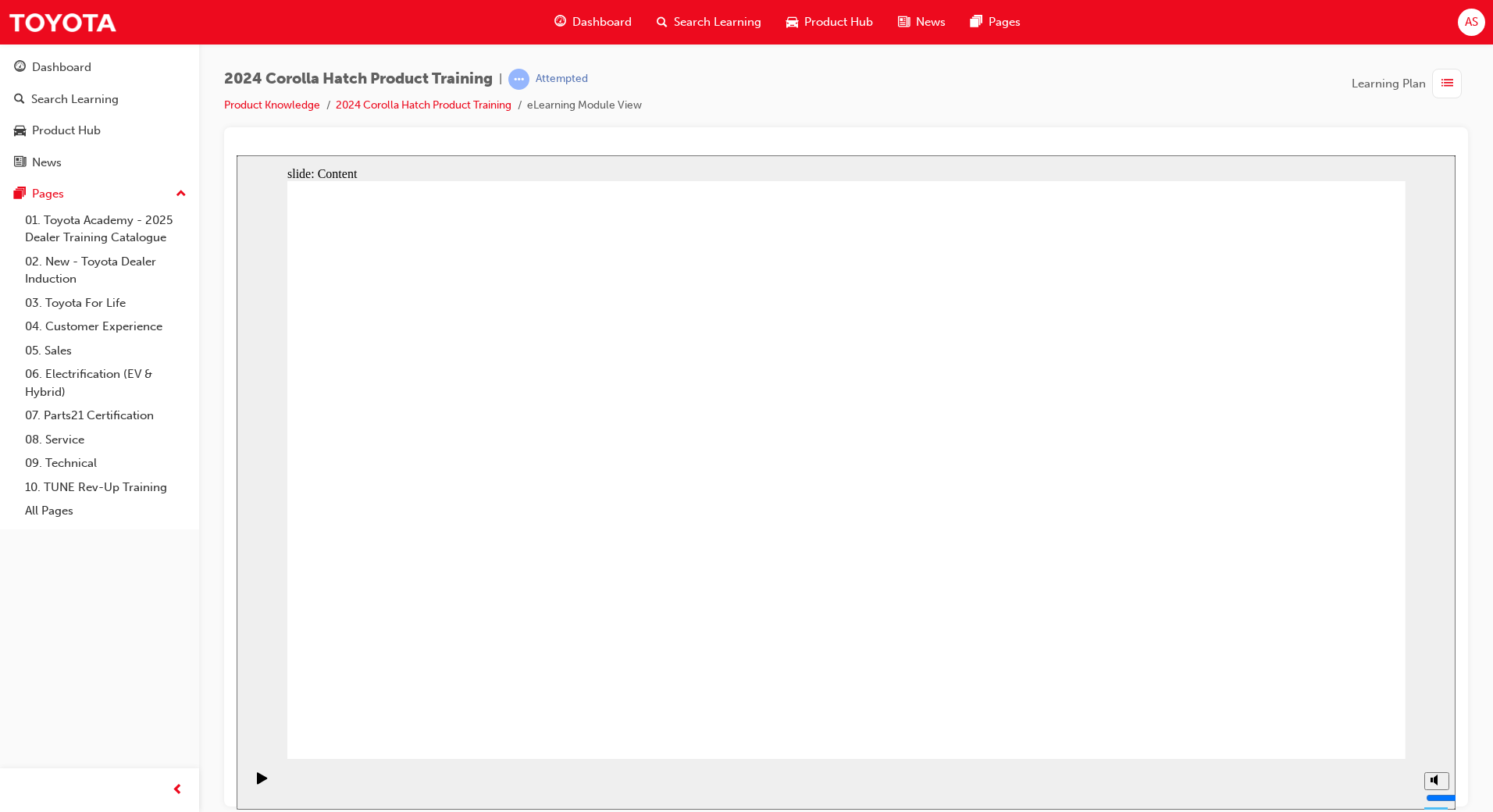 click 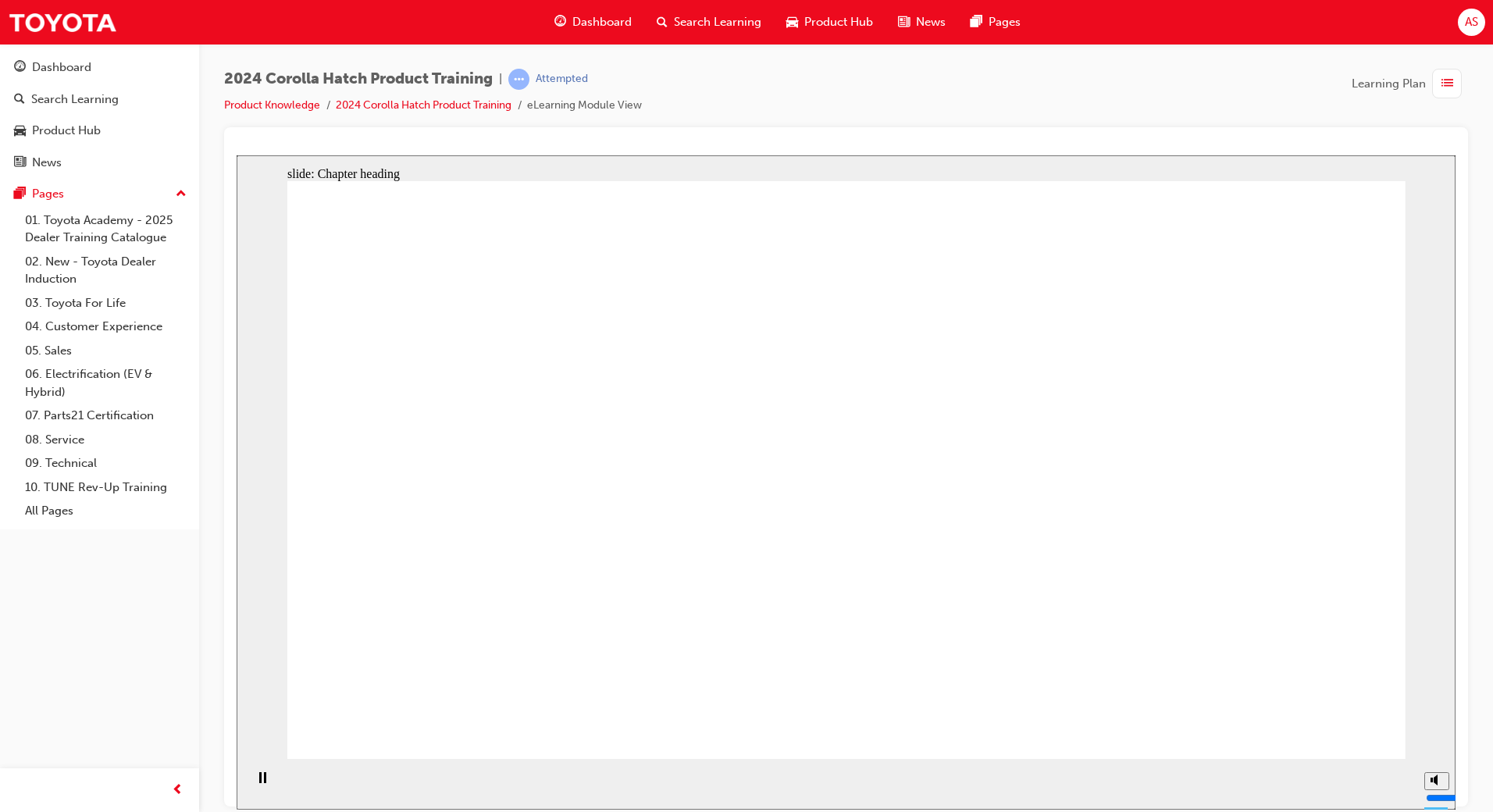 drag, startPoint x: 1343, startPoint y: 701, endPoint x: 1329, endPoint y: 714, distance: 19.104973 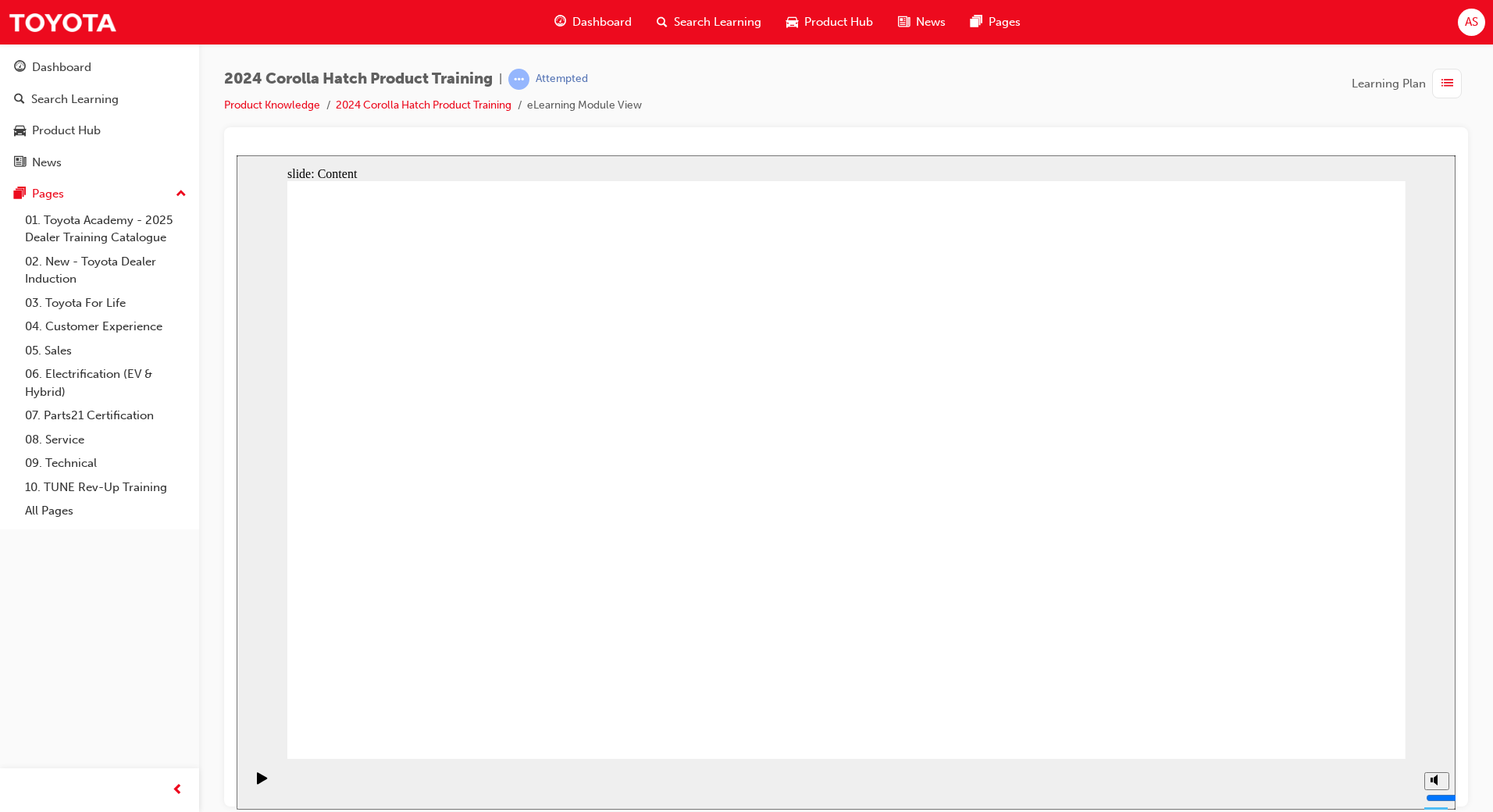 click 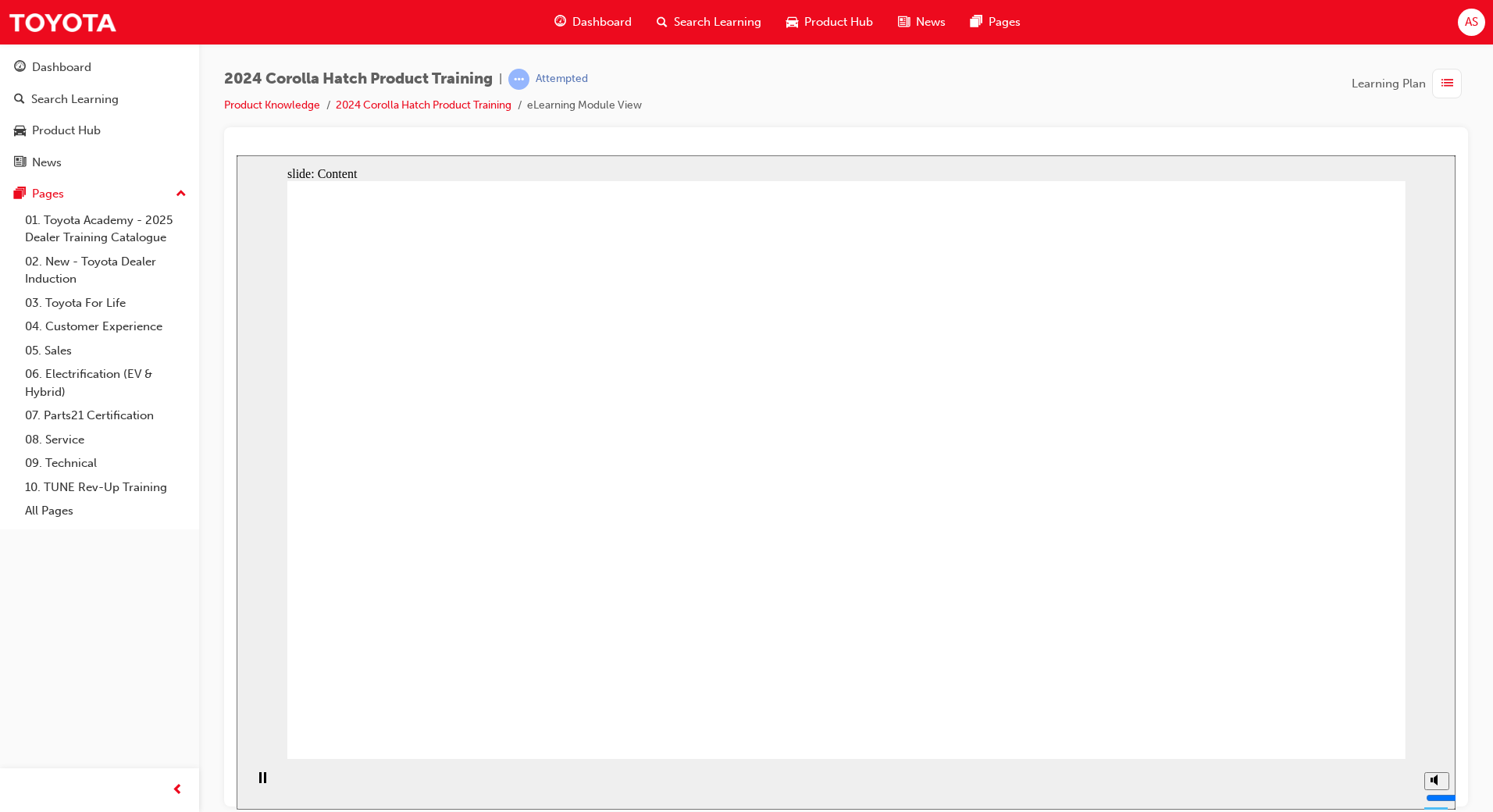 click 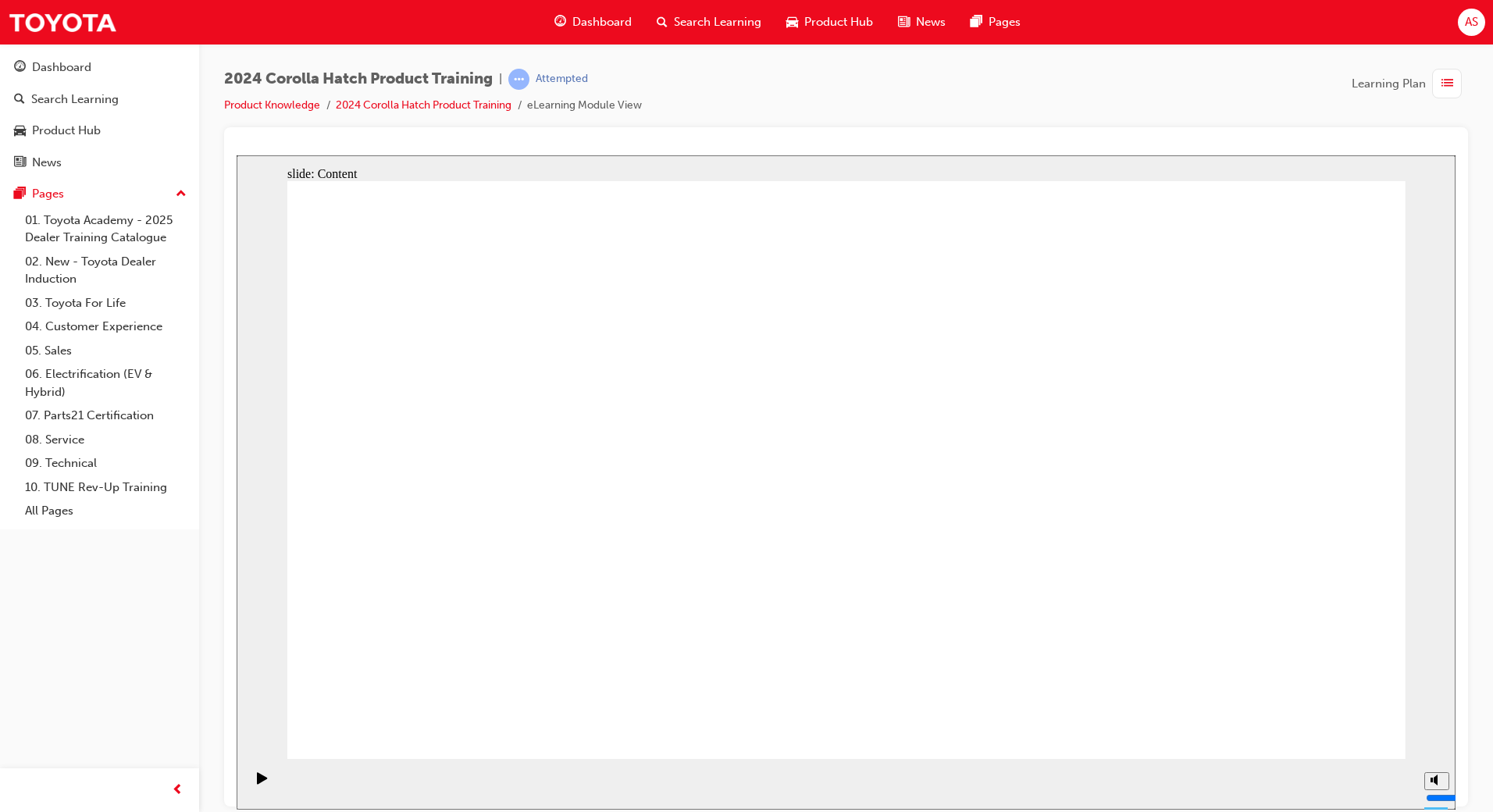 click 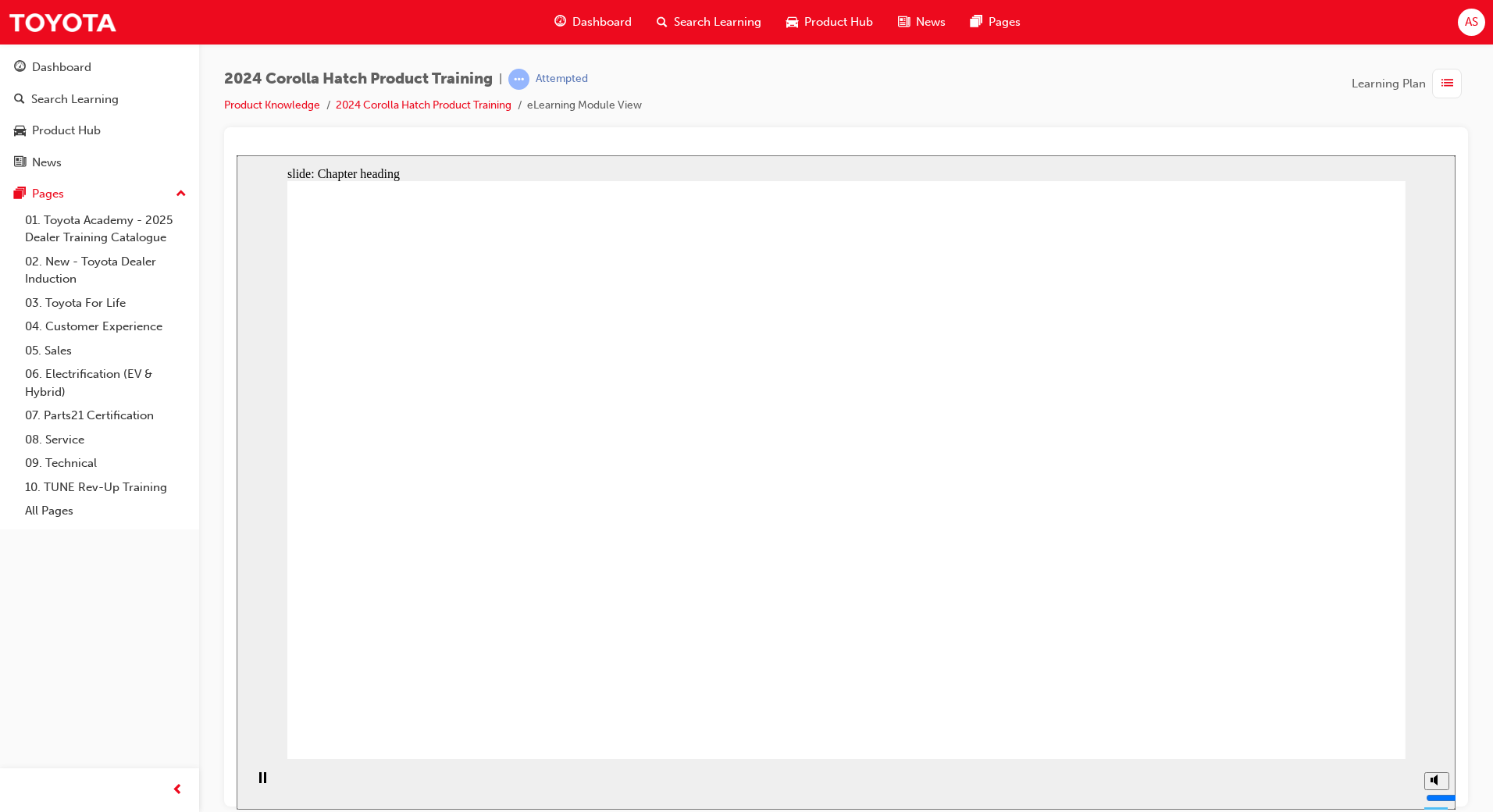 click 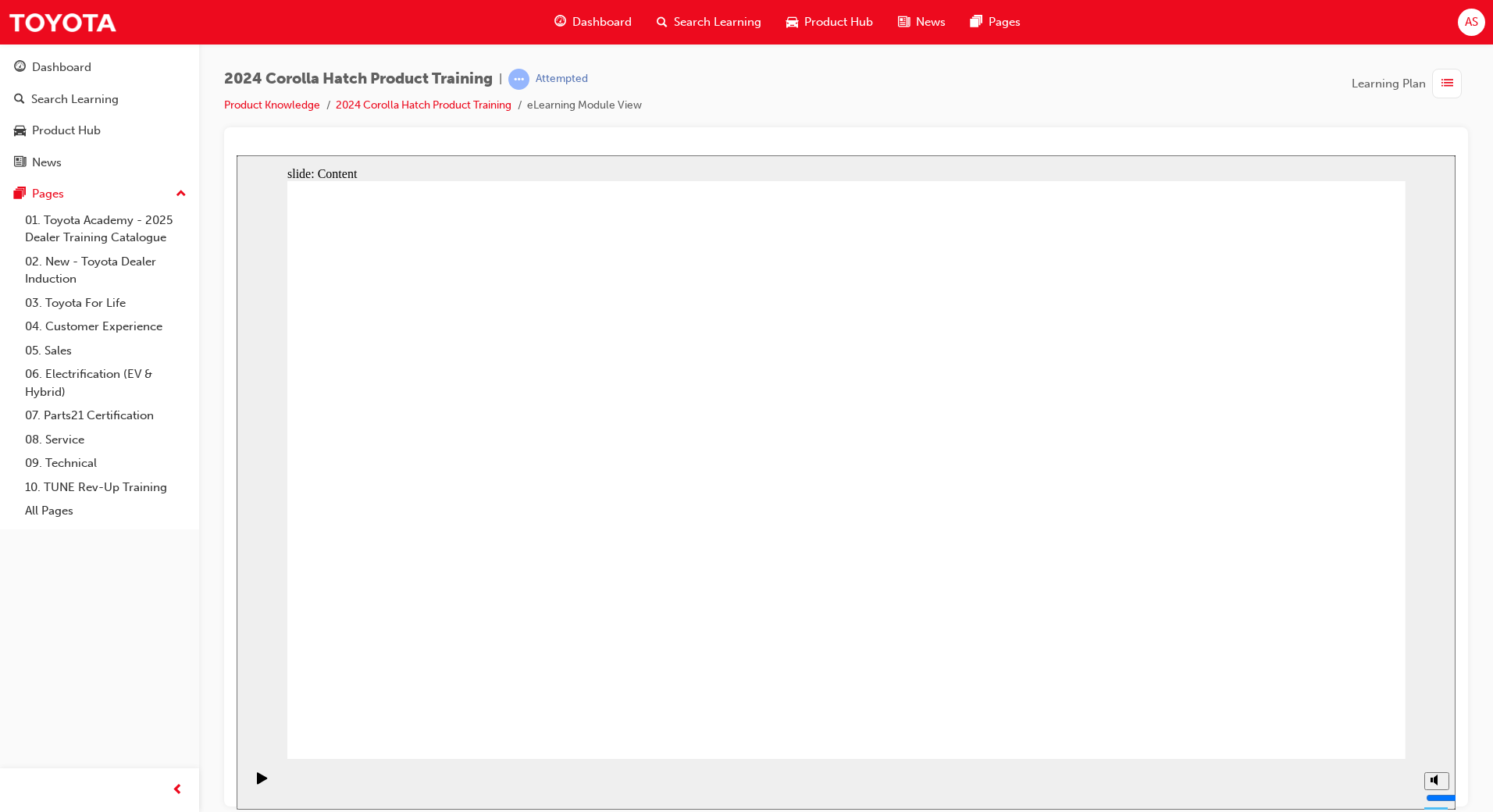 click 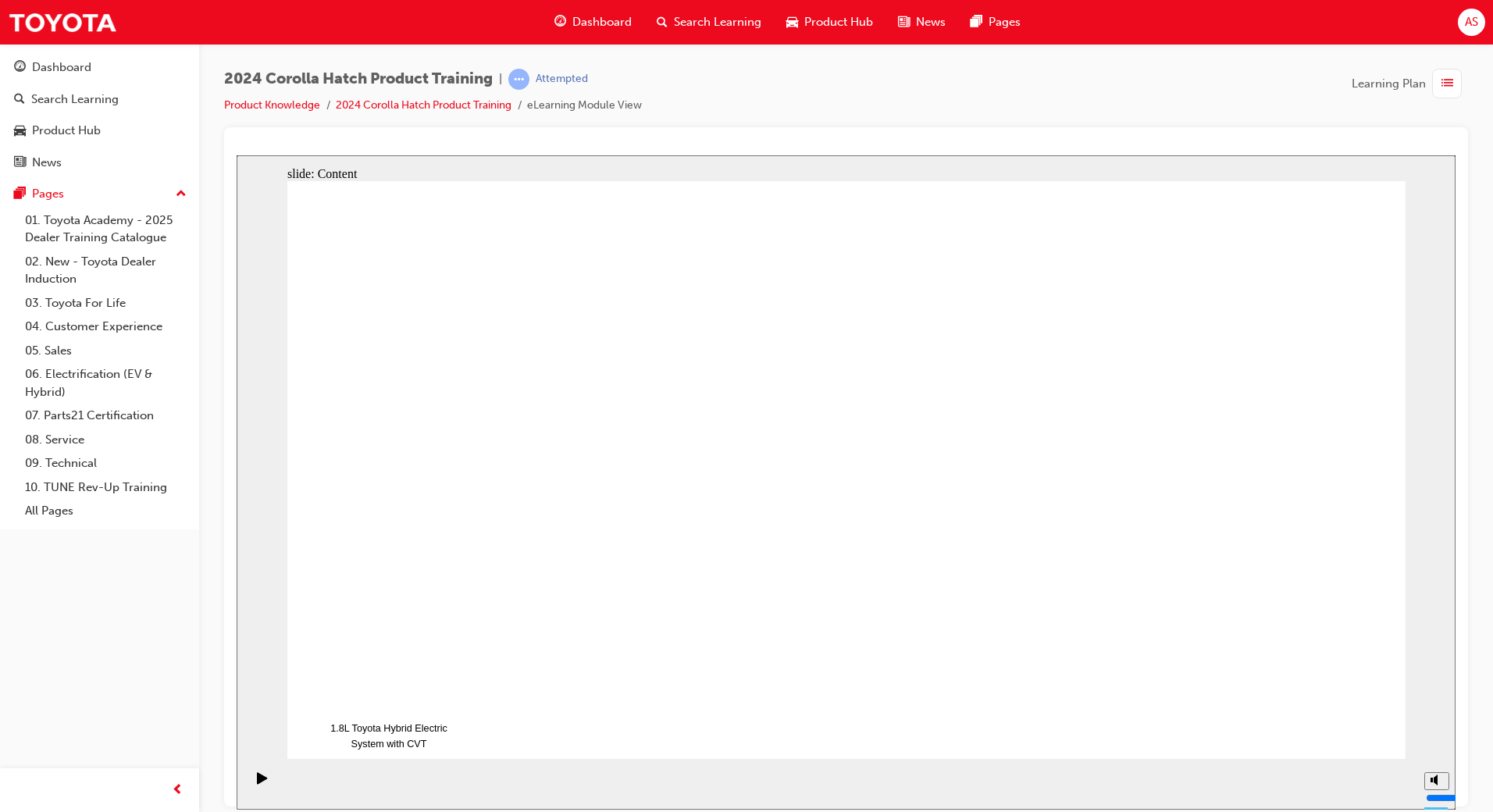 click 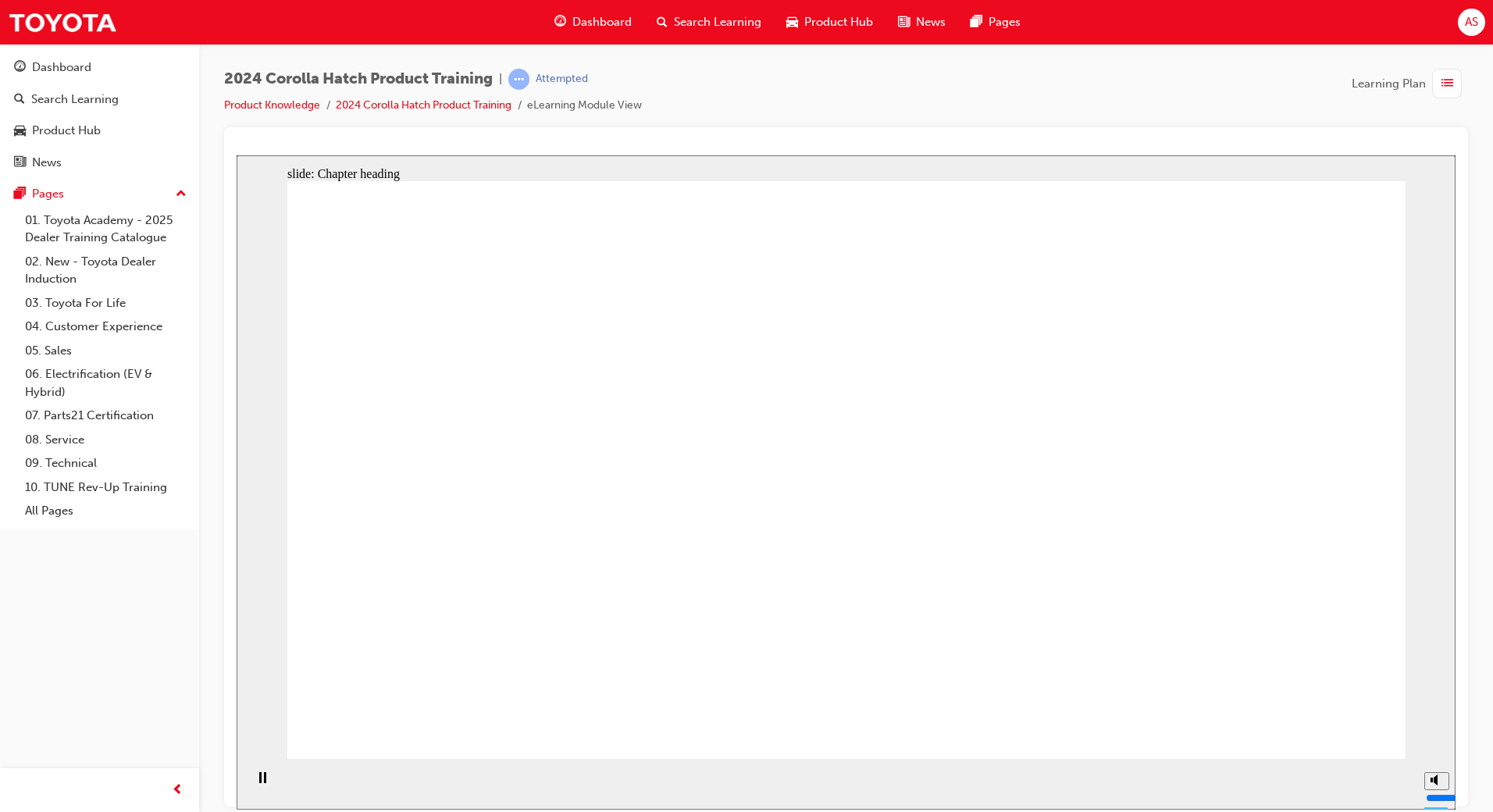 click 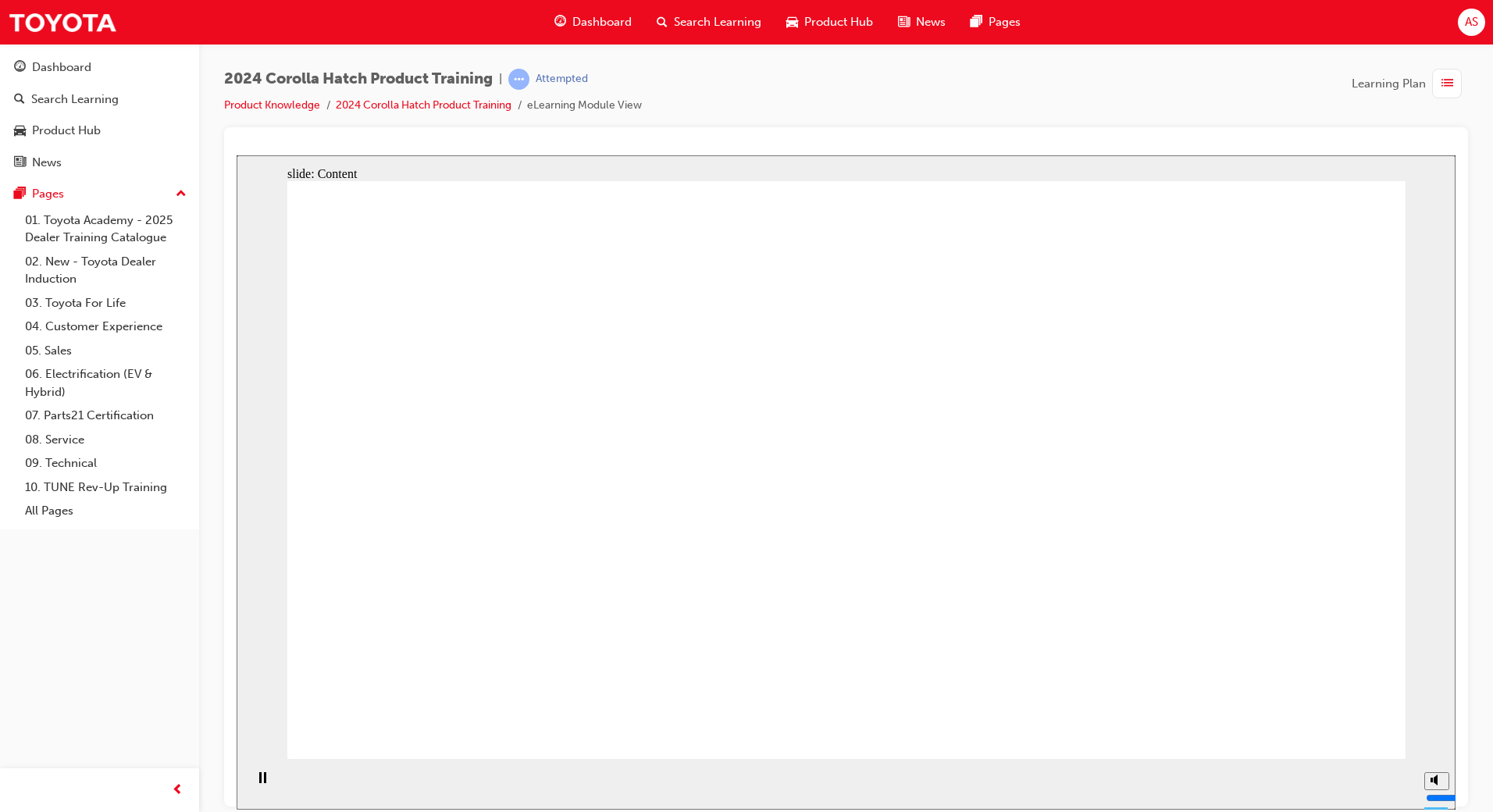 click 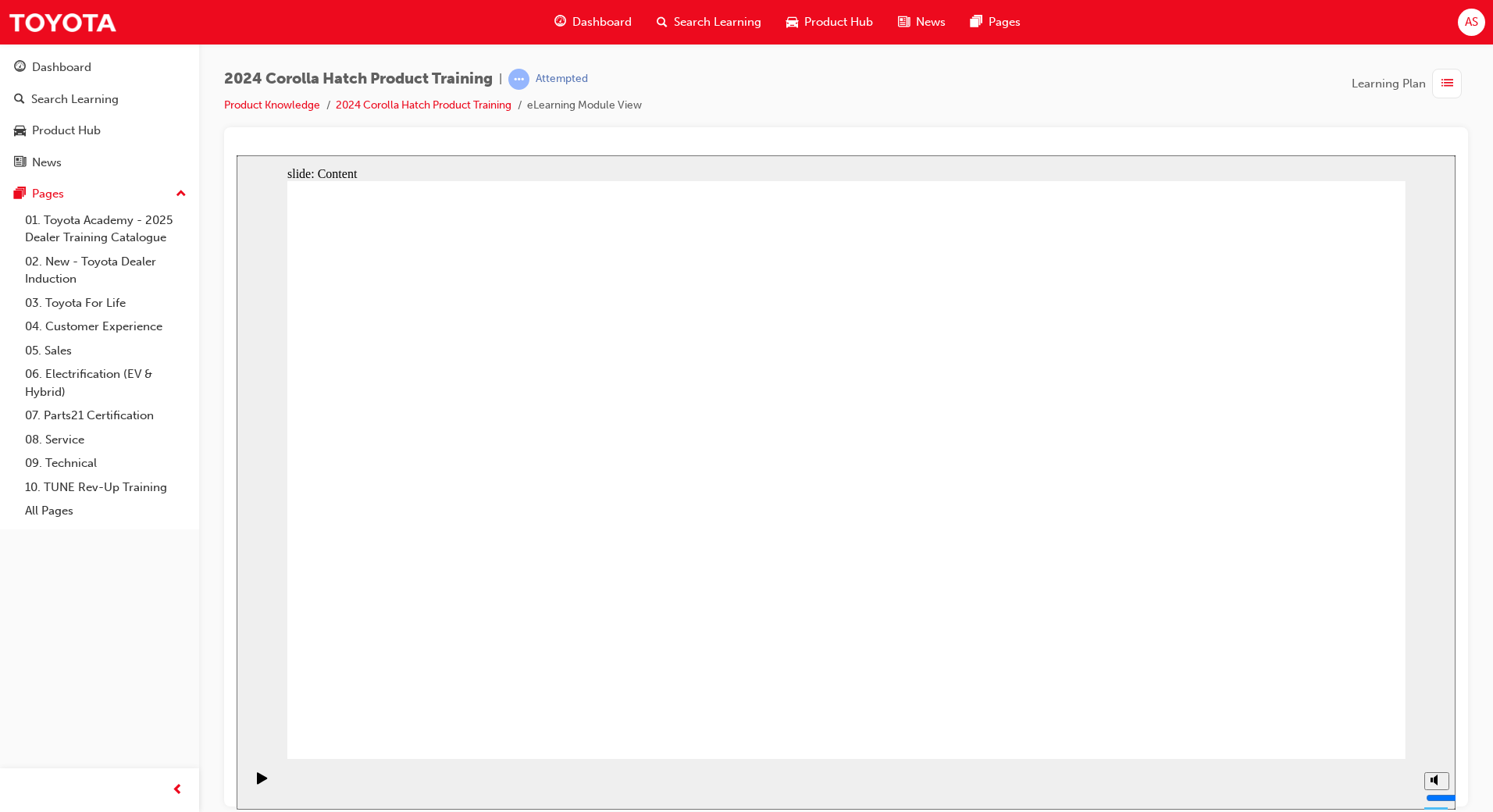 click 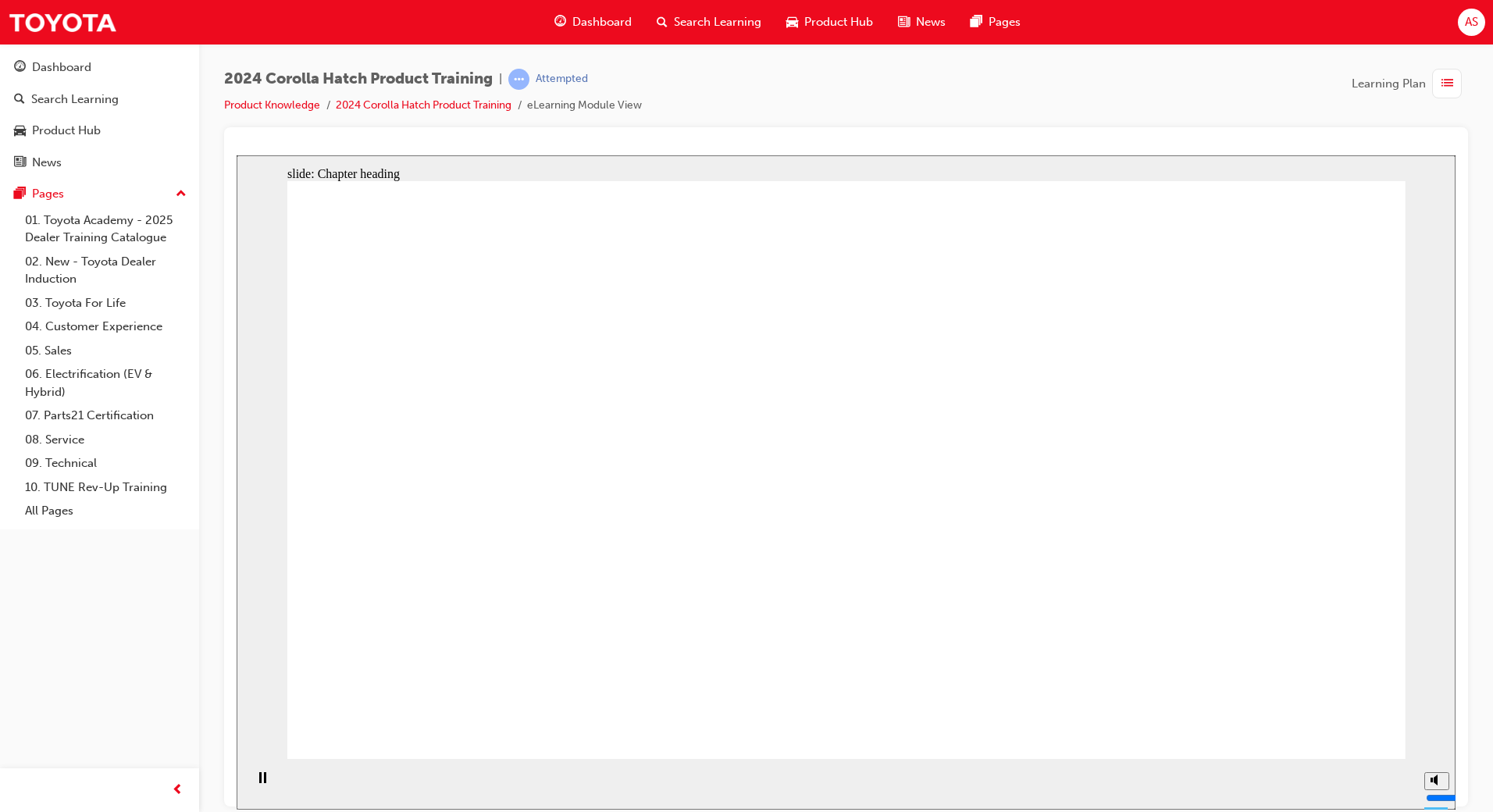 click 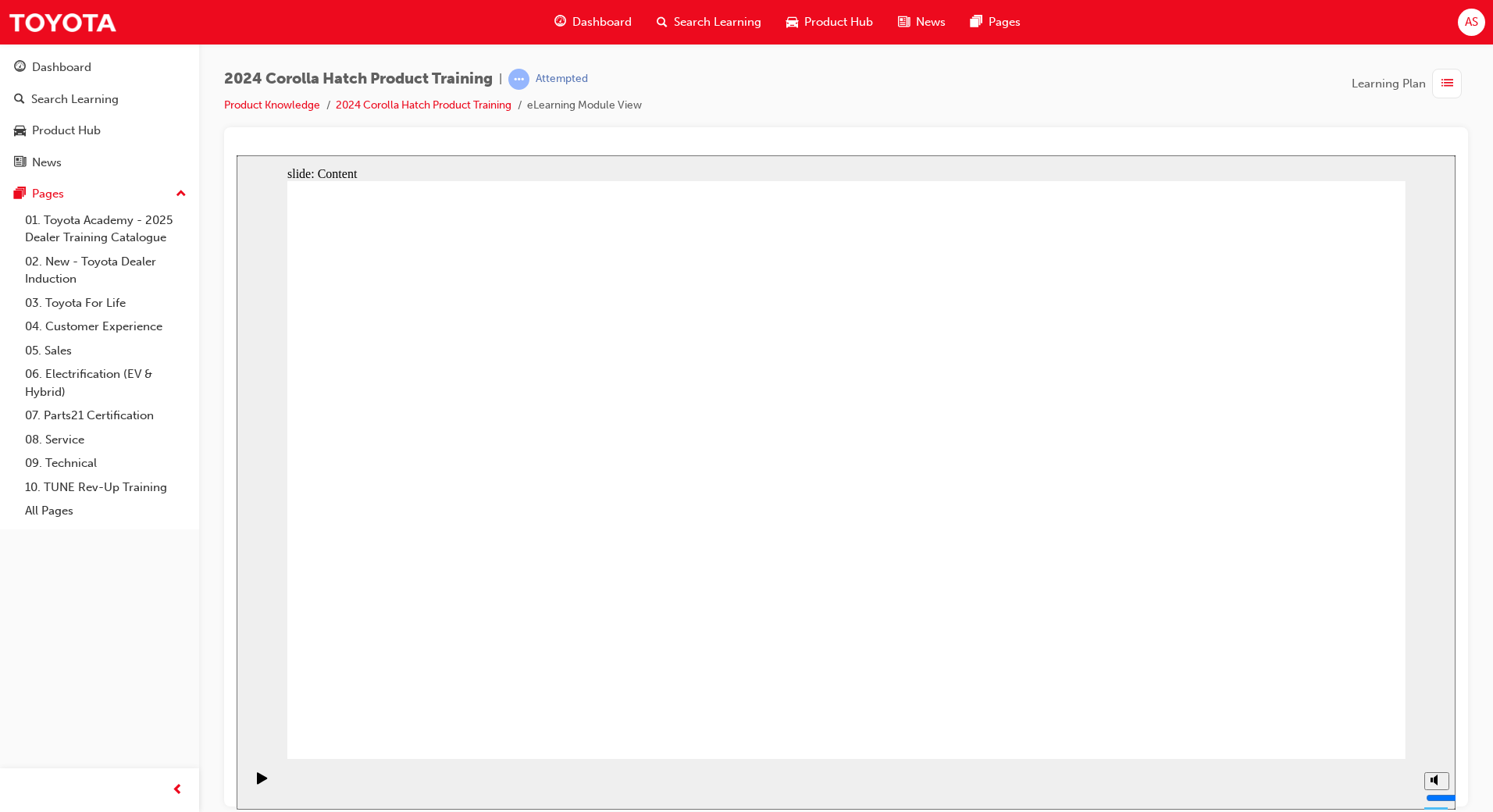 click 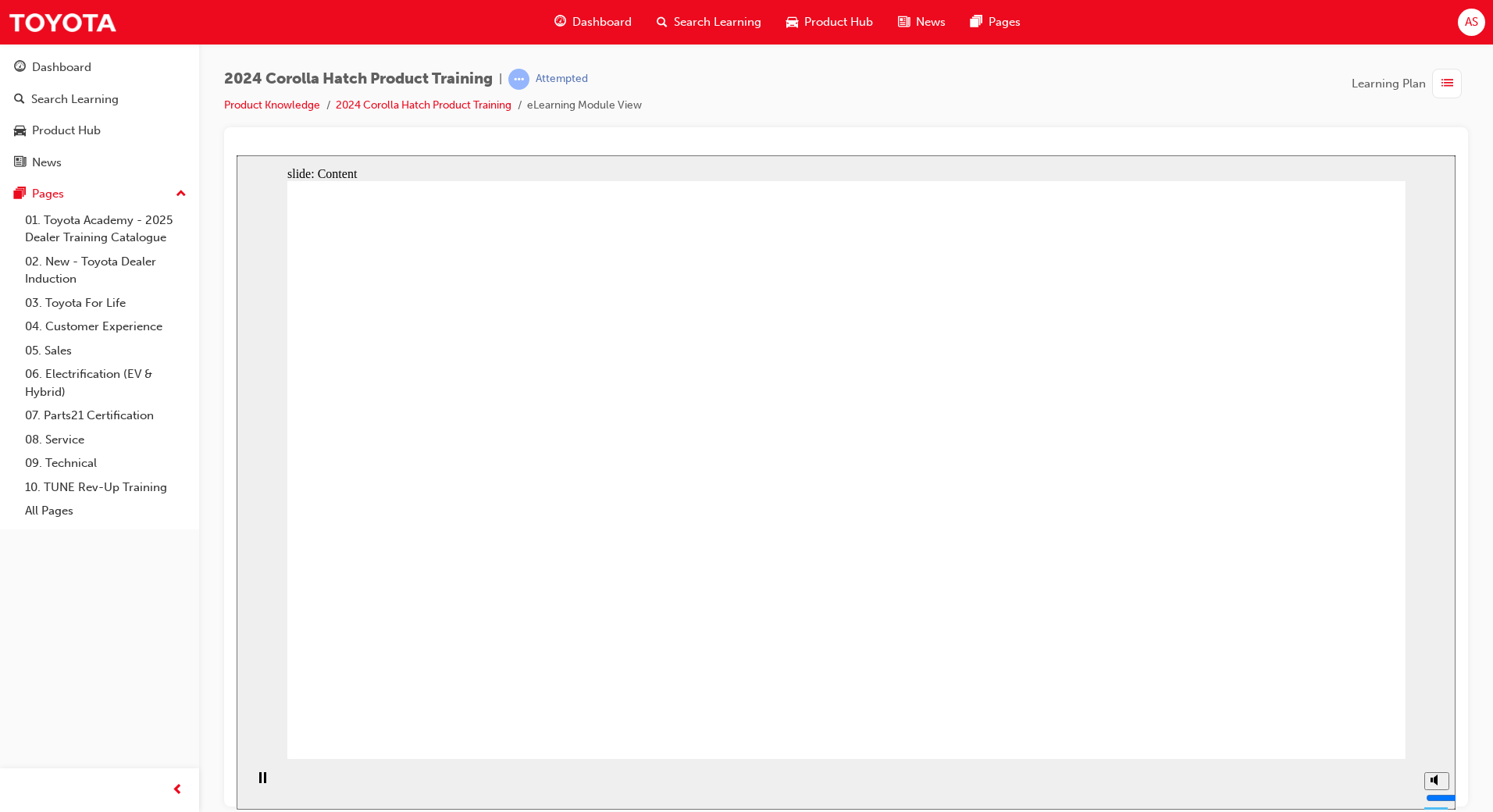 click 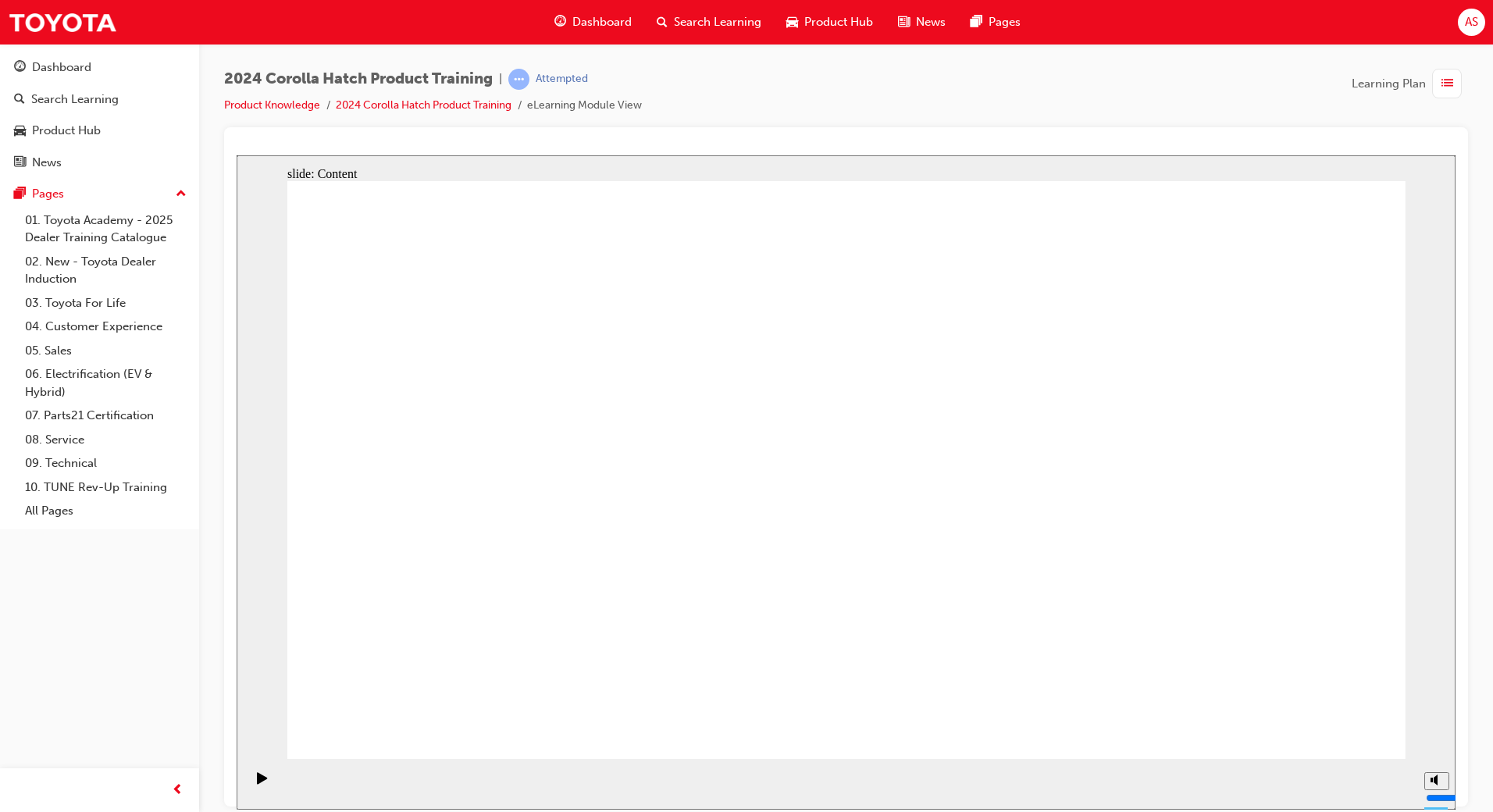 click 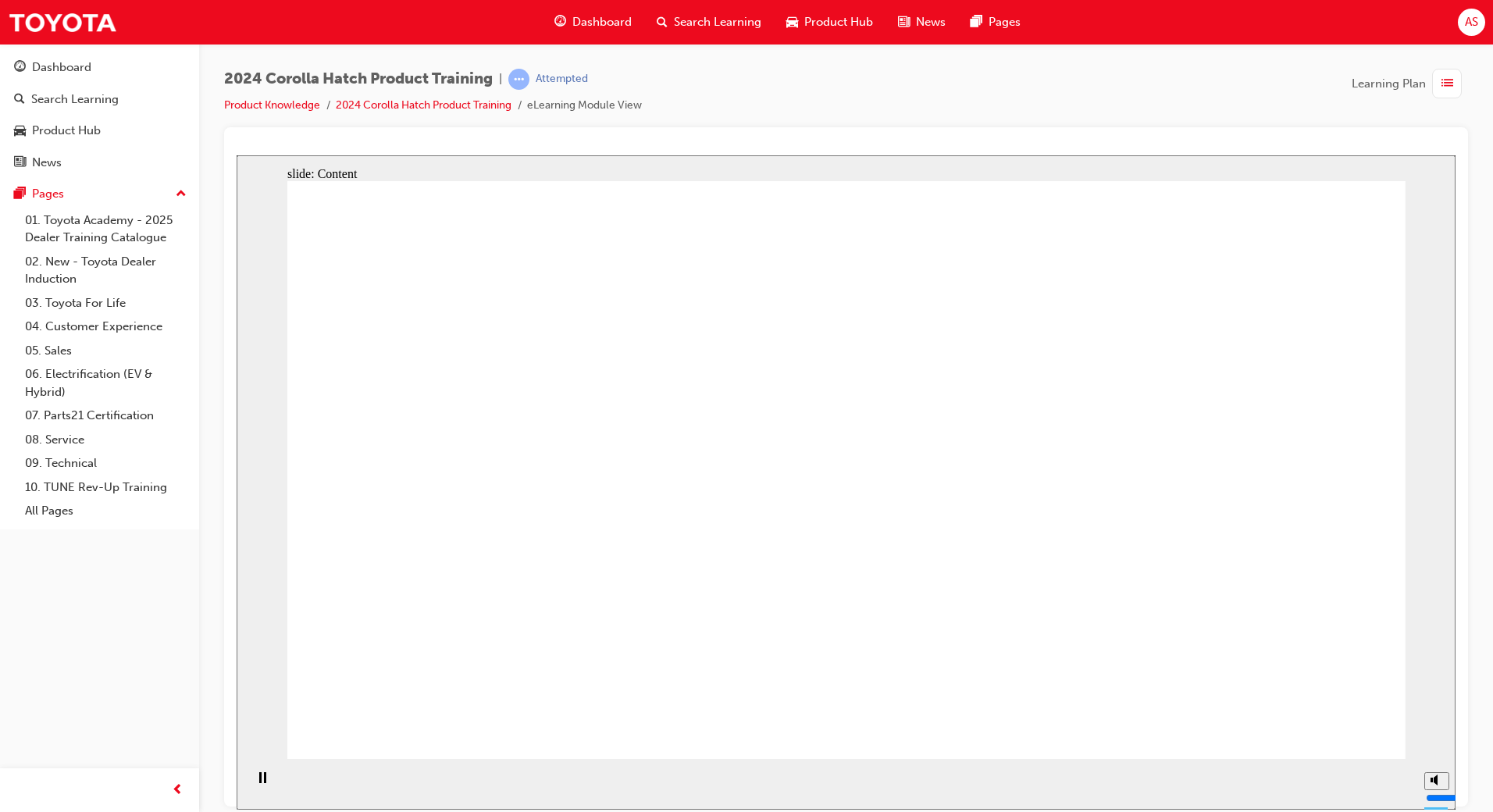 click 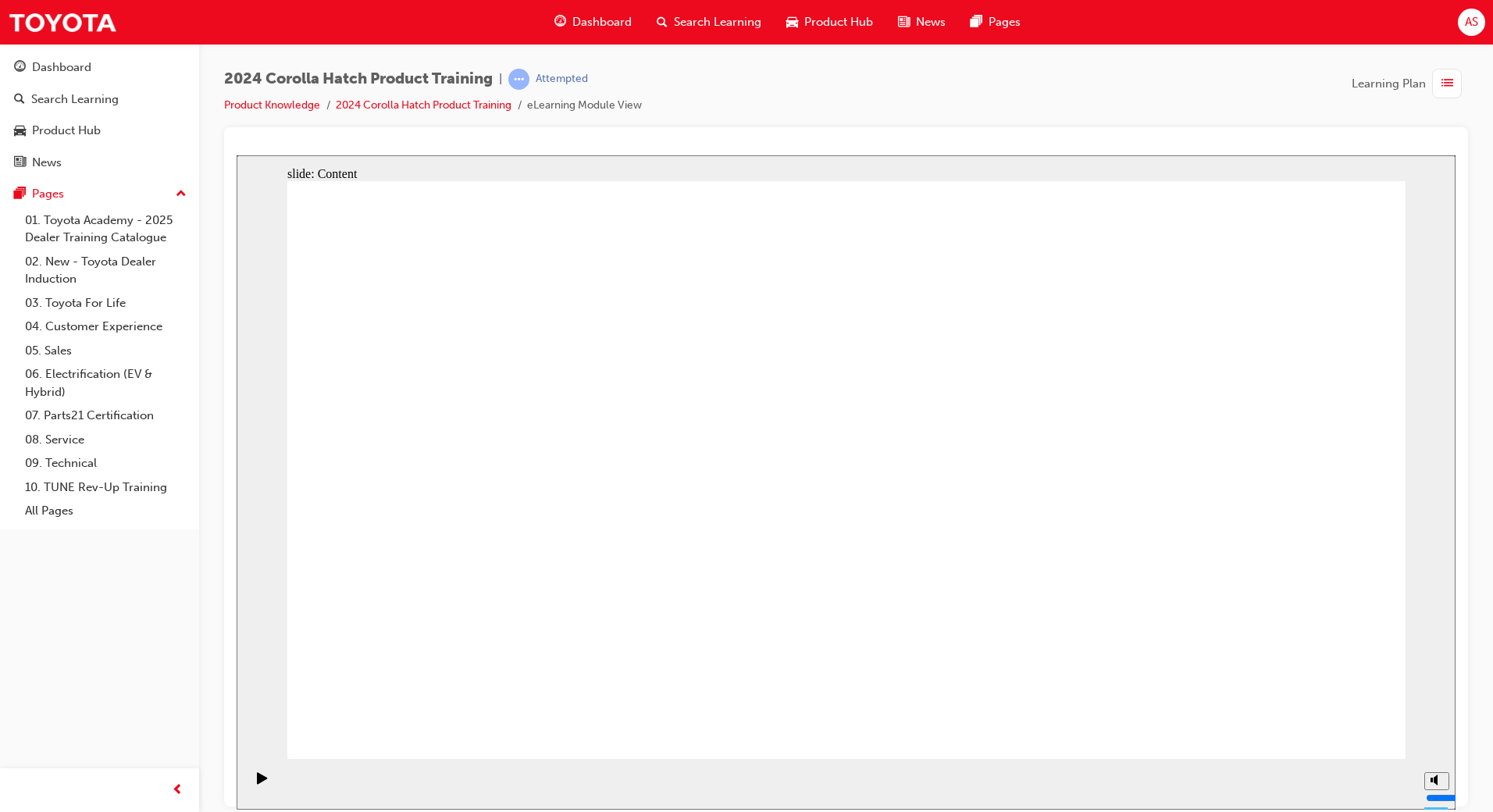 click 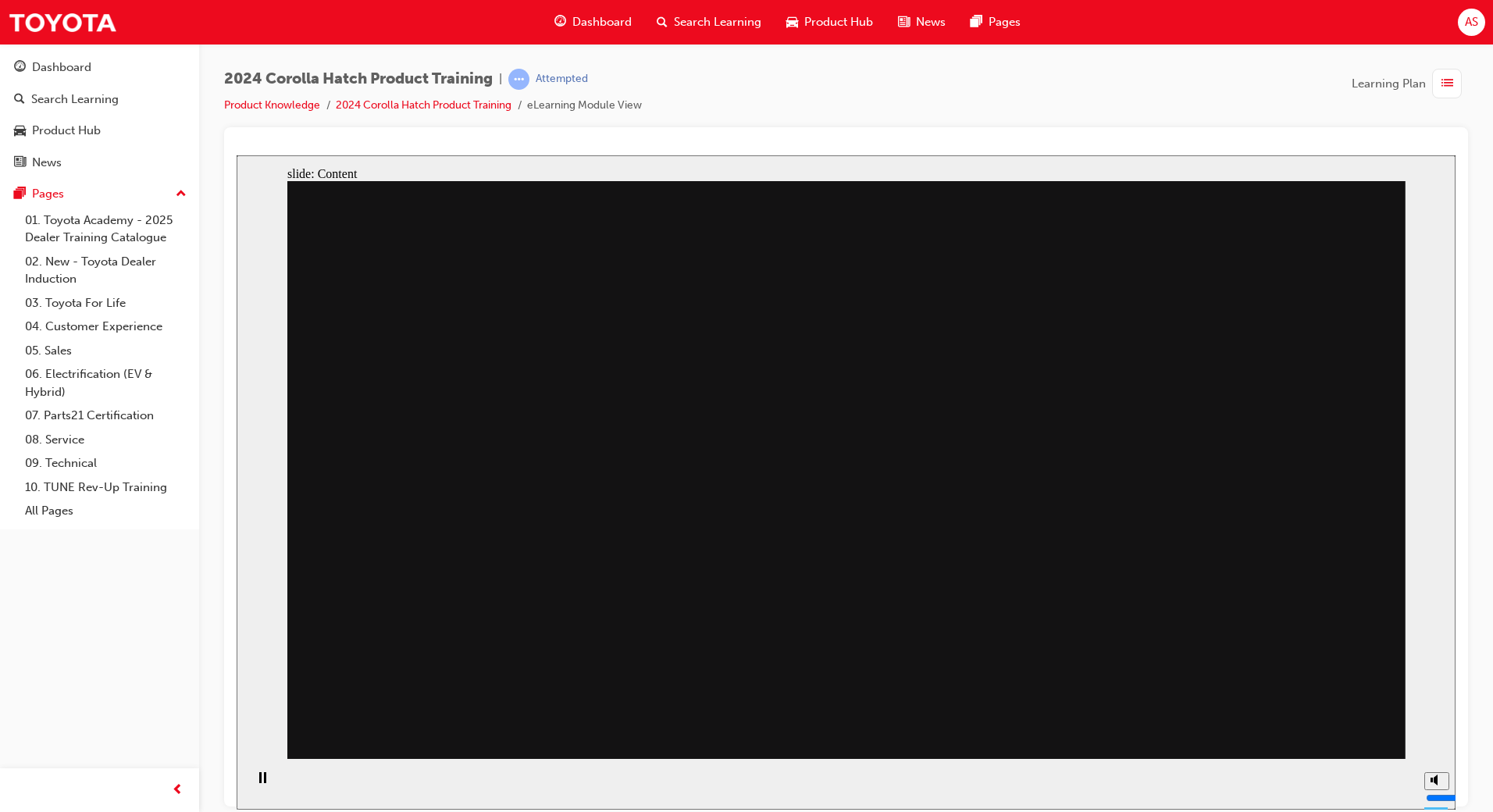 click 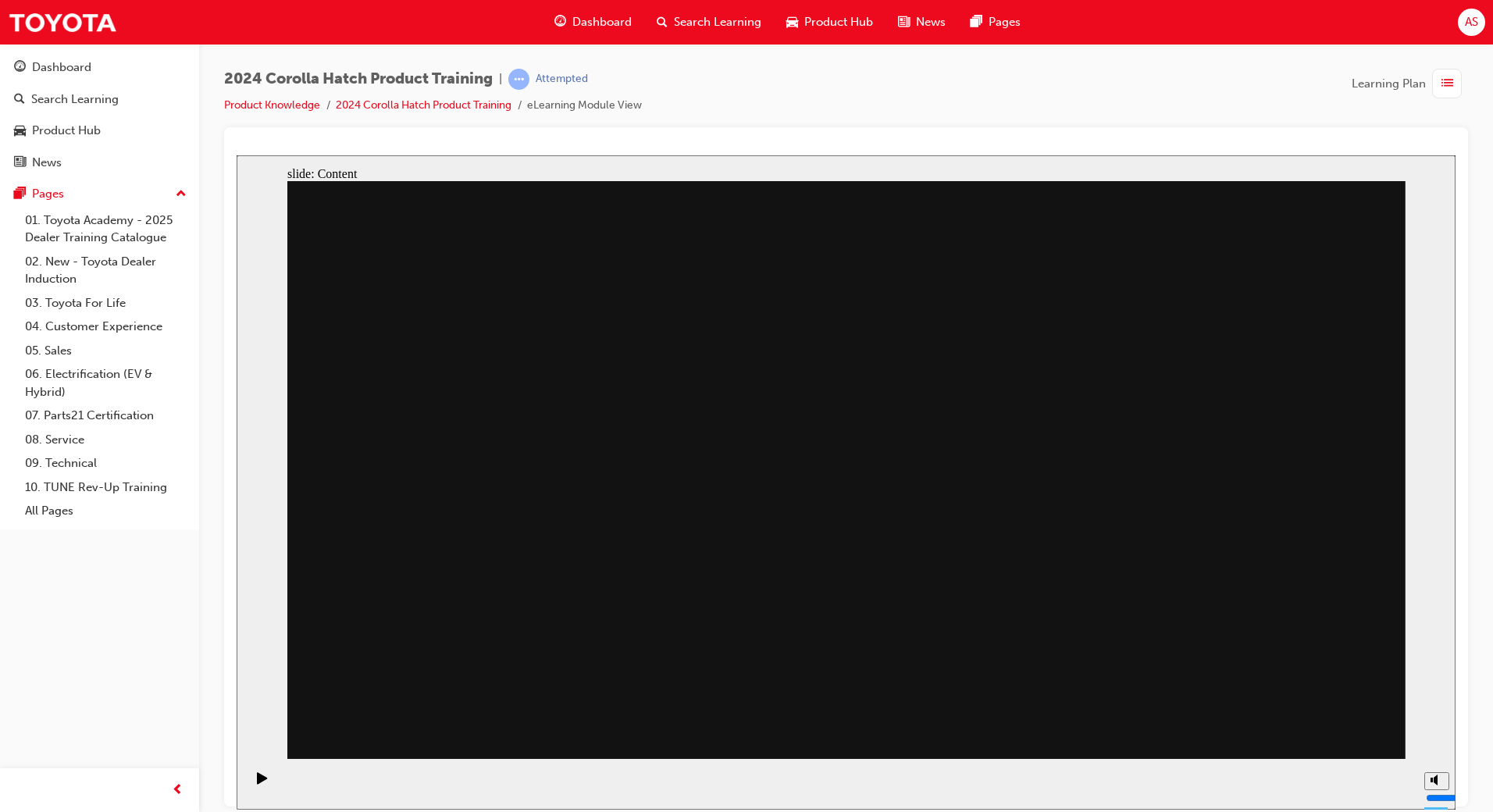 click 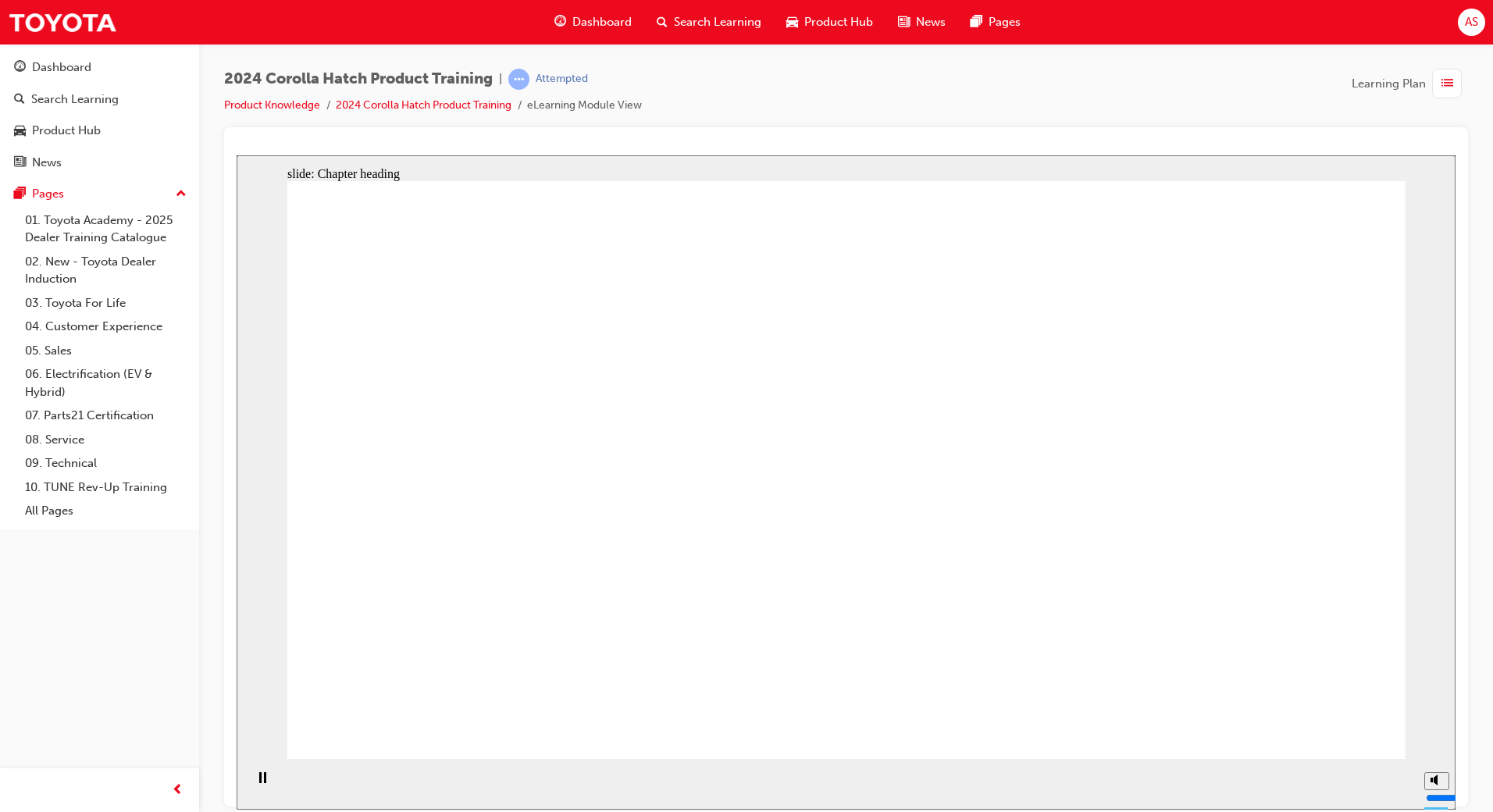 click 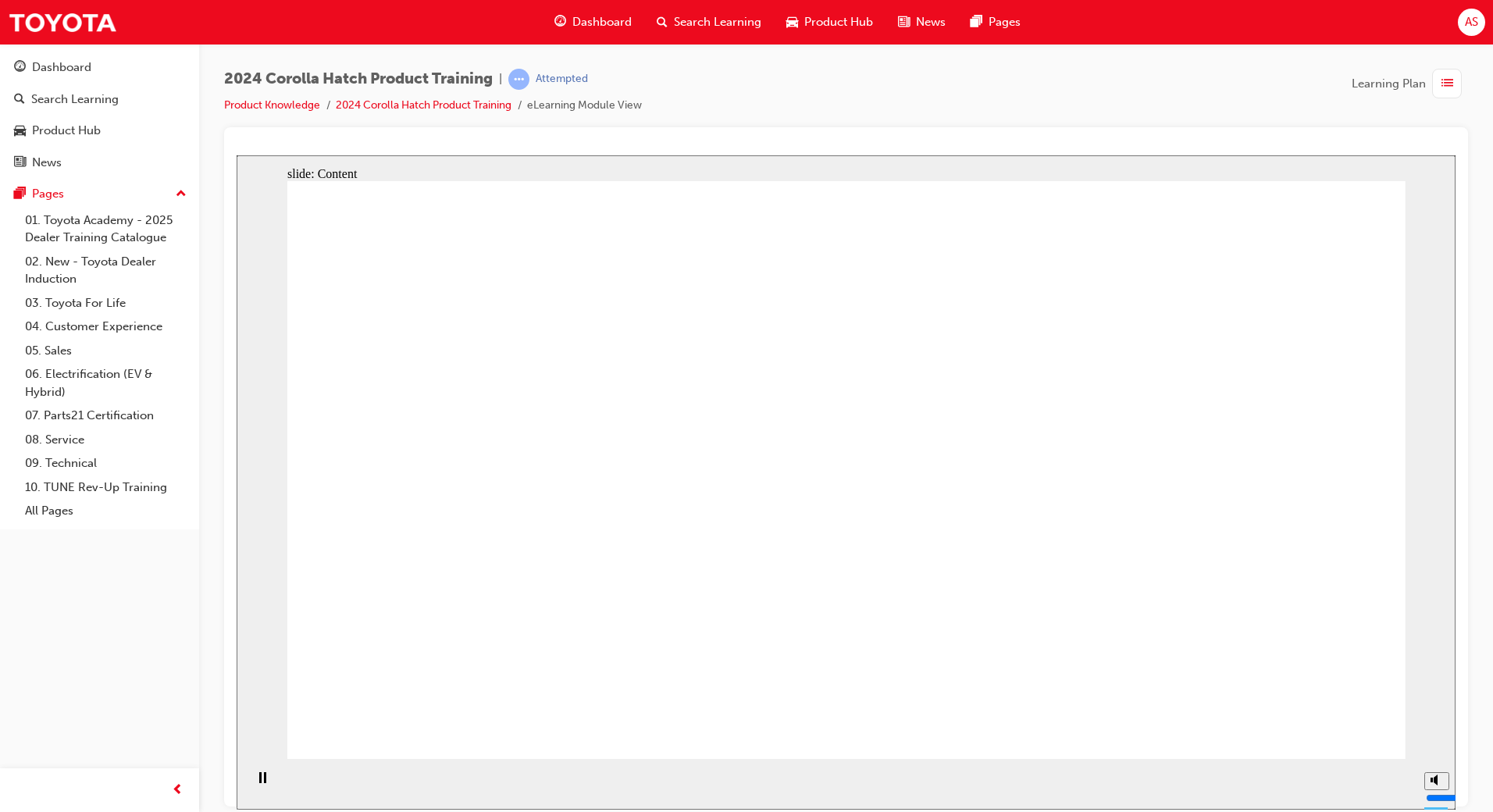 click 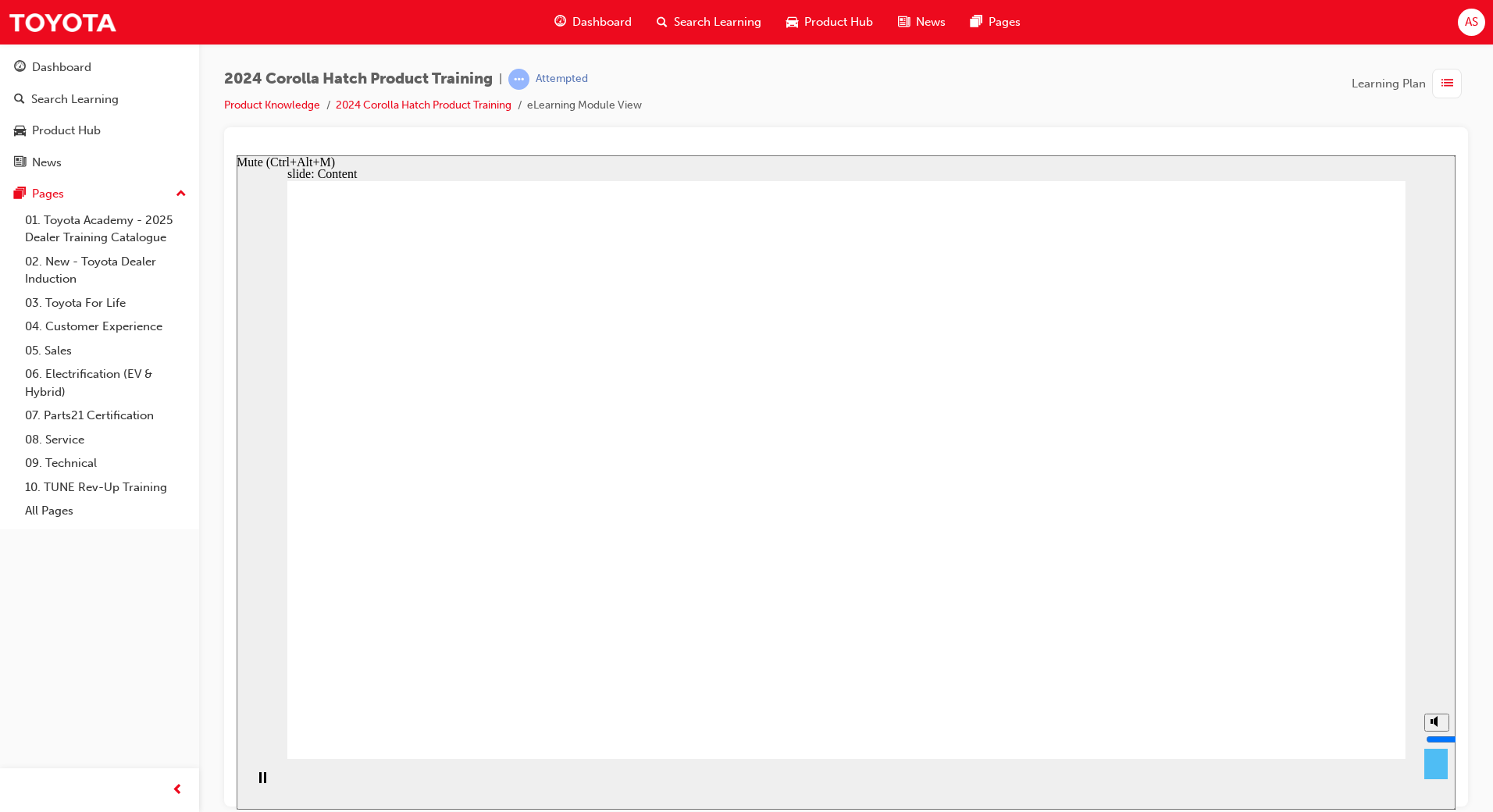 type on "8" 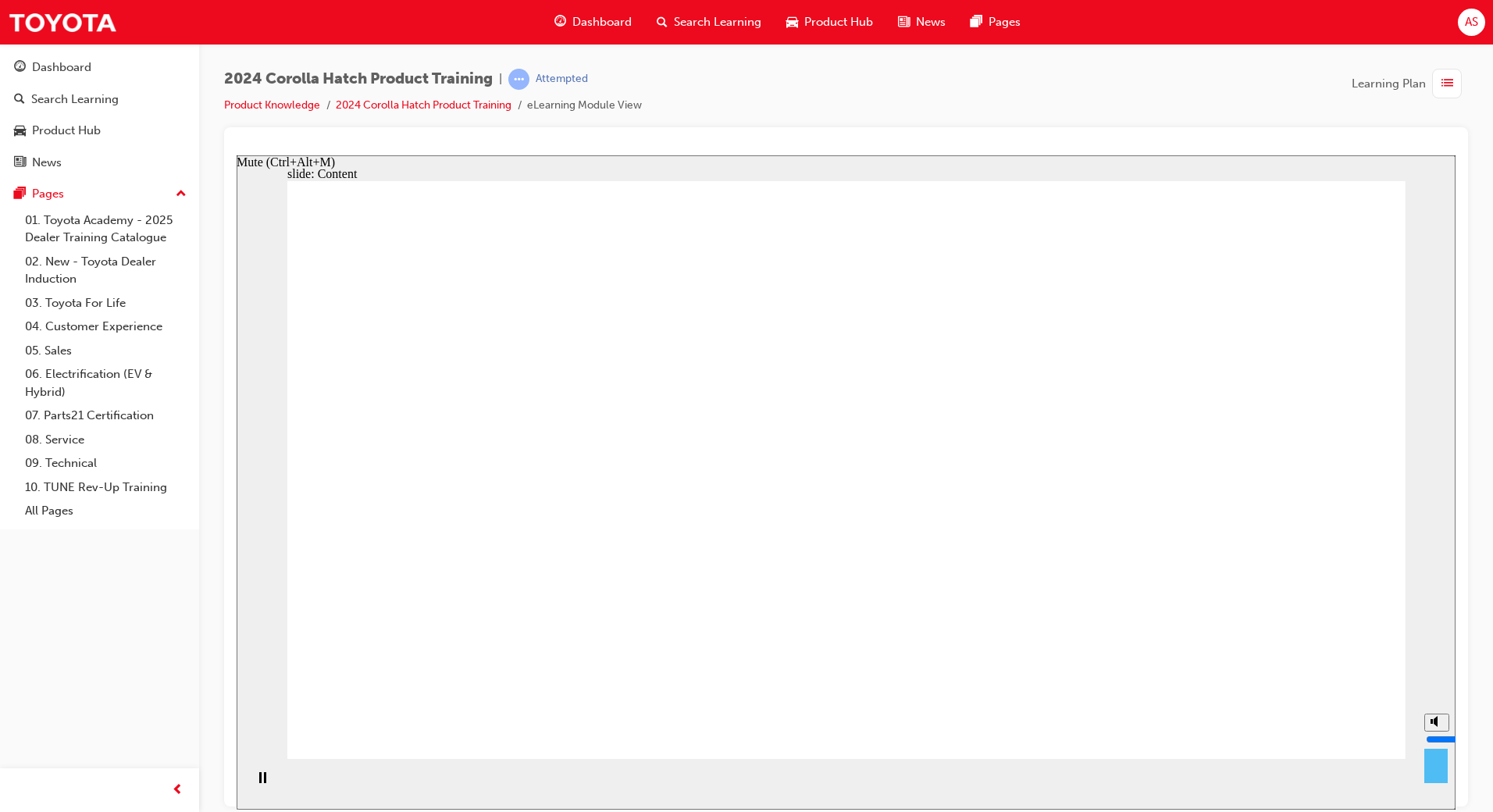 click at bounding box center (1476, 739) 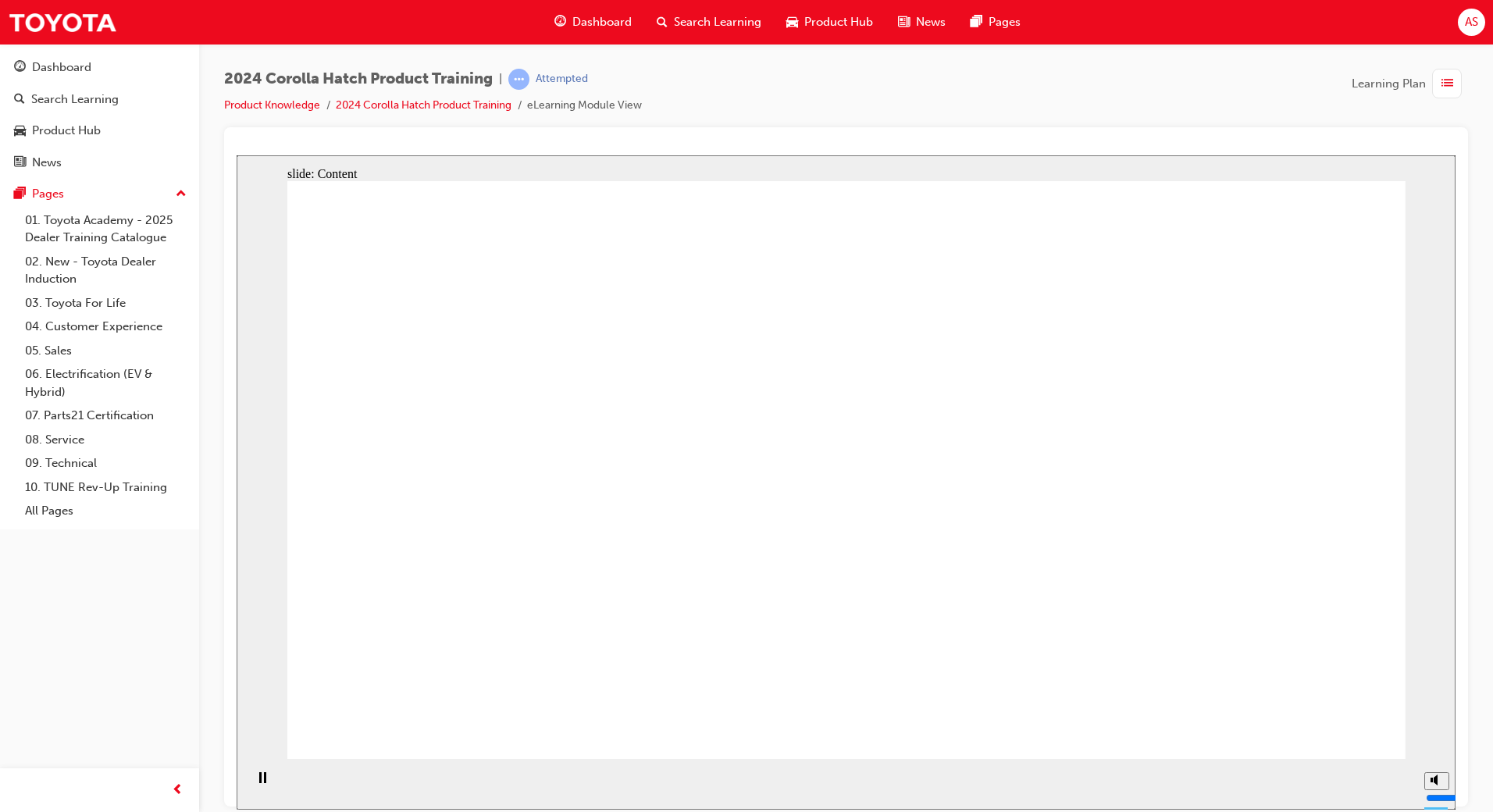 click 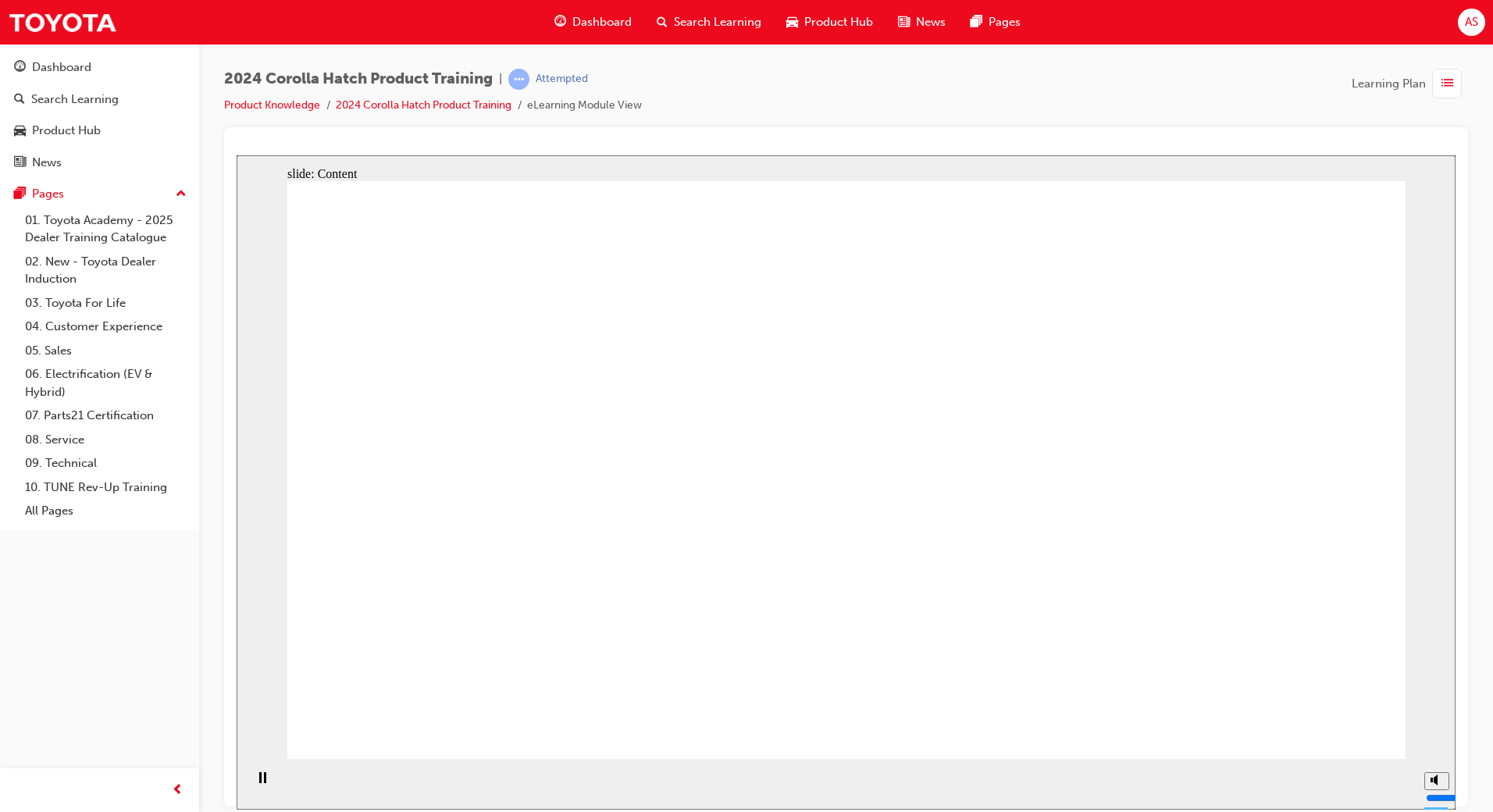 click 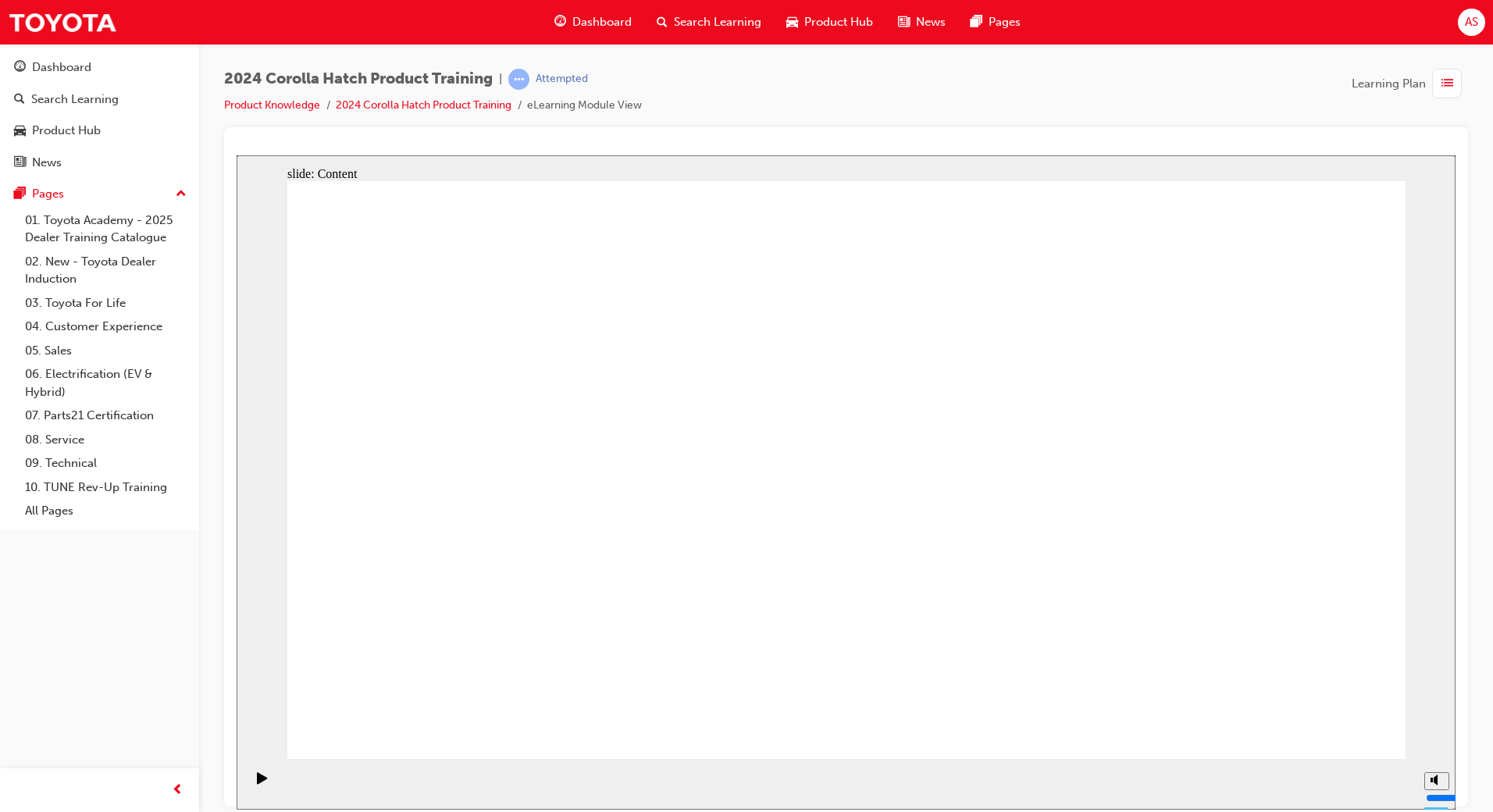 click 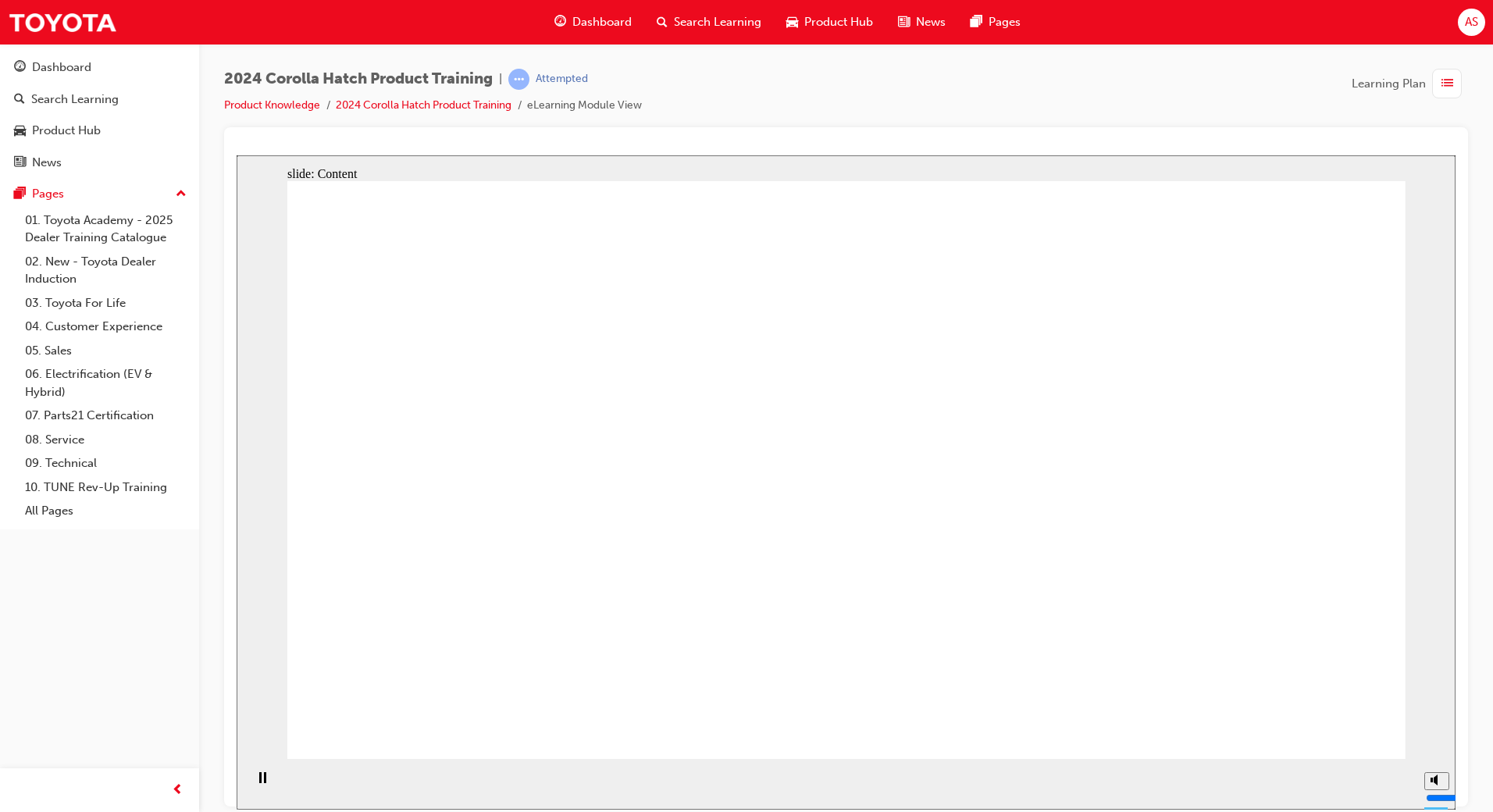 click 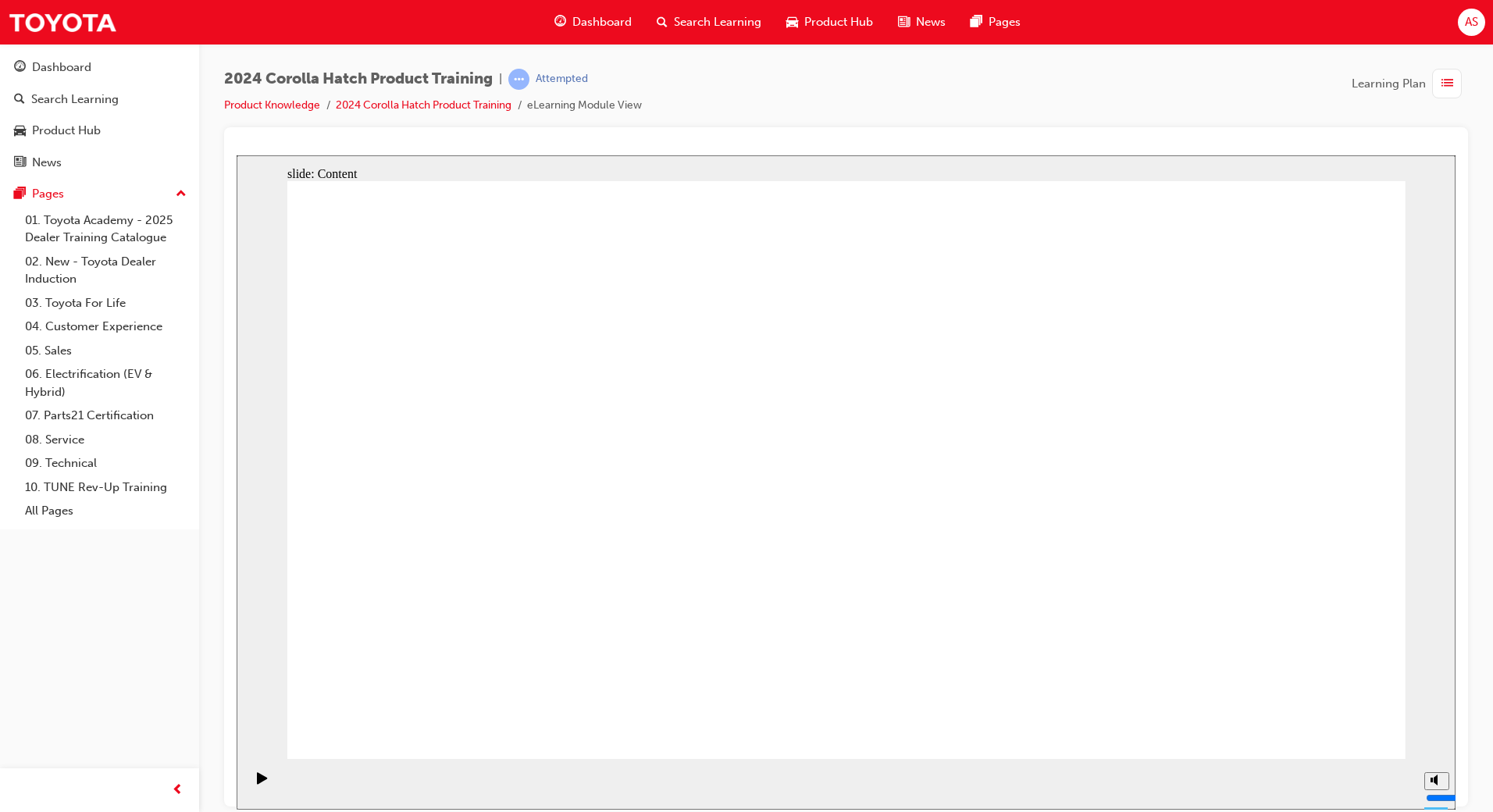 click 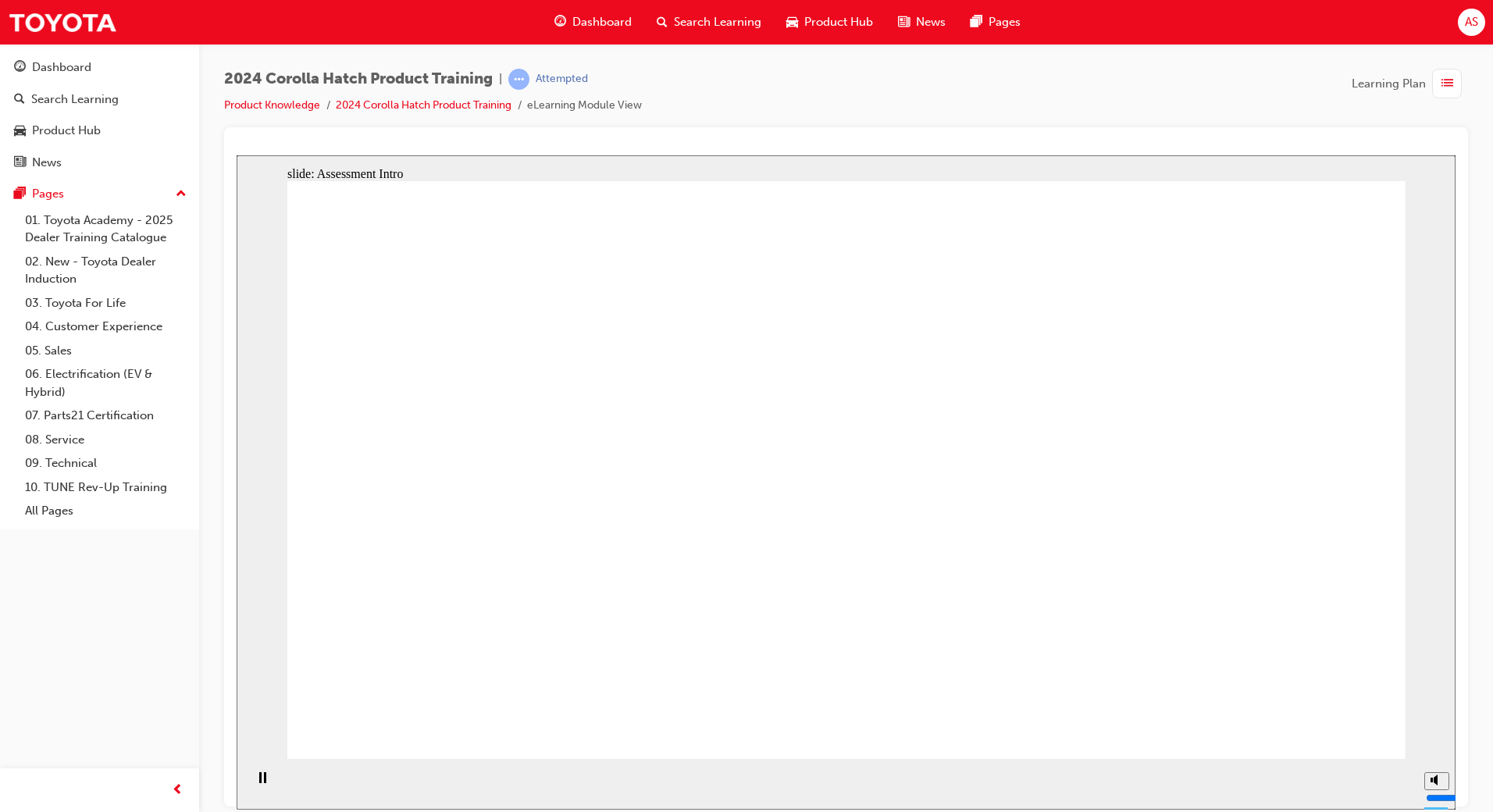 click 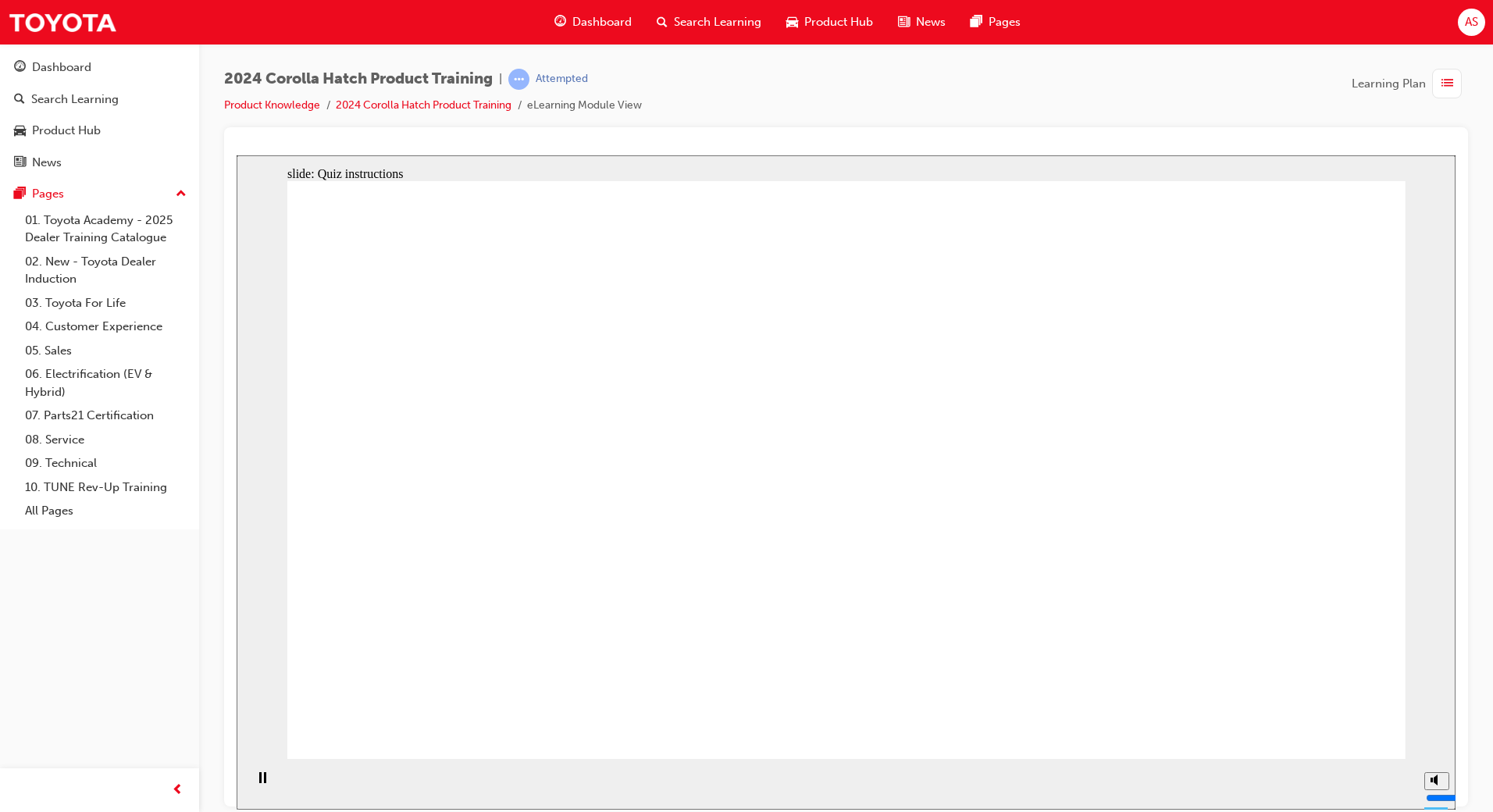 click 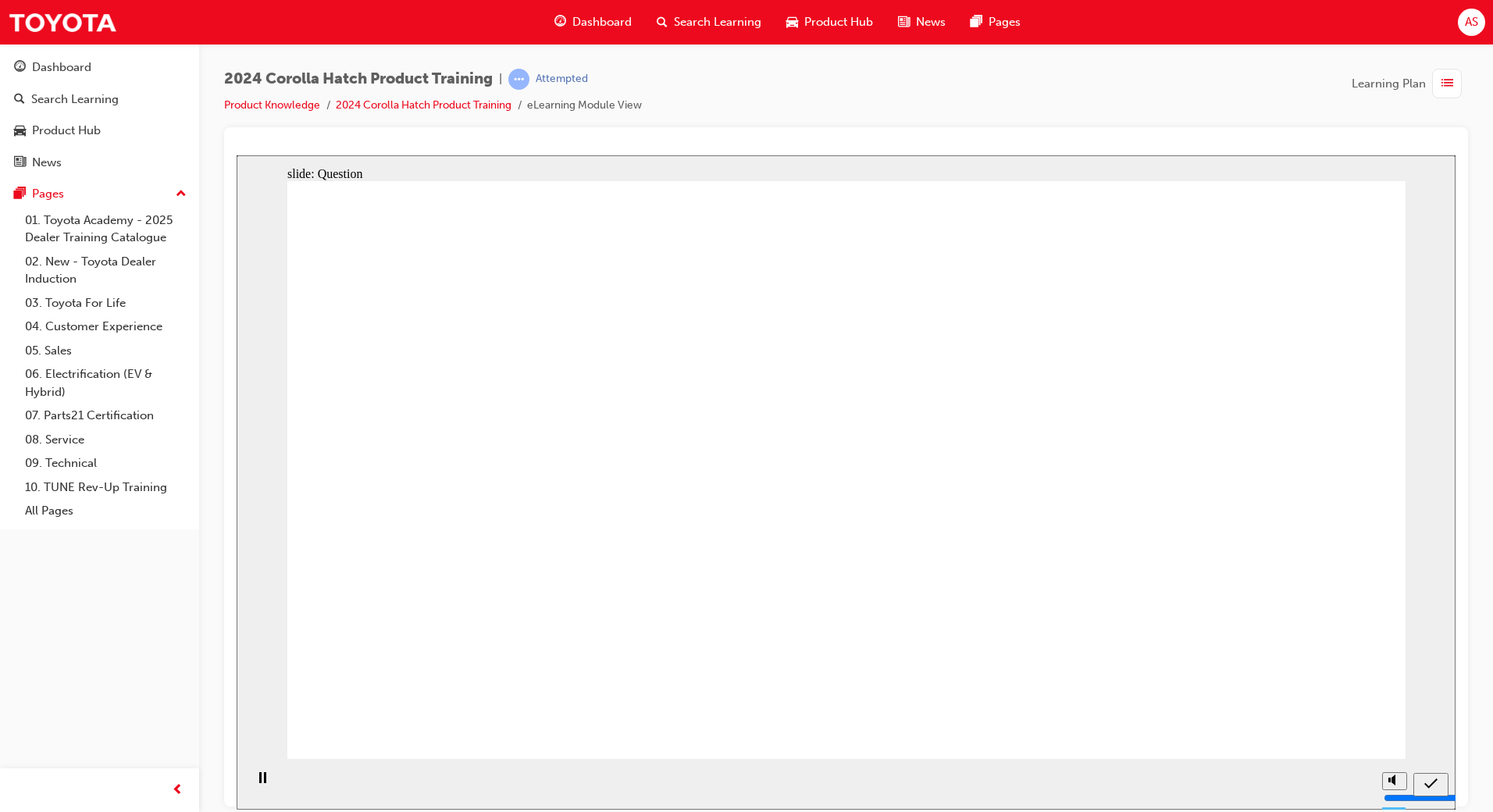 click 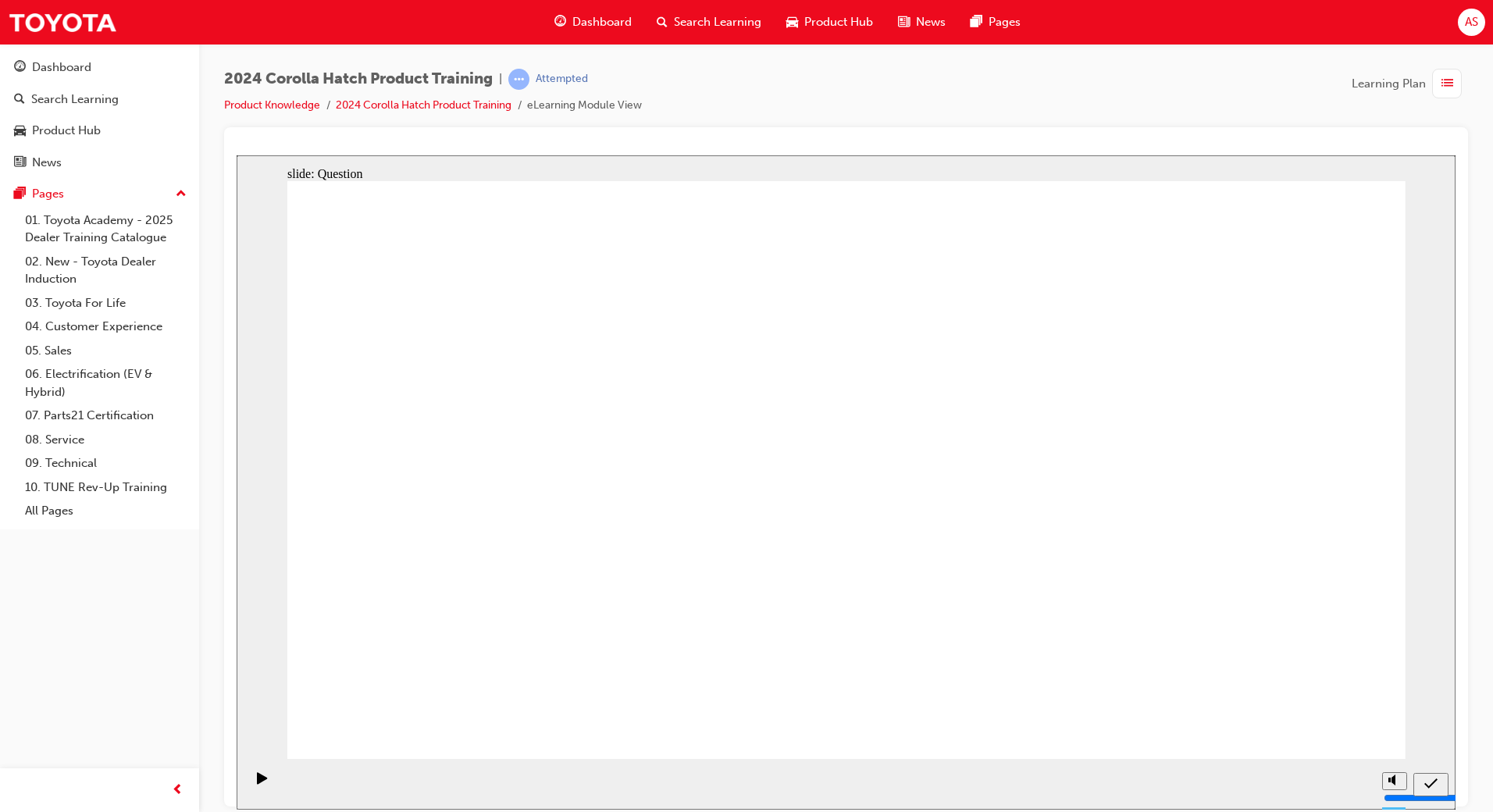 click 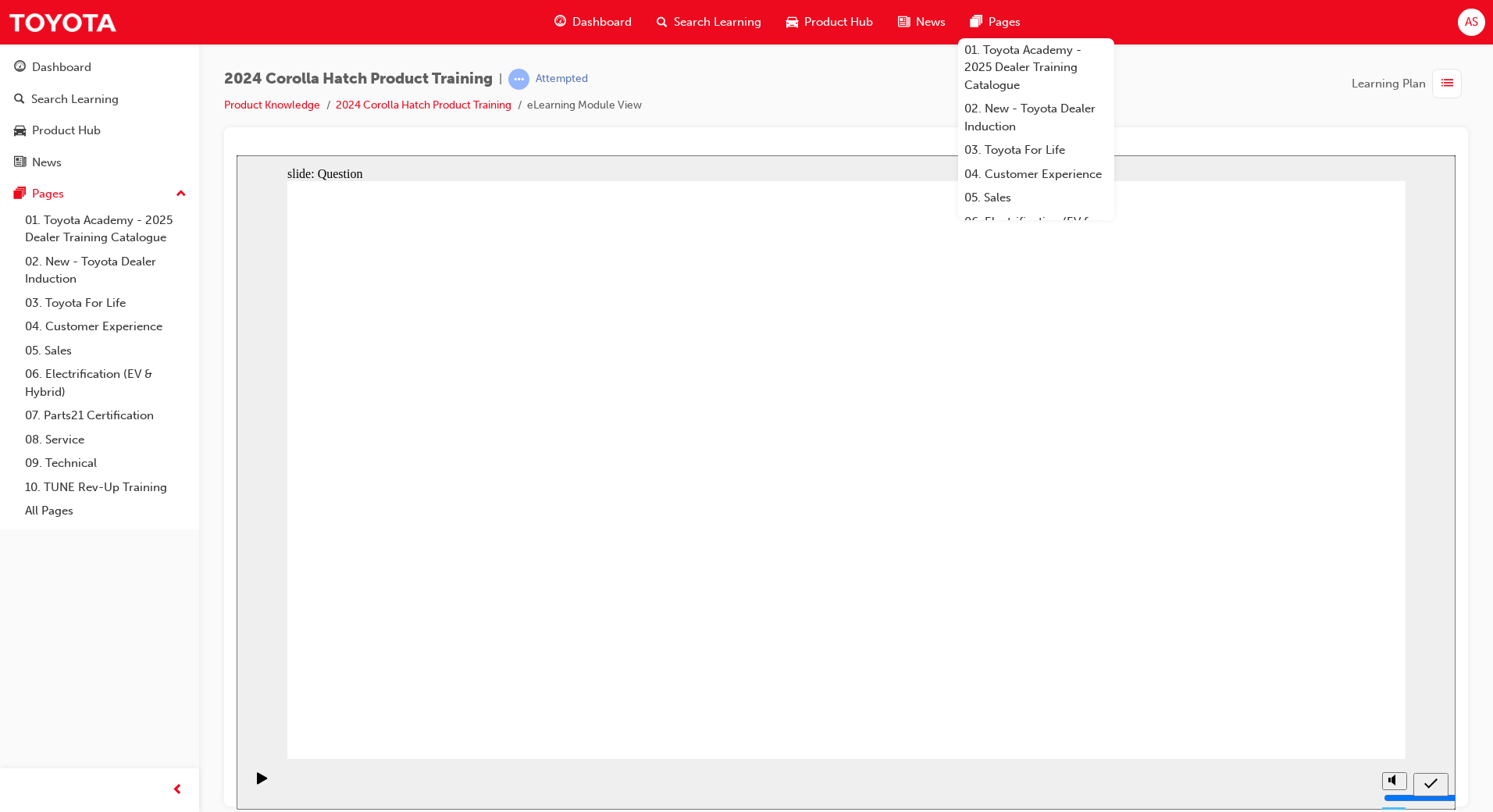 click 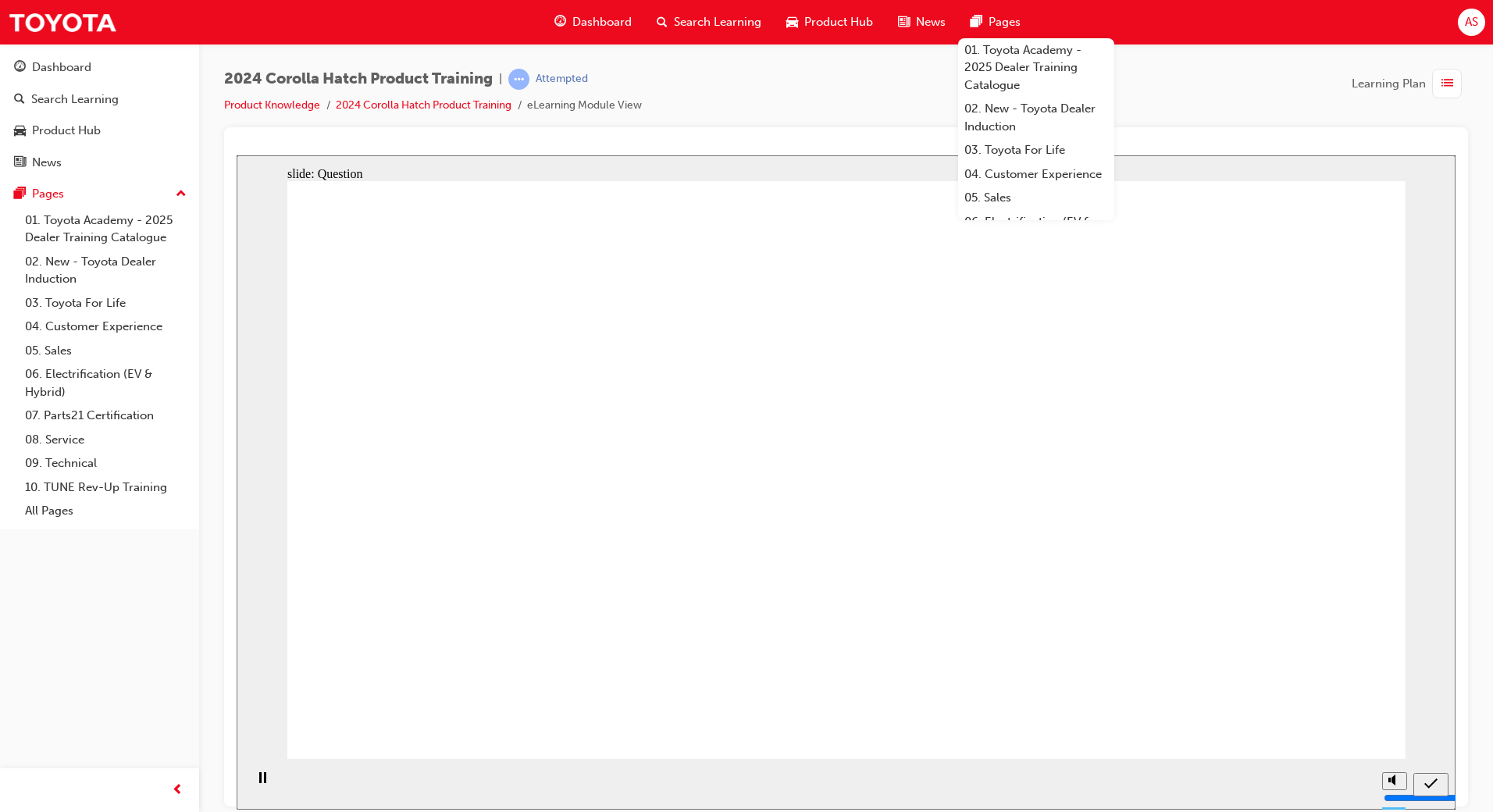 click on "Pages" at bounding box center (1004, 22) 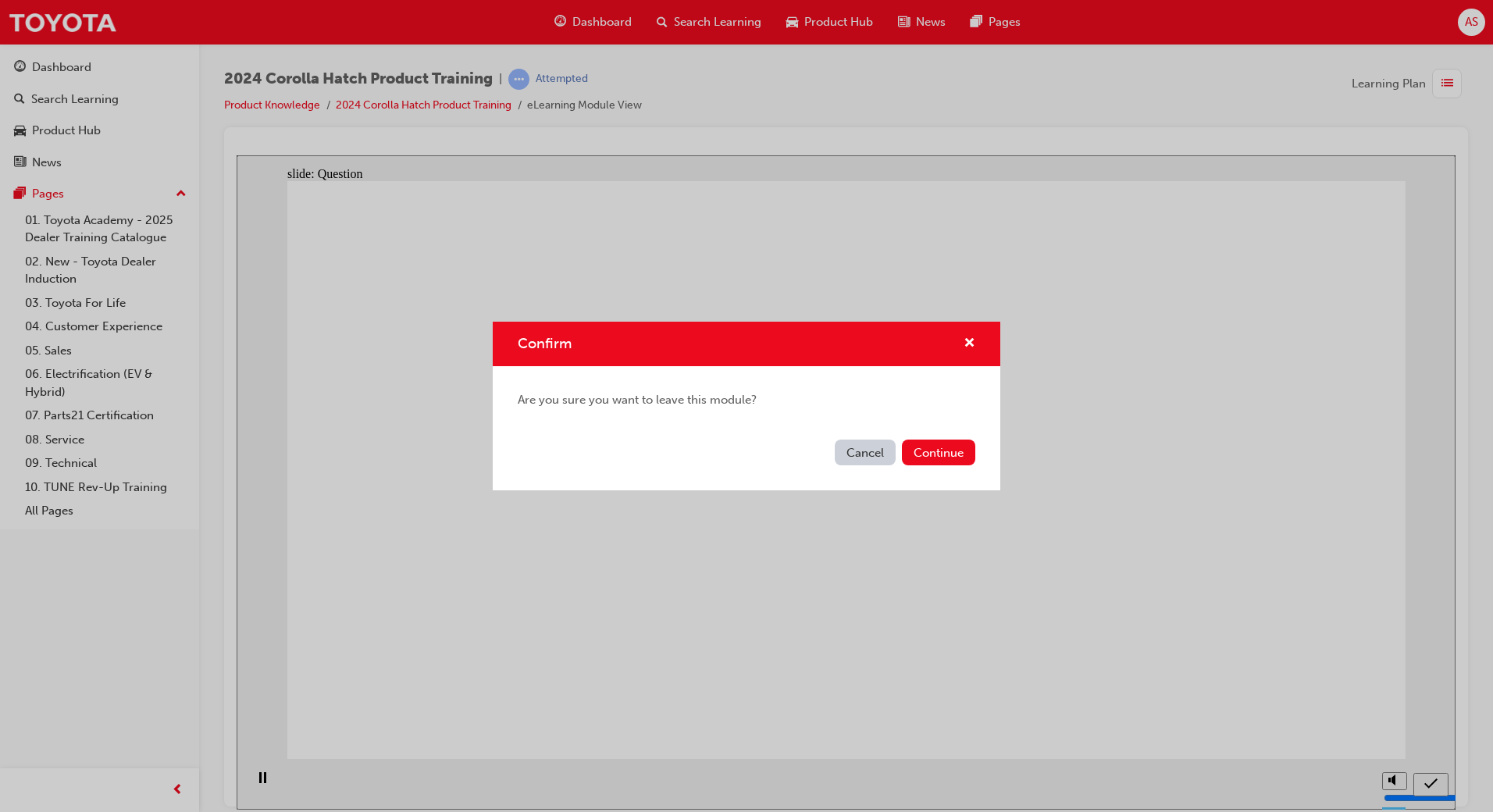 click on "Cancel" at bounding box center [865, 452] 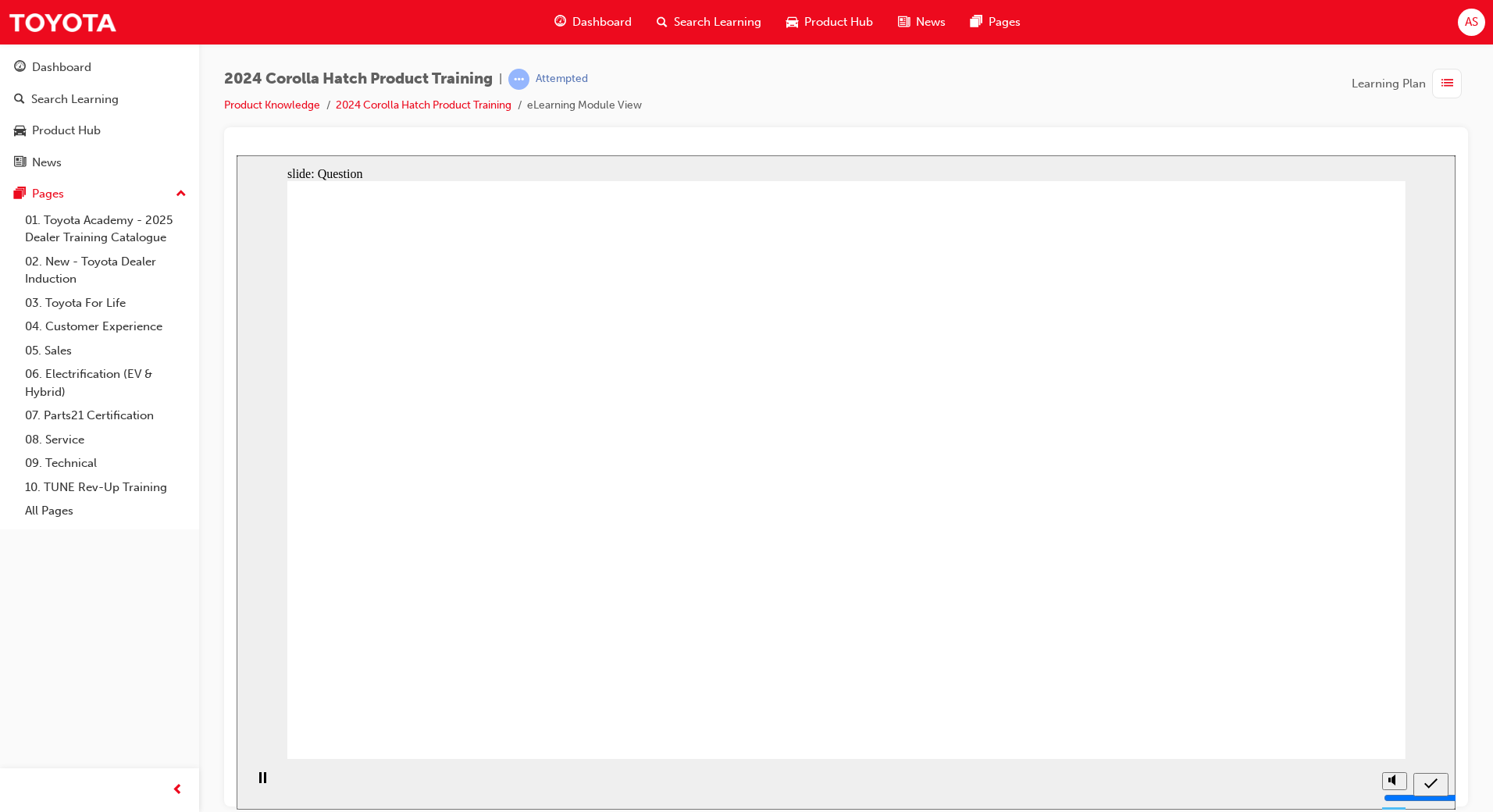 click on "2024 Corolla Hatch Product Training | Attempted Product Knowledge  2024 Corolla Hatch Product Training eLearning Module View Learning Plan" at bounding box center (846, 98) 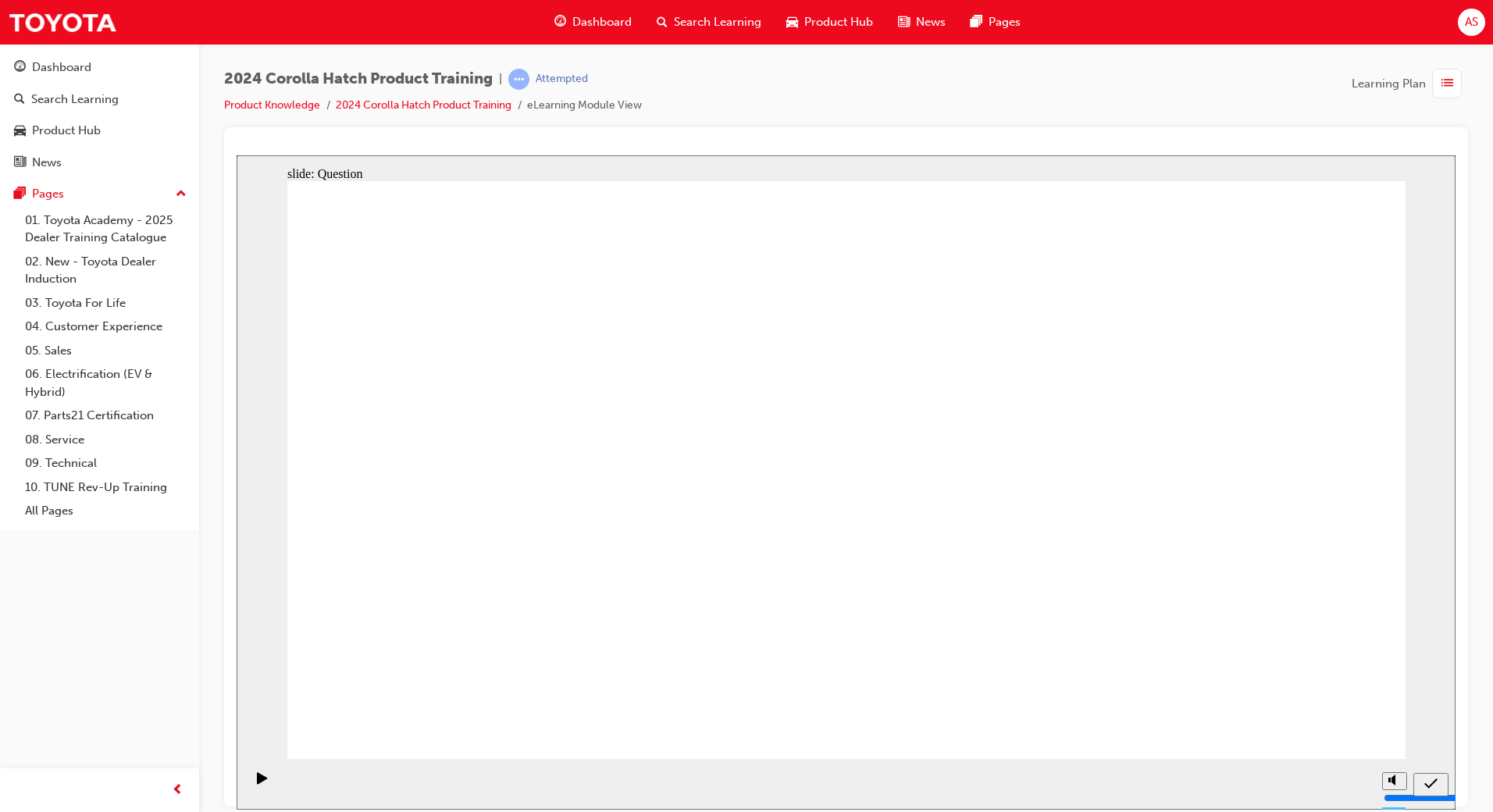 click 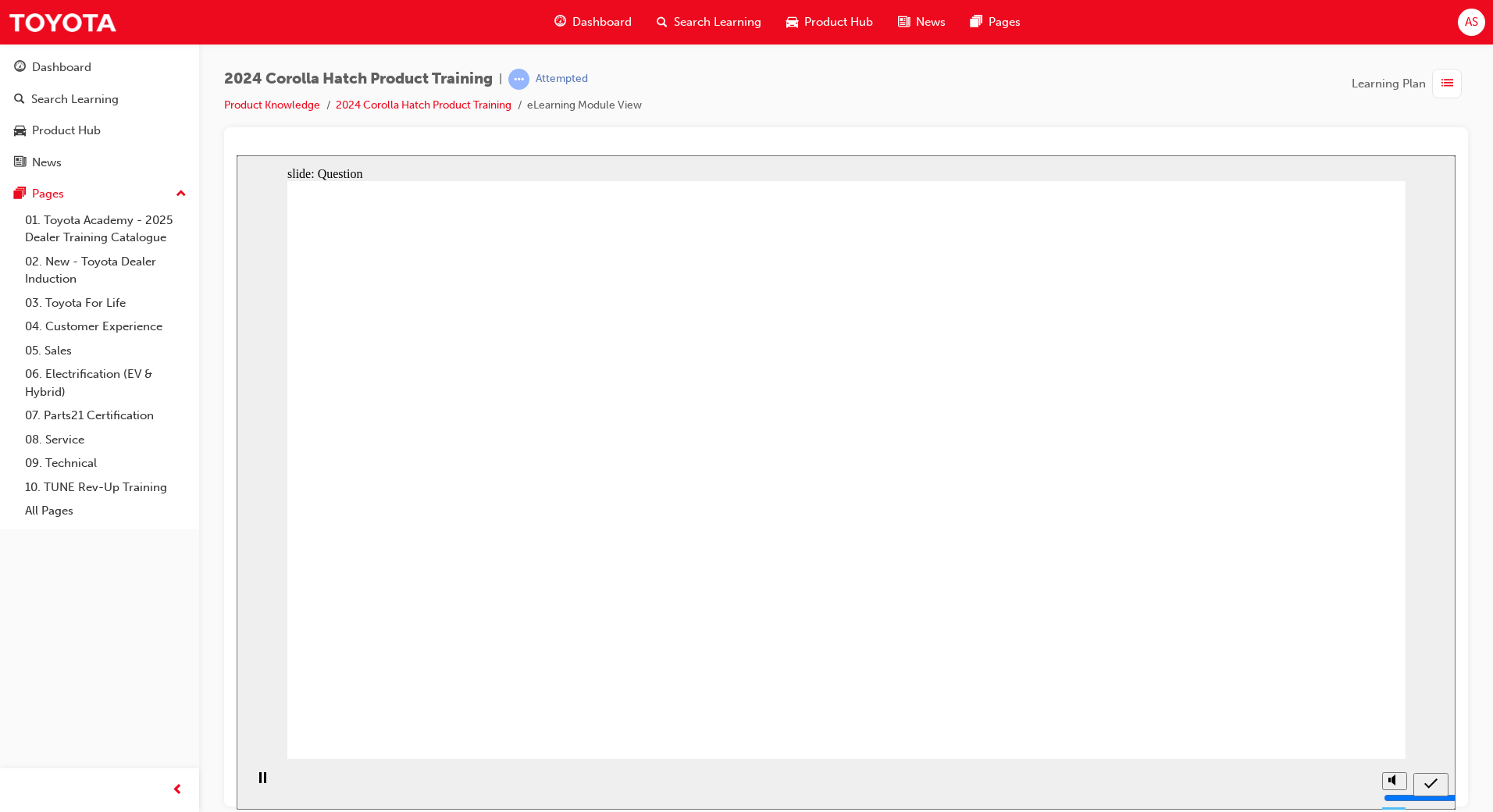 drag, startPoint x: 675, startPoint y: 455, endPoint x: 523, endPoint y: 602, distance: 211.45449 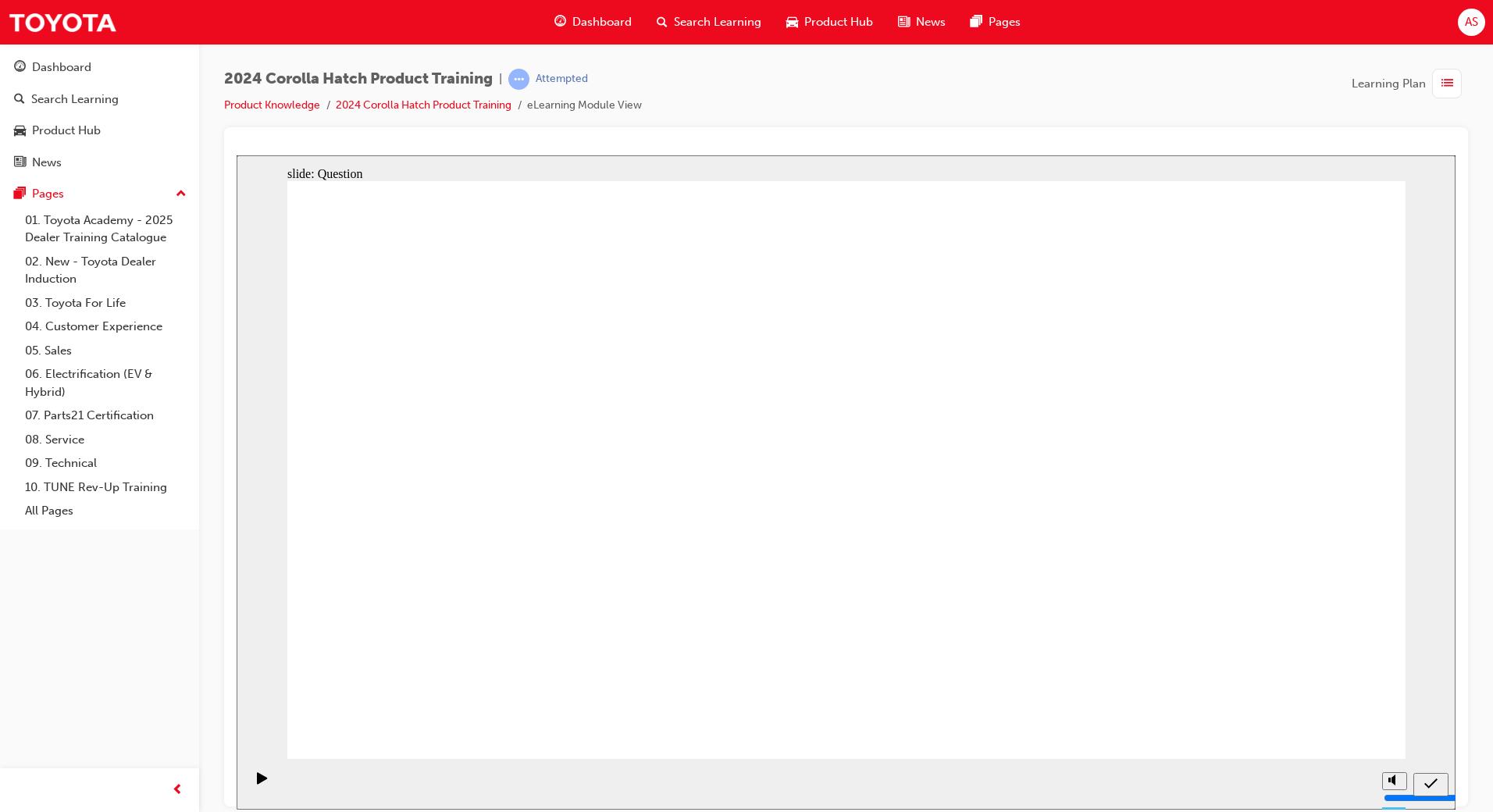 drag, startPoint x: 870, startPoint y: 442, endPoint x: 1044, endPoint y: 592, distance: 229.73028 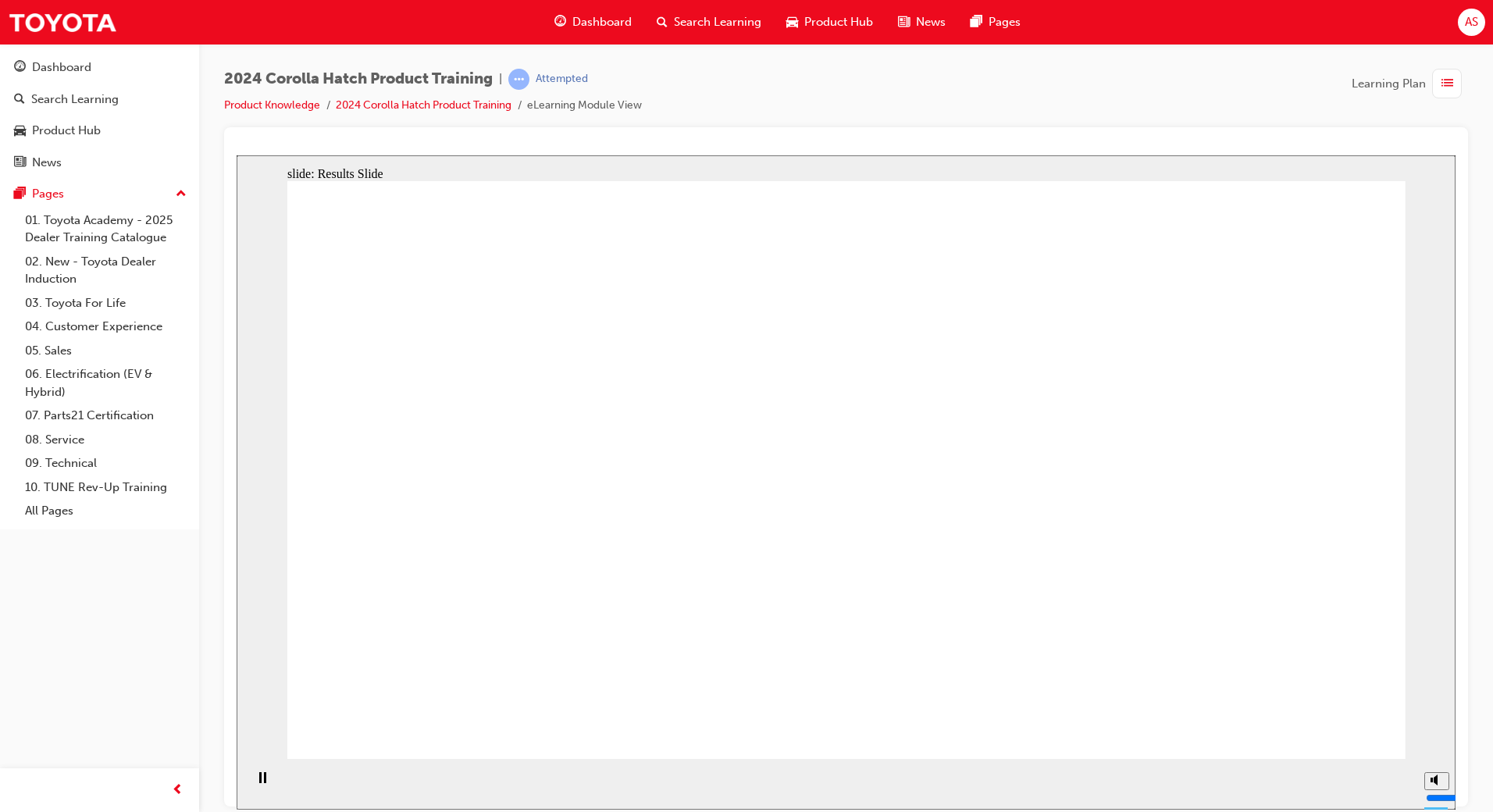 click 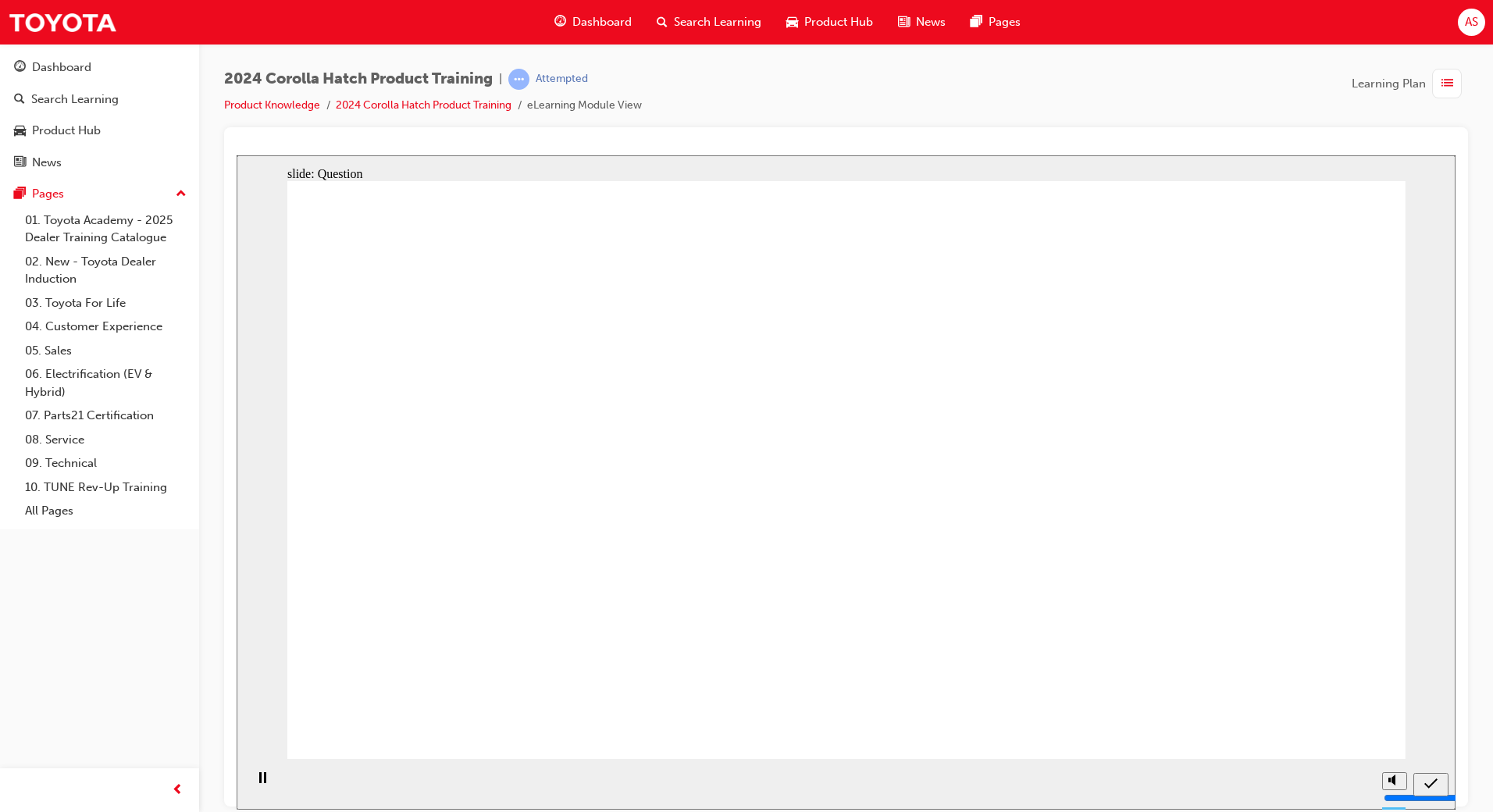 click 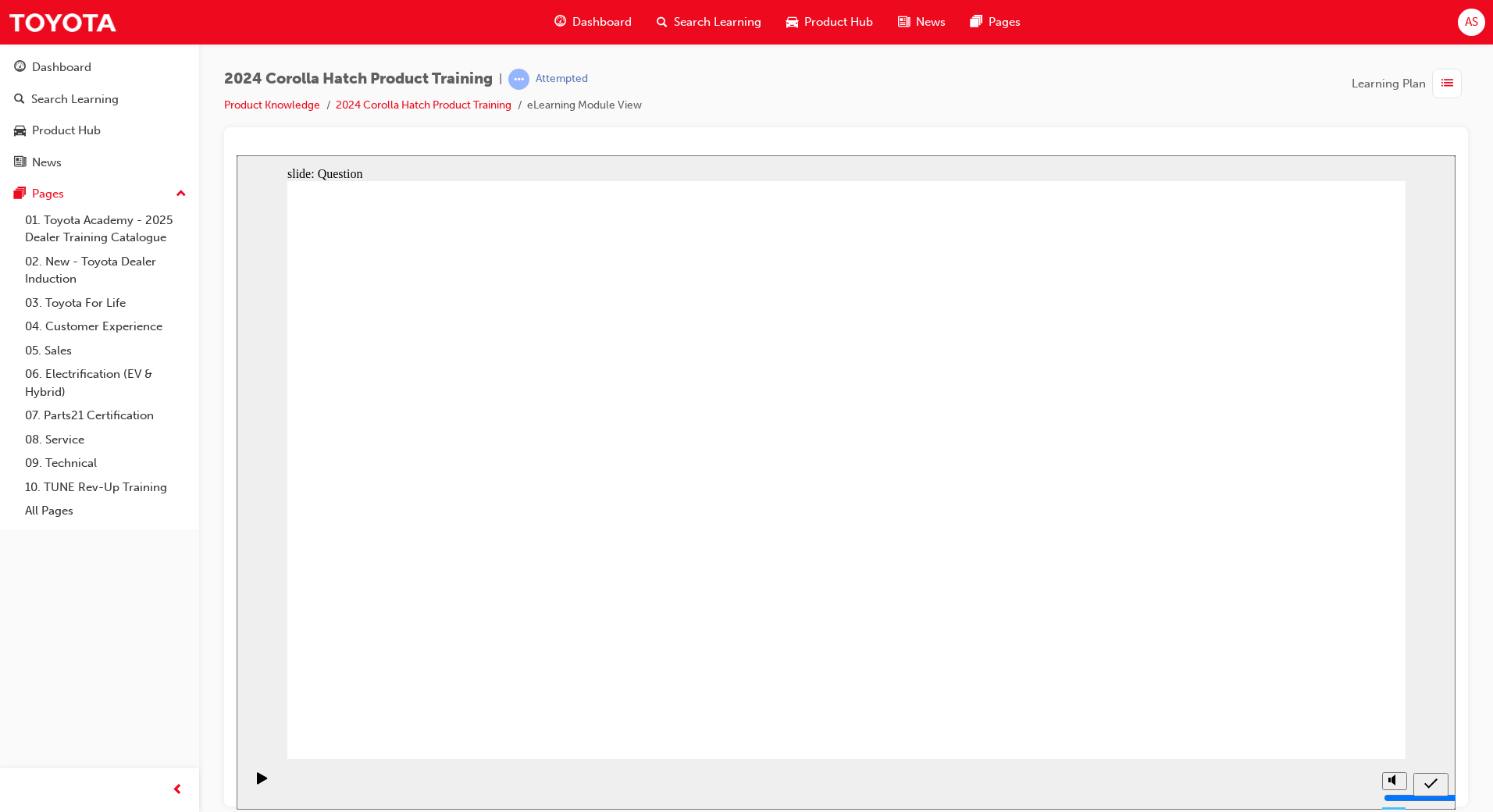 click 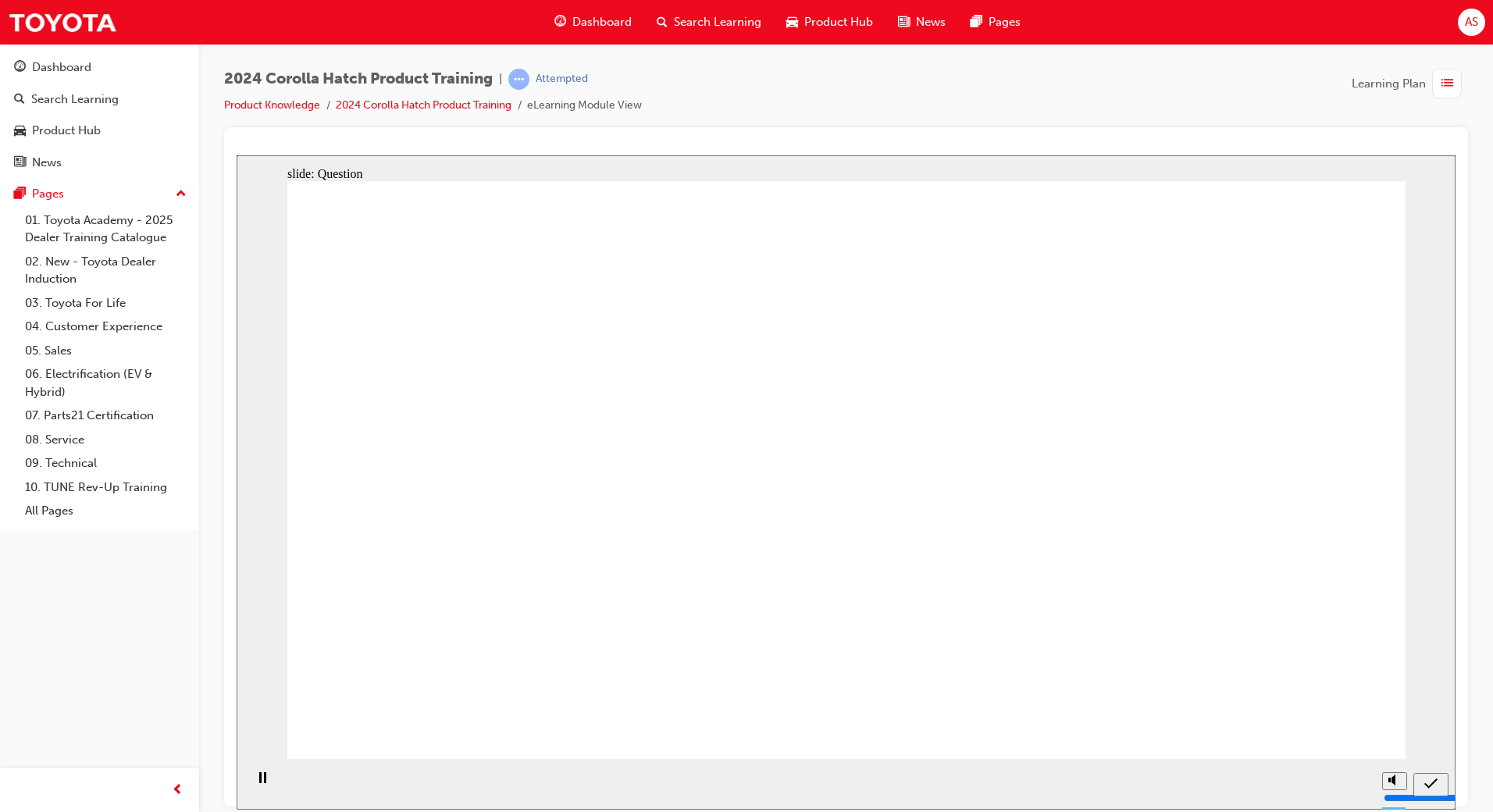 click 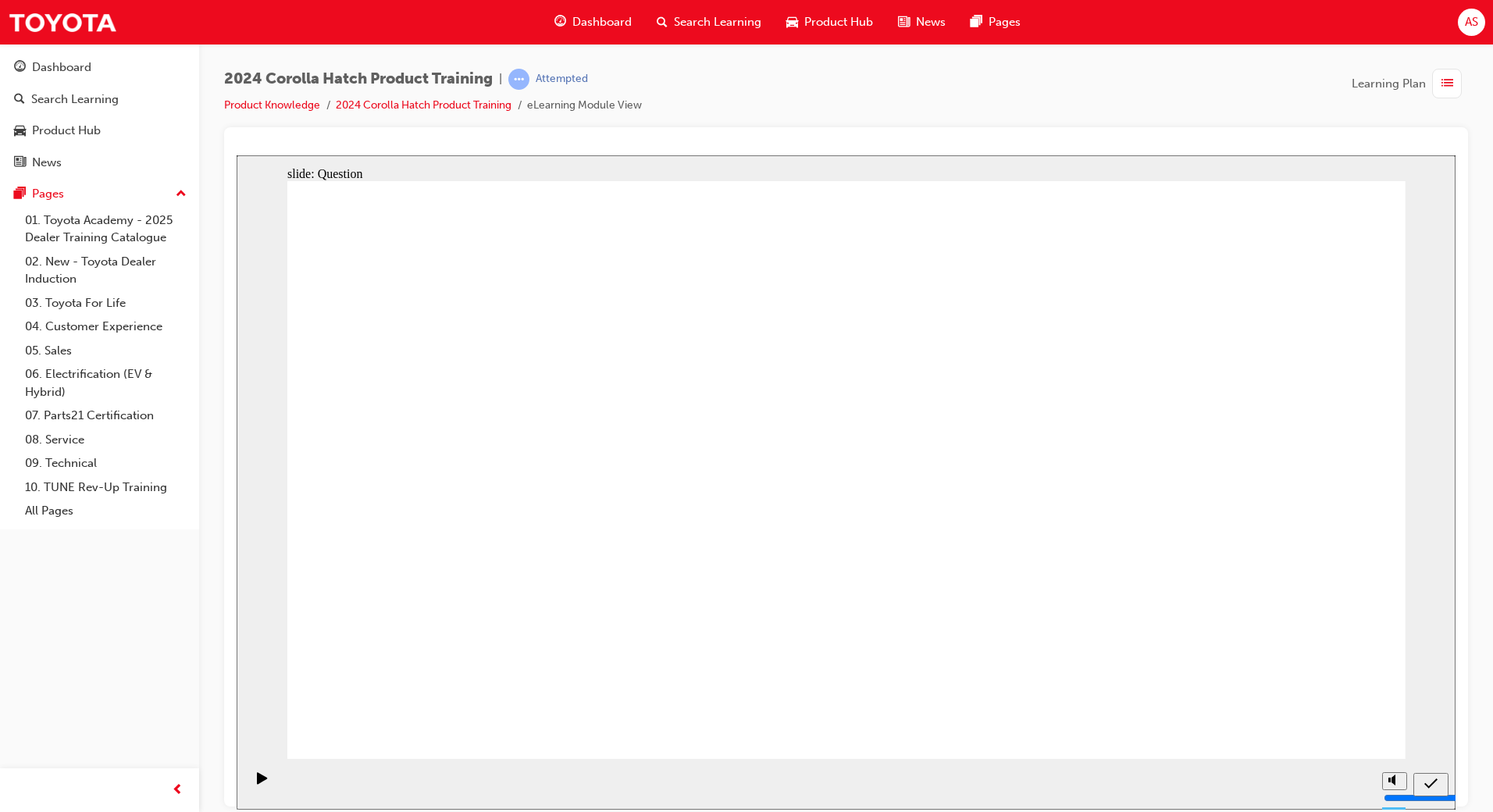 click 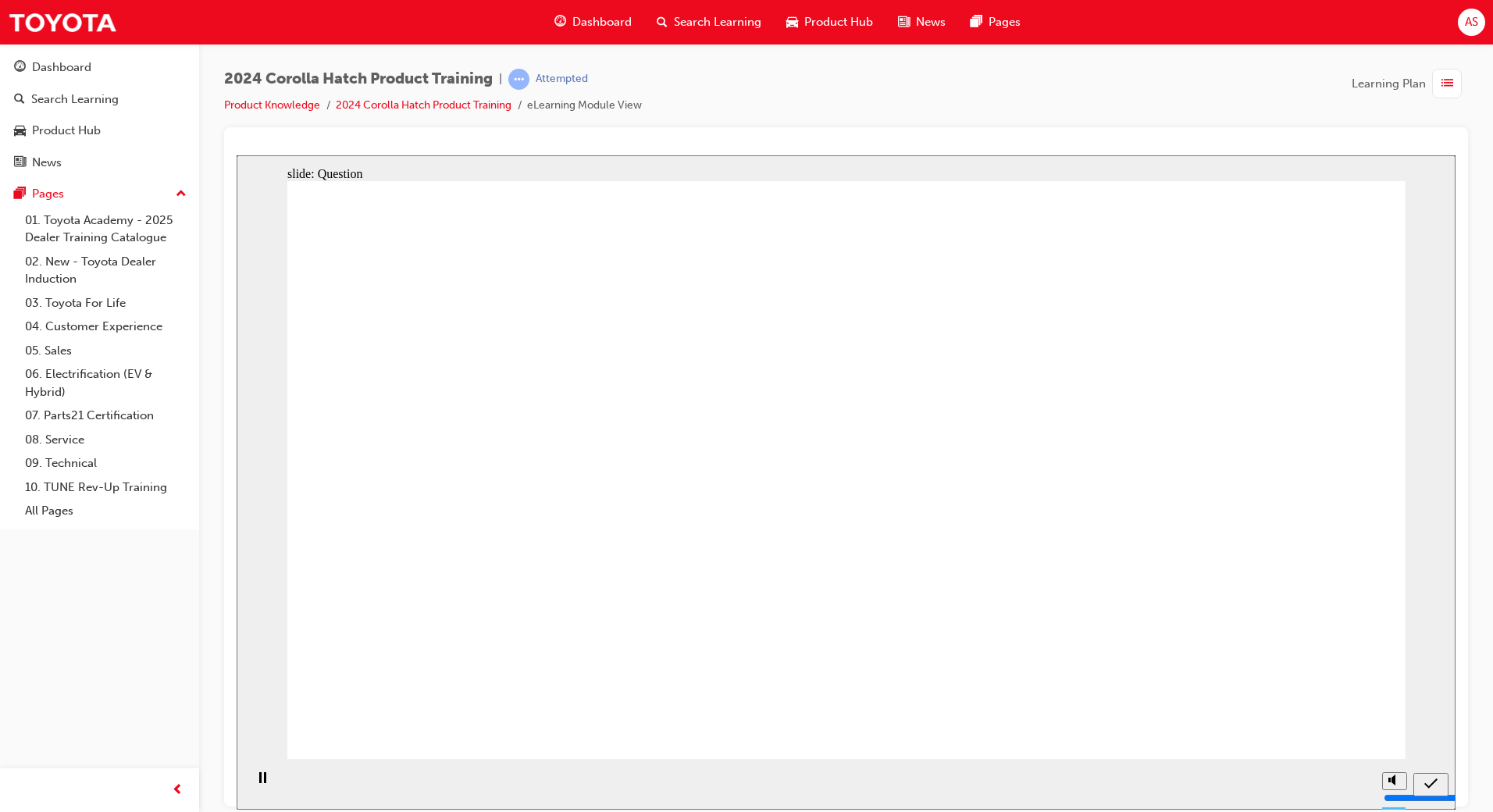click 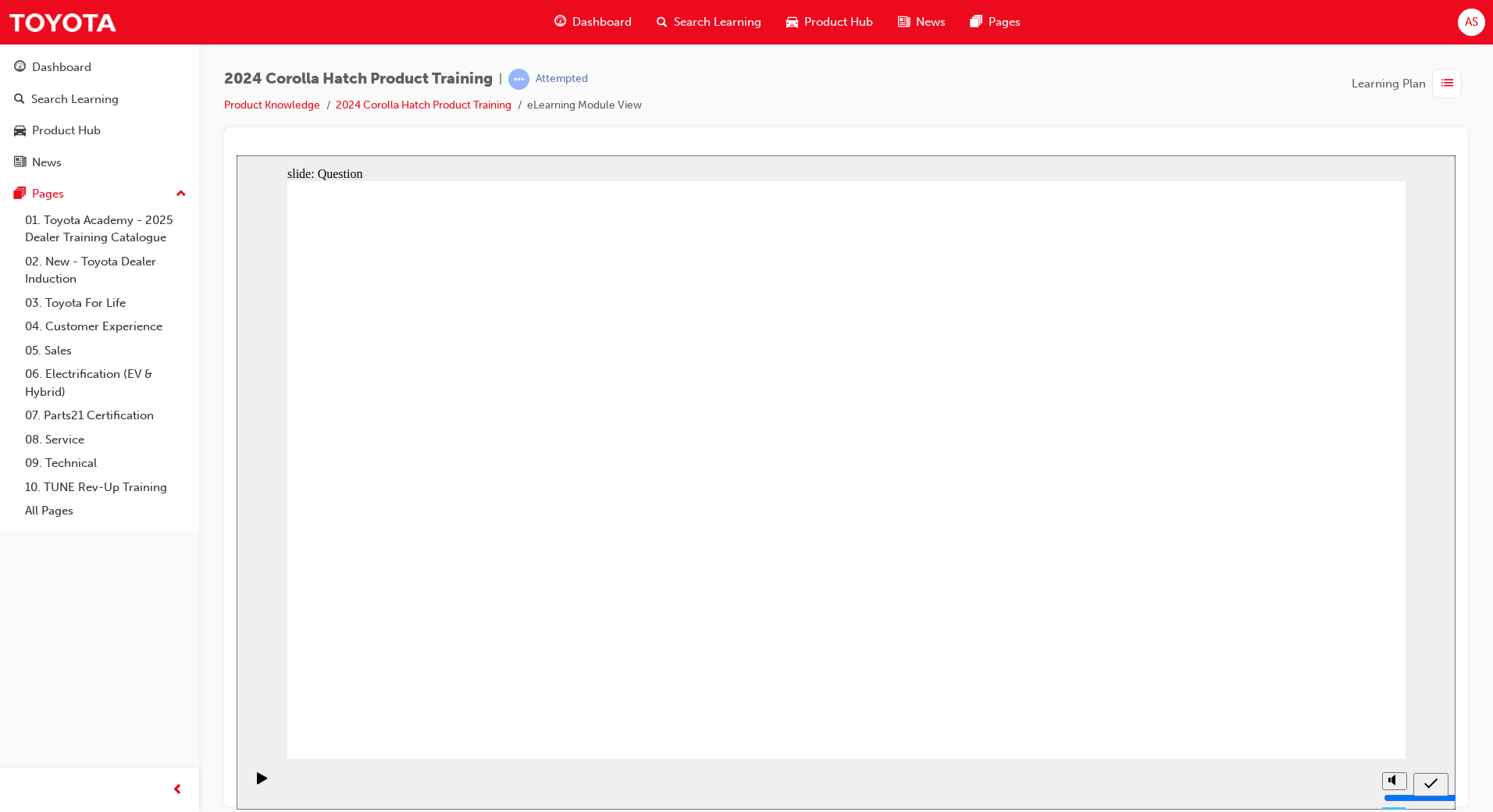 click 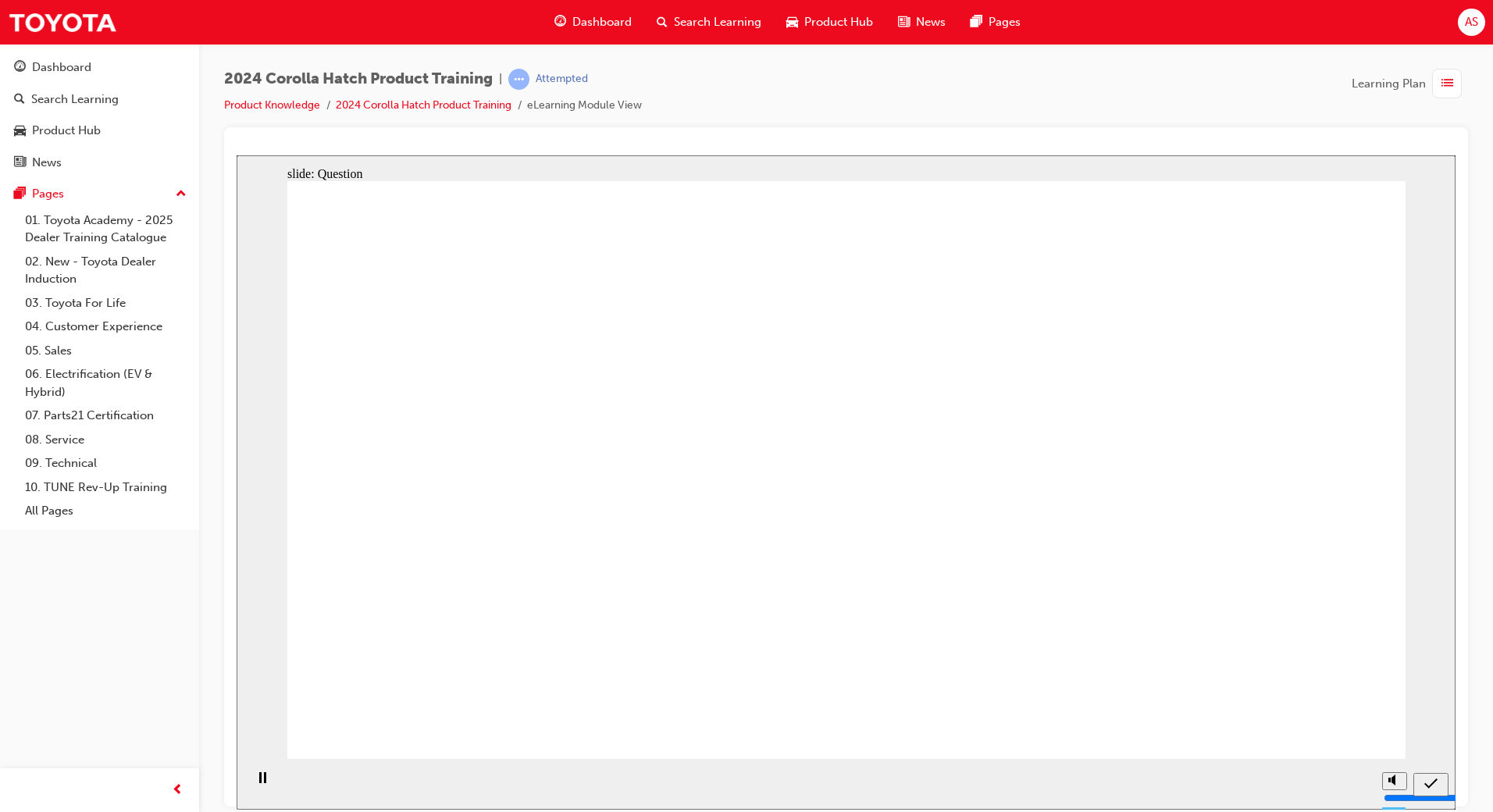 drag, startPoint x: 676, startPoint y: 436, endPoint x: 476, endPoint y: 614, distance: 267.7387 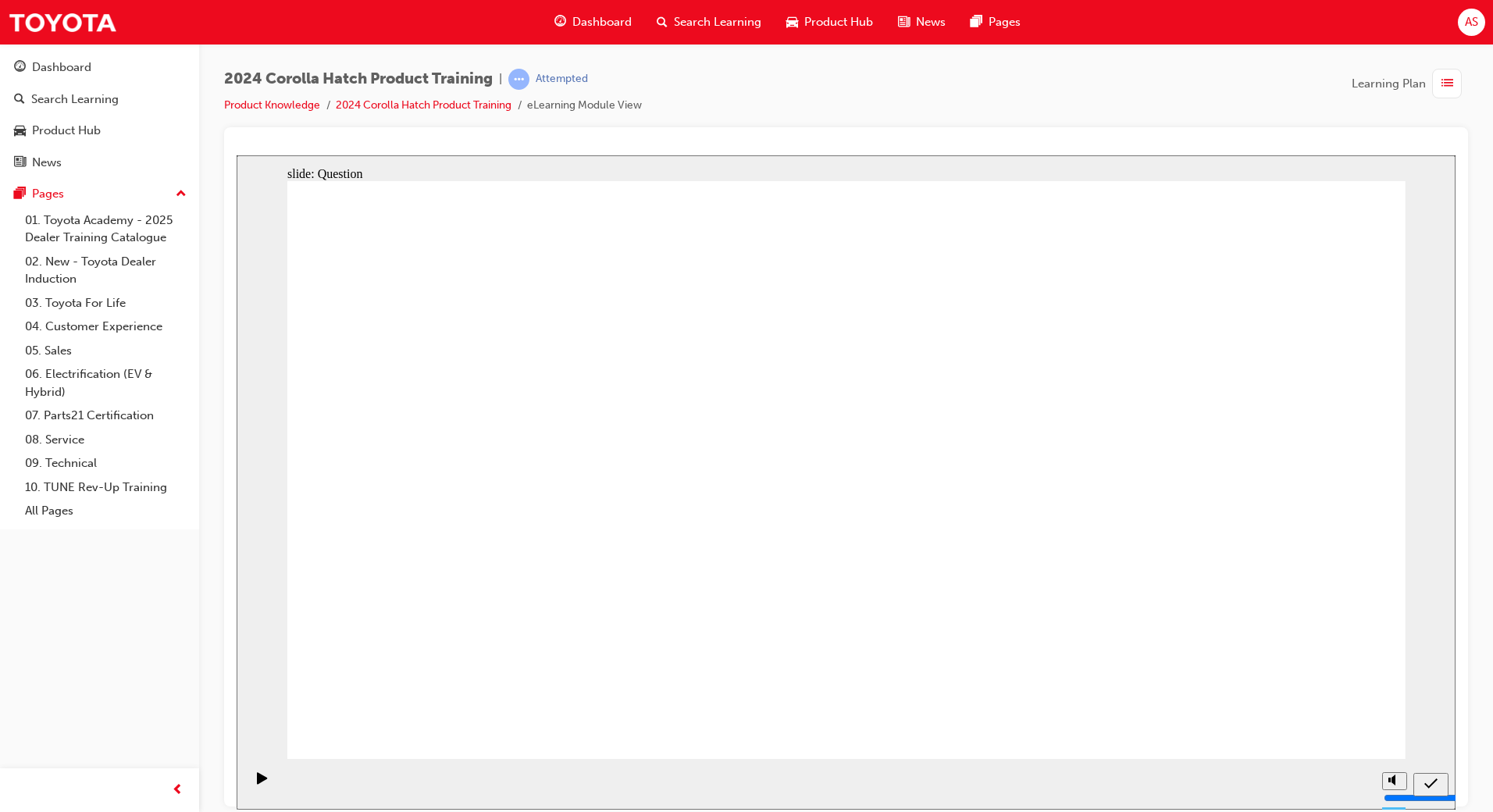 drag, startPoint x: 479, startPoint y: 436, endPoint x: 689, endPoint y: 607, distance: 270.8154 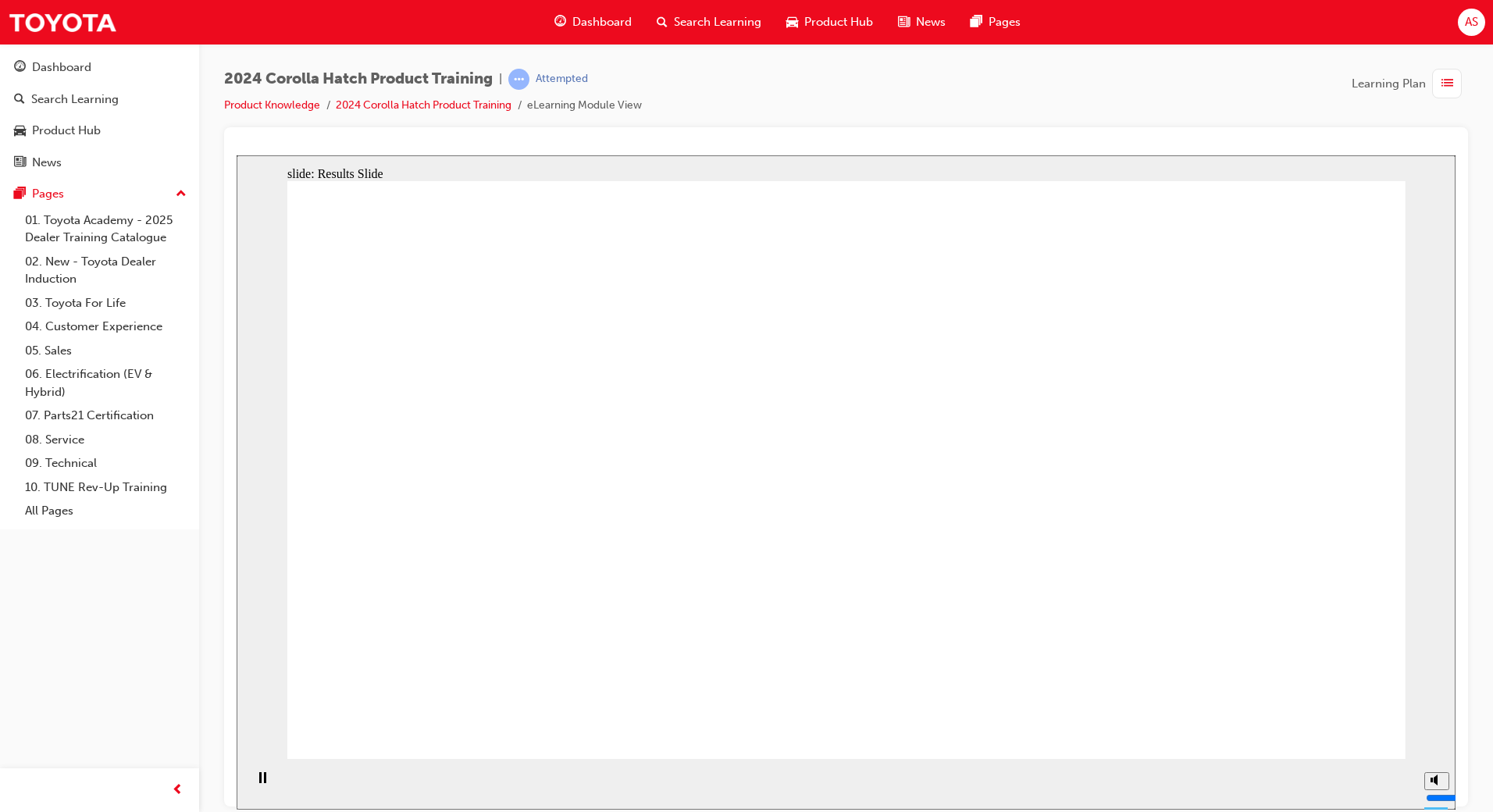 click 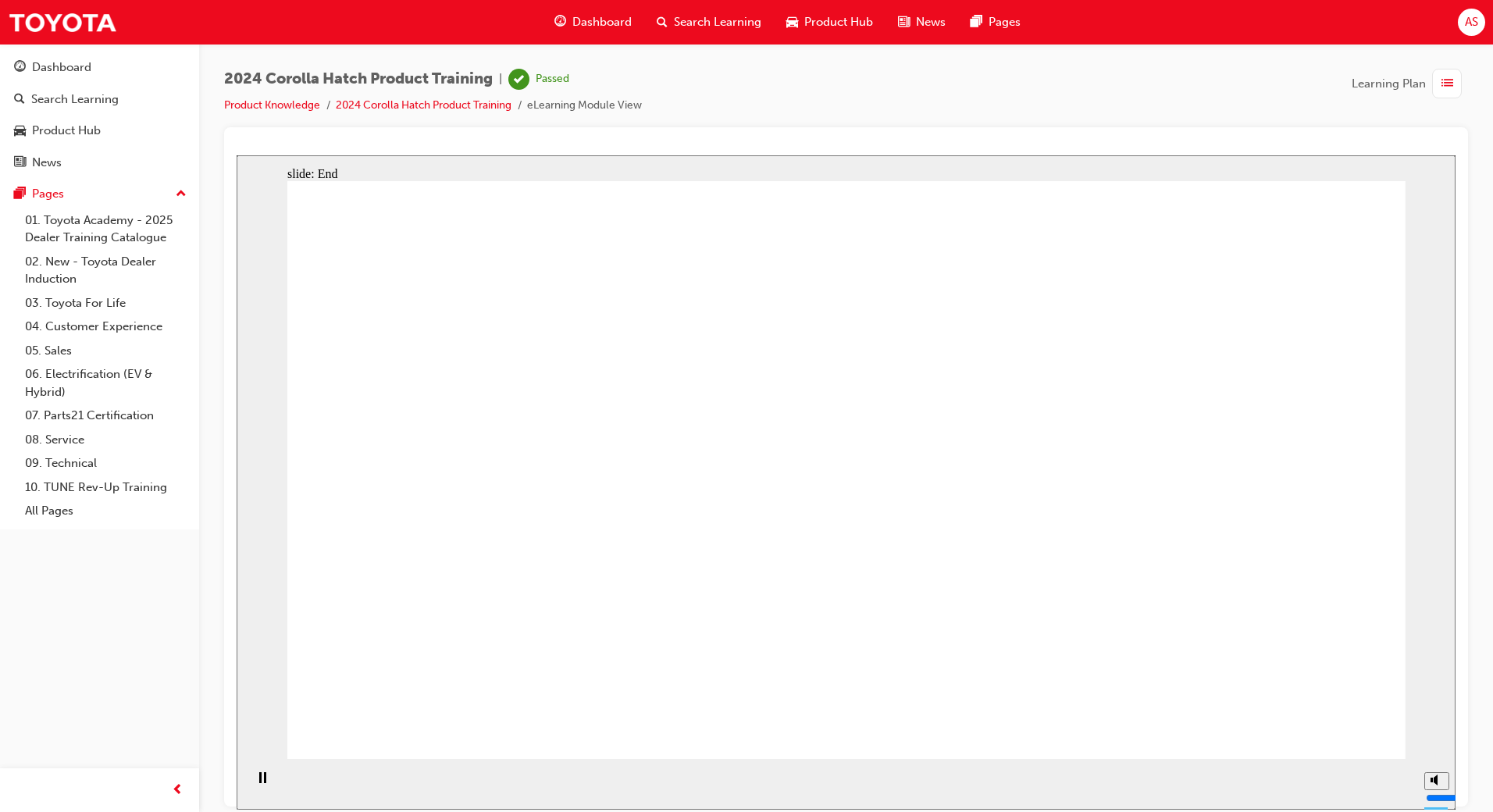 click 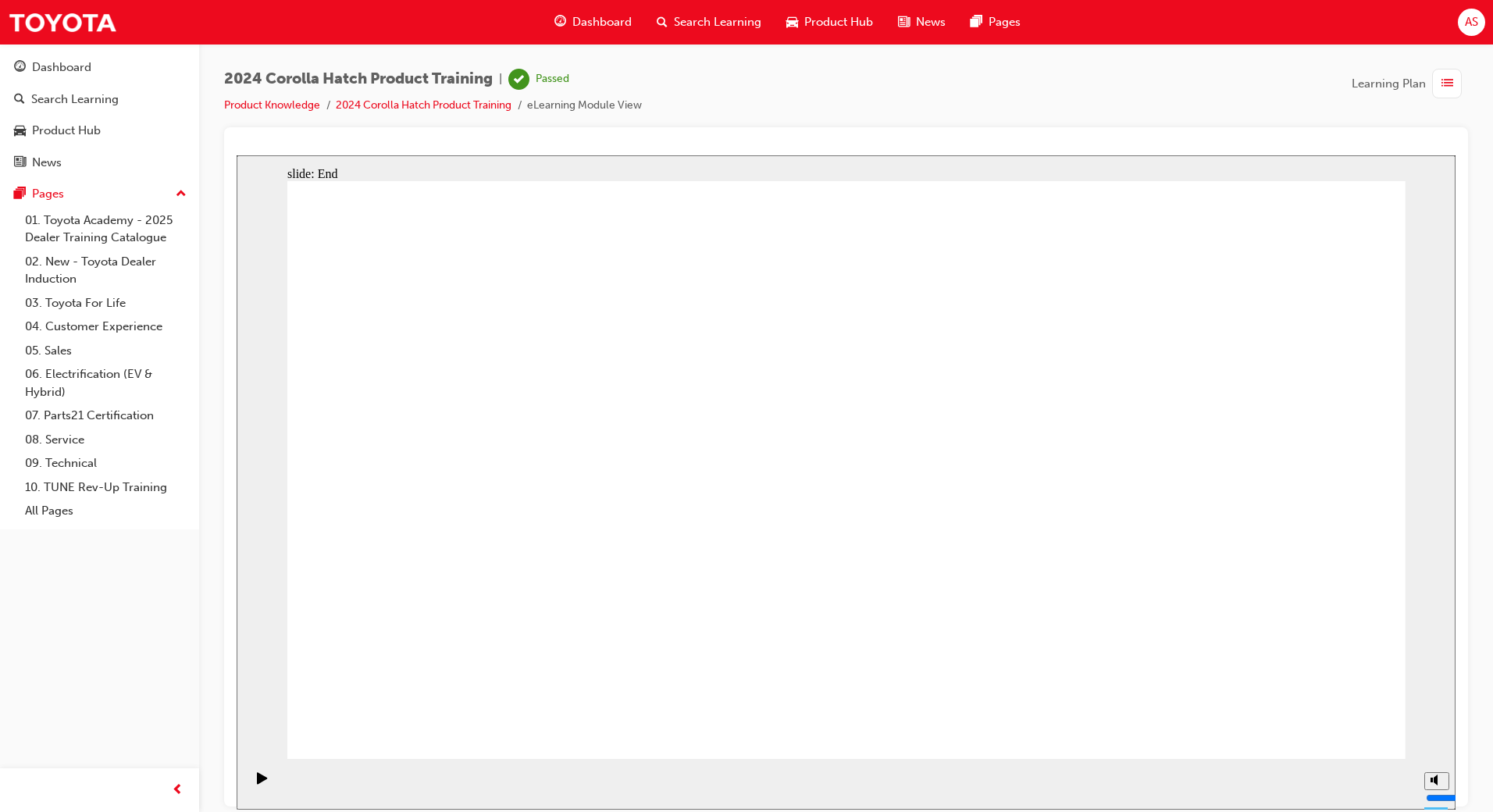 click on "Dashboard" at bounding box center (602, 22) 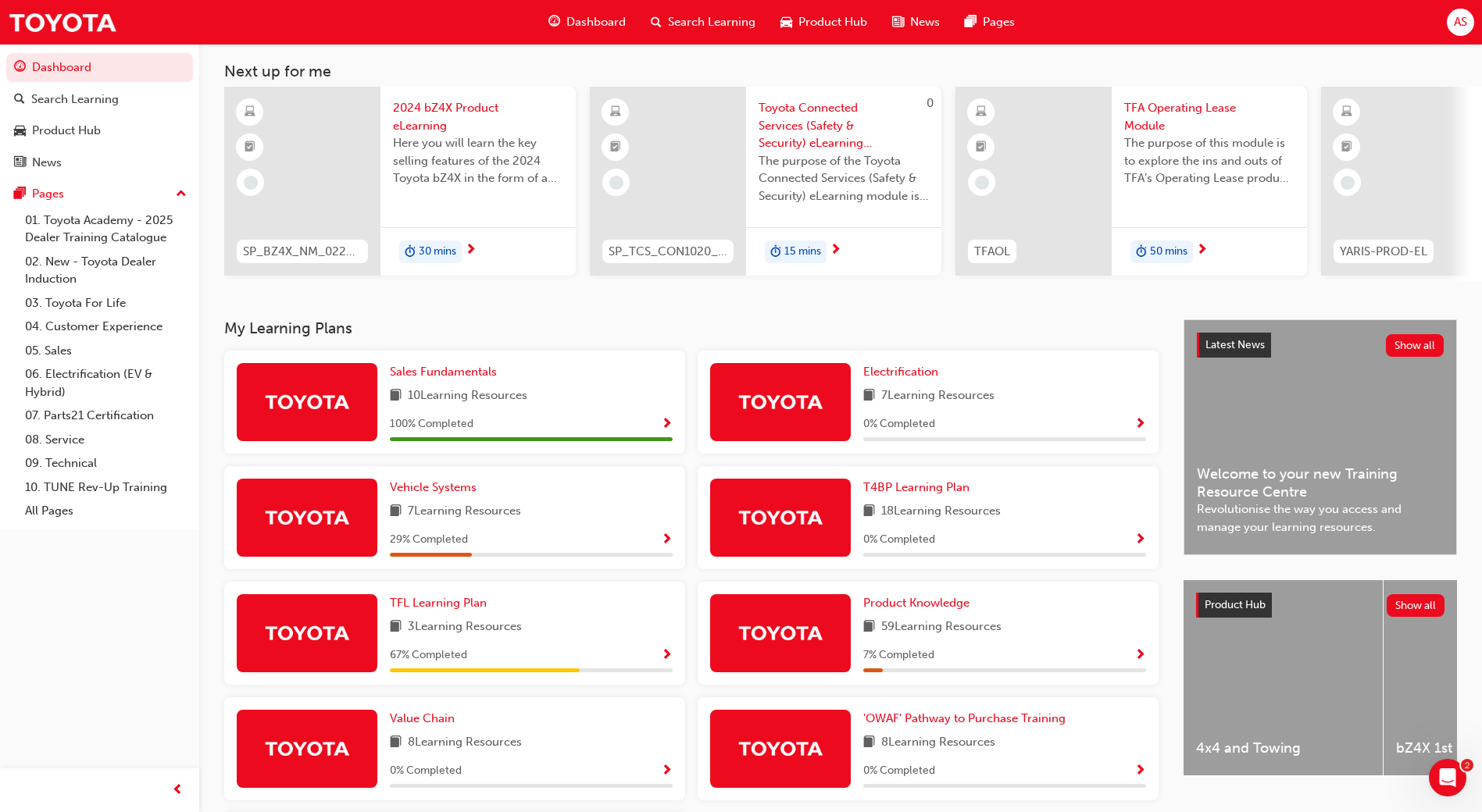 scroll, scrollTop: 0, scrollLeft: 0, axis: both 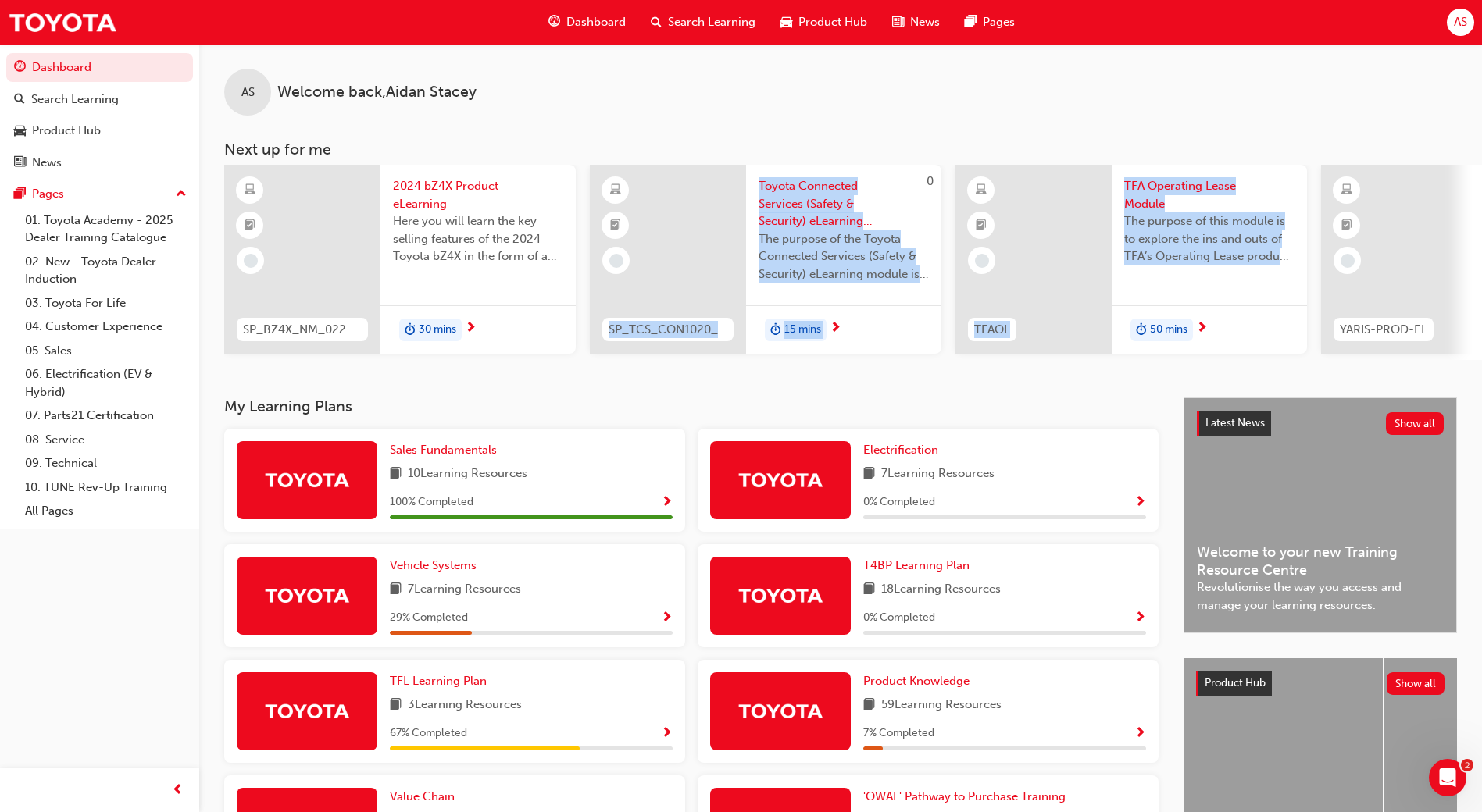 drag, startPoint x: 1288, startPoint y: 274, endPoint x: 713, endPoint y: 322, distance: 577 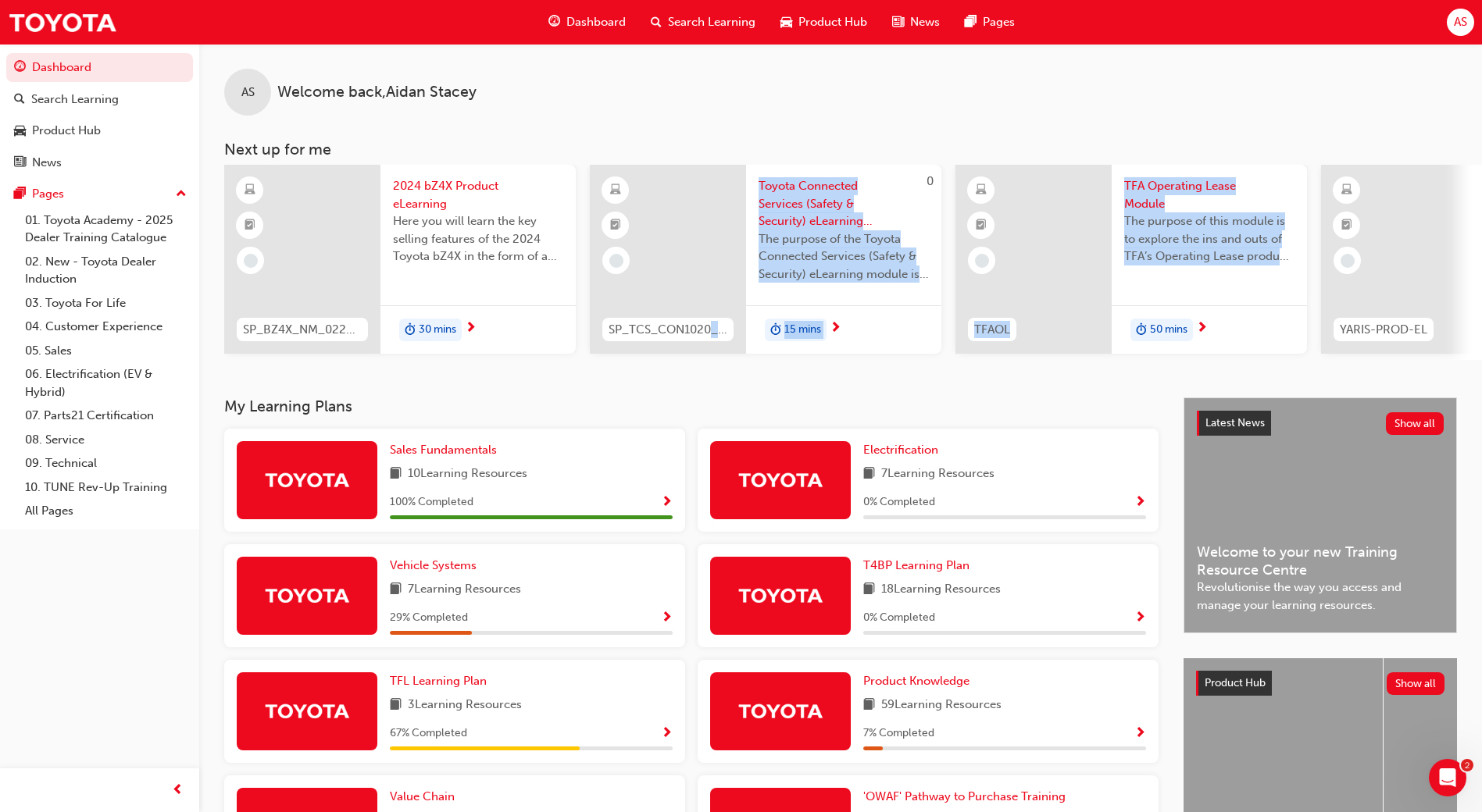 click on "AS Welcome back , [NAME] [LAST] Next up for me SP_BZ4X_NM_0224_EL01 2024 bZ4X Product eLearning Here you will learn the key selling features of the 2024 Toyota bZ4X in the form of a virtual 6-point walkaround. 30 mins 0 SP_TCS_CON1020_VD Toyota Connected Services (Safety & Security) eLearning module The purpose of the Toyota Connected Services (Safety & Security) eLearning module is to provide an overview of this vitally important connected technology. 15 mins TFAOL TFA Operating Lease Module 50 mins YARIS-PROD-EL 2025 Yaris Hatch Product Training The Yaris product eLearning Module is designed to support customer facing sales staff with introduction and demonstration of Yaris unique features and key benefits. 30 mins 0 ASK001 Genuine Accessories - Tray Bodies. Why Toyota Genuine? This course has been designed to communicate the features and benefits of Toyota Genuine Tray Bodies while understanding the importance of Toyota's design & development process. 30 mins View all" at bounding box center (841, 220) 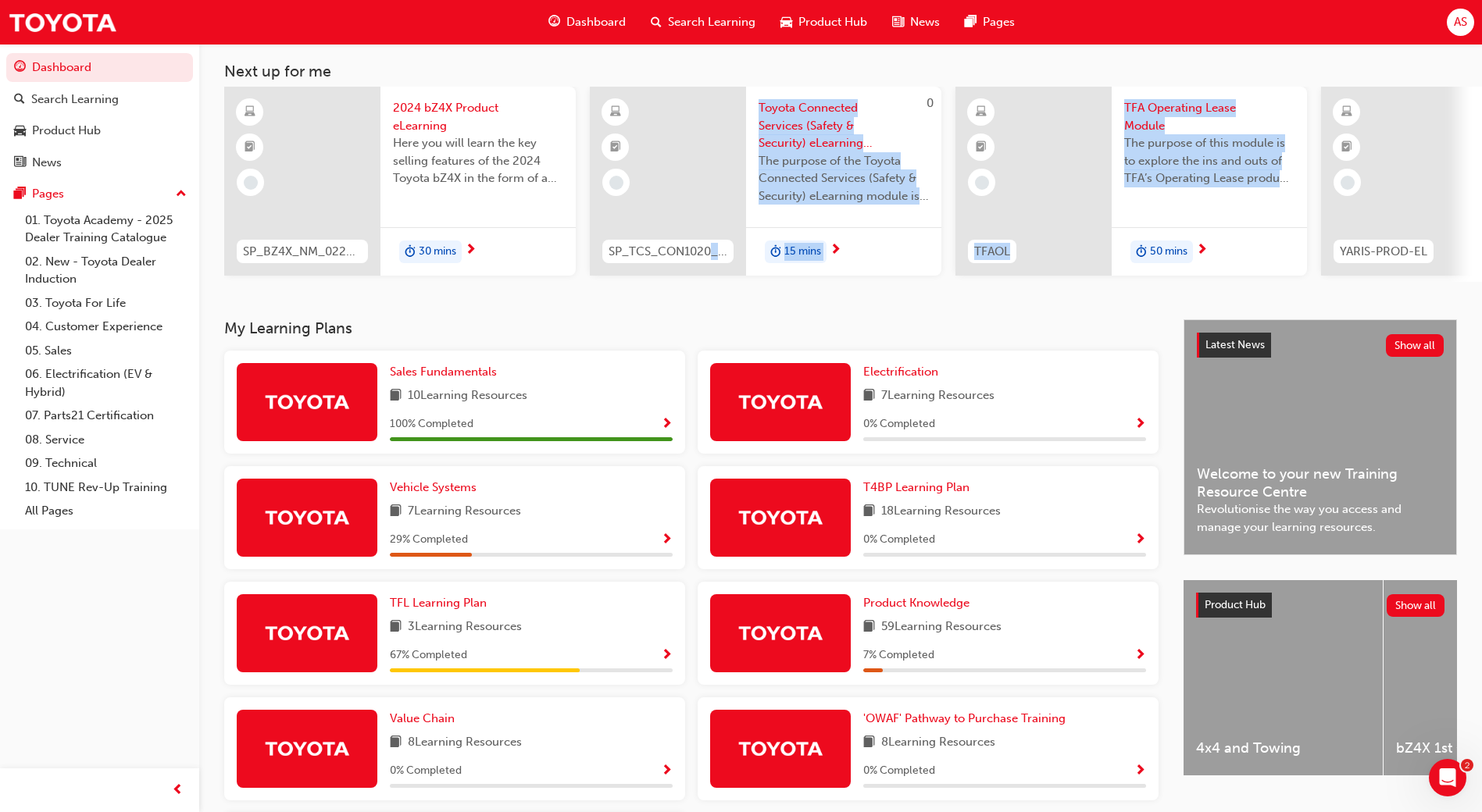 scroll, scrollTop: 265, scrollLeft: 0, axis: vertical 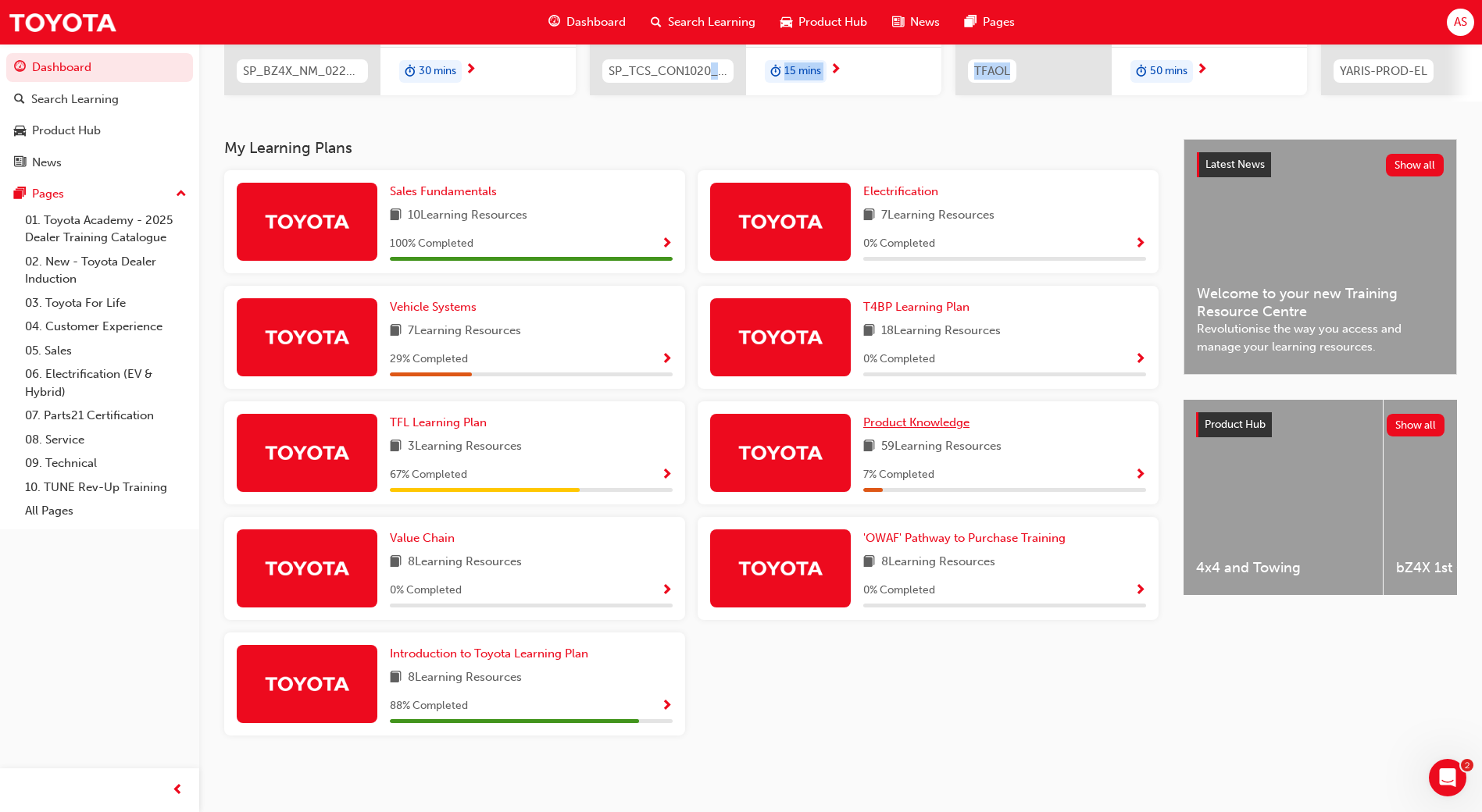 click on "Product Knowledge" at bounding box center [916, 422] 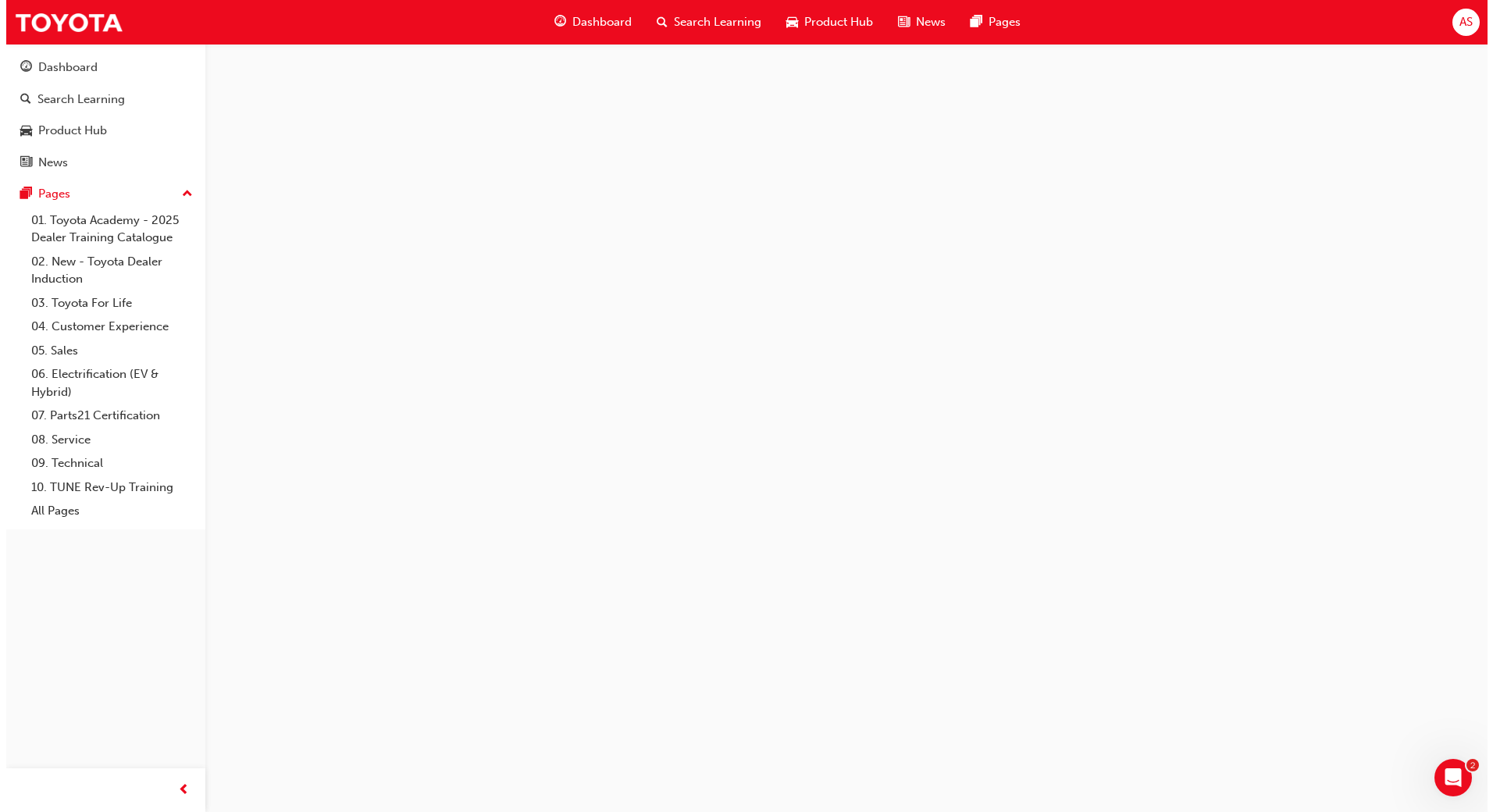 scroll, scrollTop: 0, scrollLeft: 0, axis: both 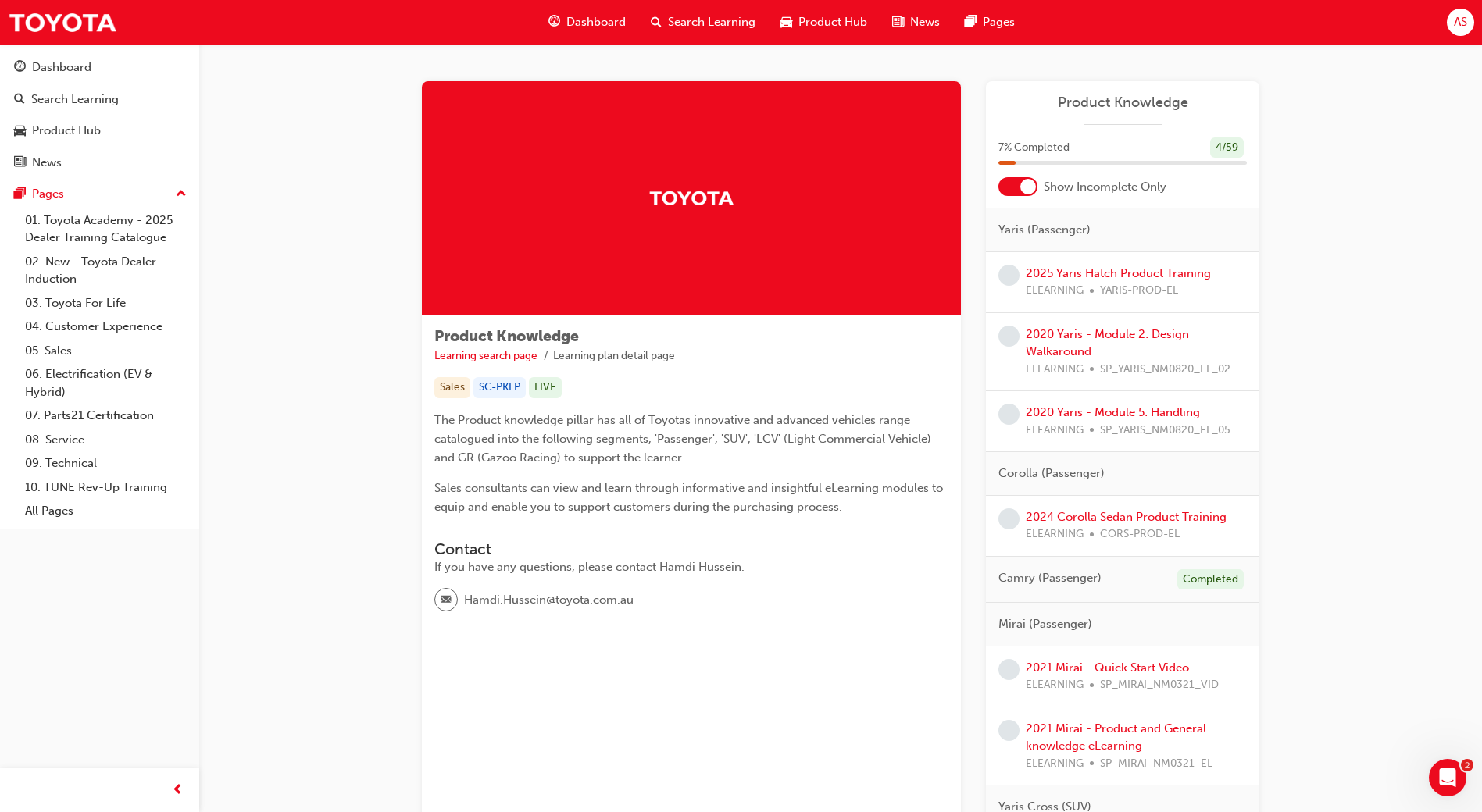 click on "2024 Corolla Sedan Product Training" at bounding box center [1126, 517] 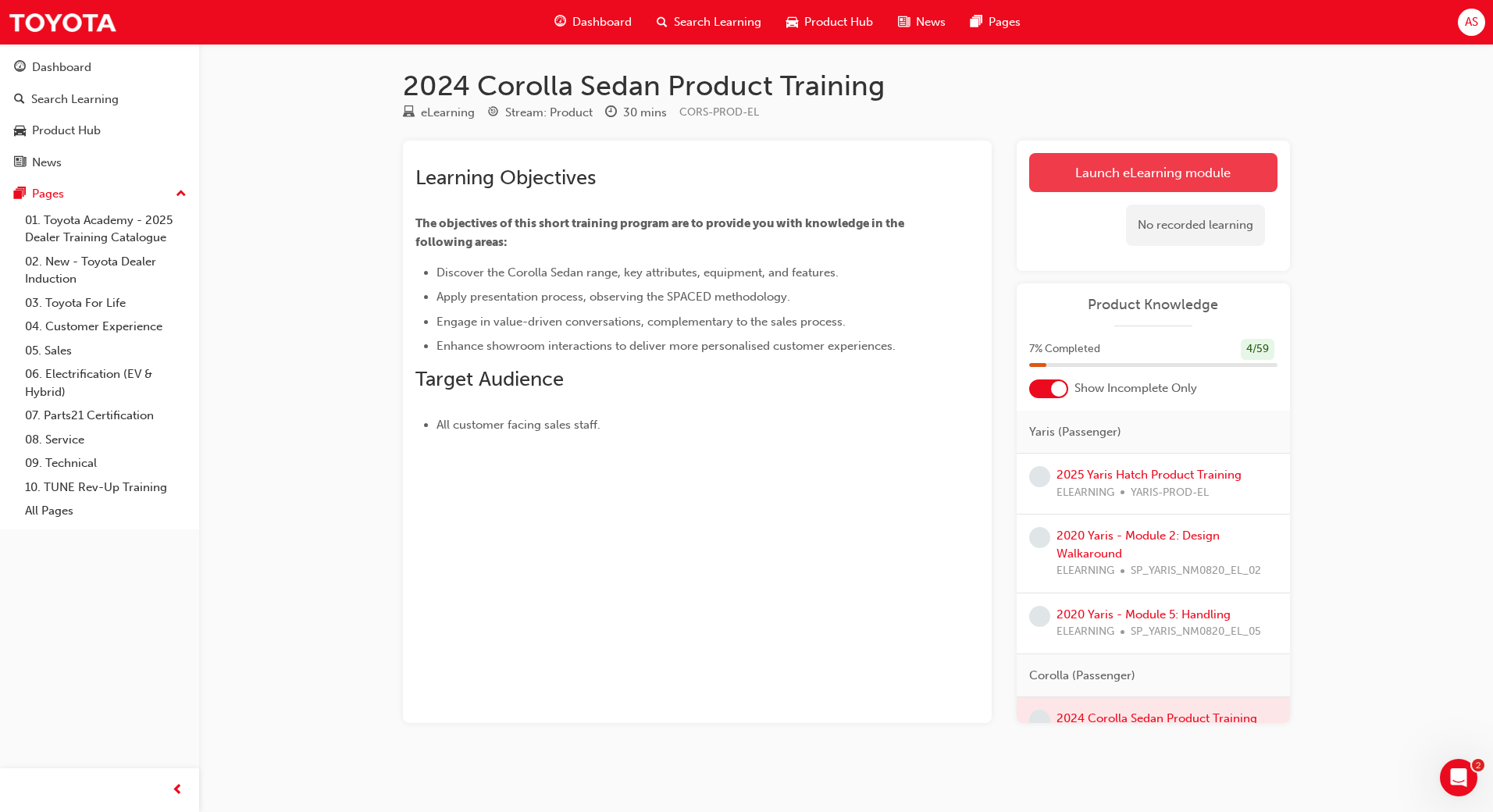 click on "Launch eLearning module" at bounding box center [1153, 173] 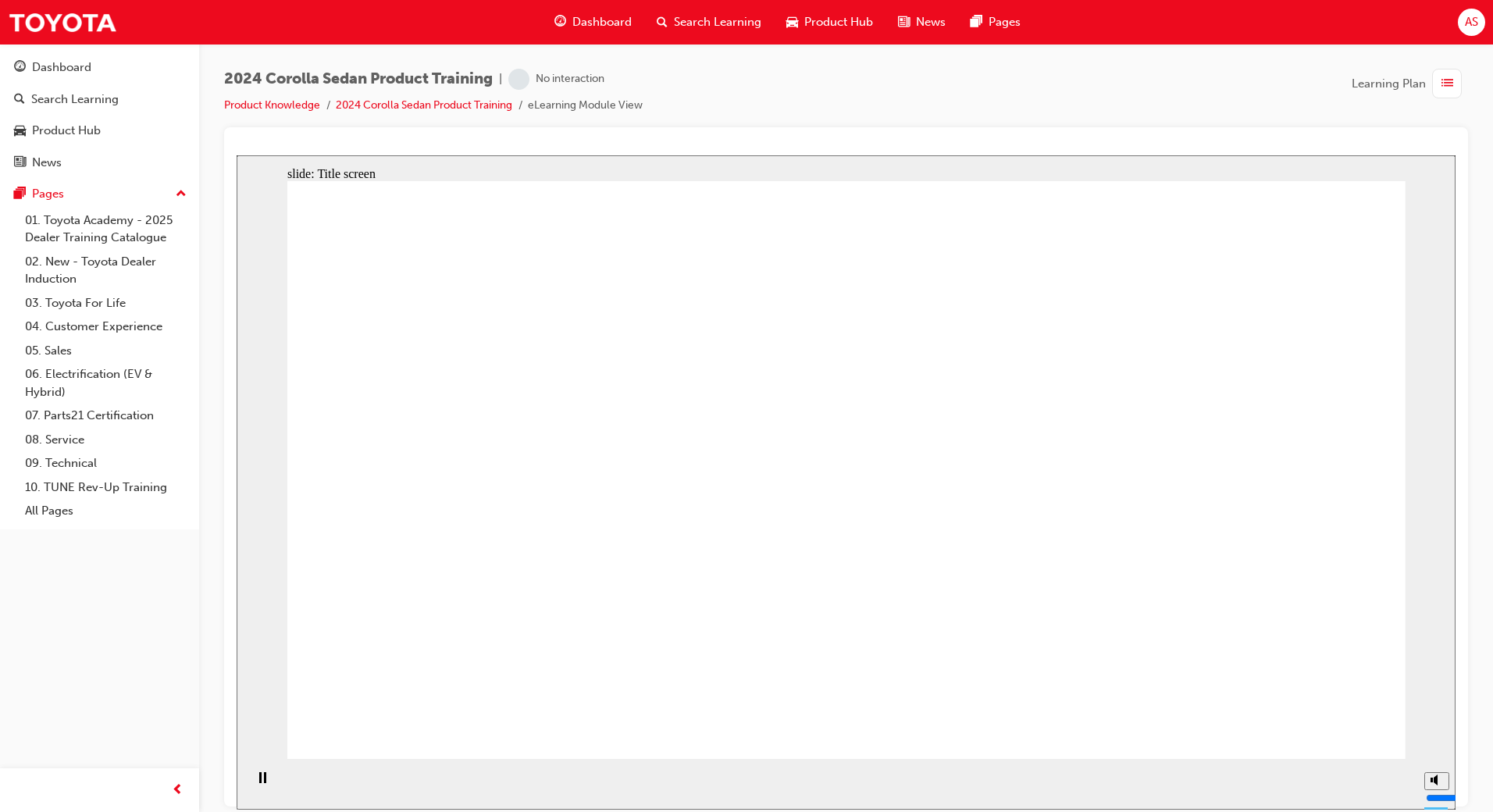 scroll, scrollTop: 0, scrollLeft: 0, axis: both 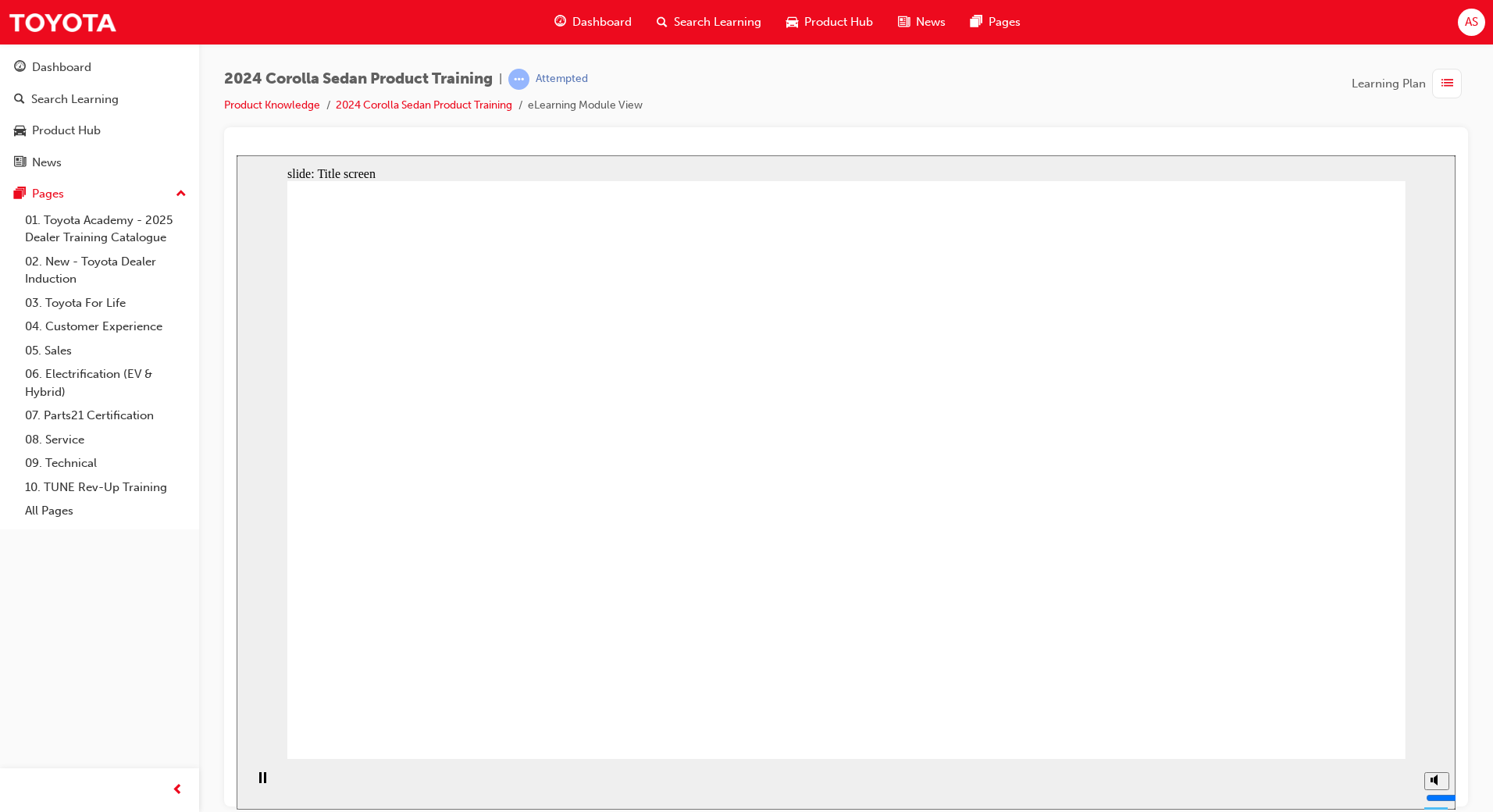 click 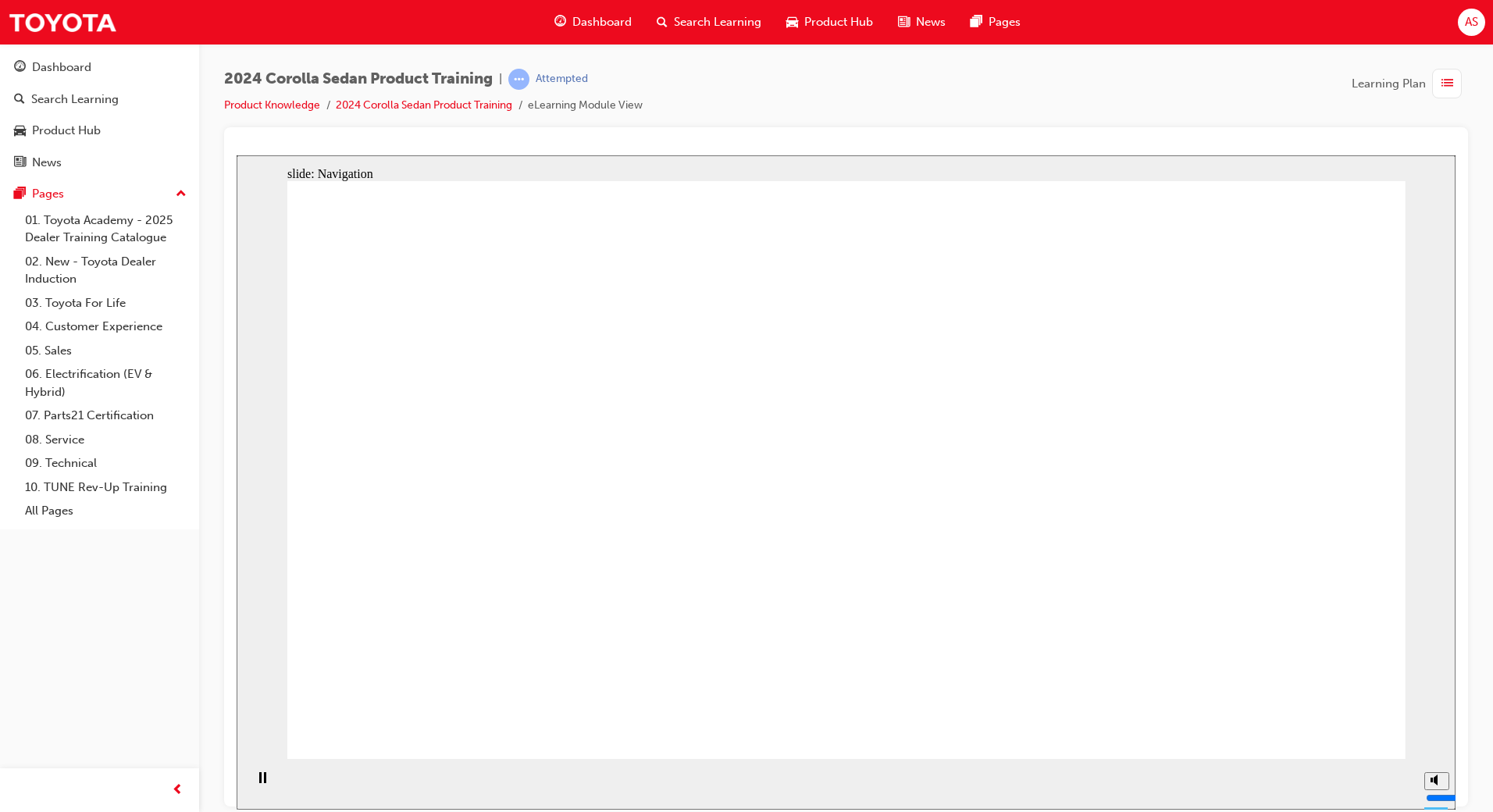 click 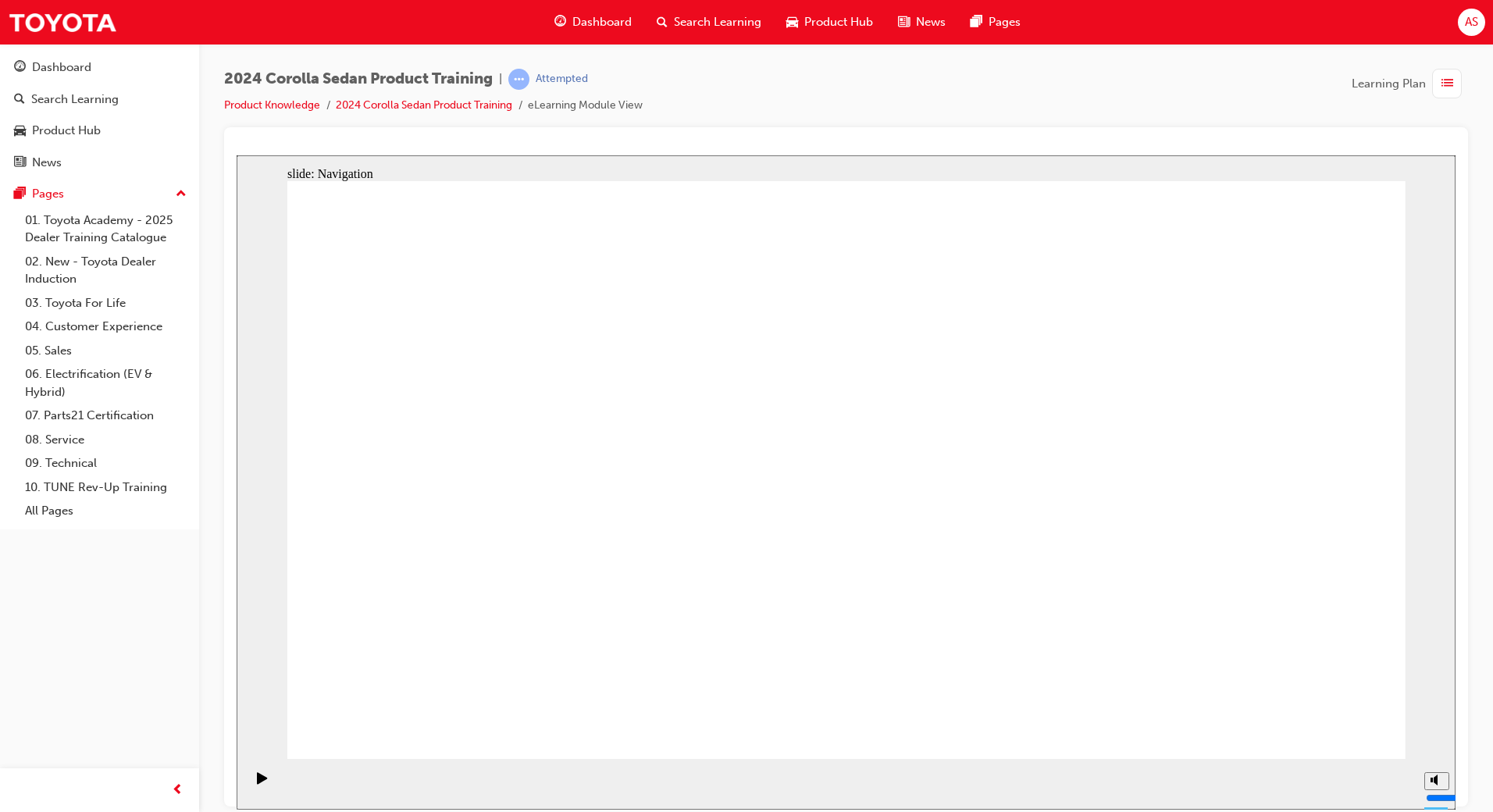 click 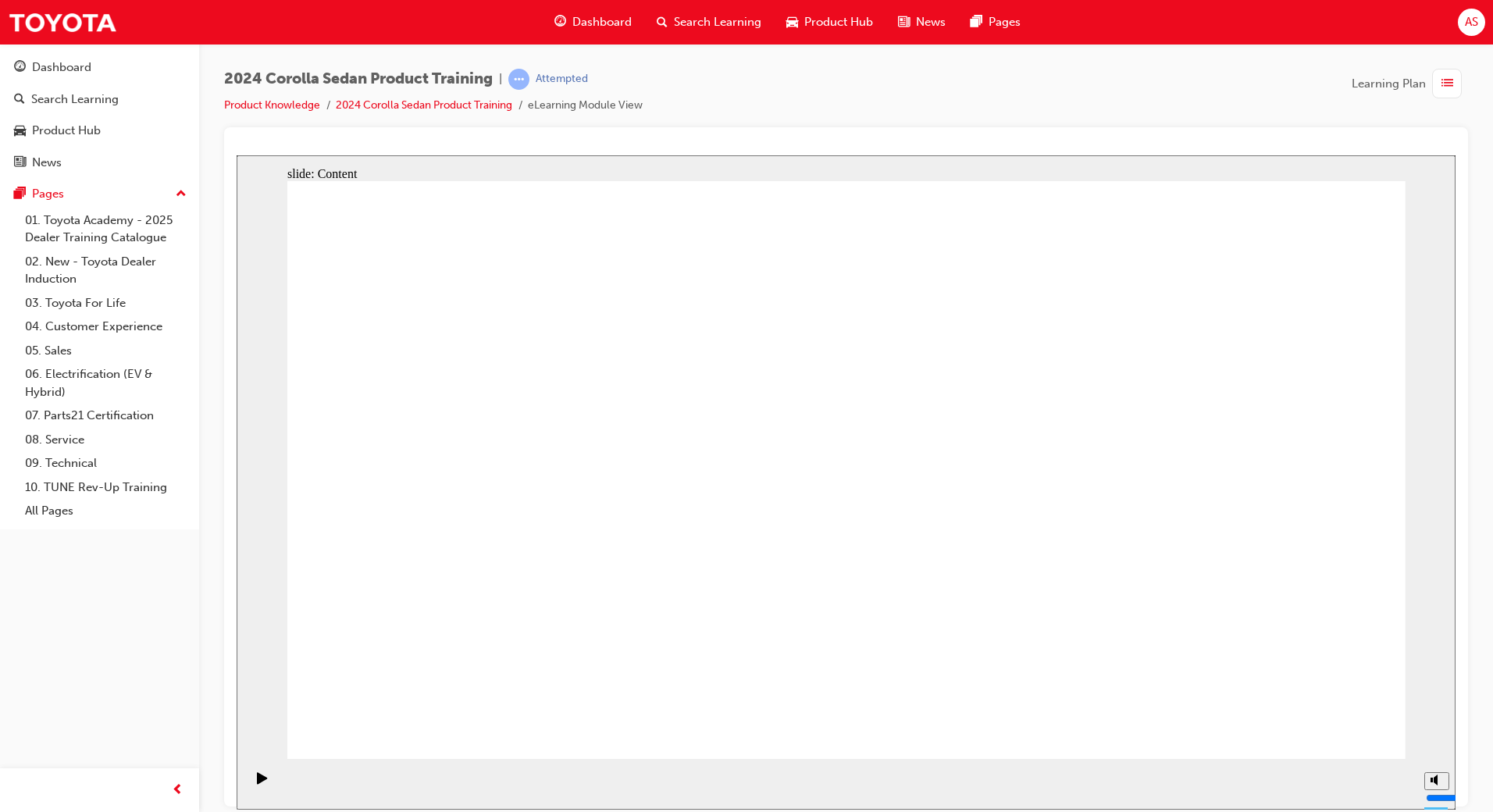 click 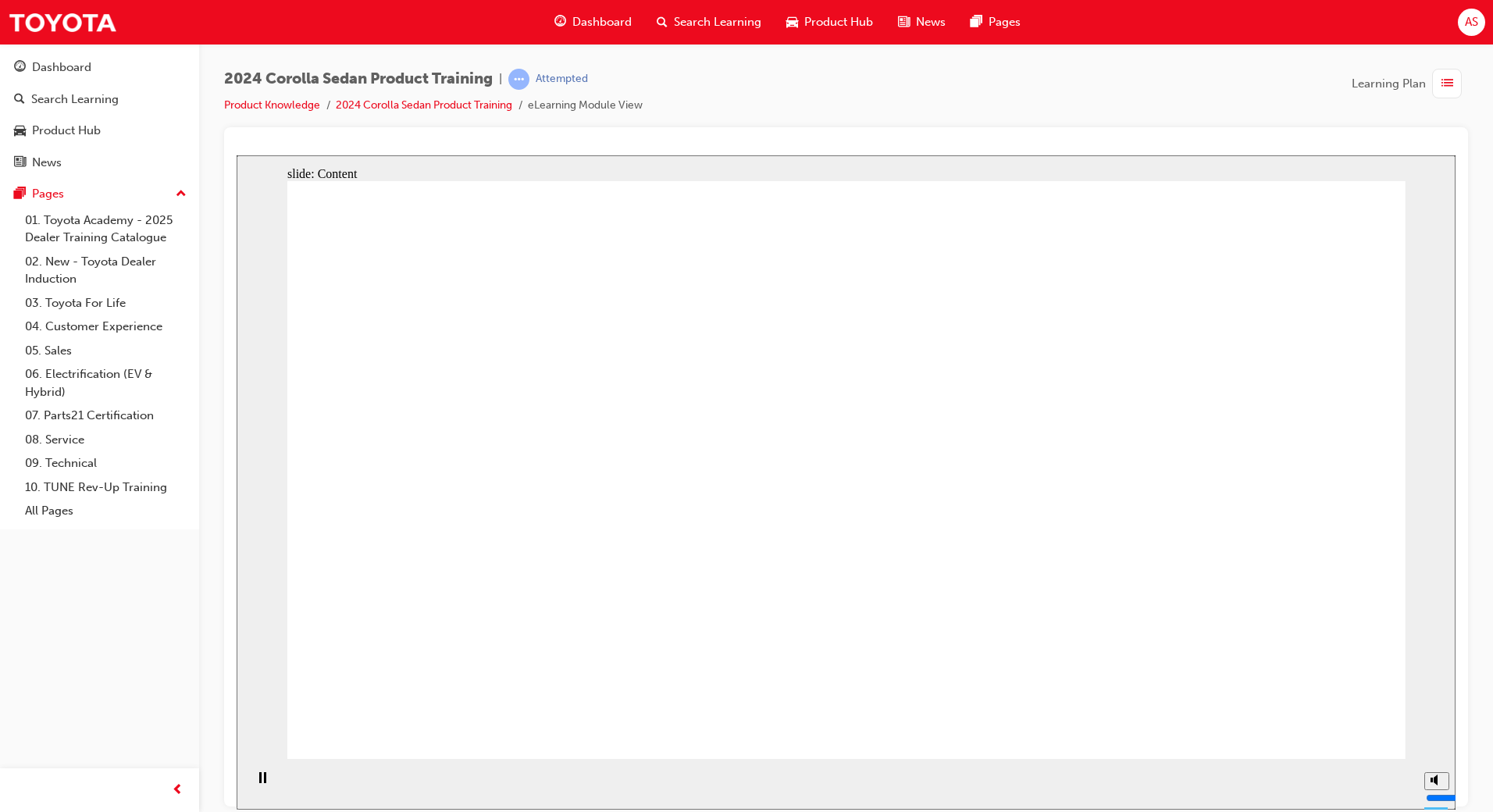 click 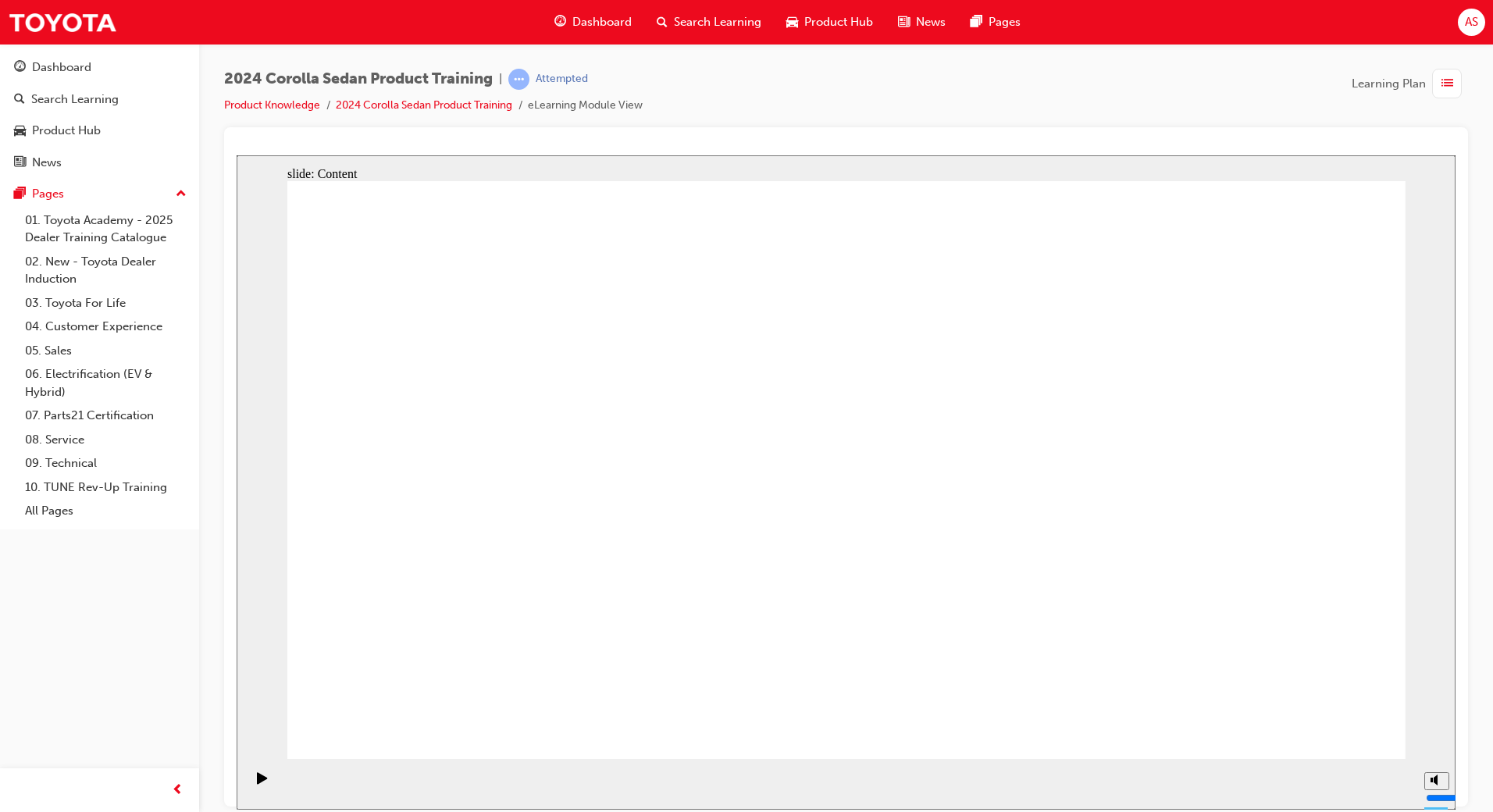 click 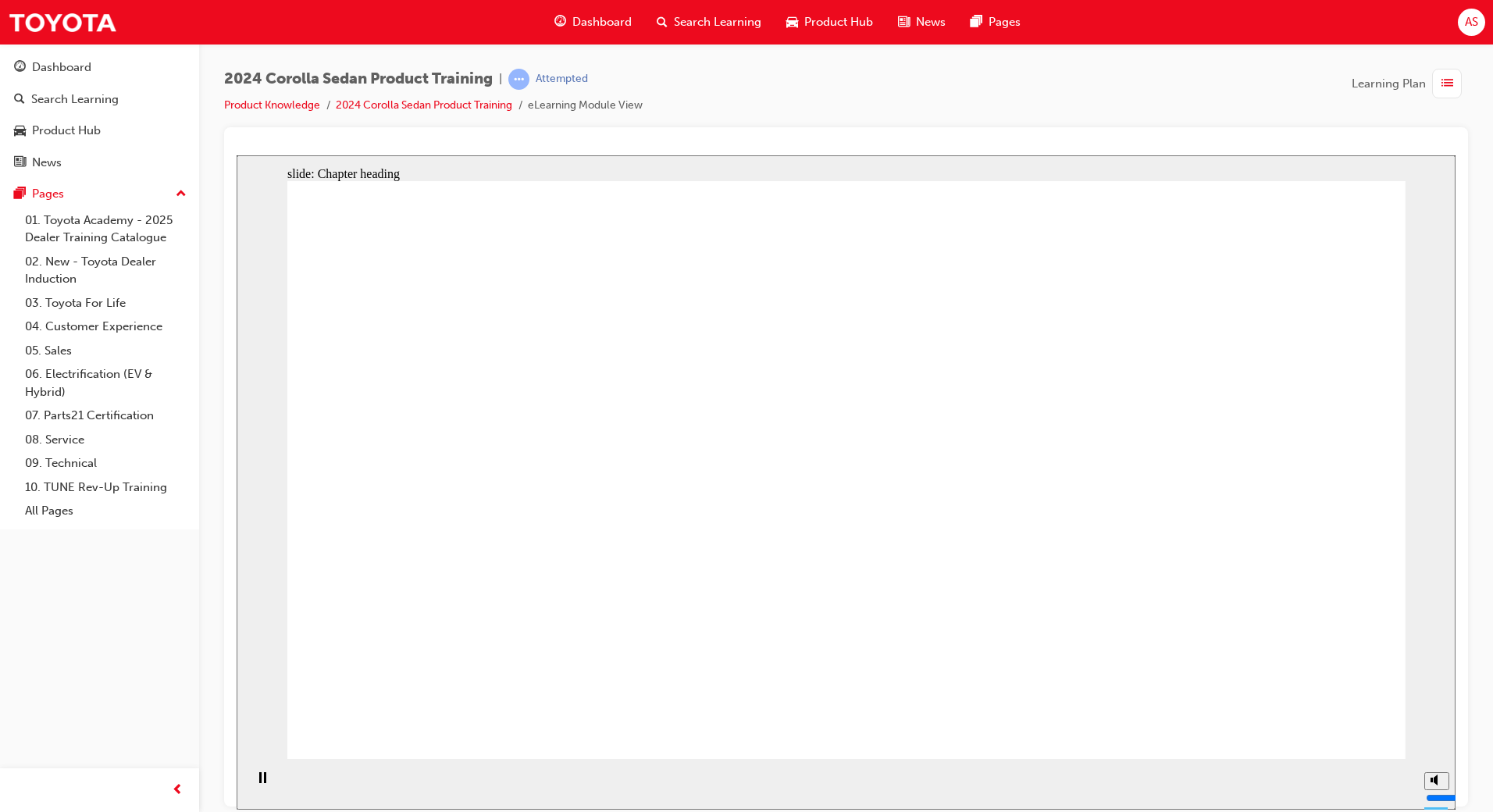 click 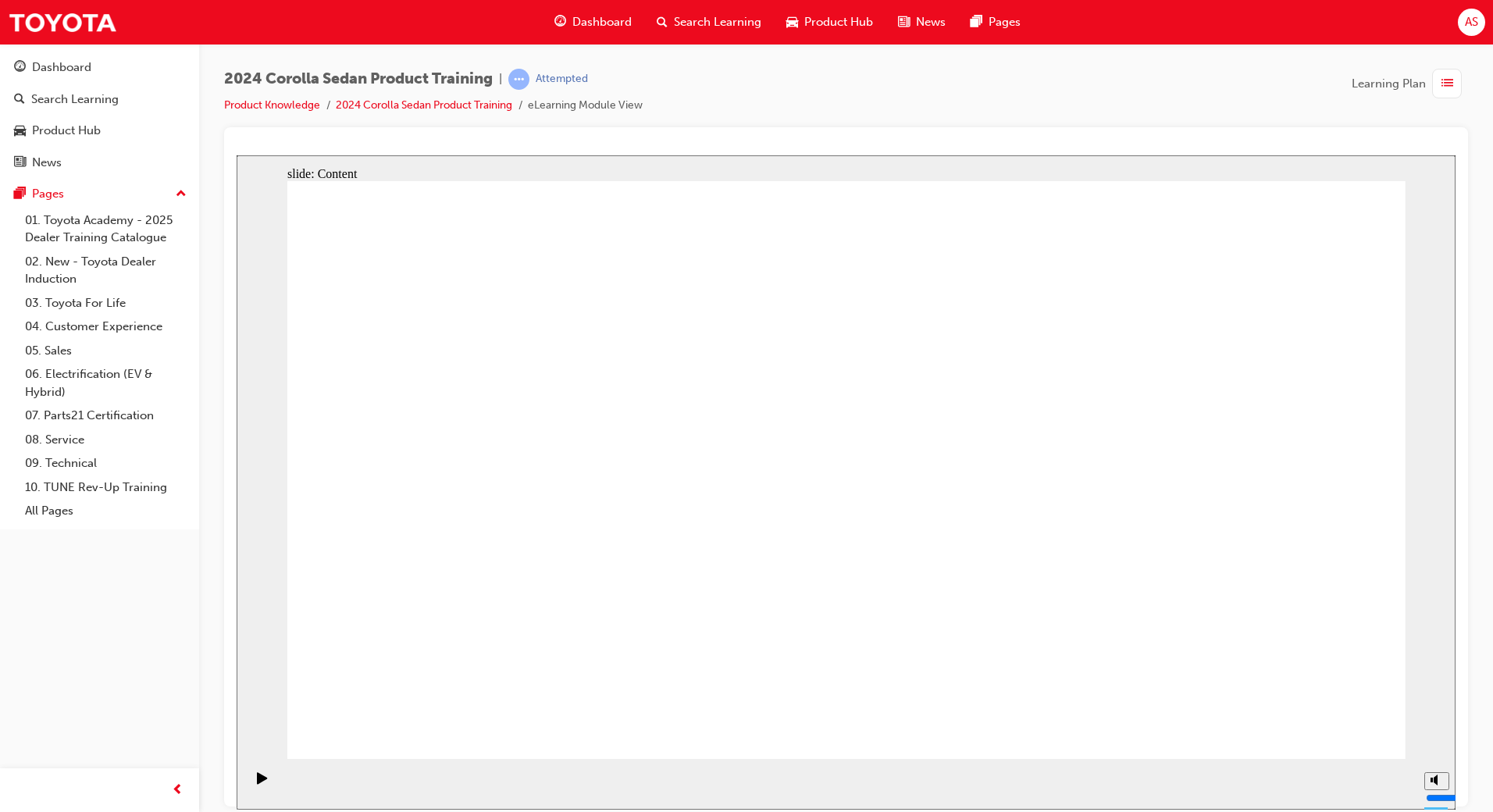 click 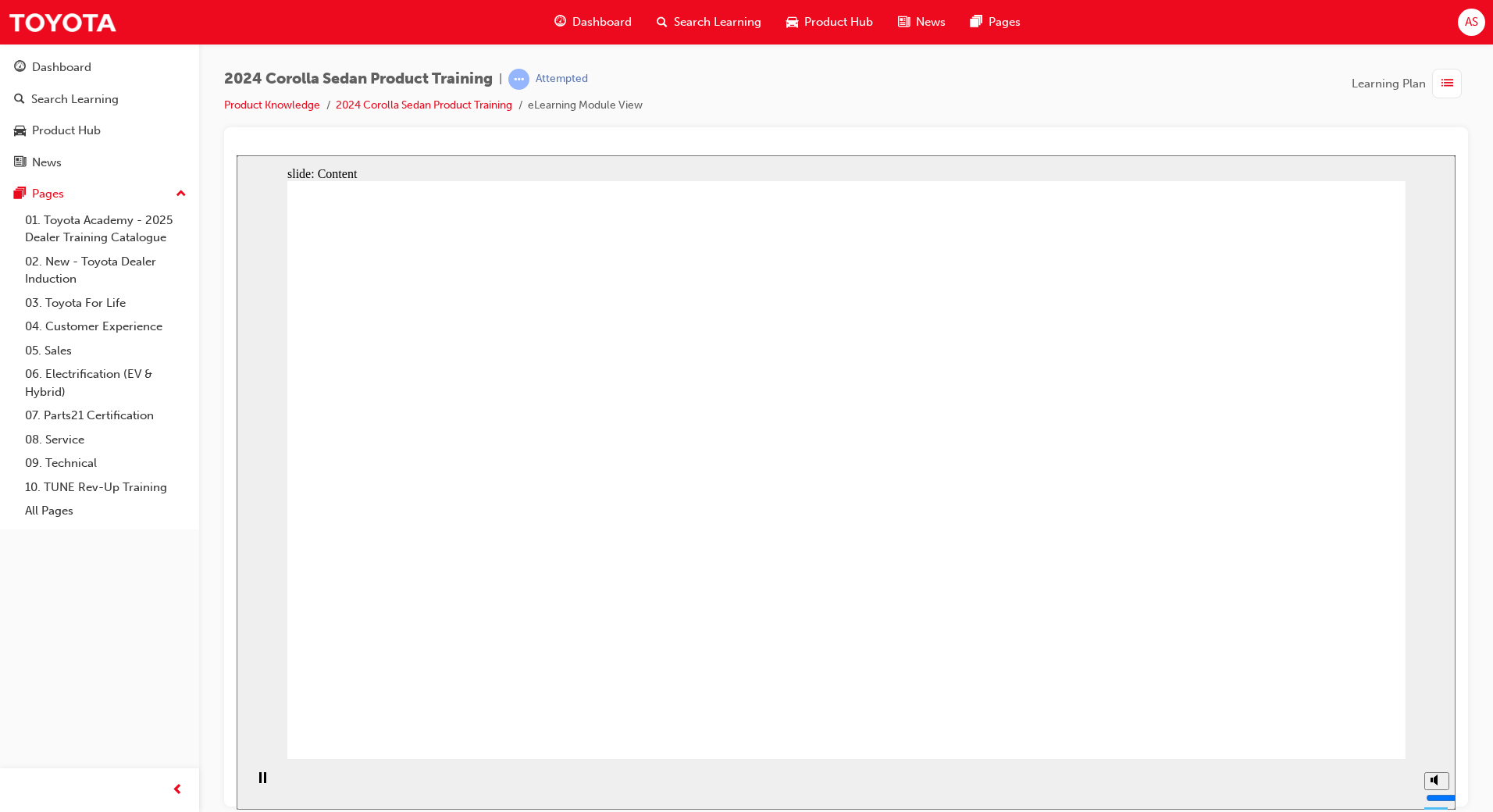 click 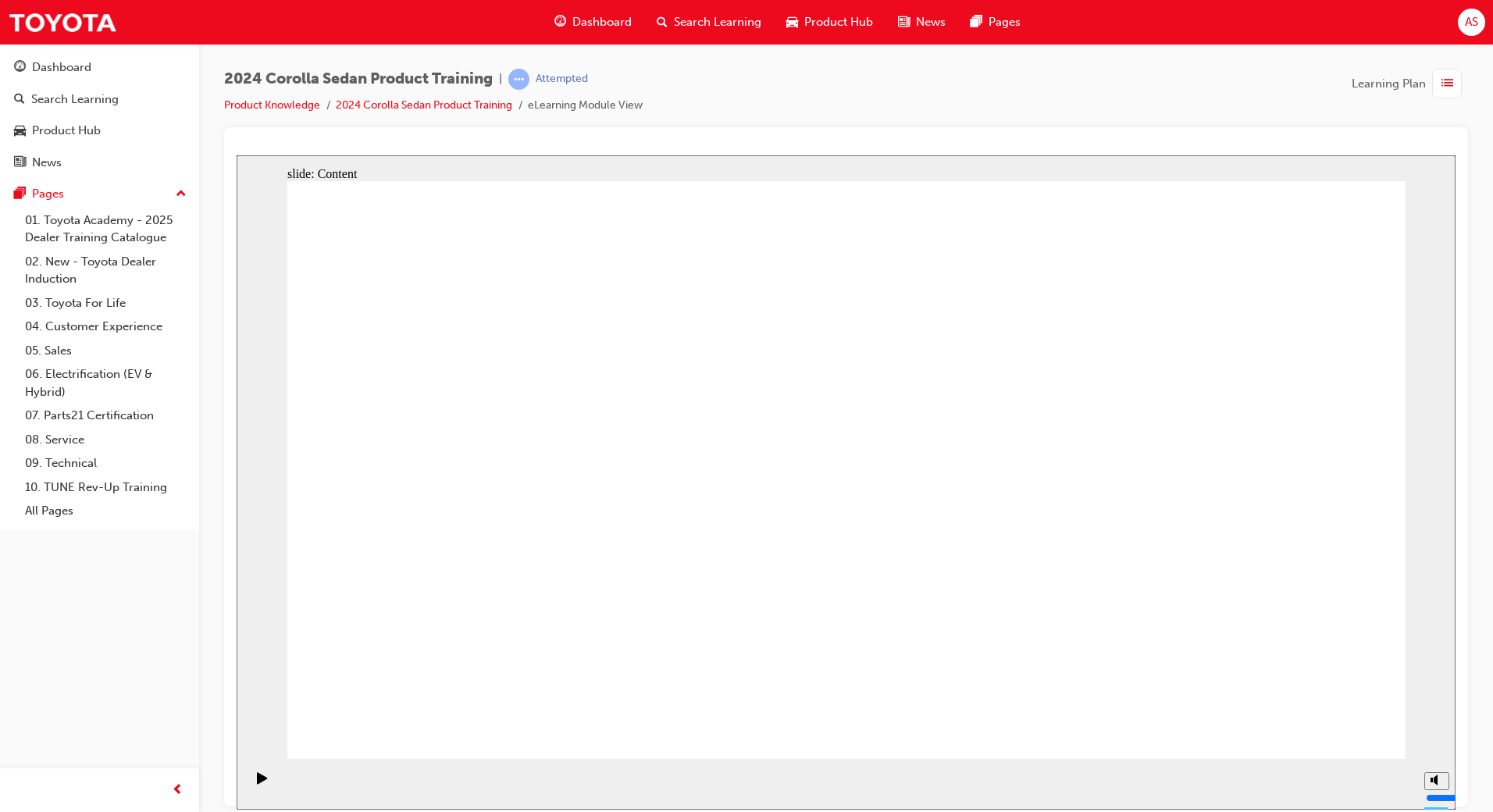 click 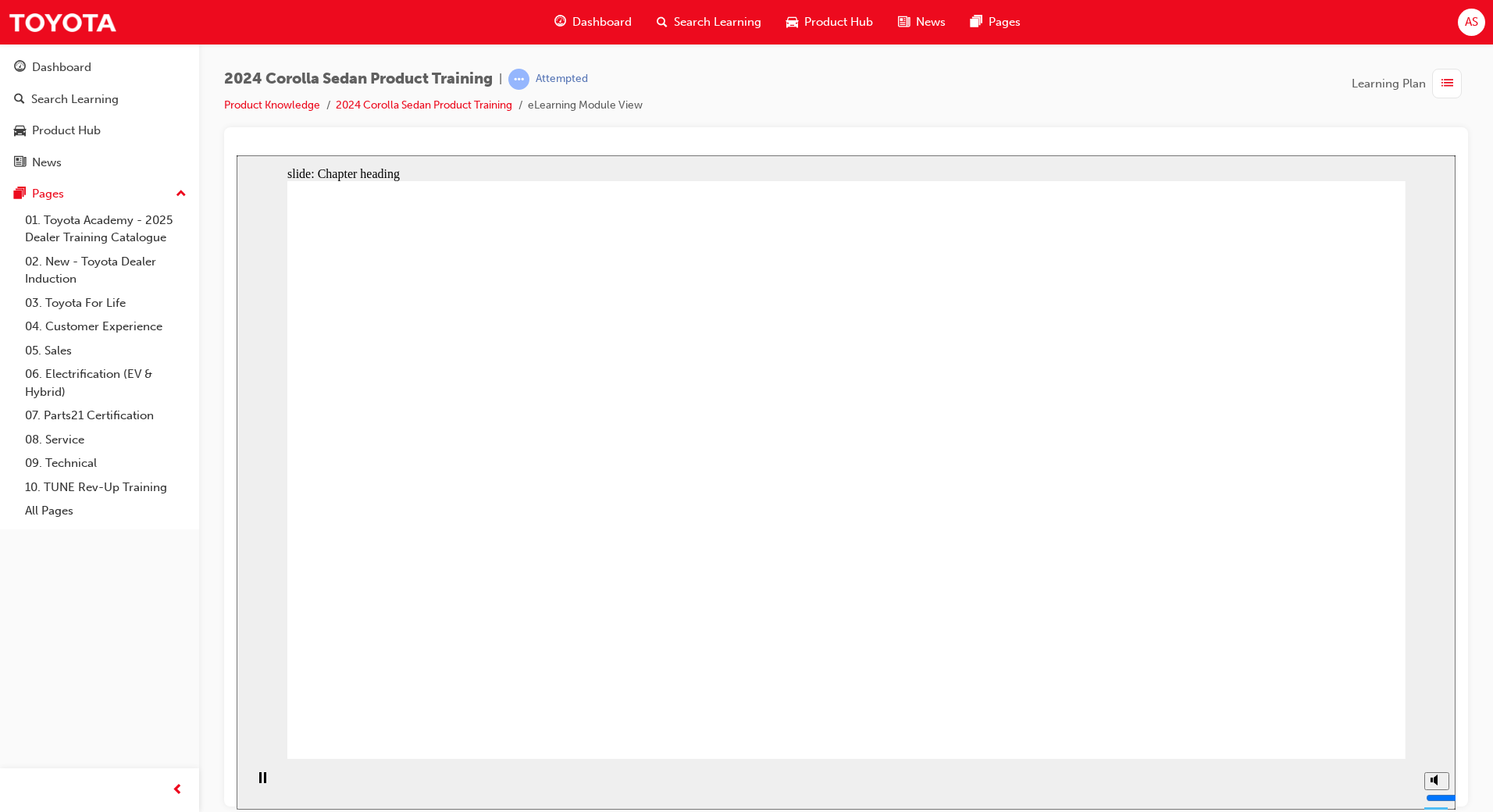 click 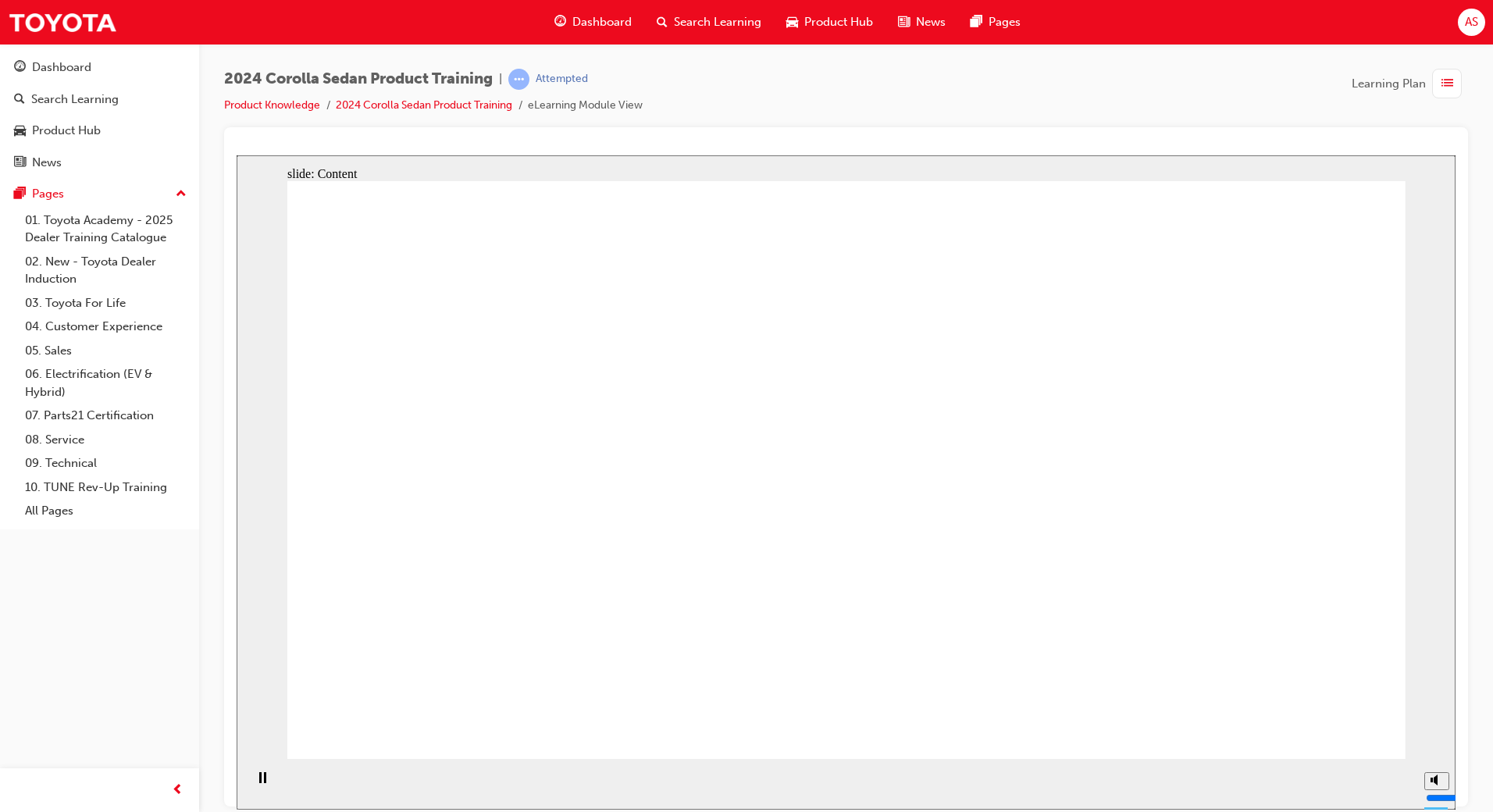 click 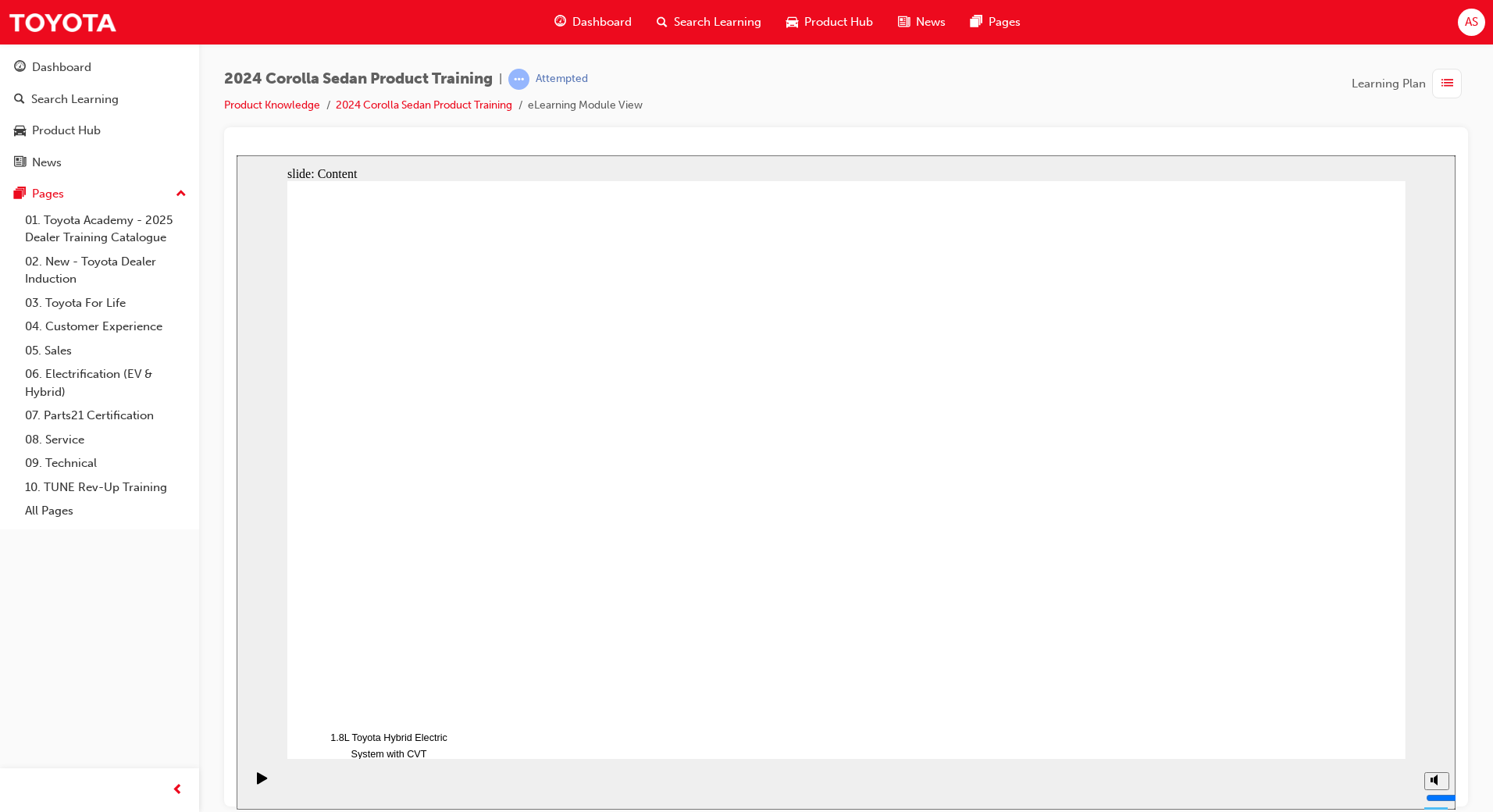 click 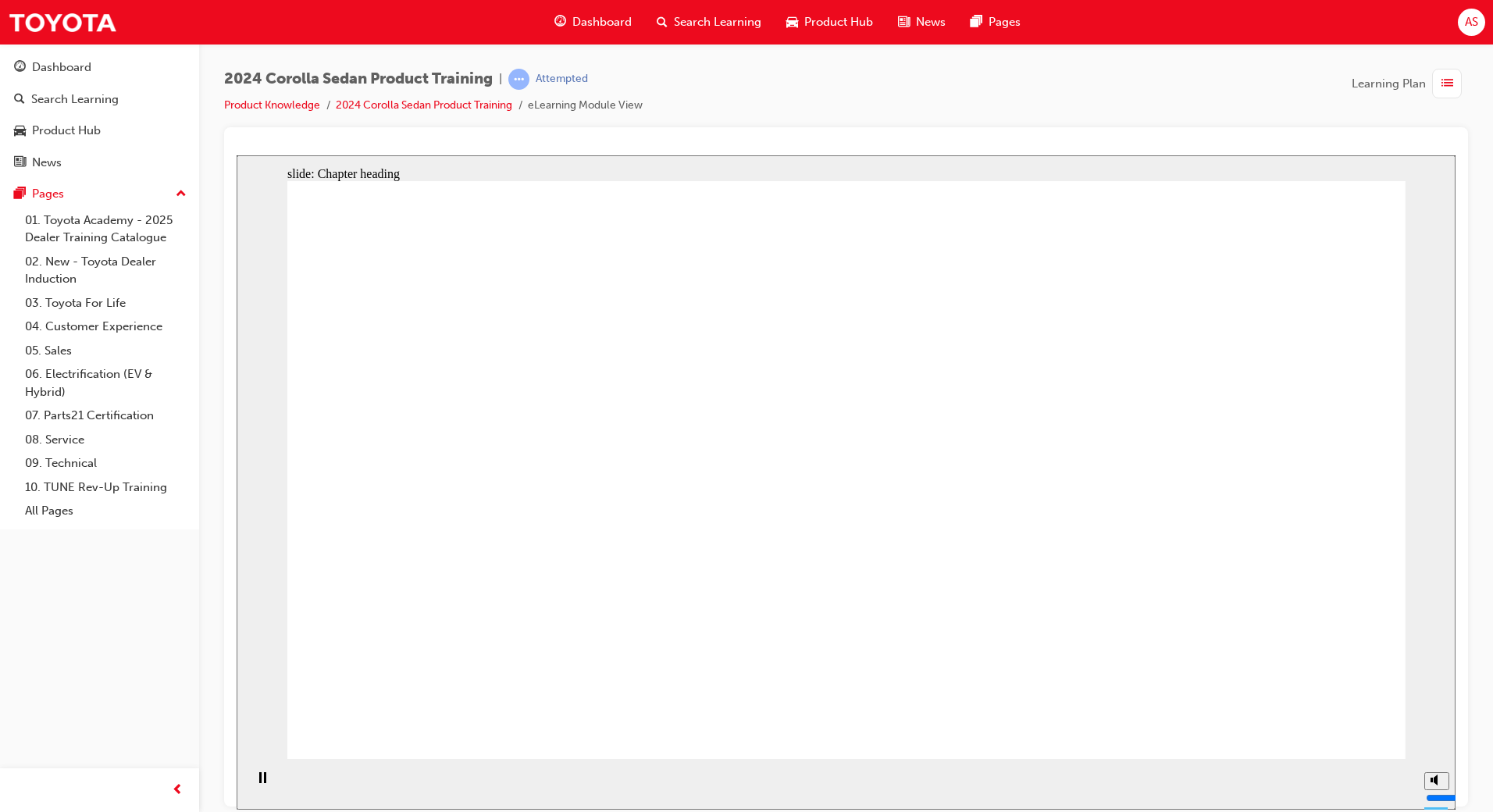click 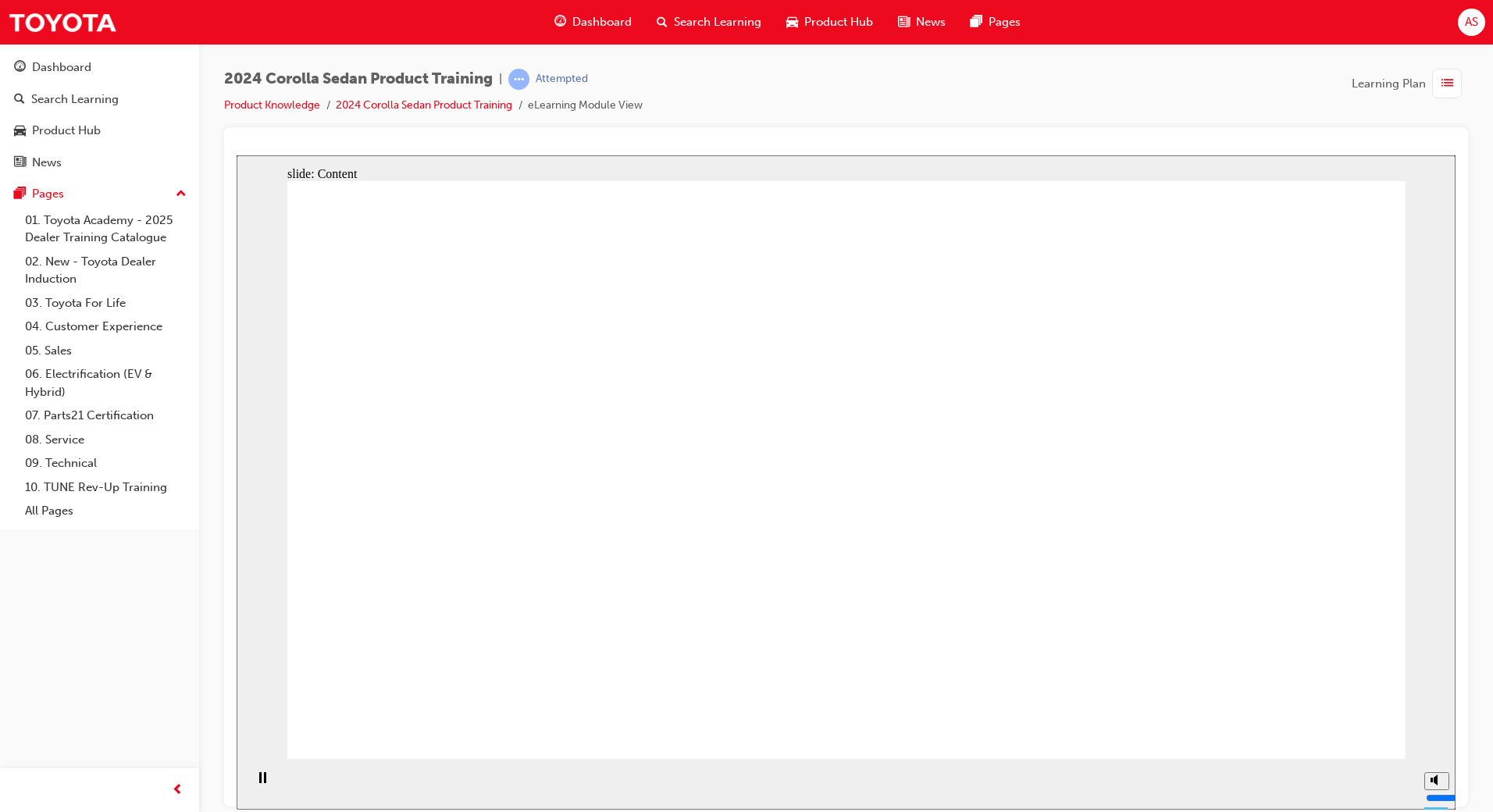 click 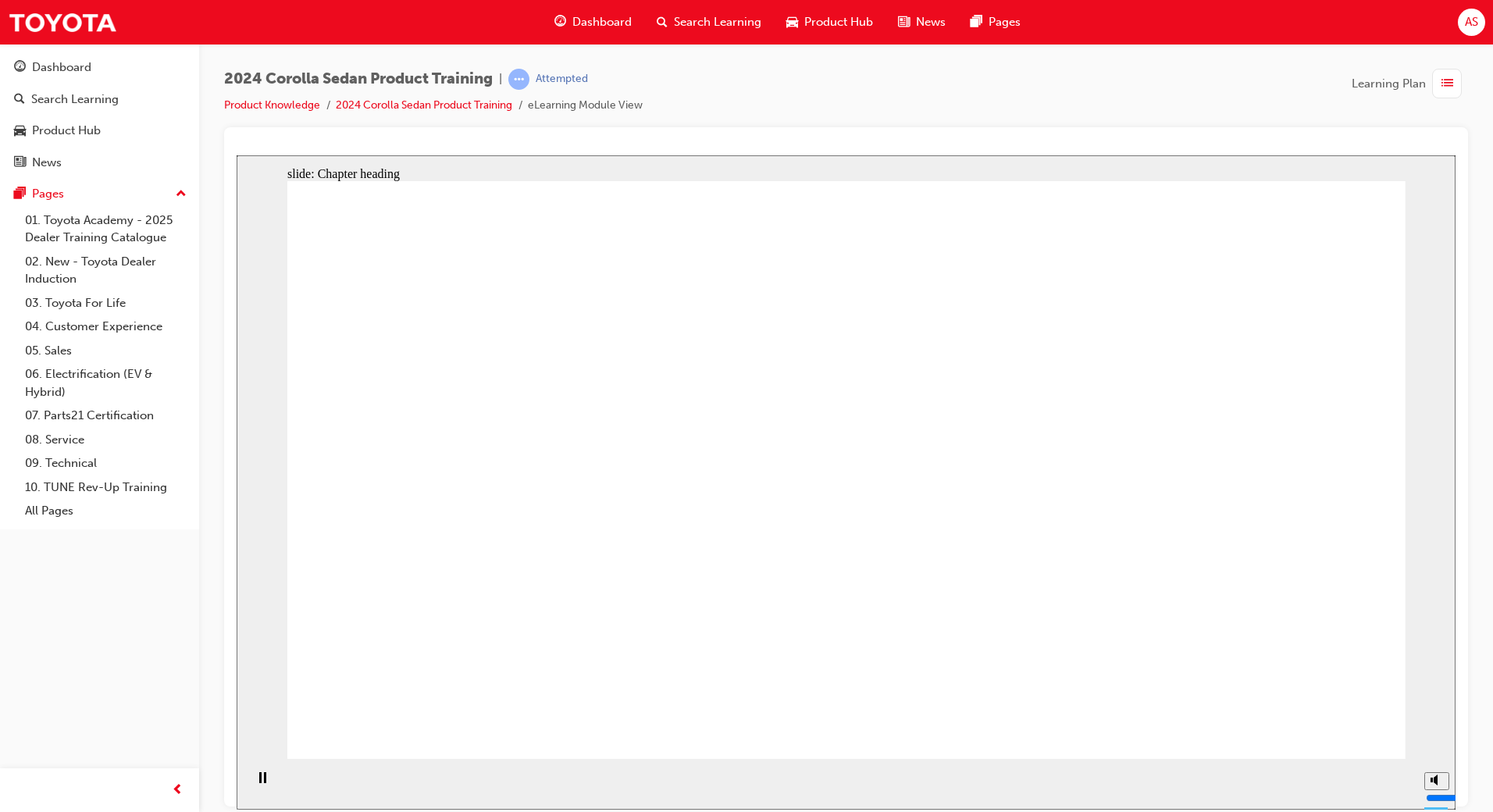 click 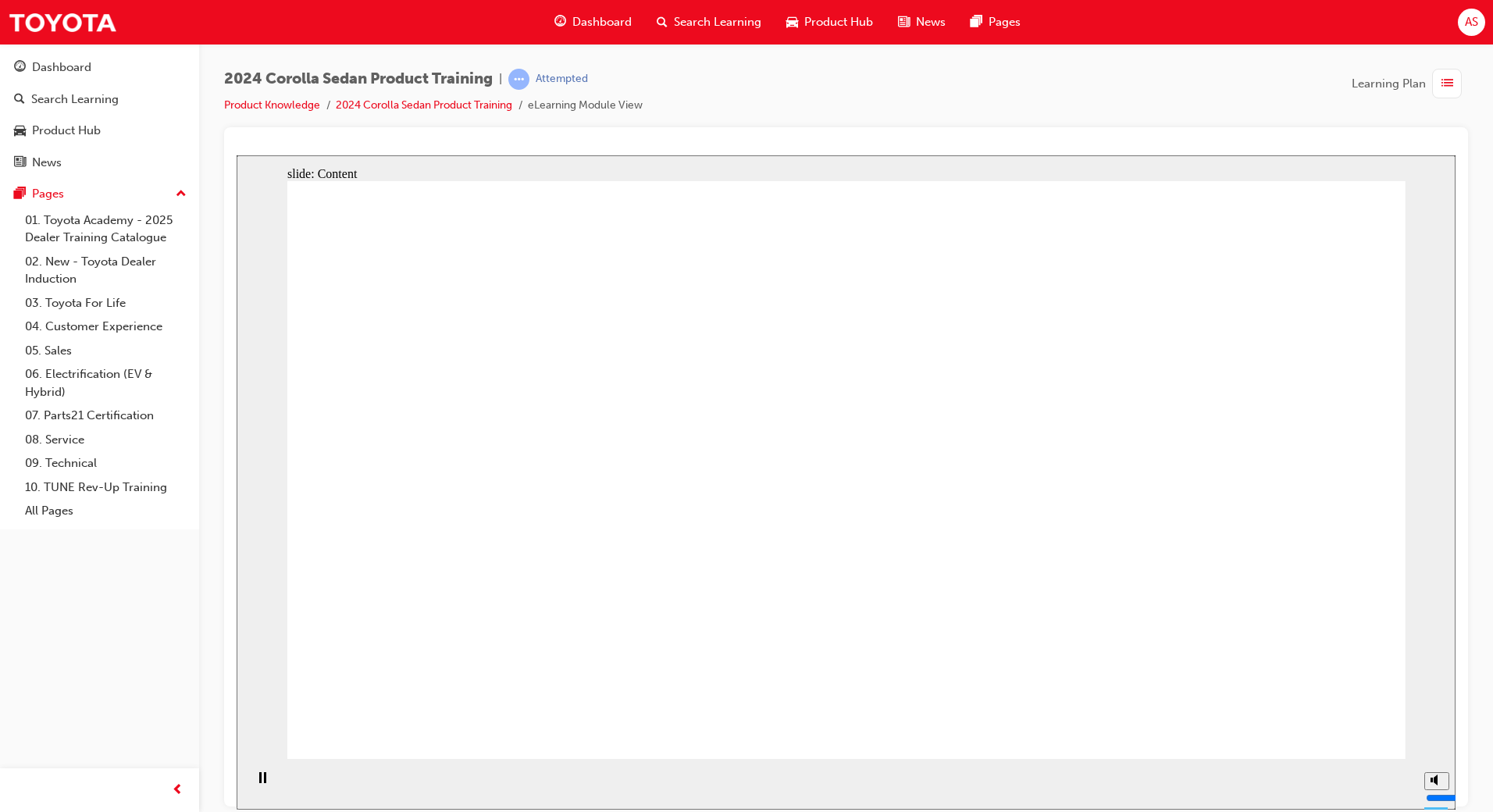click 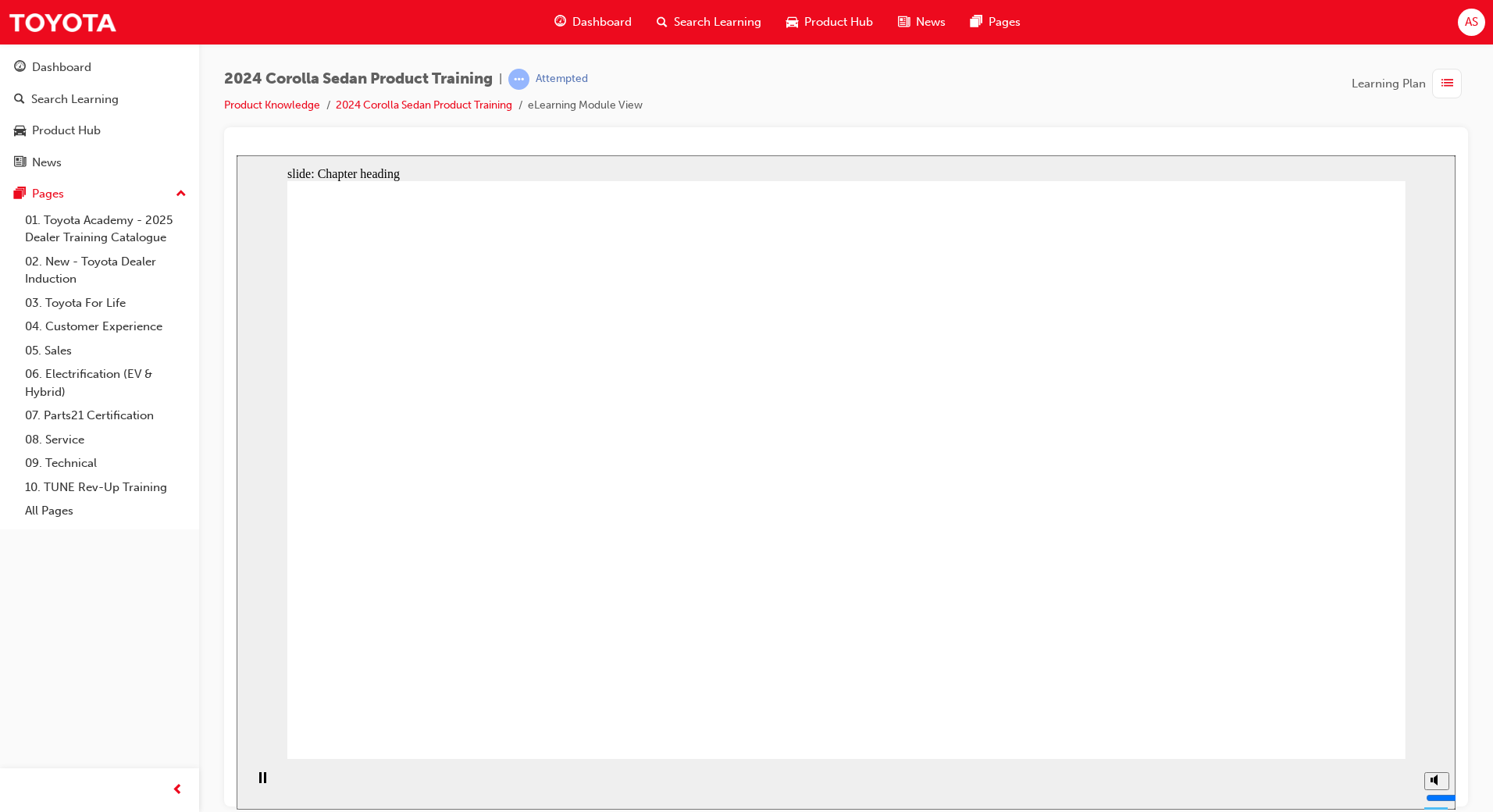 click 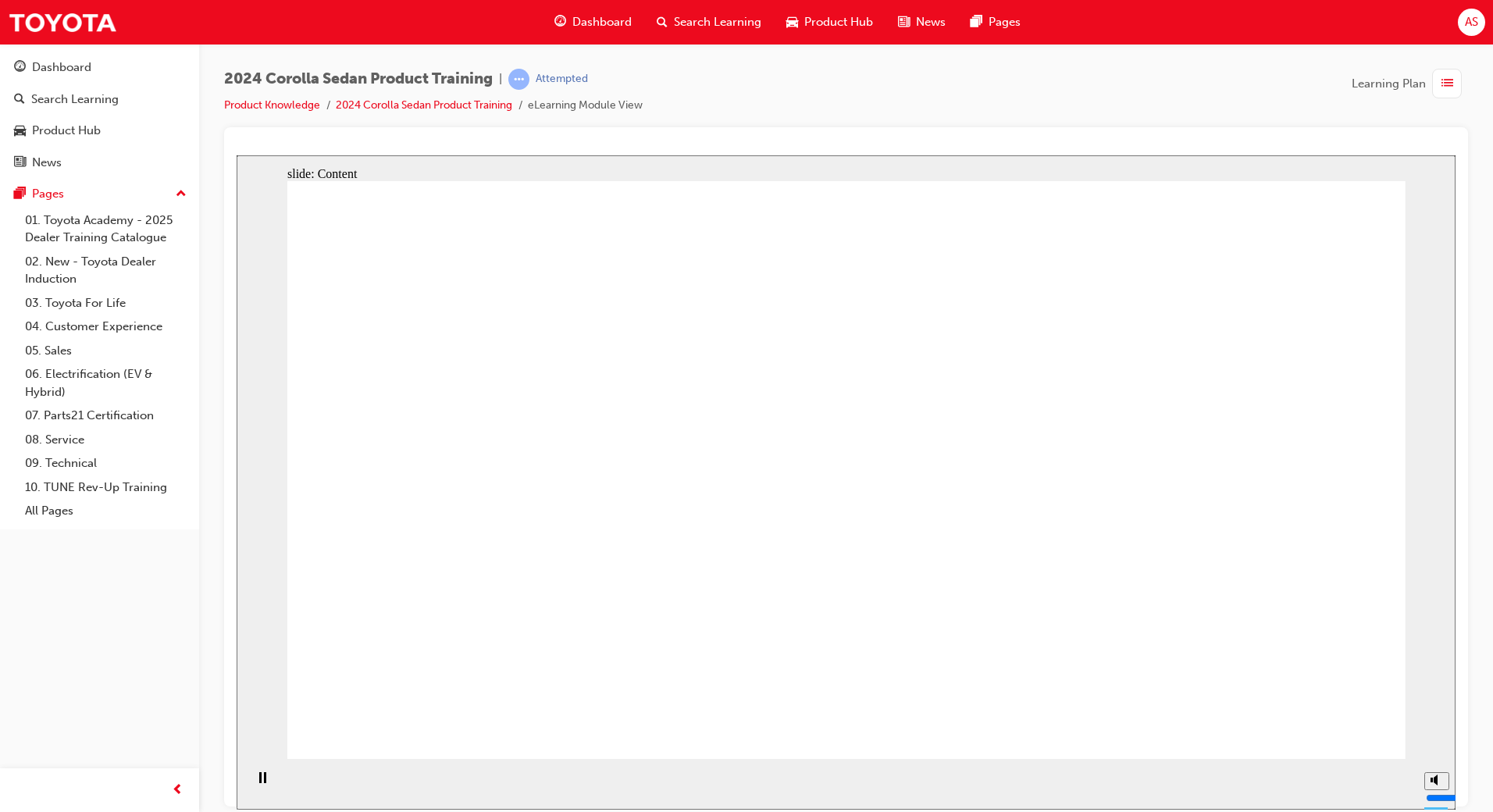 click 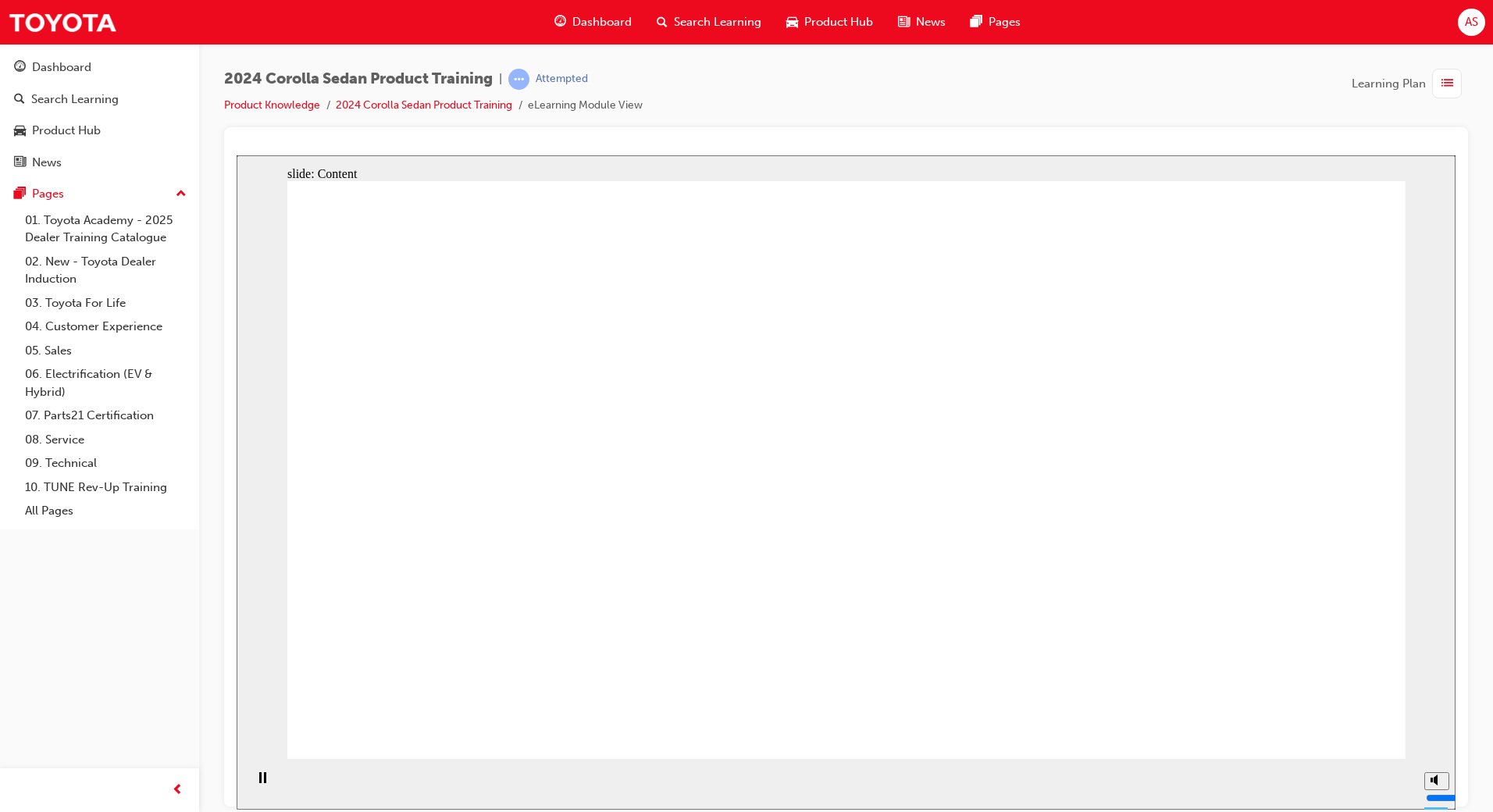 click 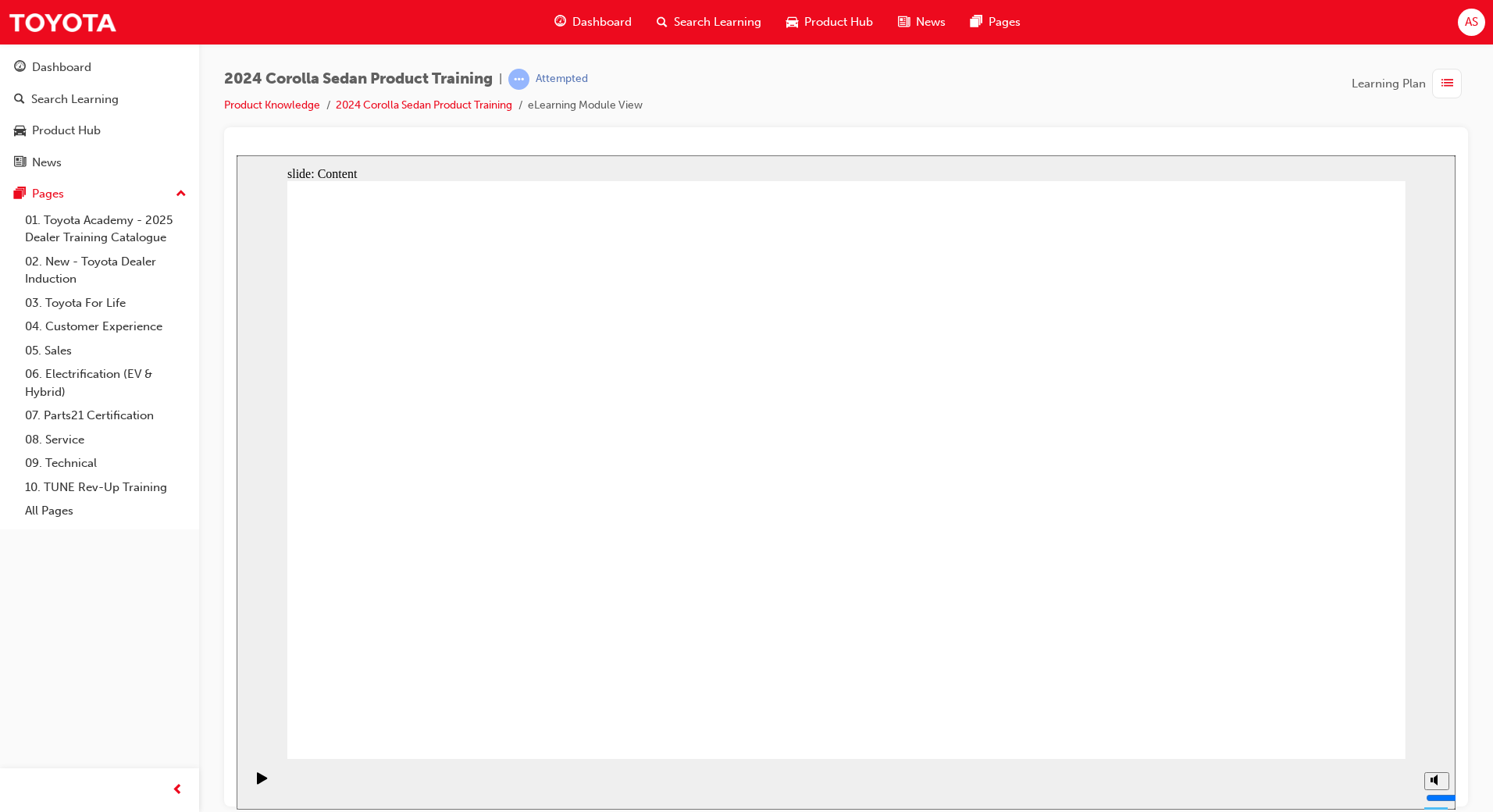 click 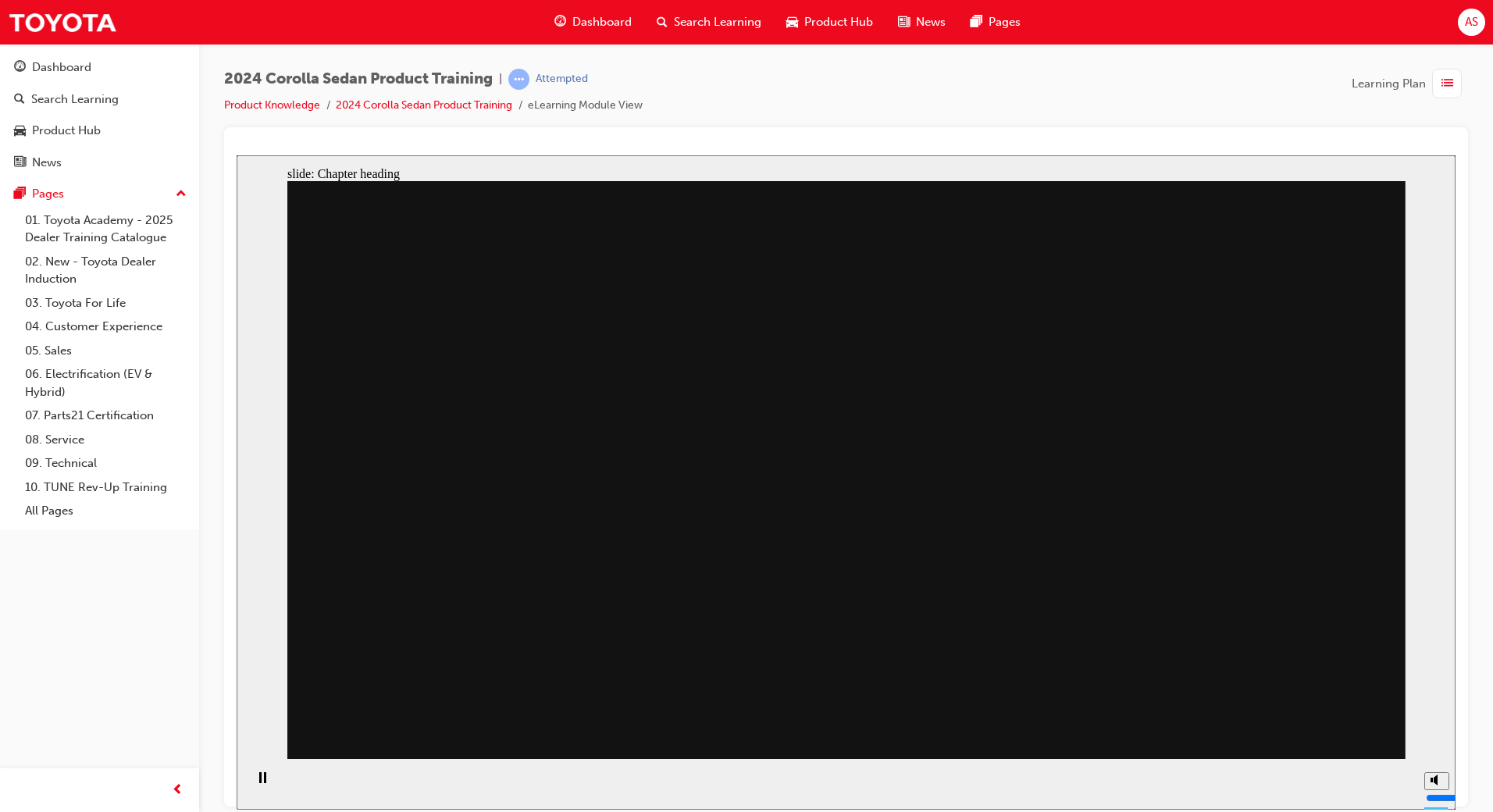 click 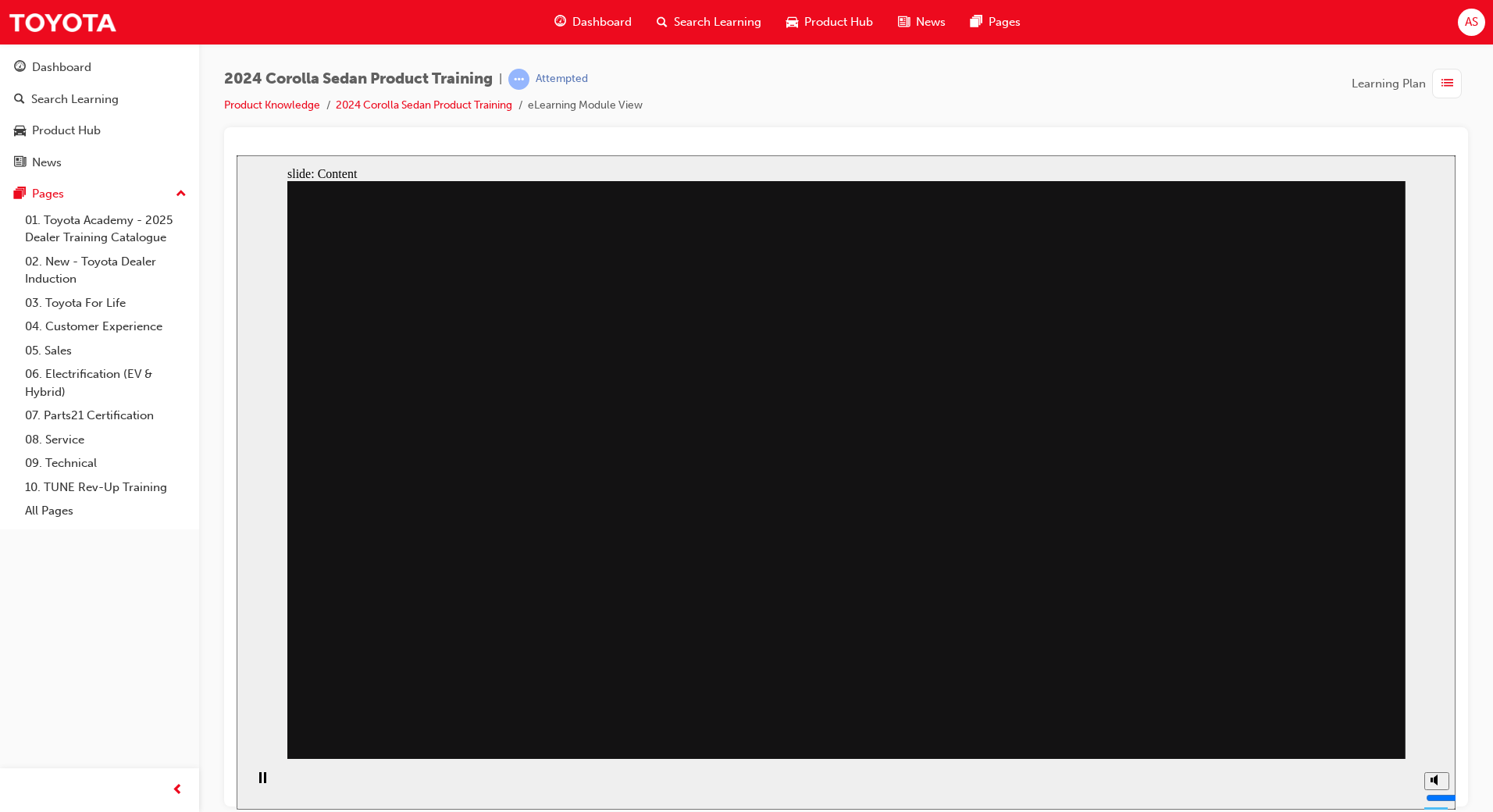 click 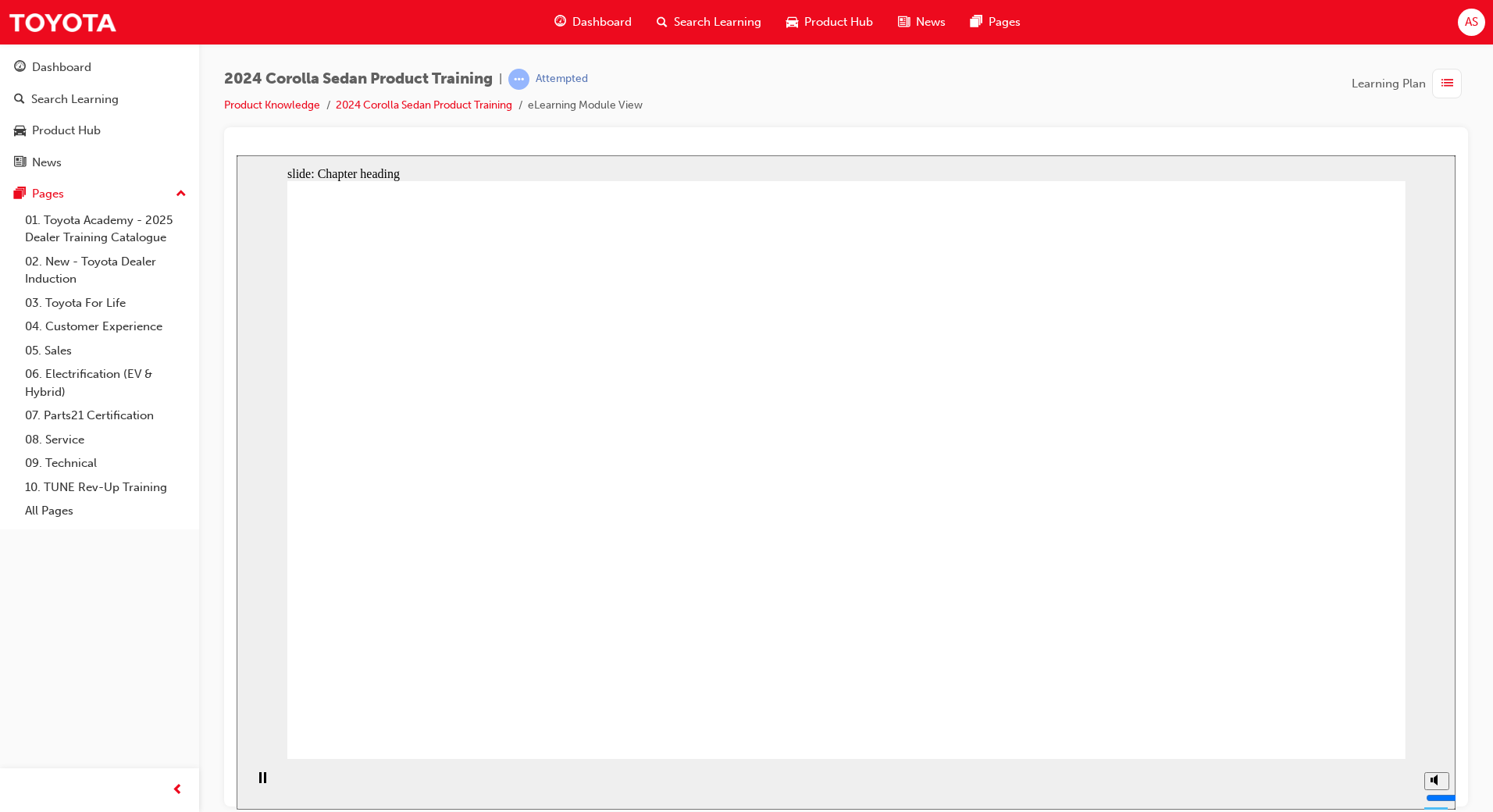 drag, startPoint x: 1256, startPoint y: 720, endPoint x: 1293, endPoint y: 727, distance: 37.65634 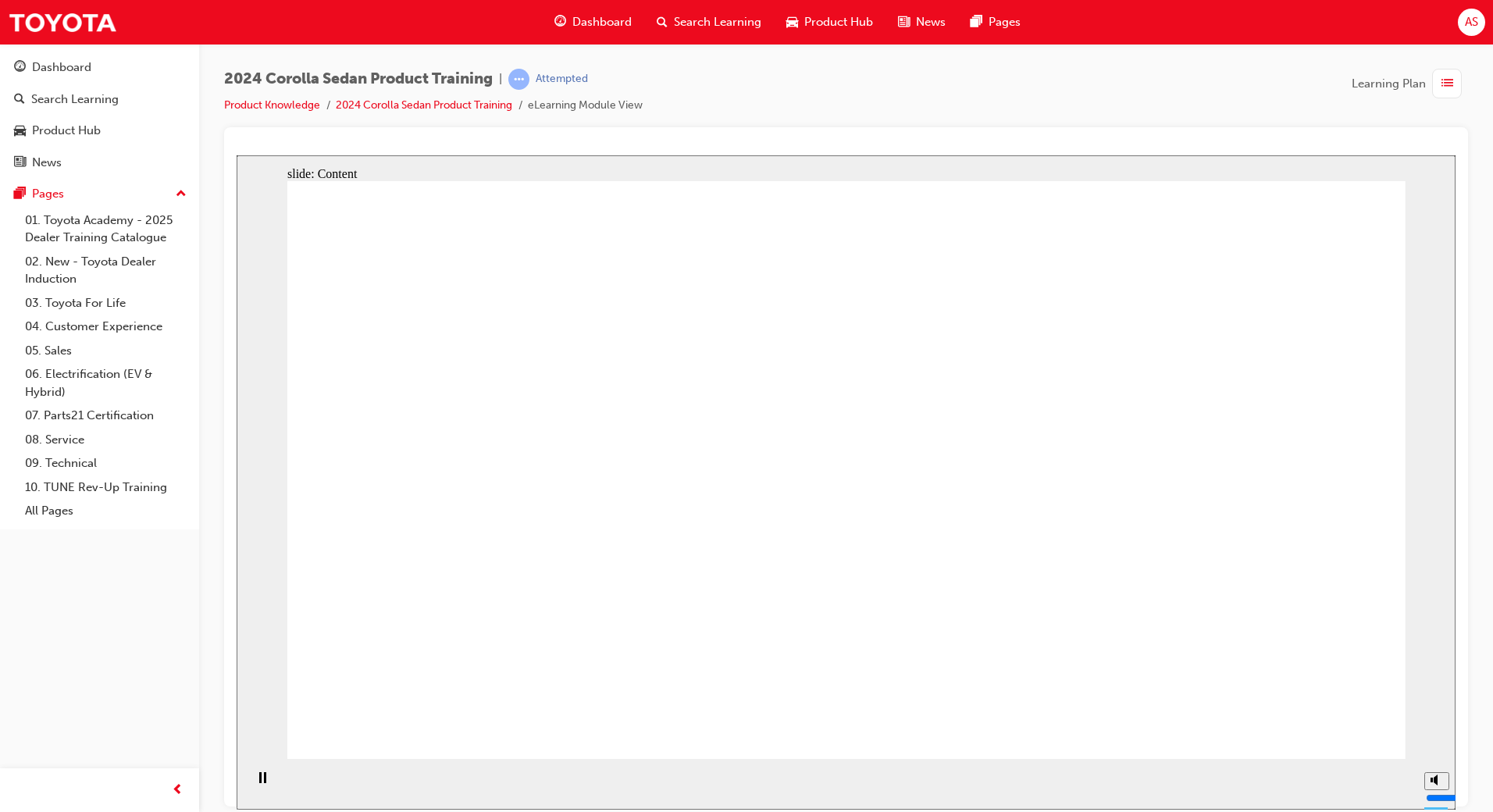 click 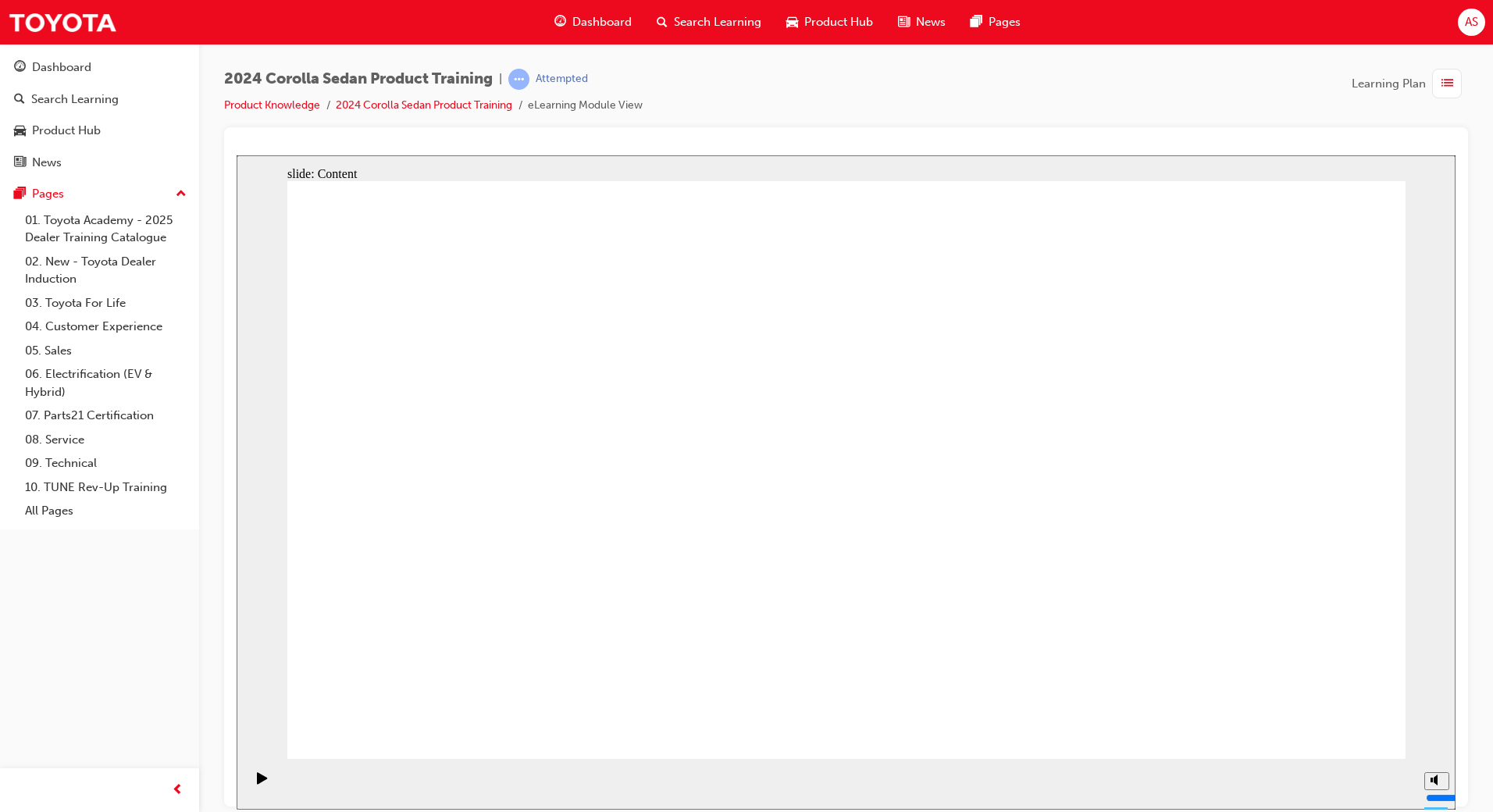 click 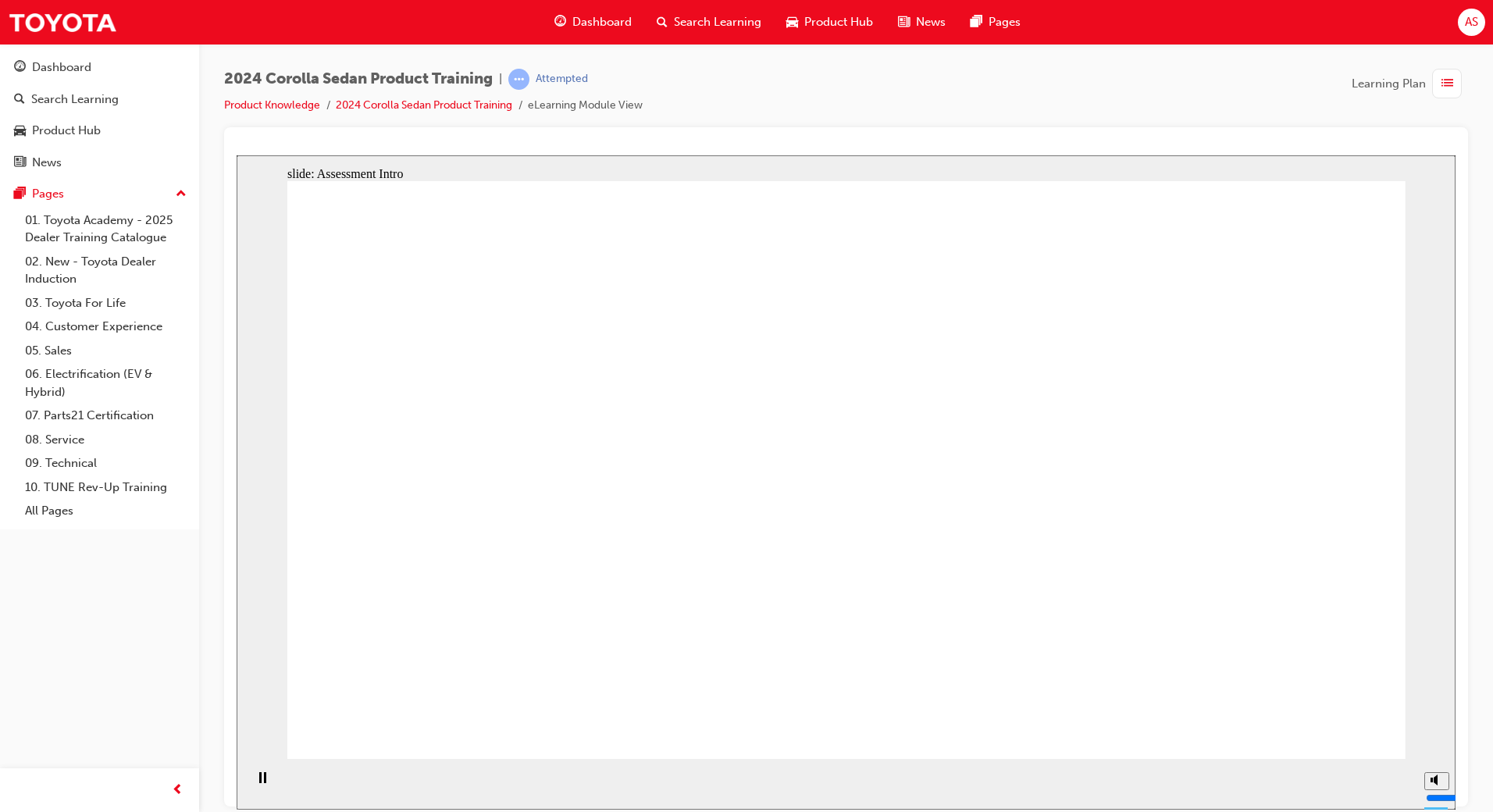 click 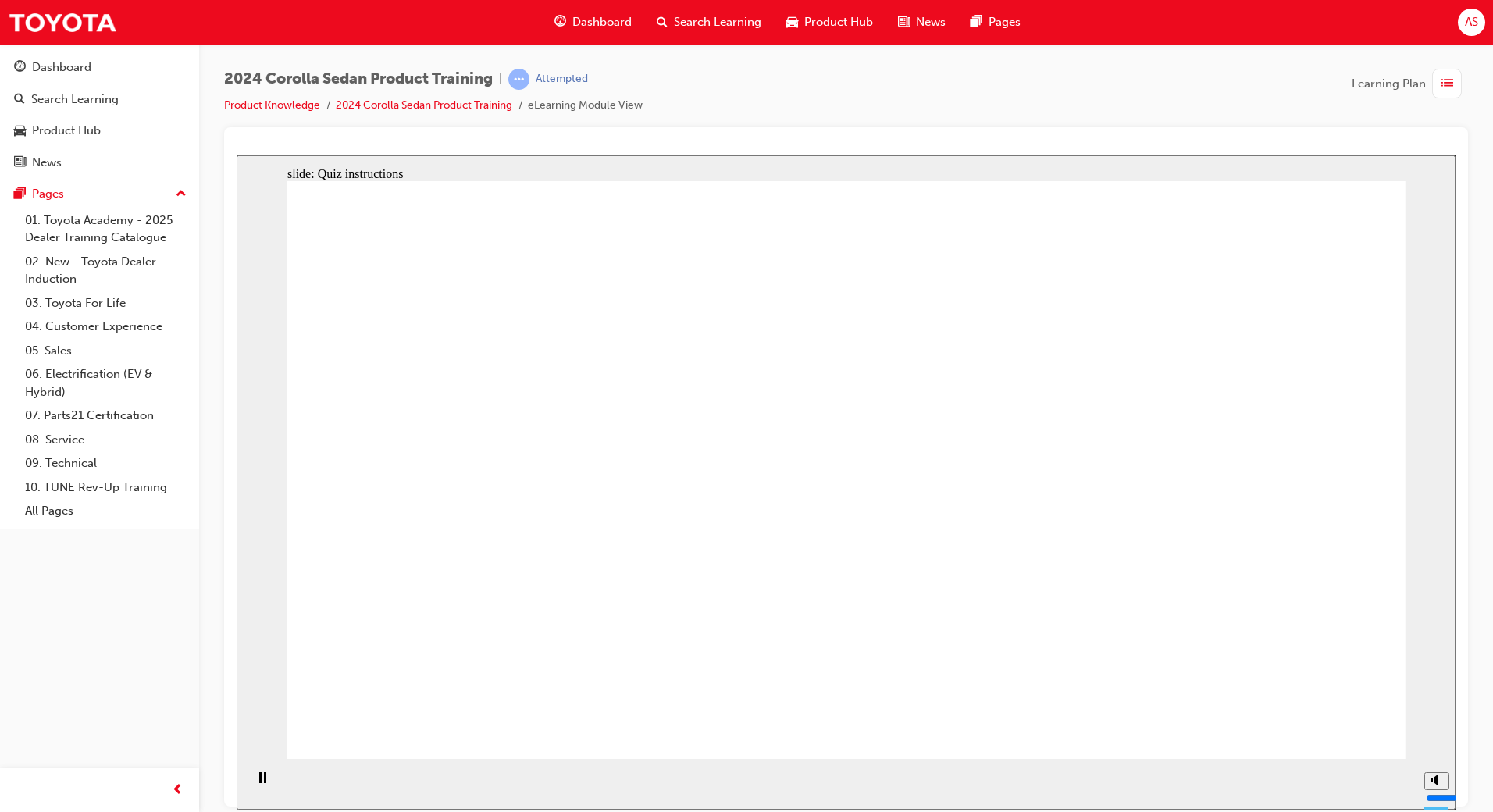 click 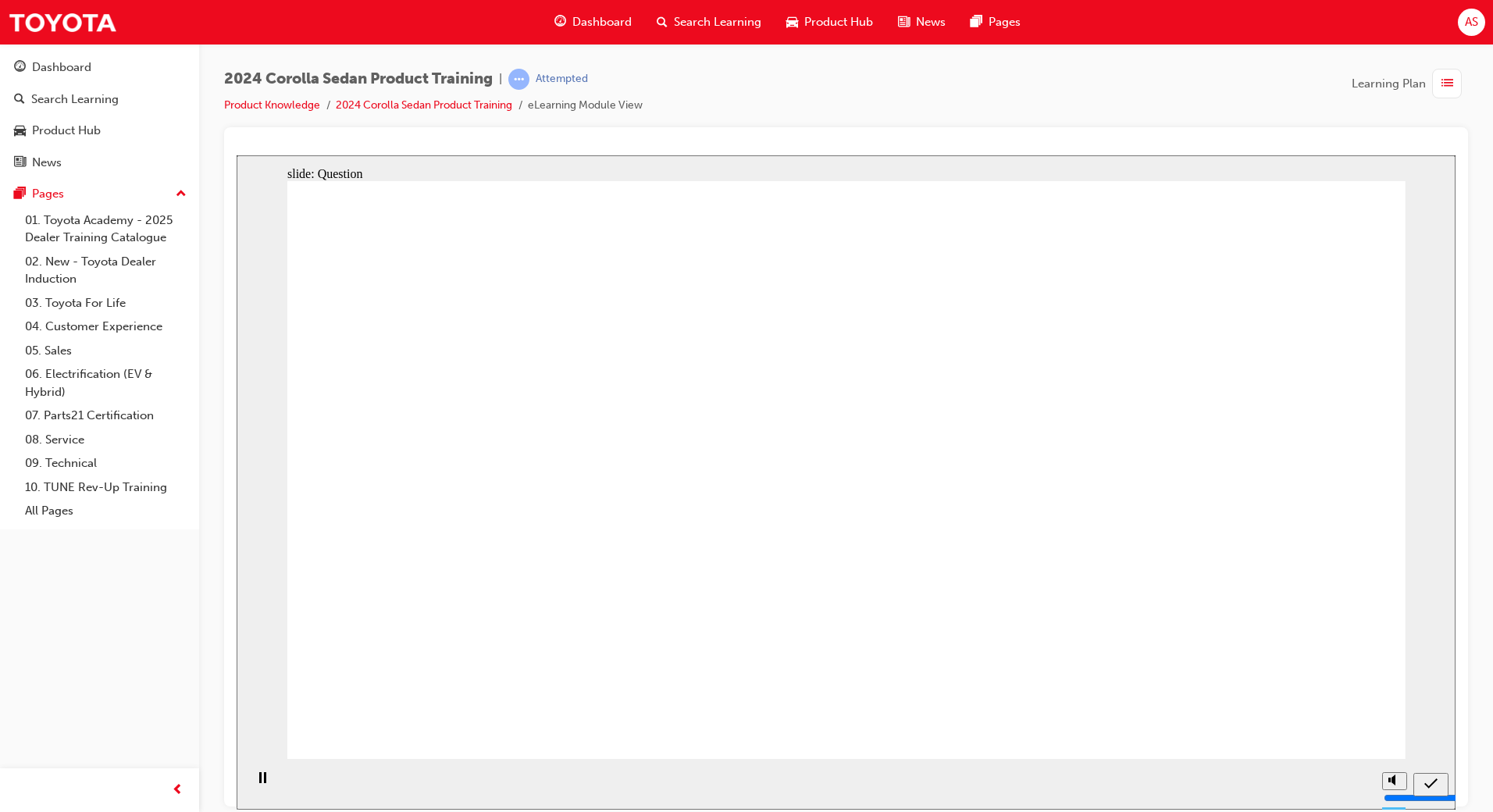 click 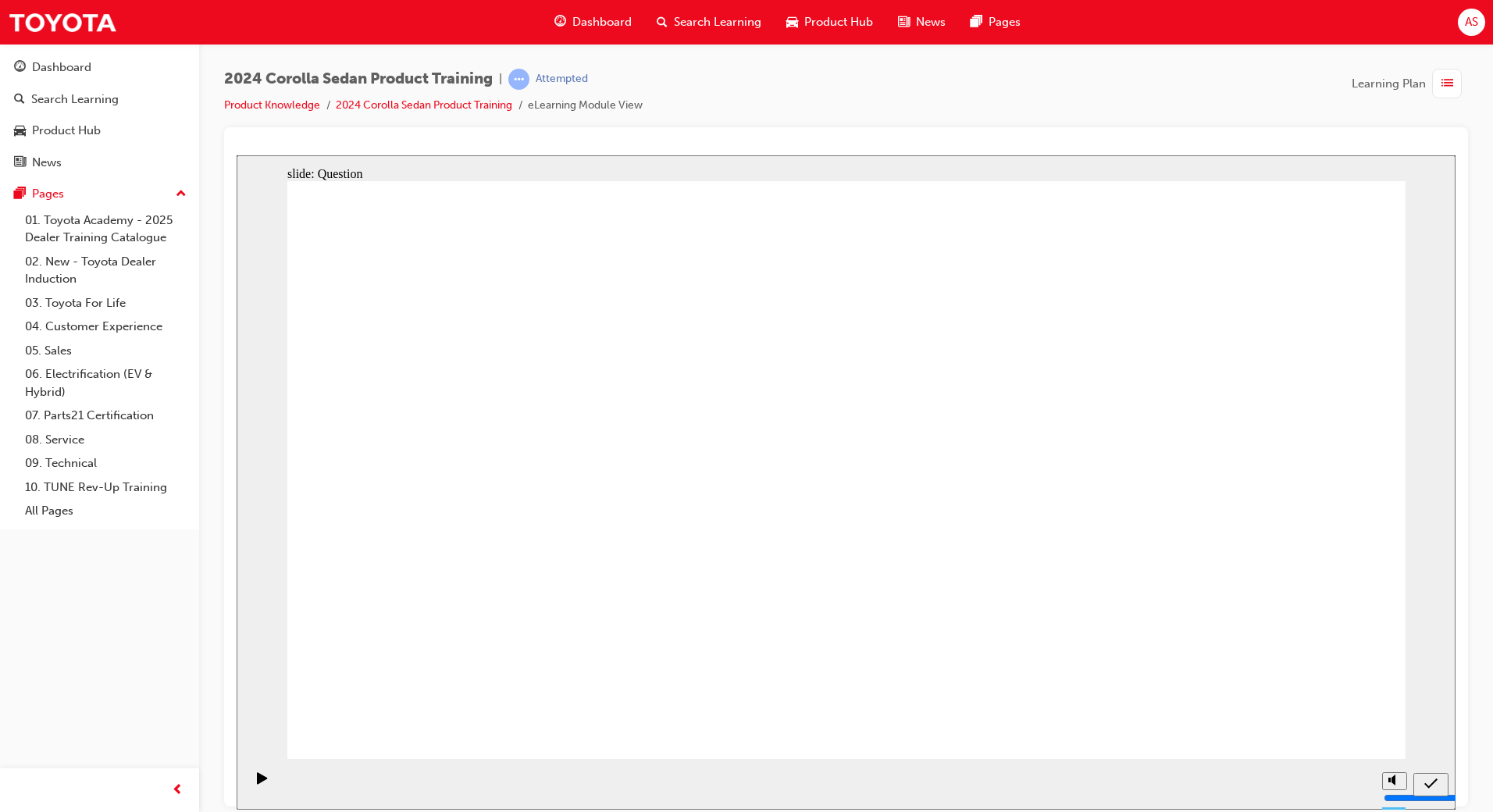 click 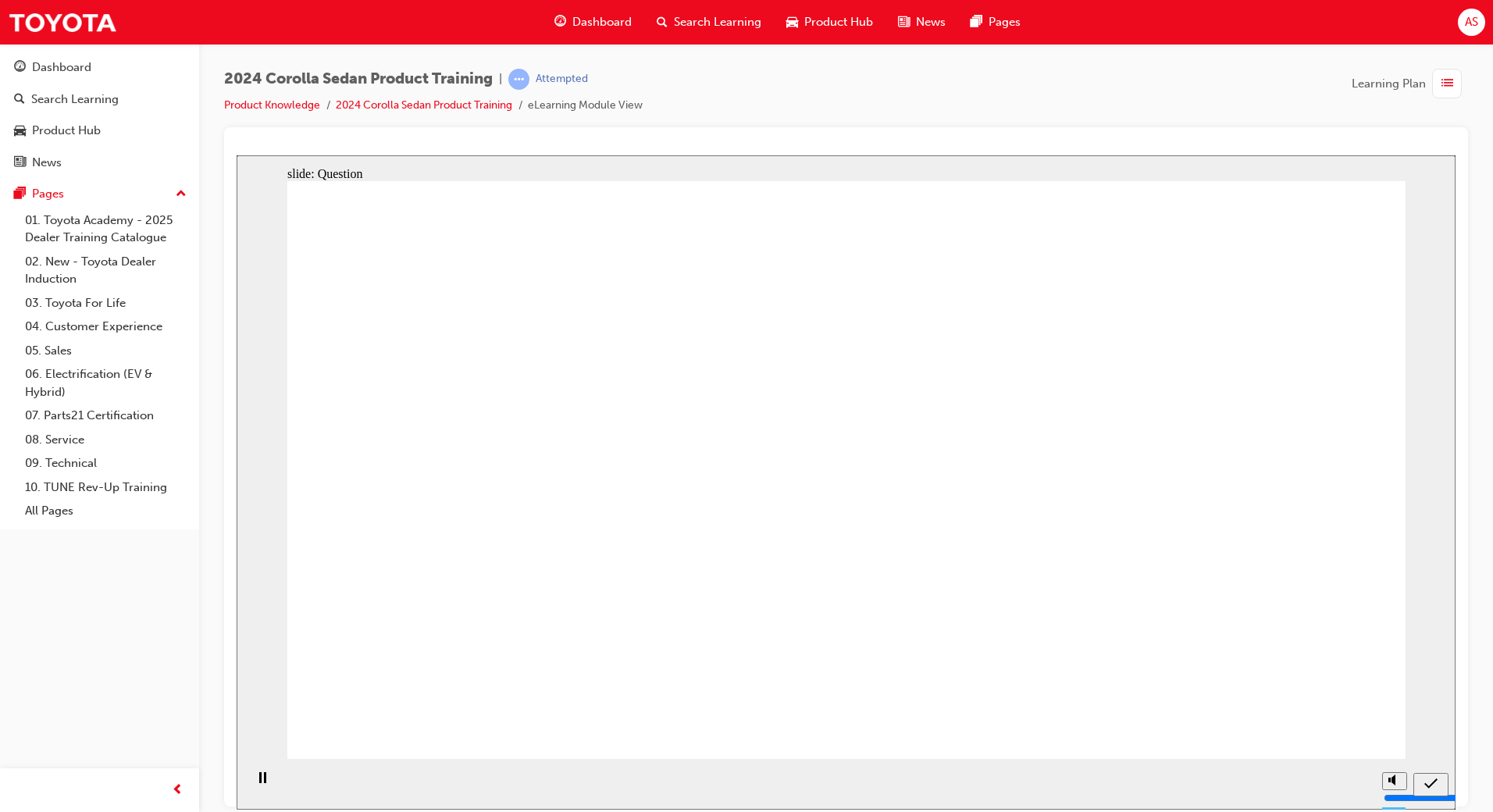 drag, startPoint x: 943, startPoint y: 456, endPoint x: 547, endPoint y: 626, distance: 430.94779 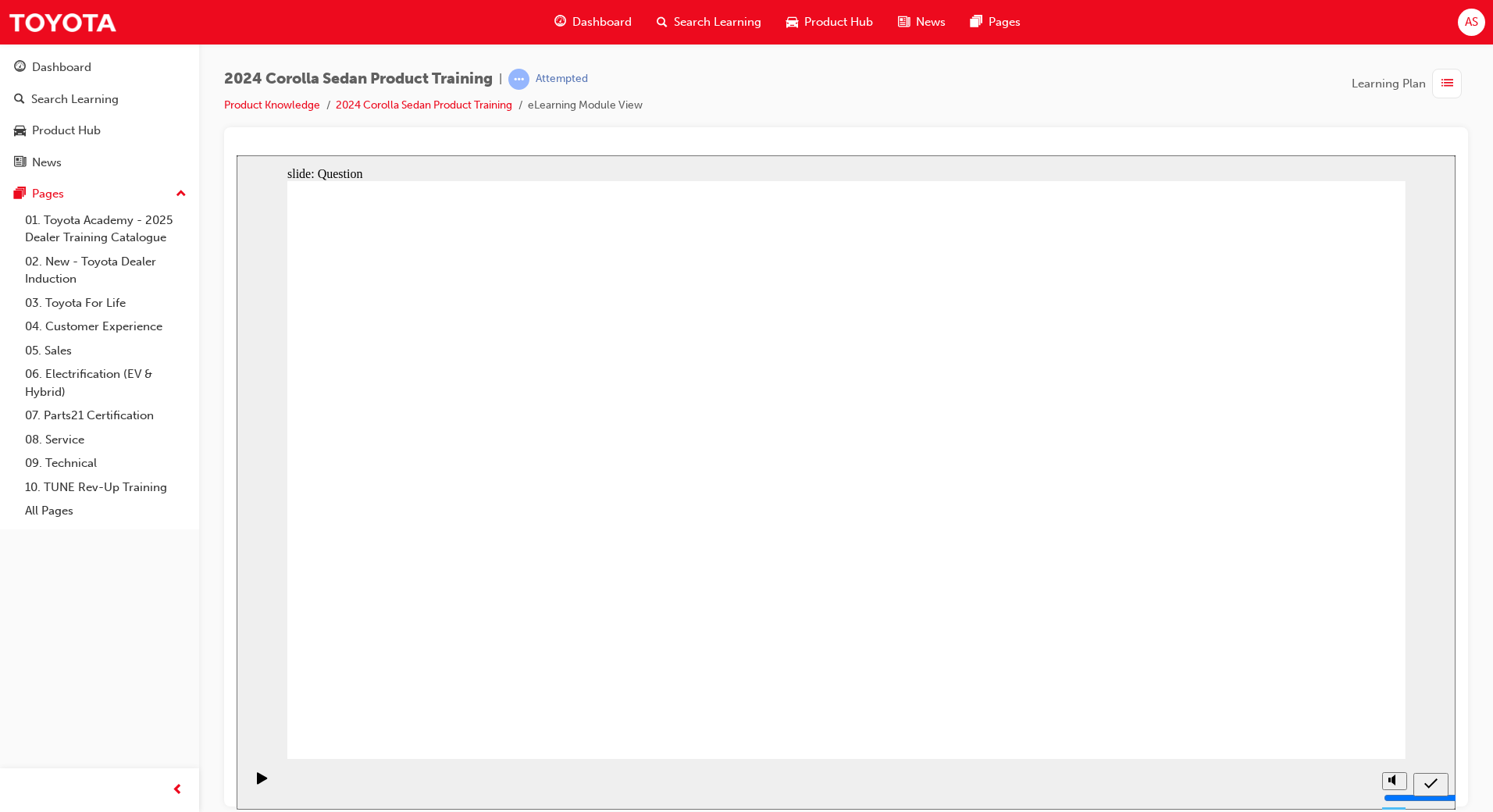 drag, startPoint x: 560, startPoint y: 447, endPoint x: 1149, endPoint y: 609, distance: 610.8723 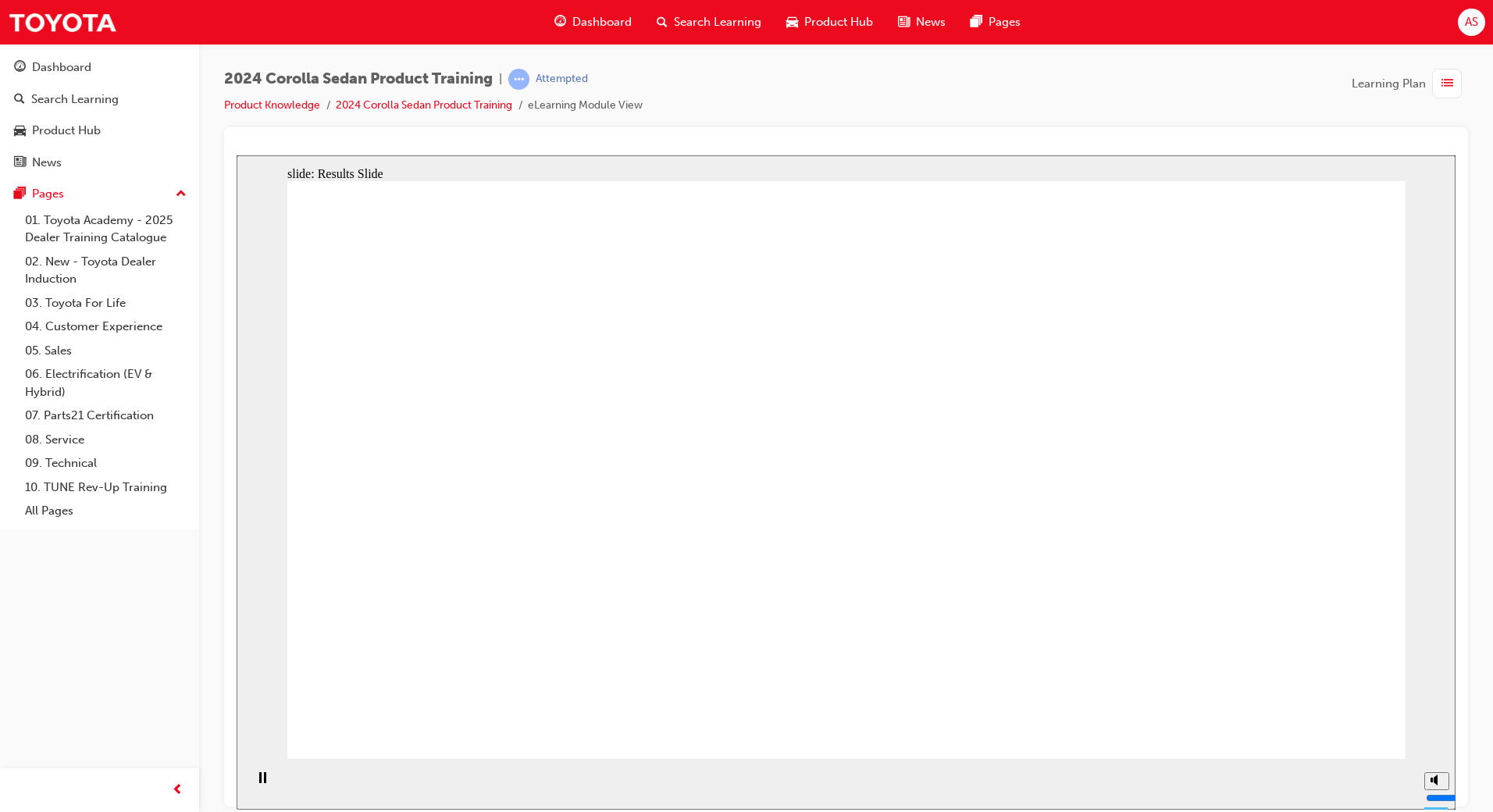 click 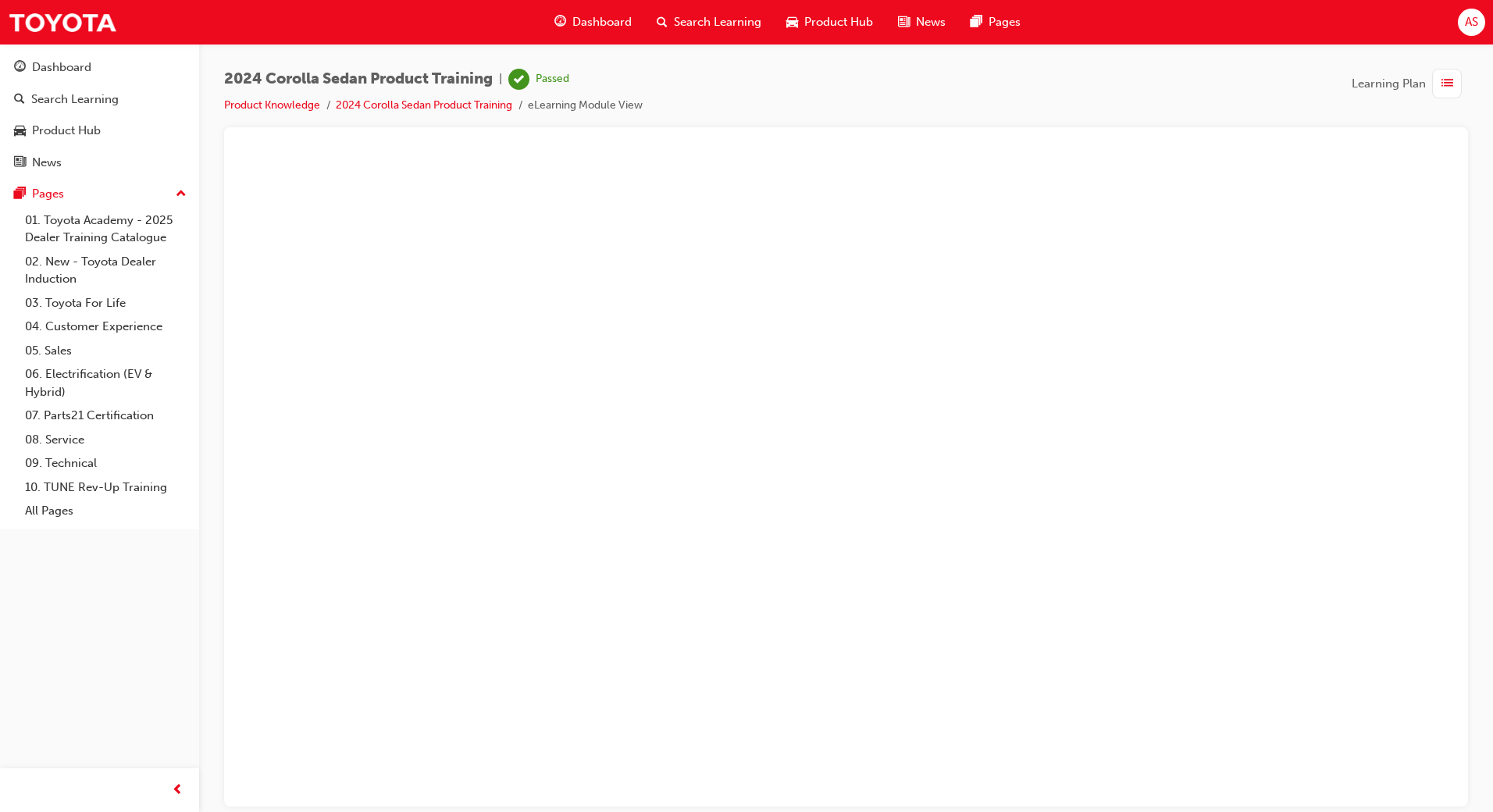 scroll, scrollTop: 0, scrollLeft: 0, axis: both 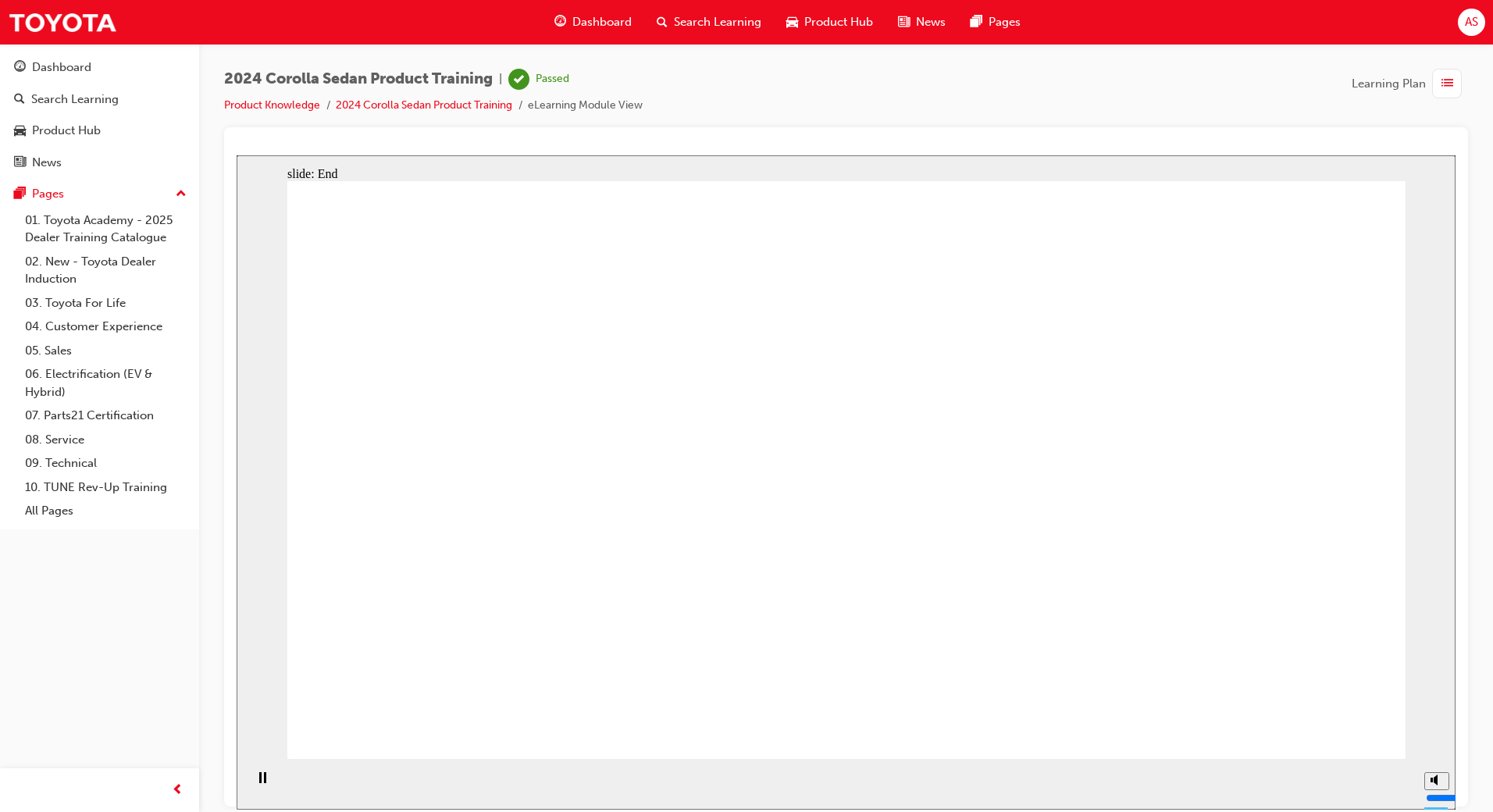 click 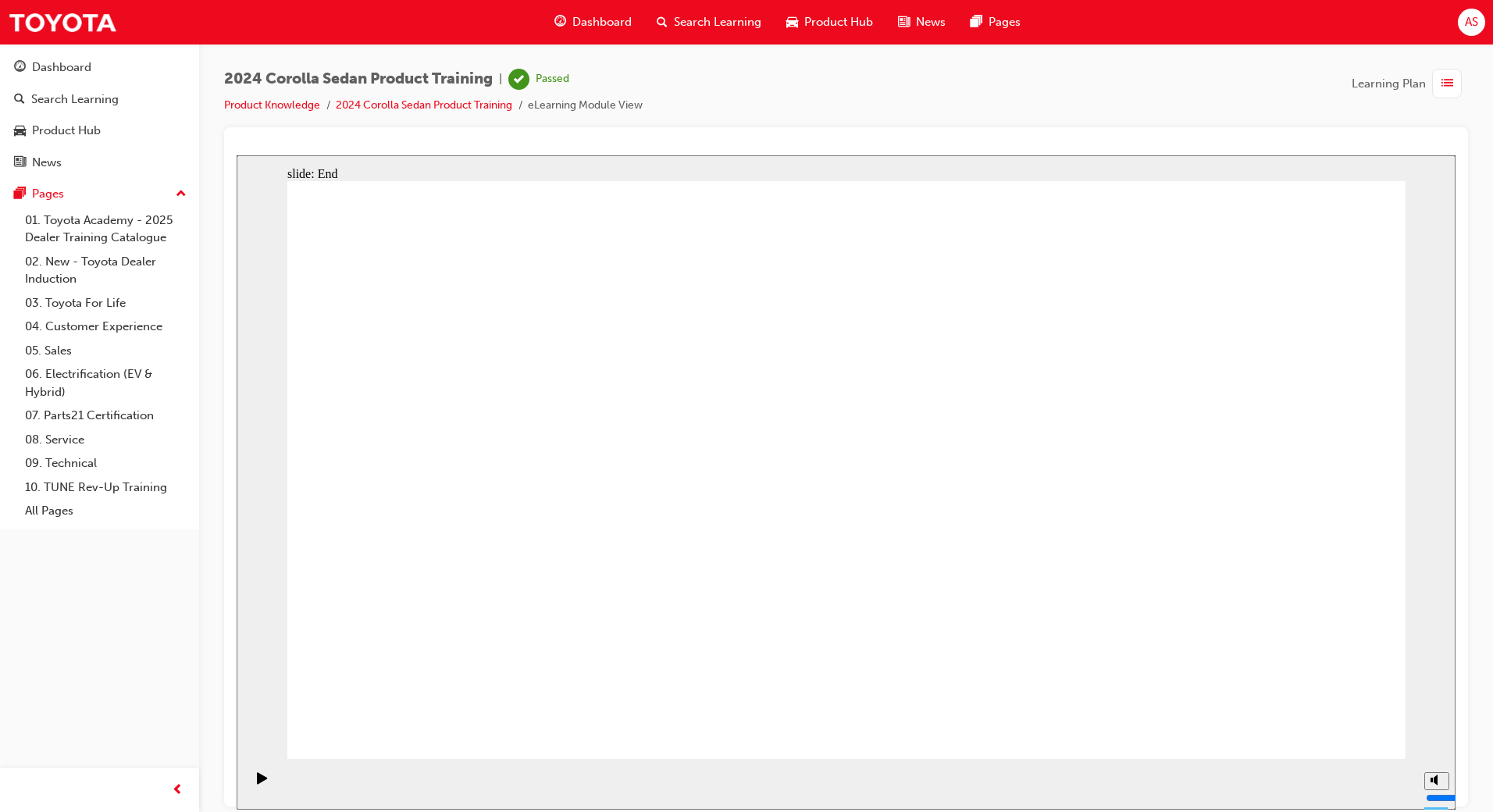 click on "Dashboard" at bounding box center (602, 22) 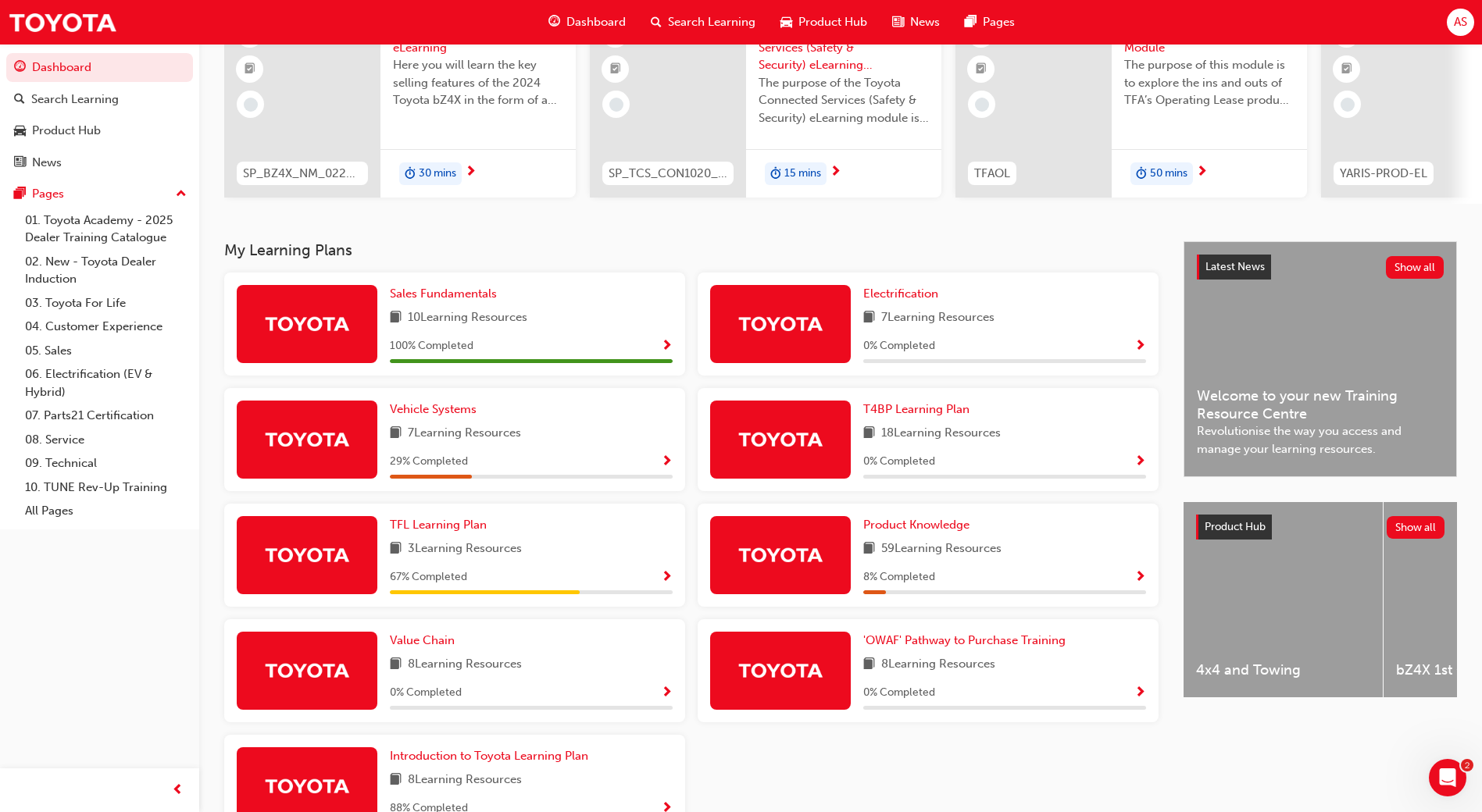 scroll, scrollTop: 0, scrollLeft: 0, axis: both 